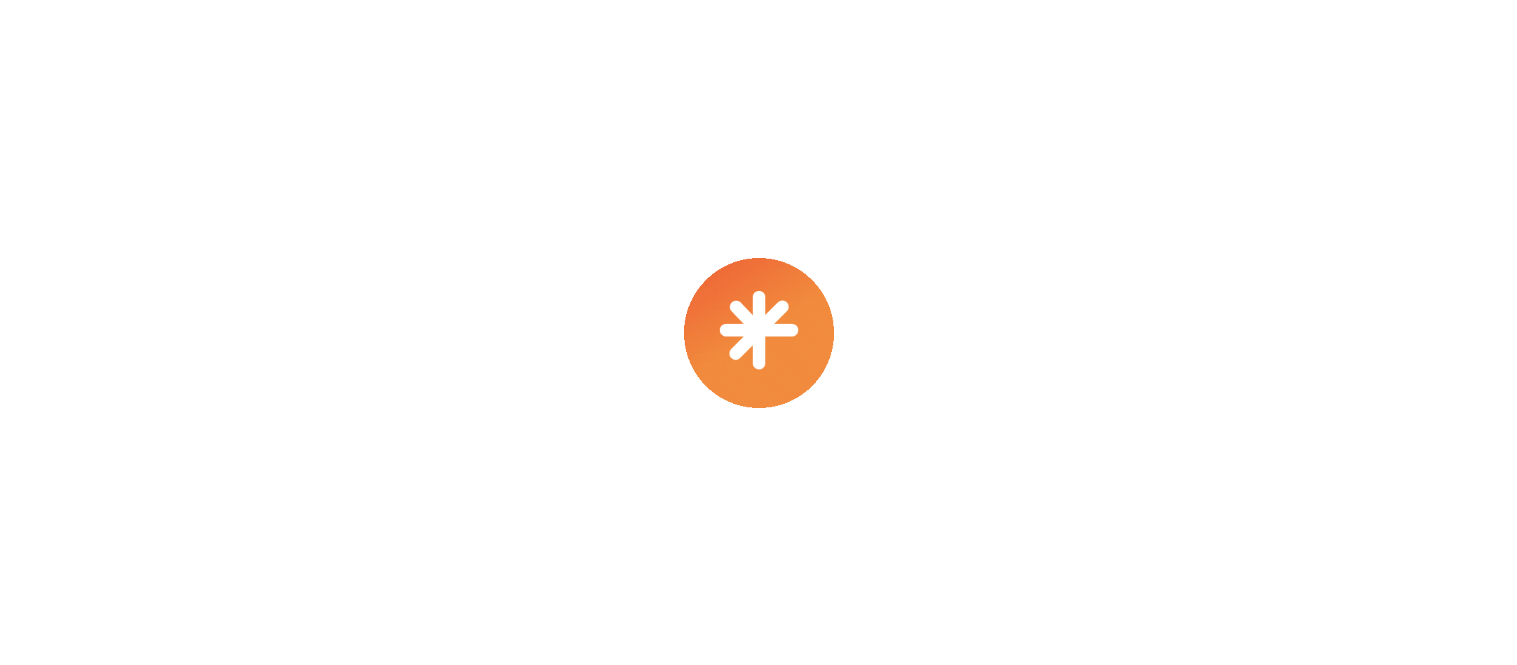 scroll, scrollTop: 0, scrollLeft: 0, axis: both 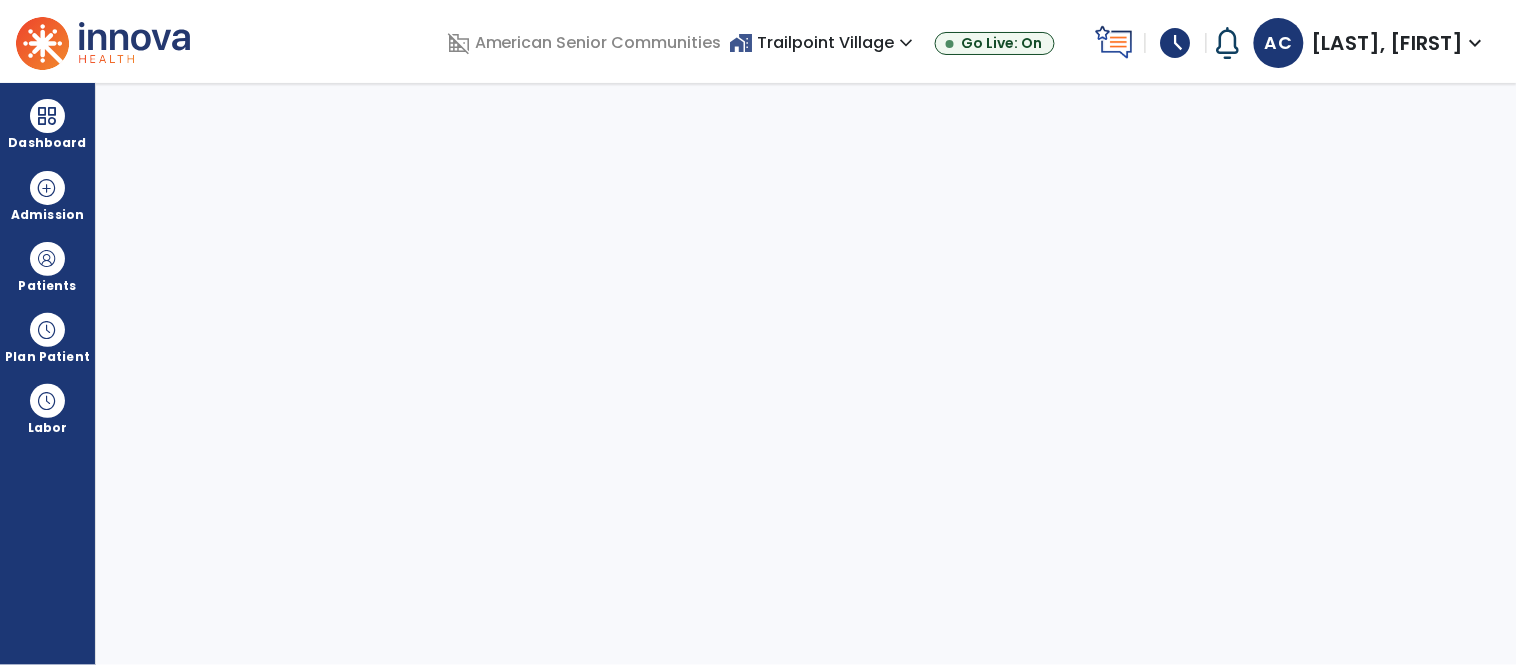 select on "****" 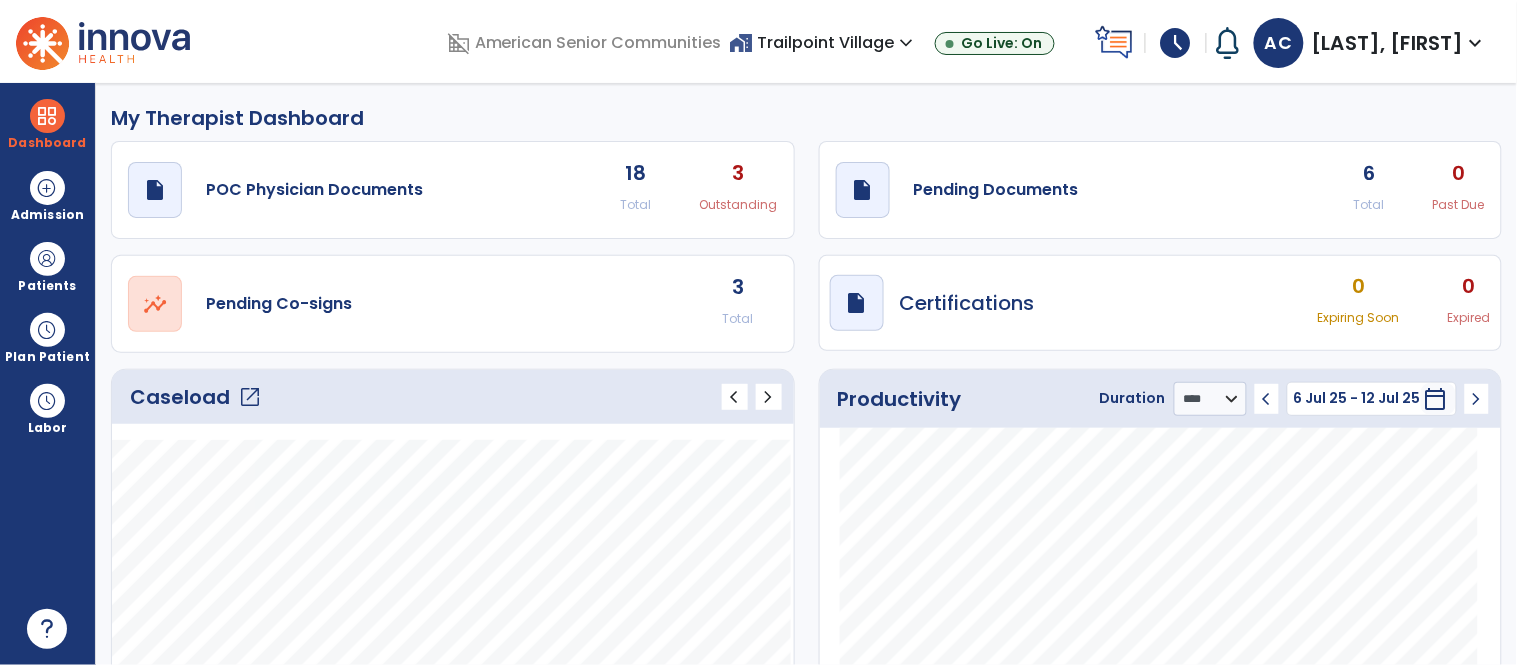 click on "open_in_new" 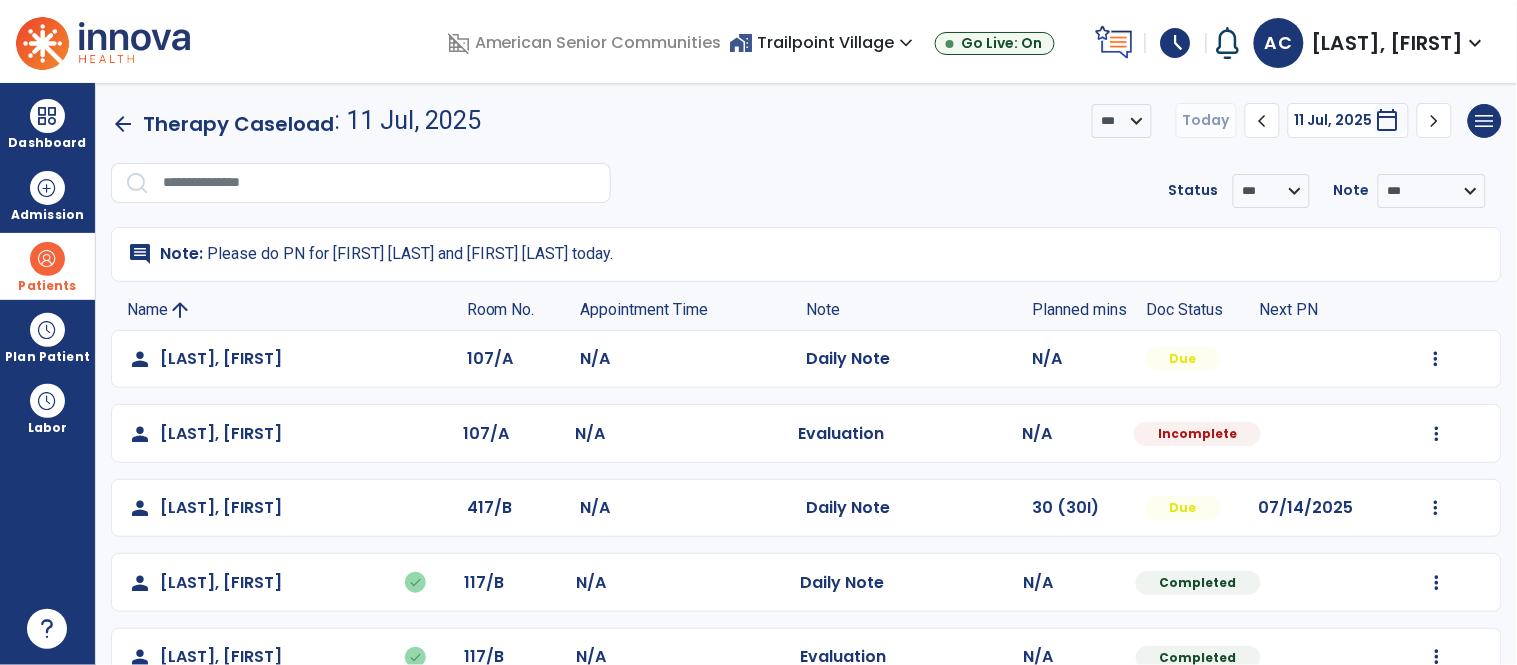 click at bounding box center [47, 259] 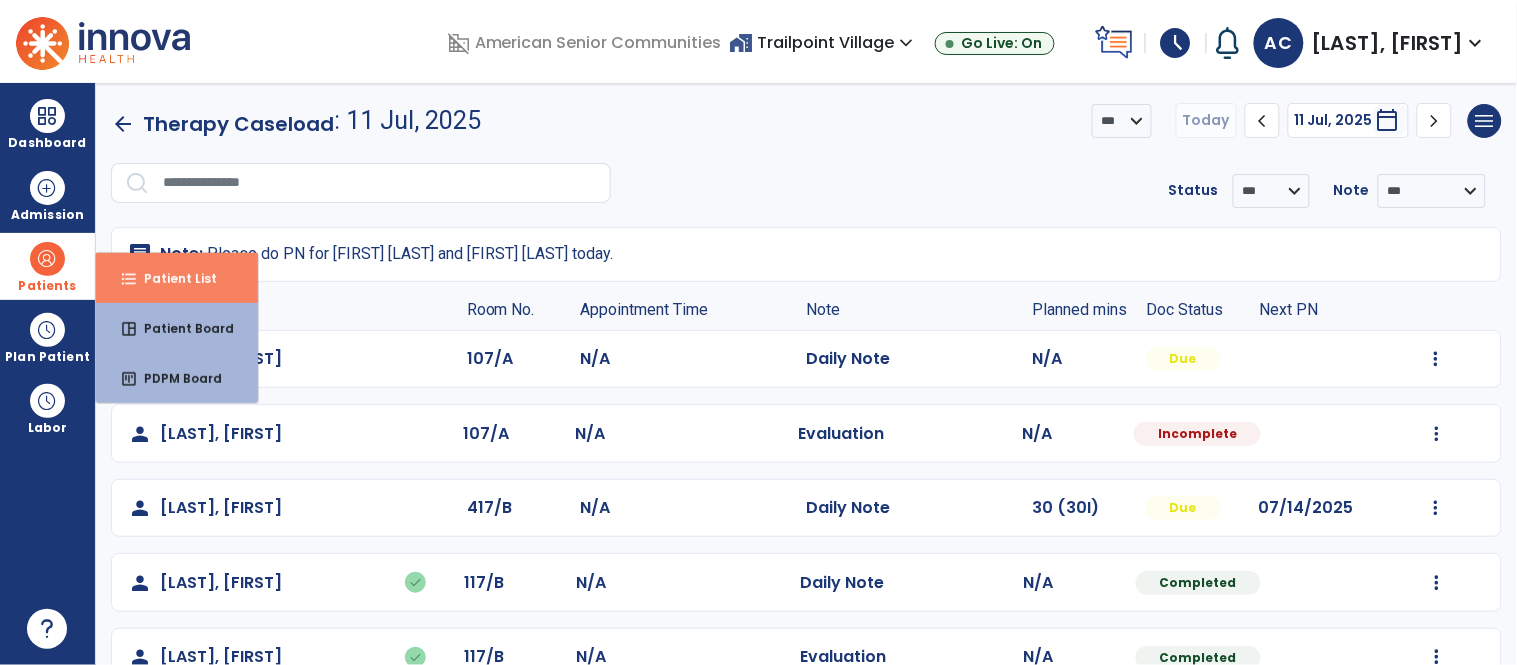 click on "format_list_bulleted" at bounding box center [129, 279] 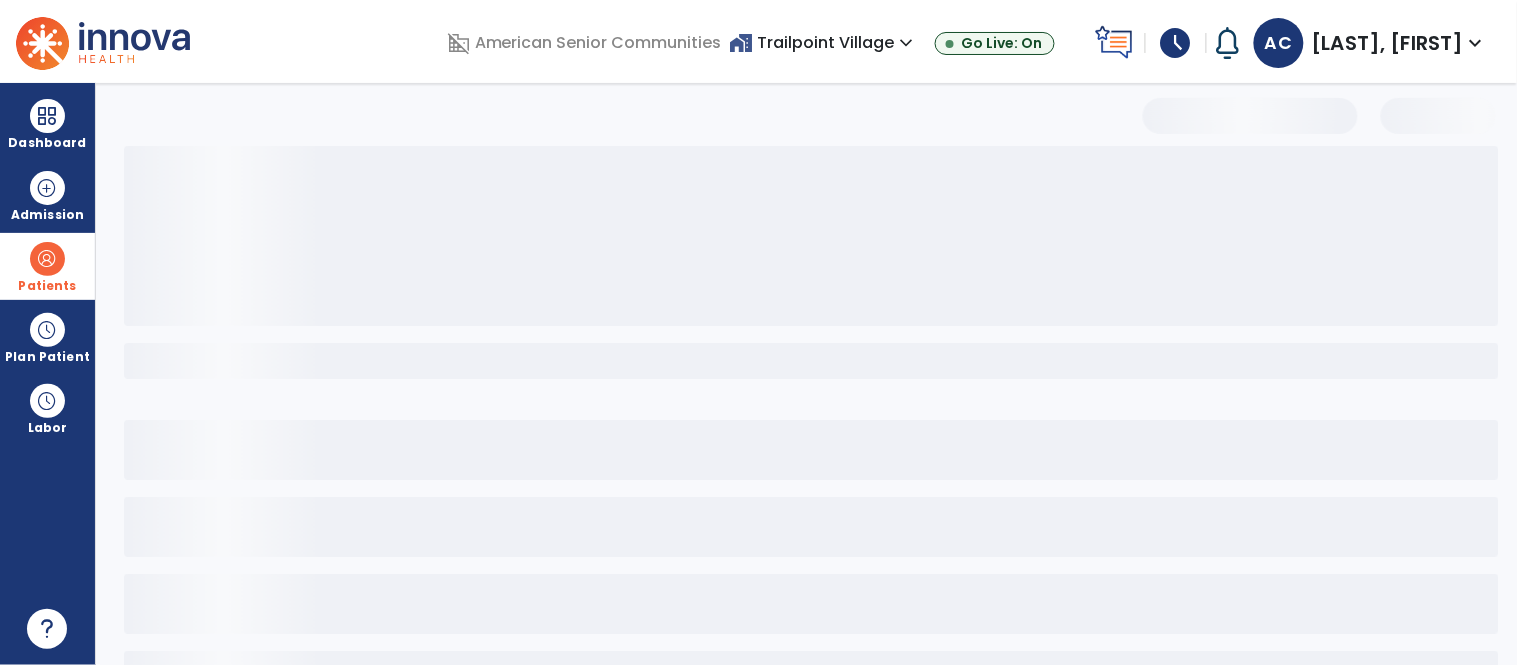 select on "***" 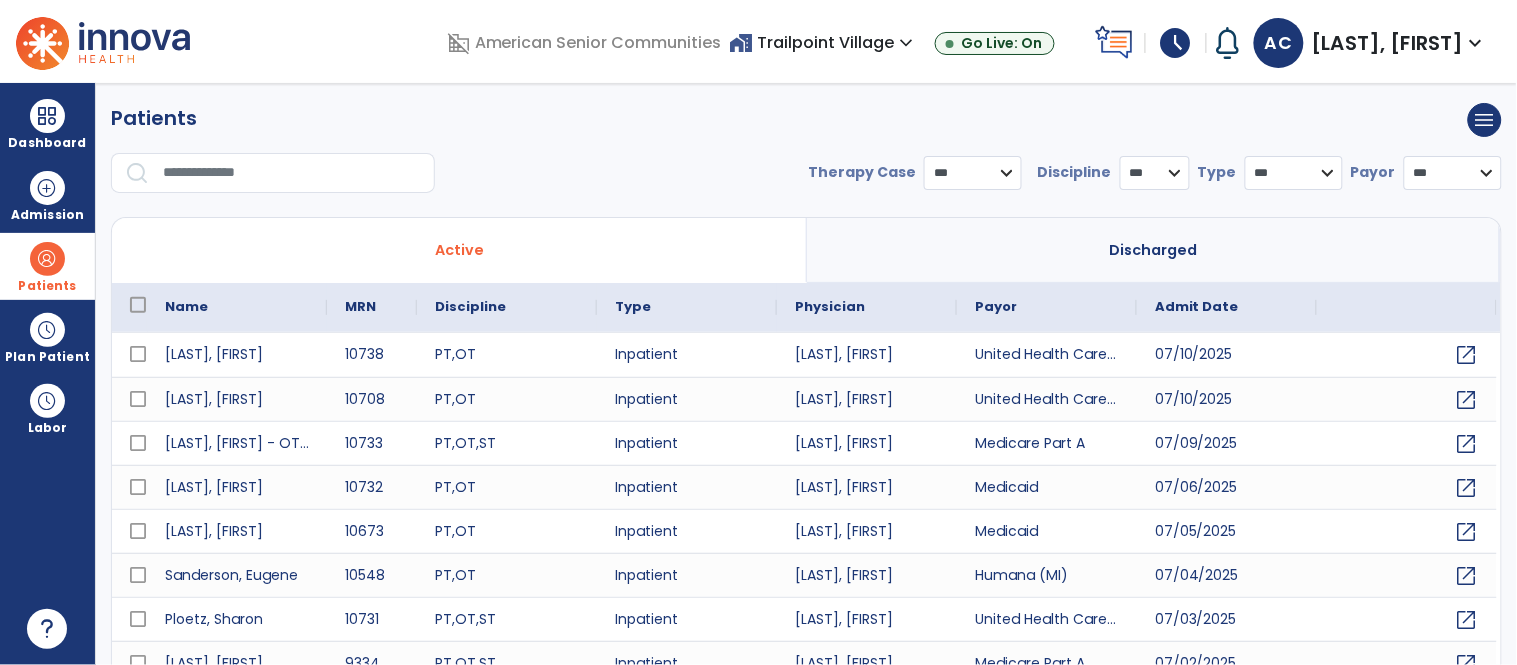 click at bounding box center [292, 173] 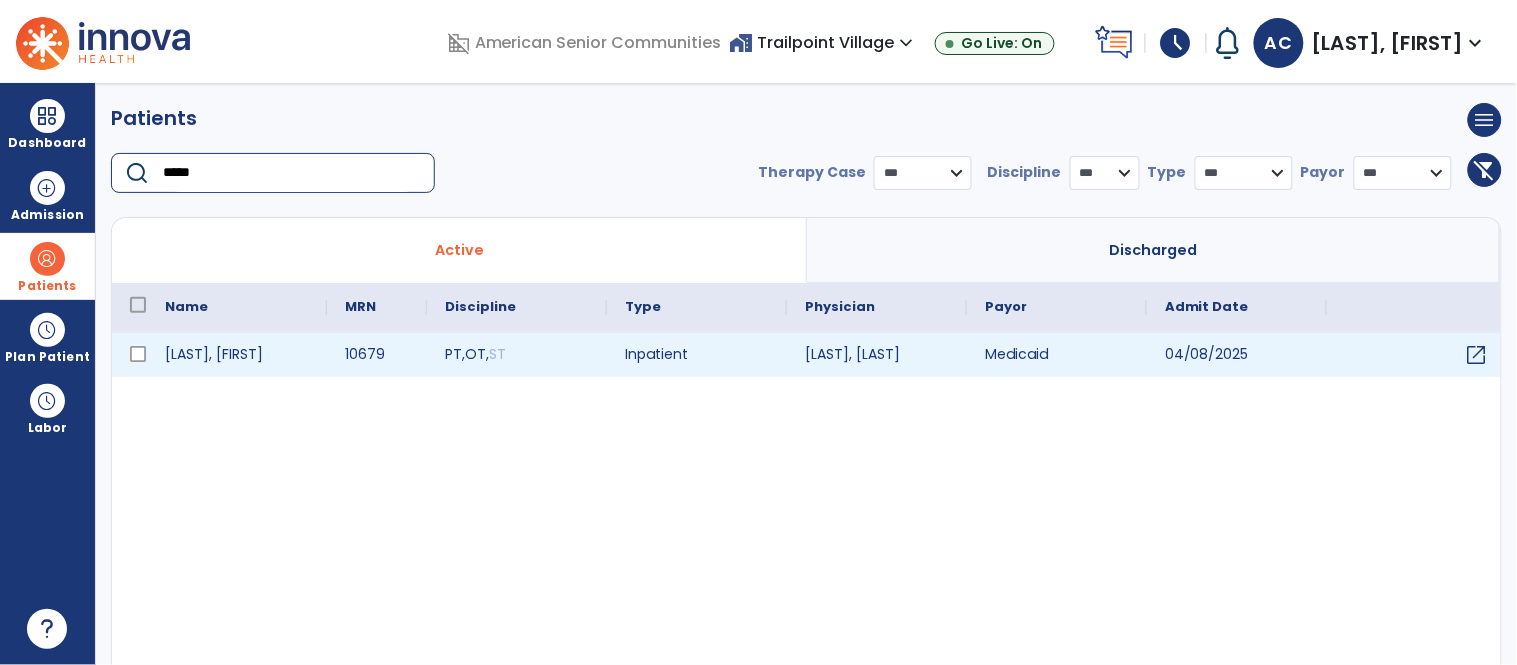 type on "*****" 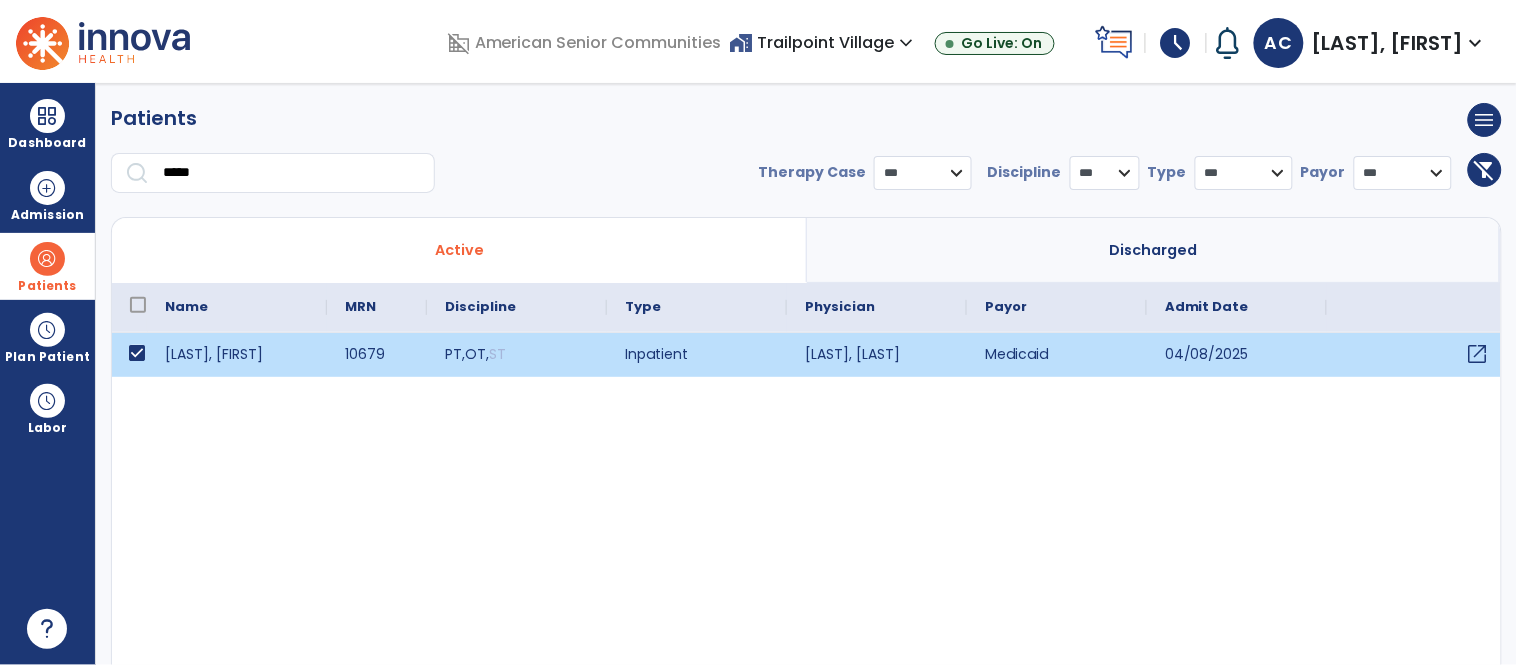 click on "open_in_new" at bounding box center [1478, 354] 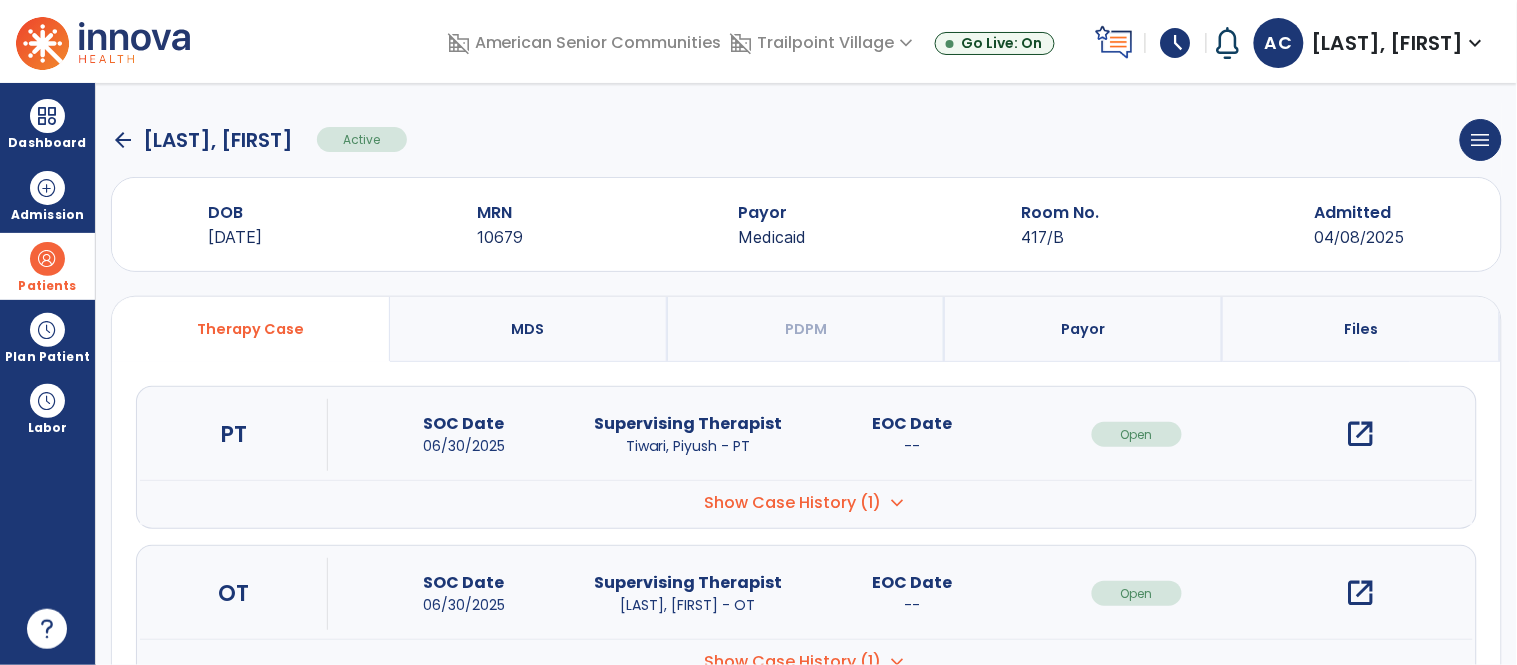 click on "open_in_new" at bounding box center [1361, 593] 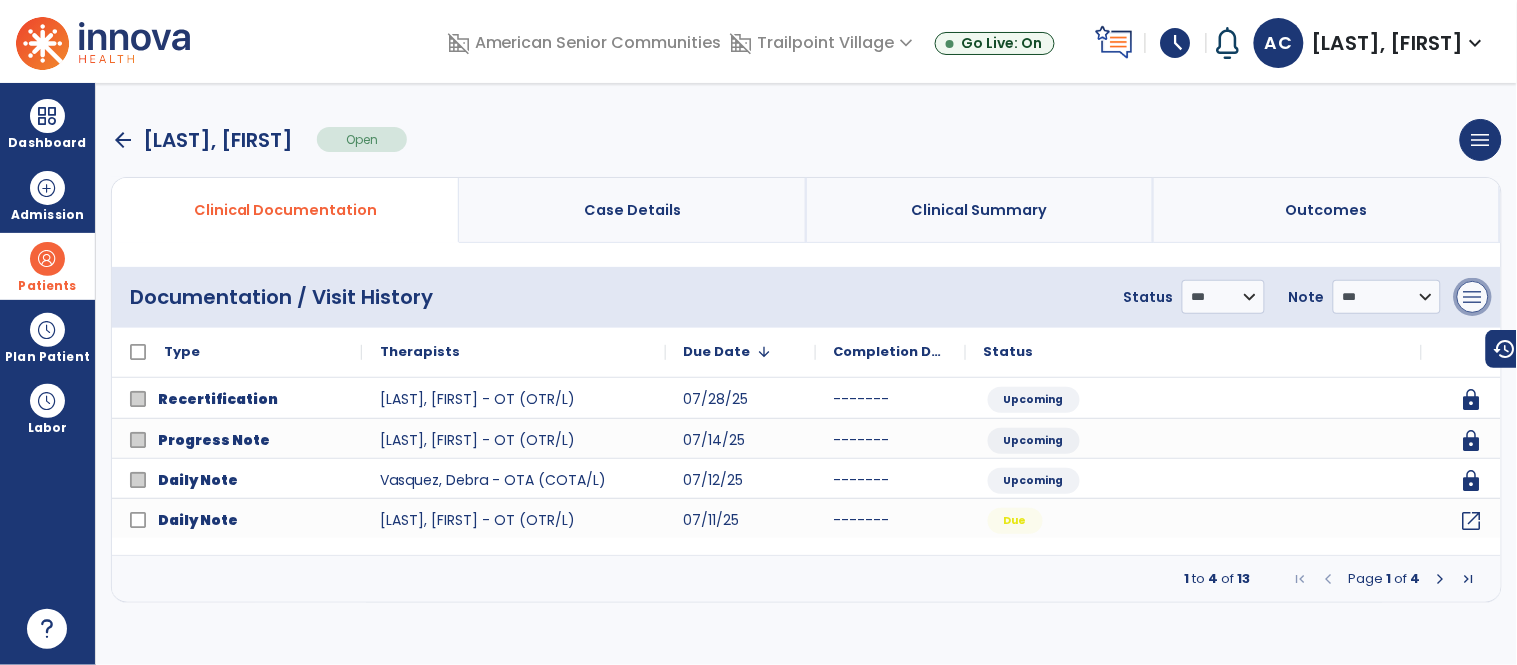 click on "menu" at bounding box center [1473, 297] 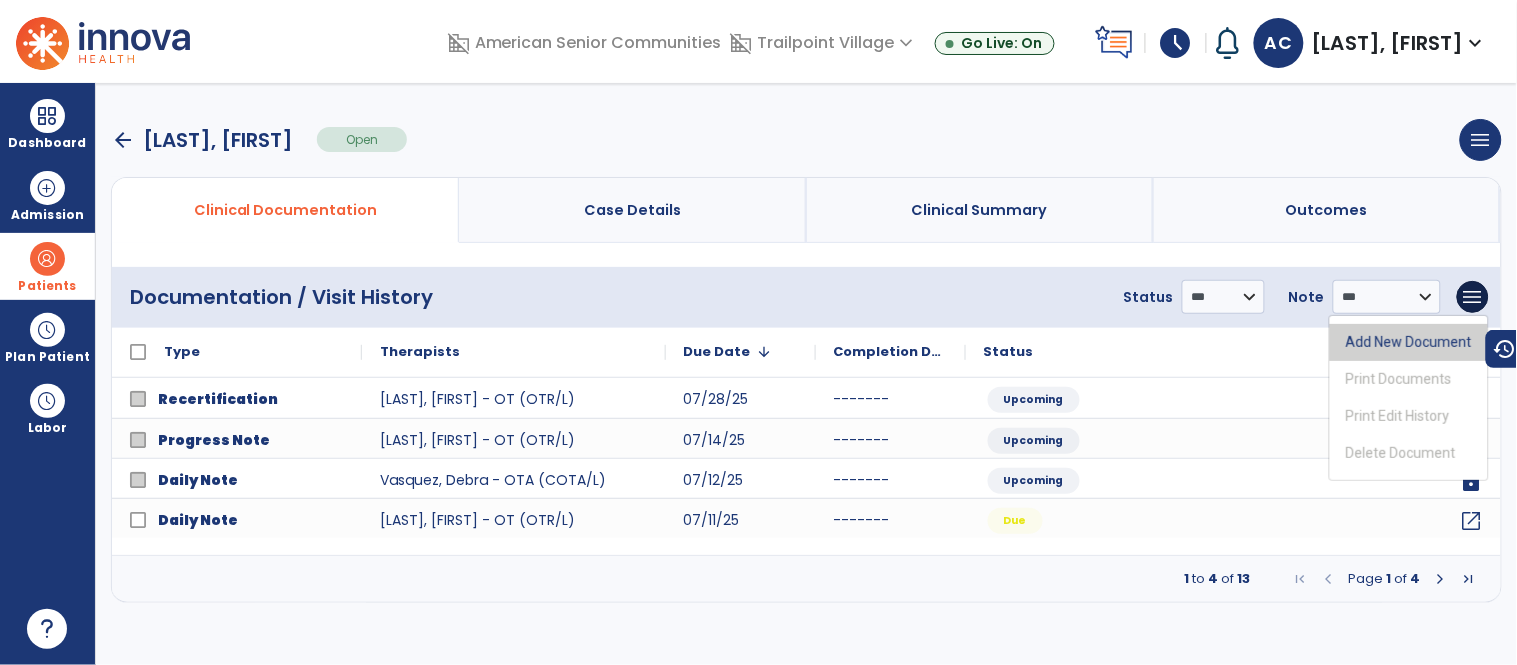 click on "Add New Document" at bounding box center [1409, 342] 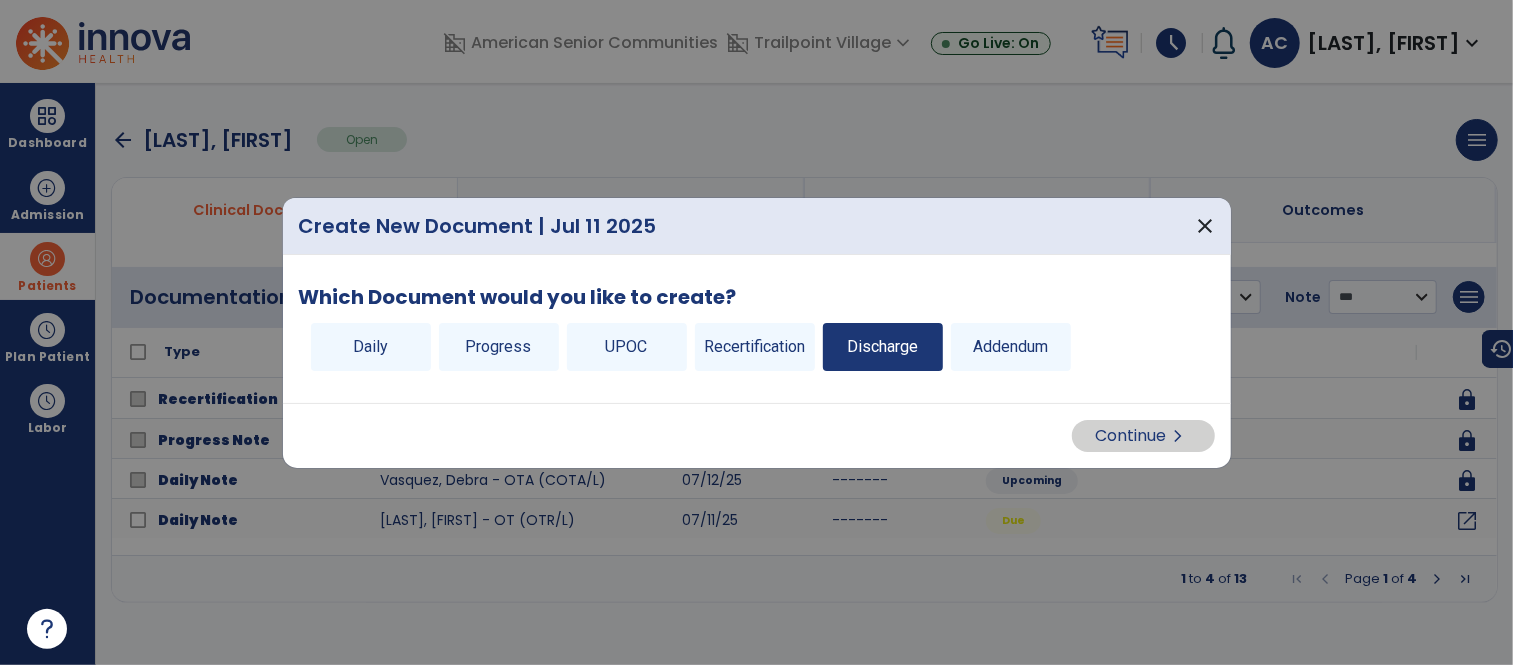 click on "Discharge" at bounding box center (883, 347) 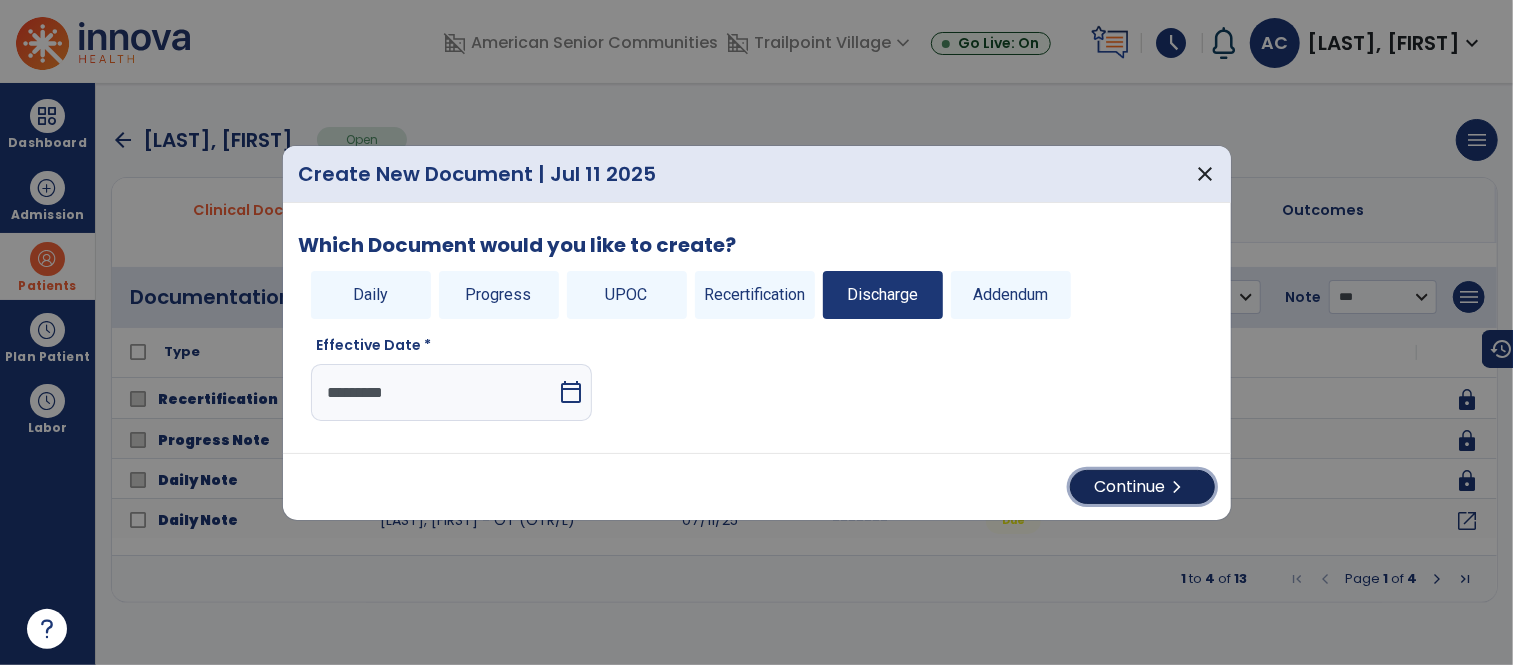 click on "chevron_right" at bounding box center (1178, 487) 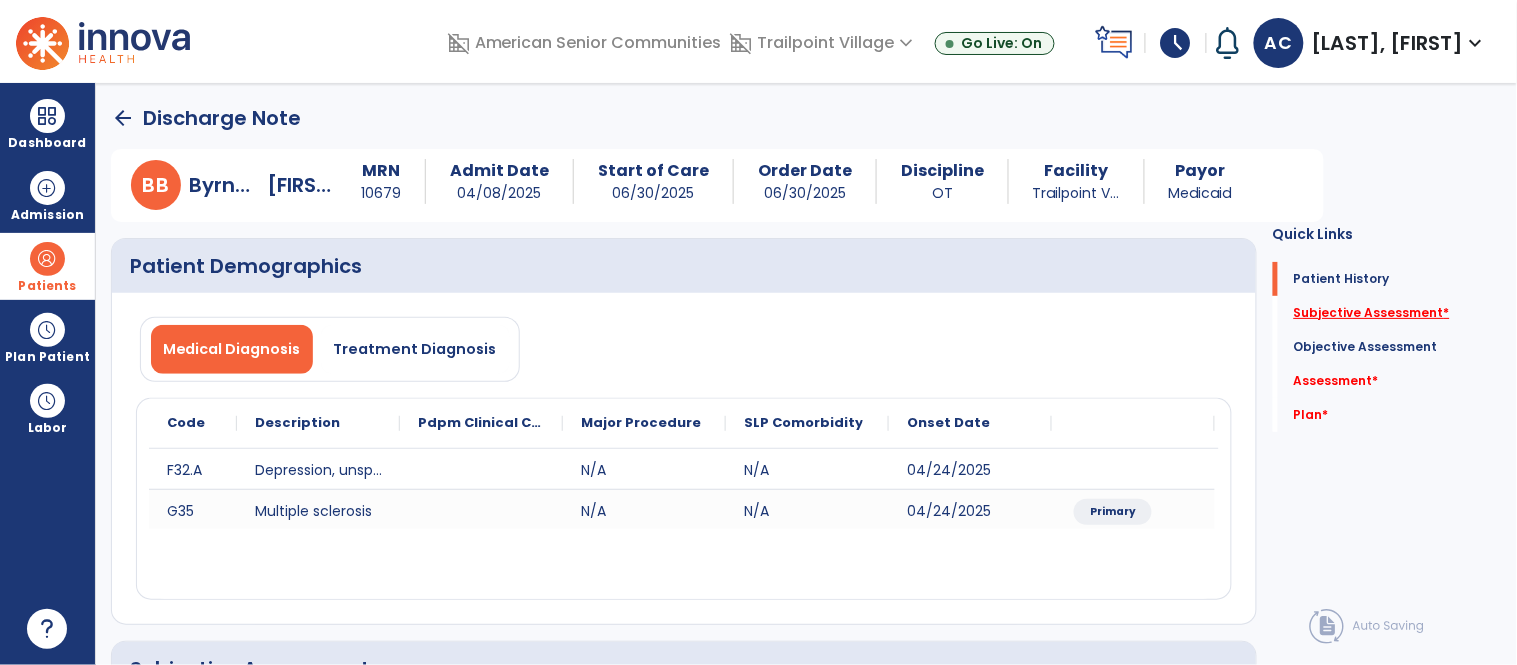click on "Subjective Assessment   *" 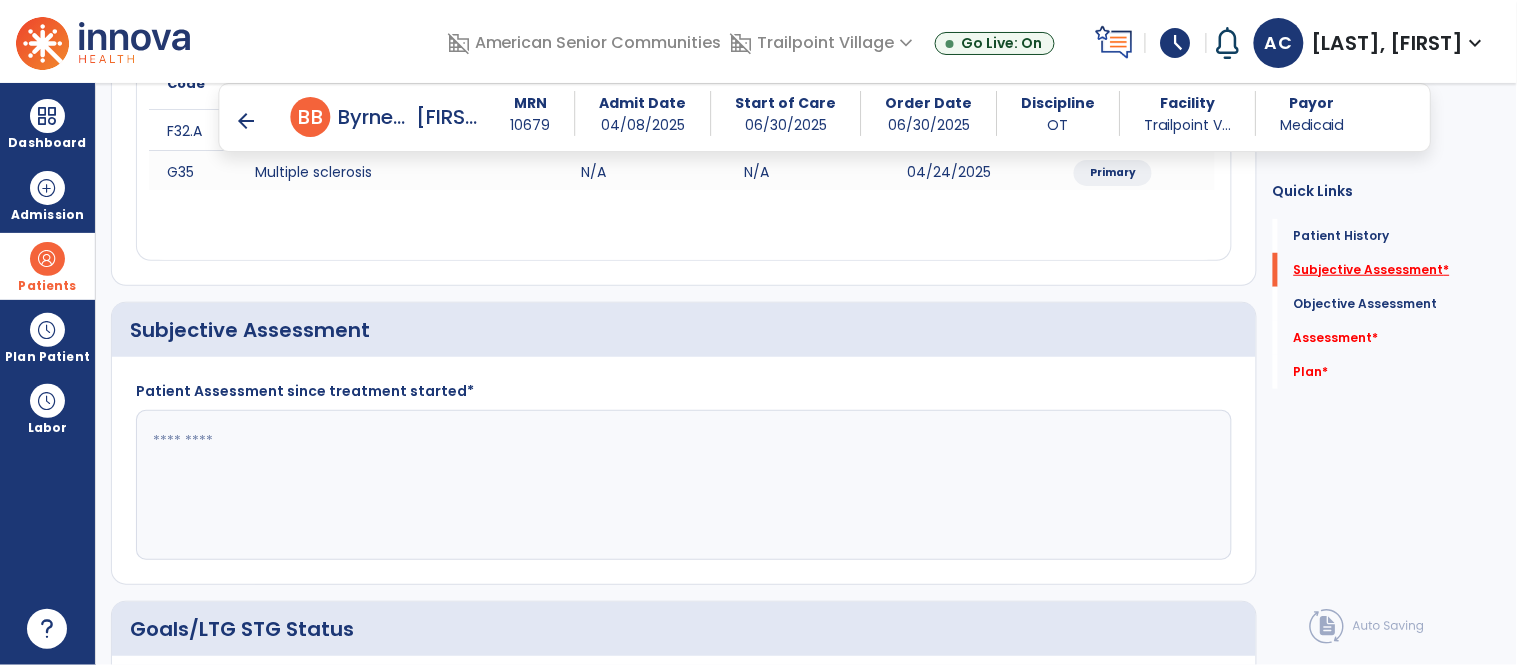 scroll, scrollTop: 408, scrollLeft: 0, axis: vertical 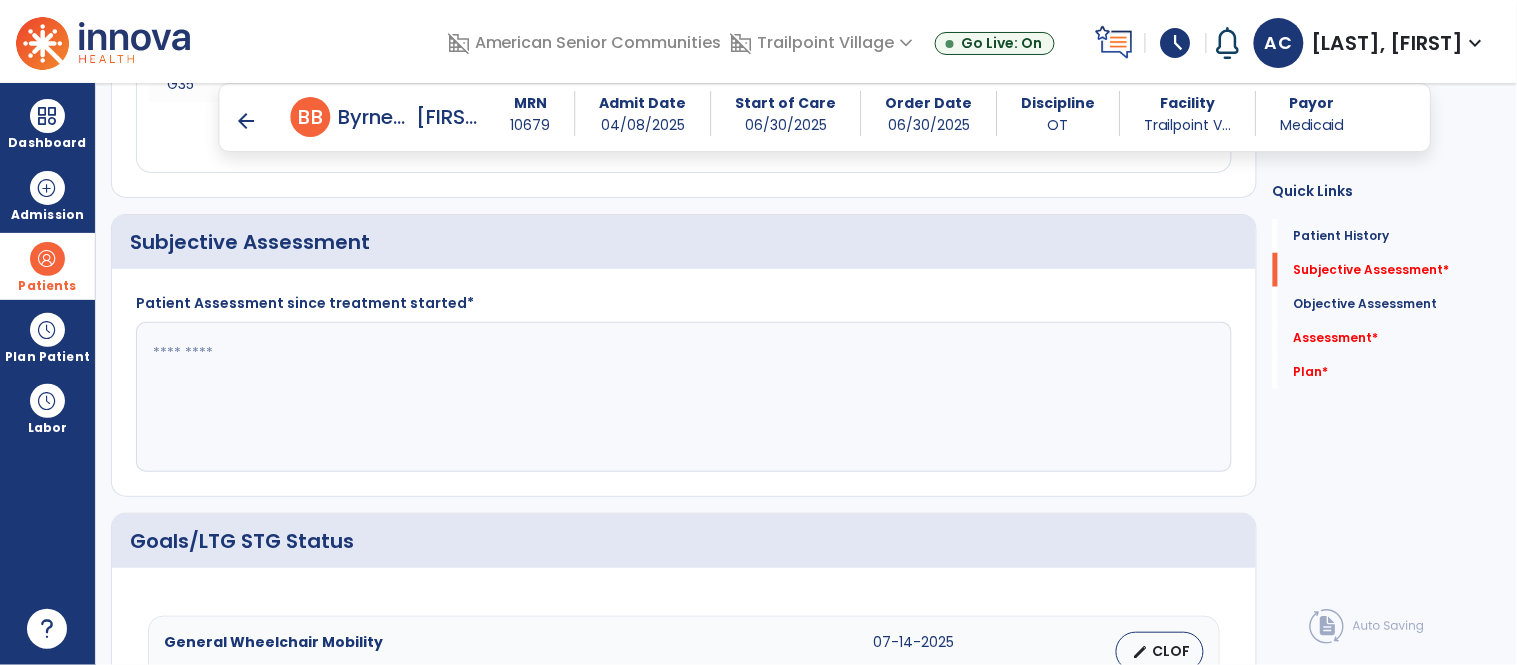 click 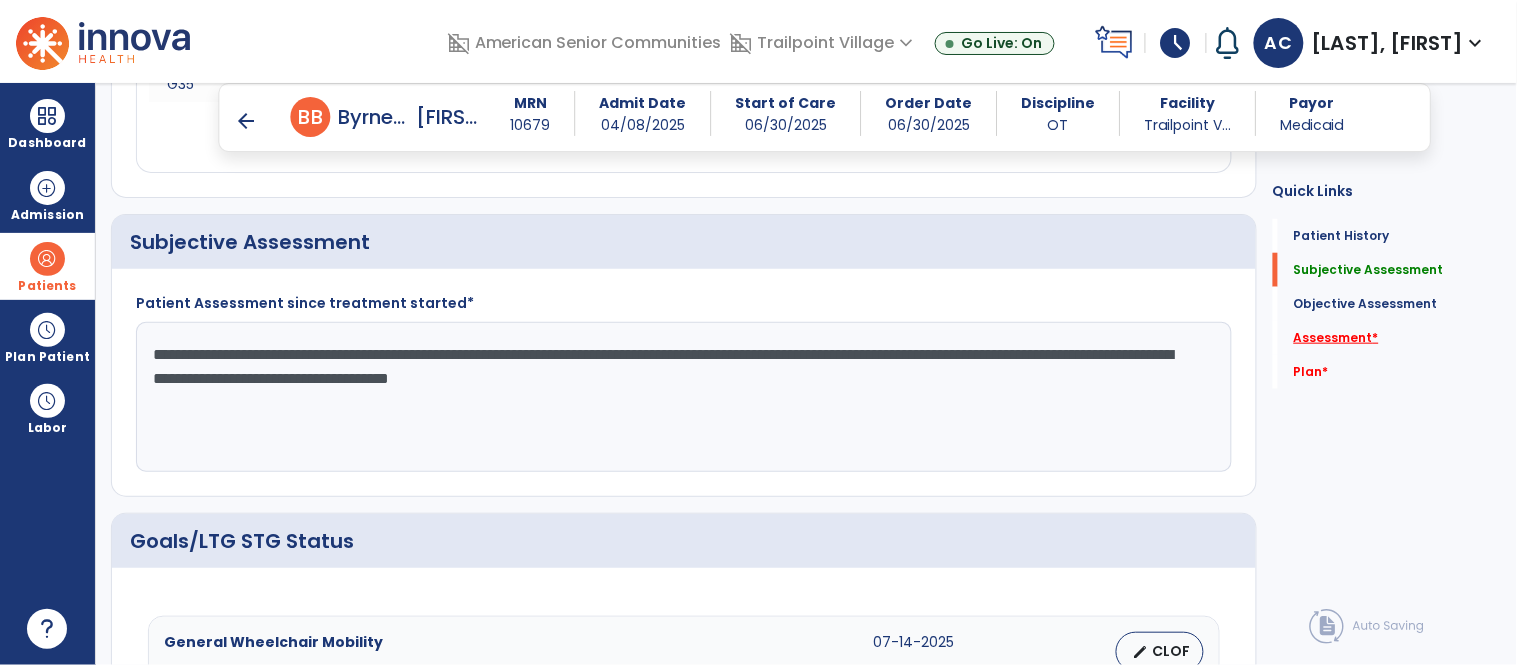type on "**********" 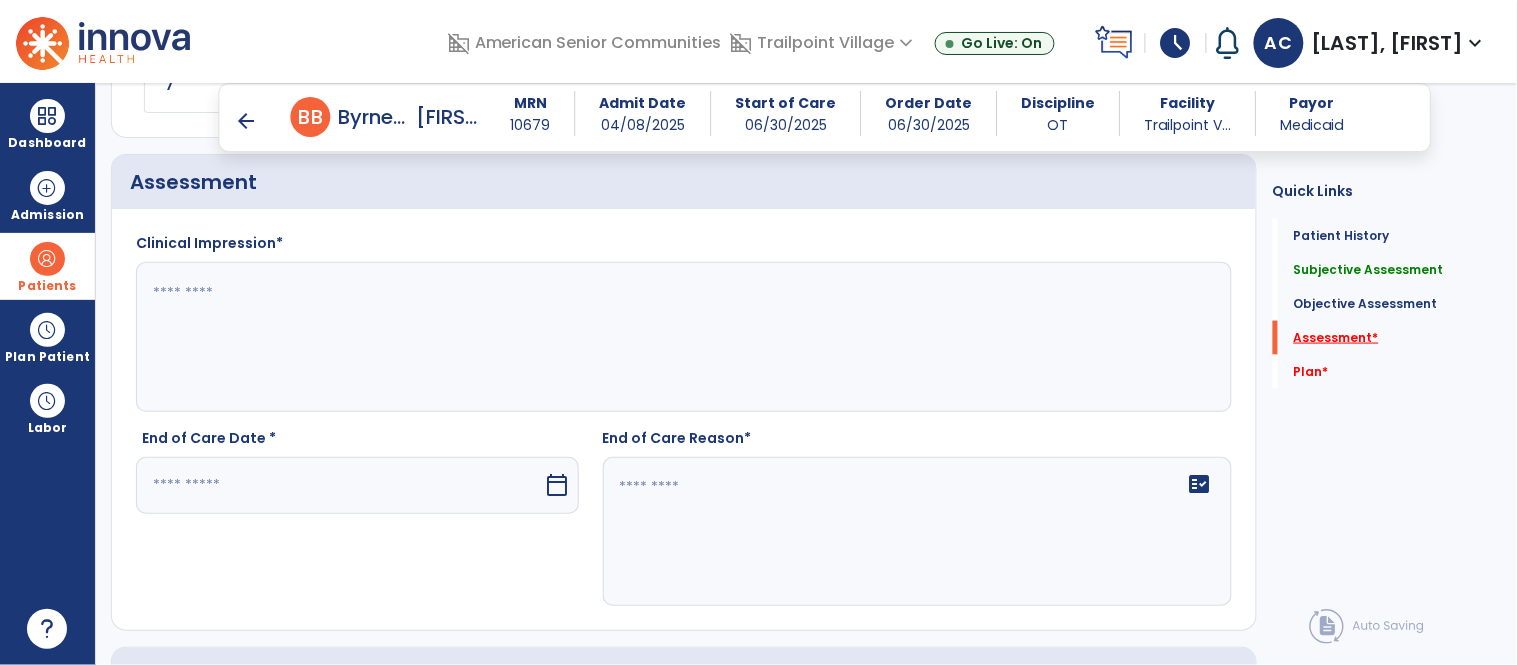 scroll, scrollTop: 2576, scrollLeft: 0, axis: vertical 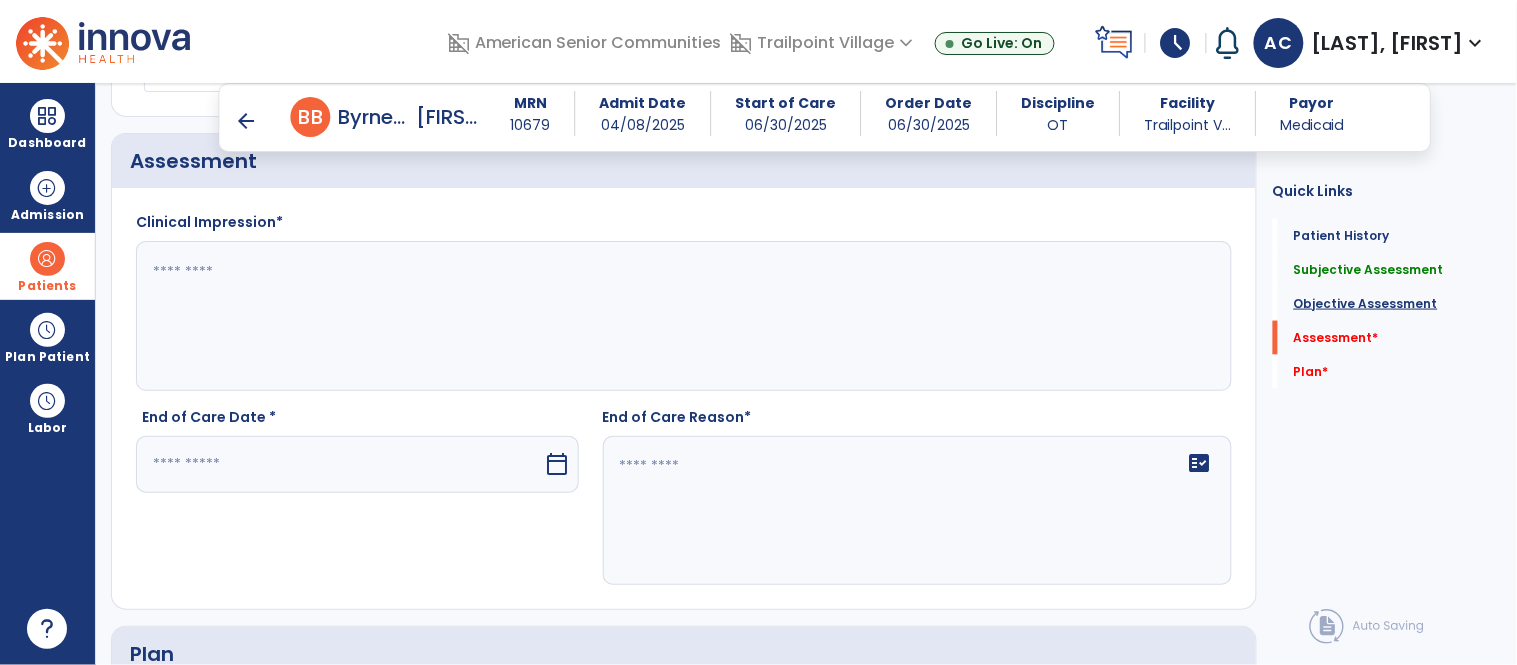 click on "Objective Assessment" 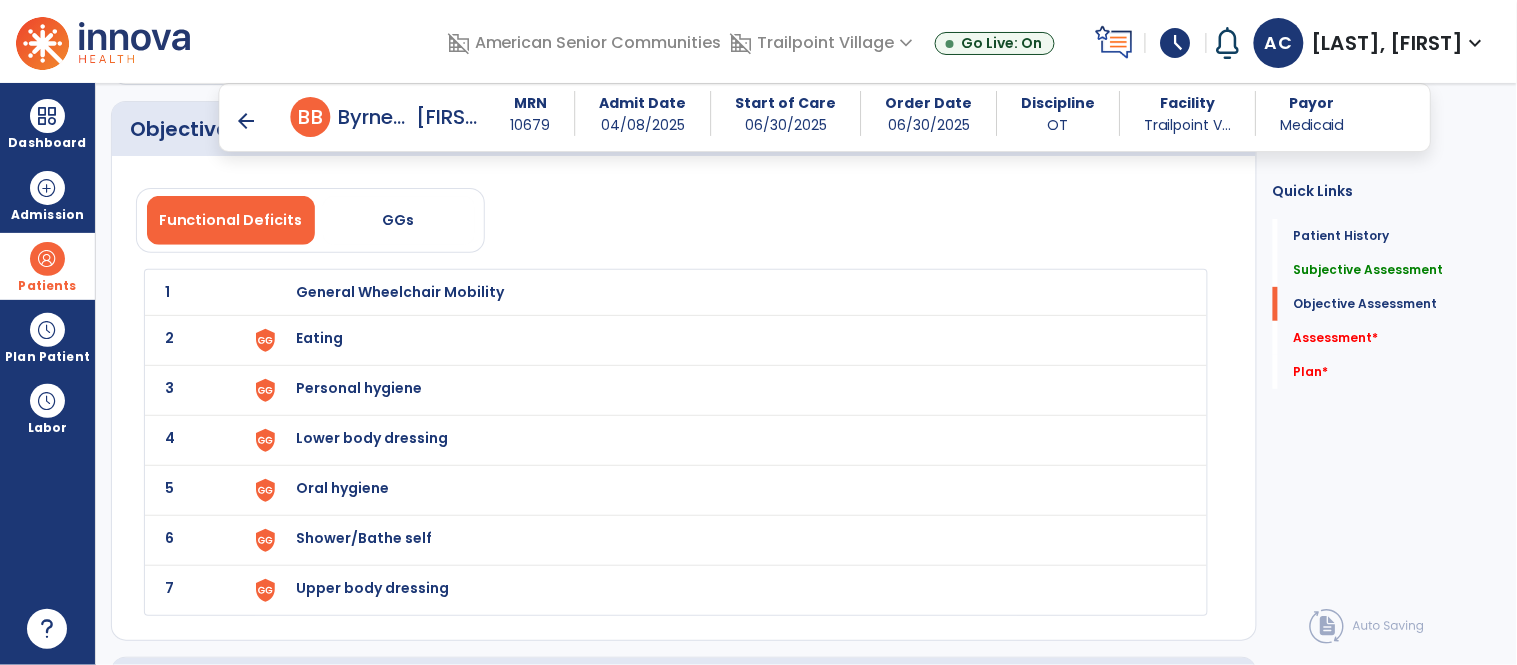 scroll, scrollTop: 2051, scrollLeft: 0, axis: vertical 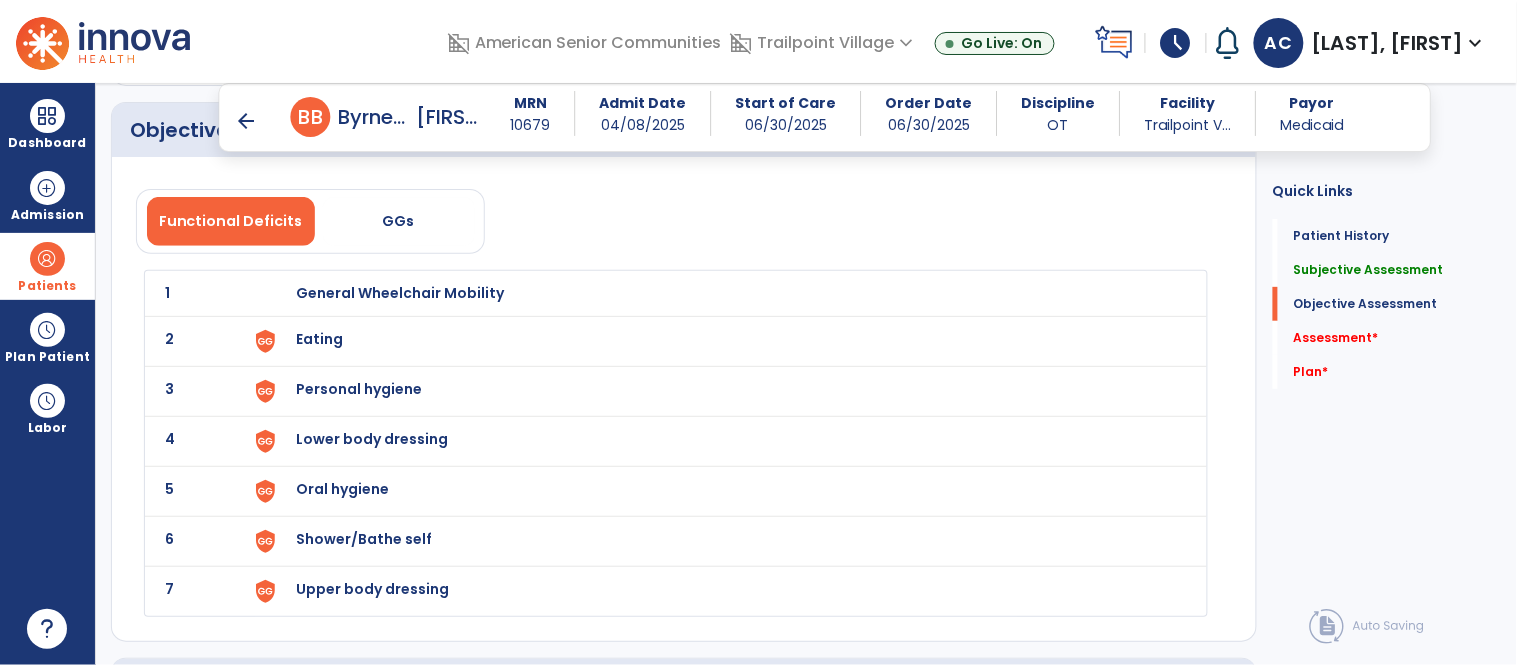 click on "Functional Deficits   GGs" 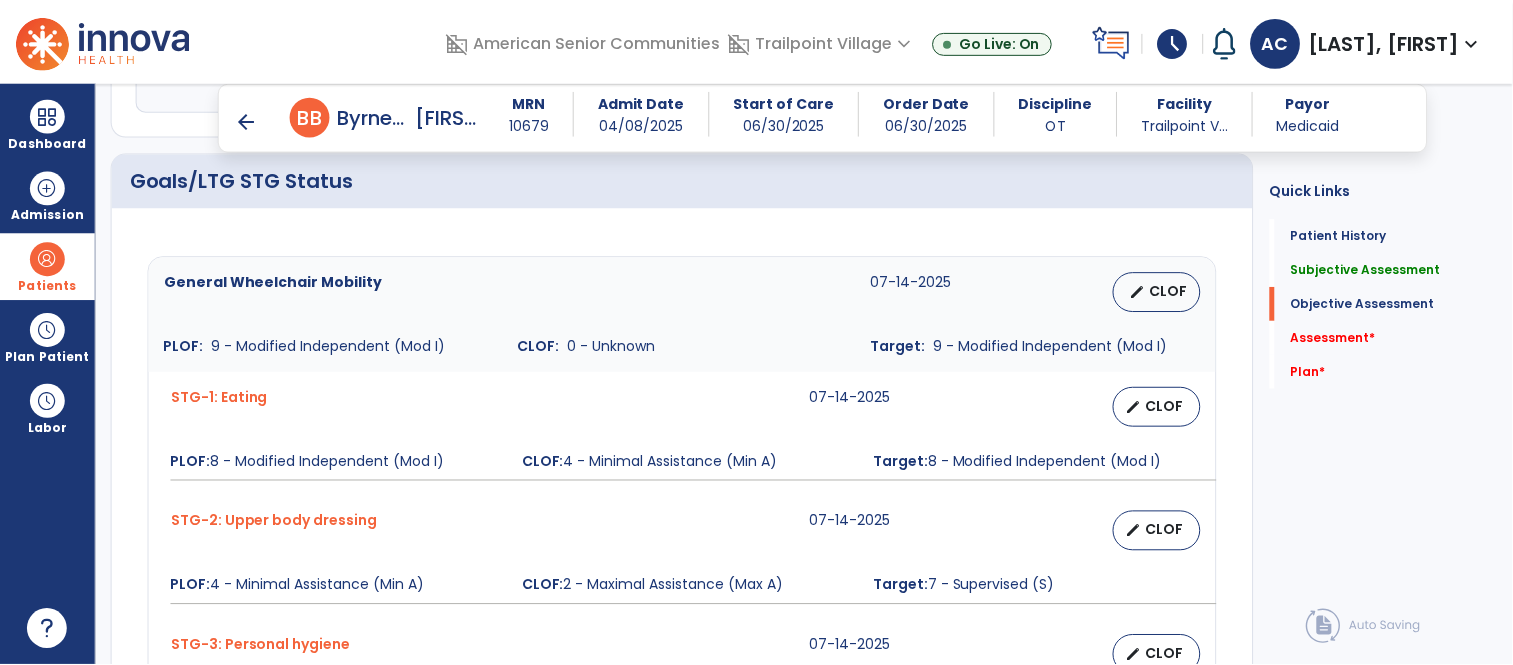scroll, scrollTop: 762, scrollLeft: 0, axis: vertical 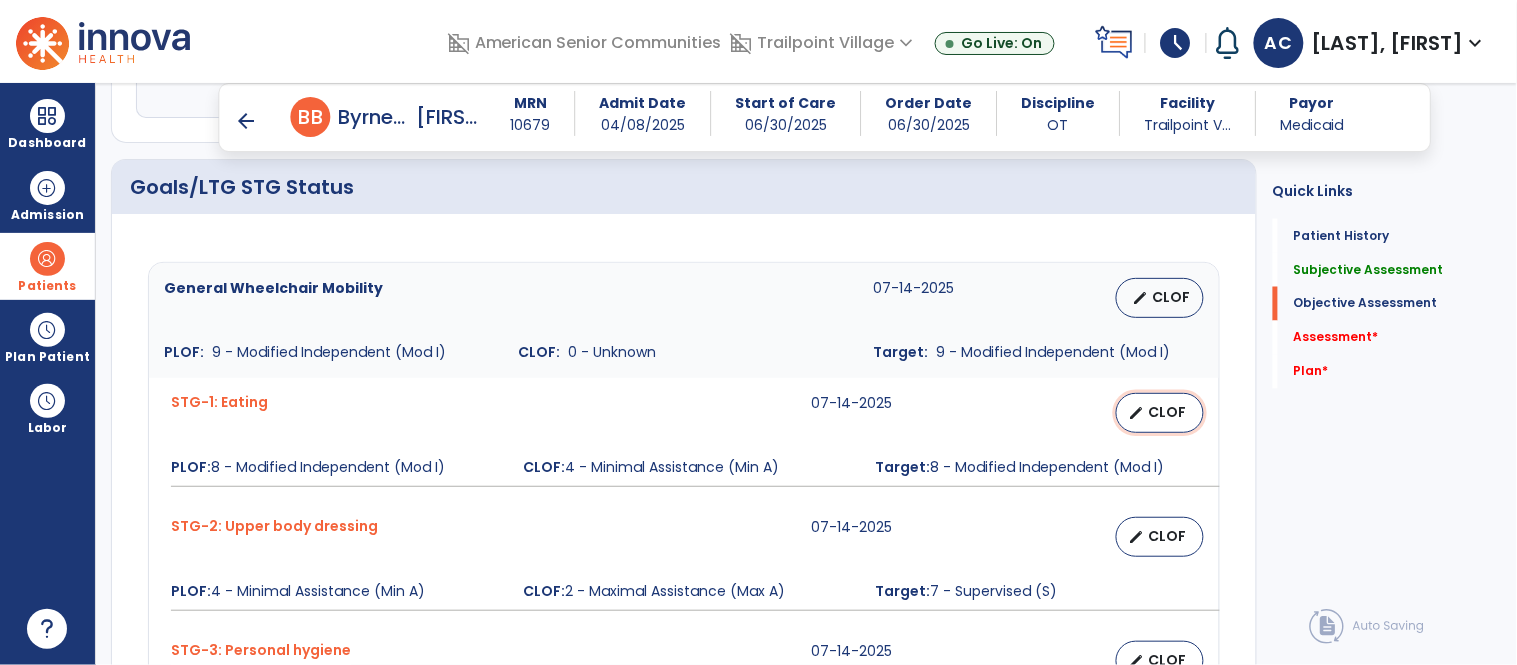 click on "CLOF" at bounding box center [1168, 412] 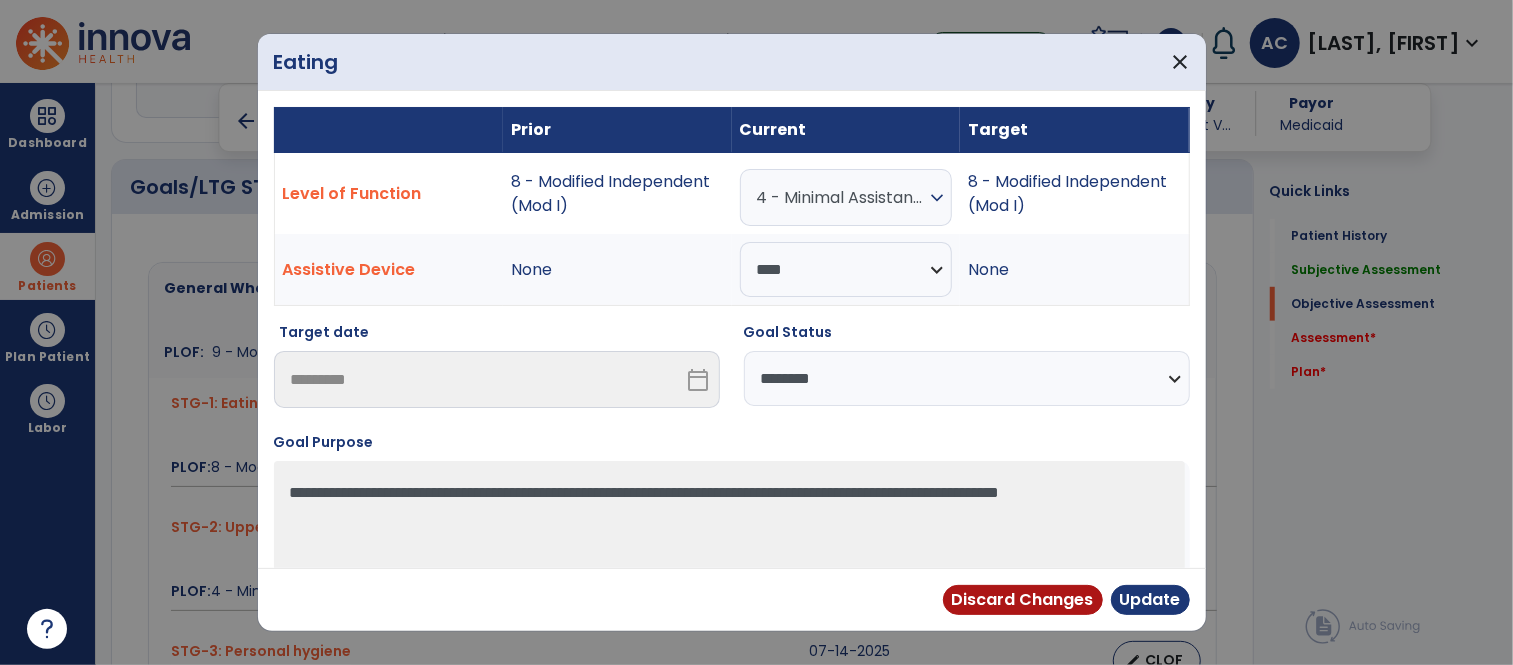 scroll, scrollTop: 762, scrollLeft: 0, axis: vertical 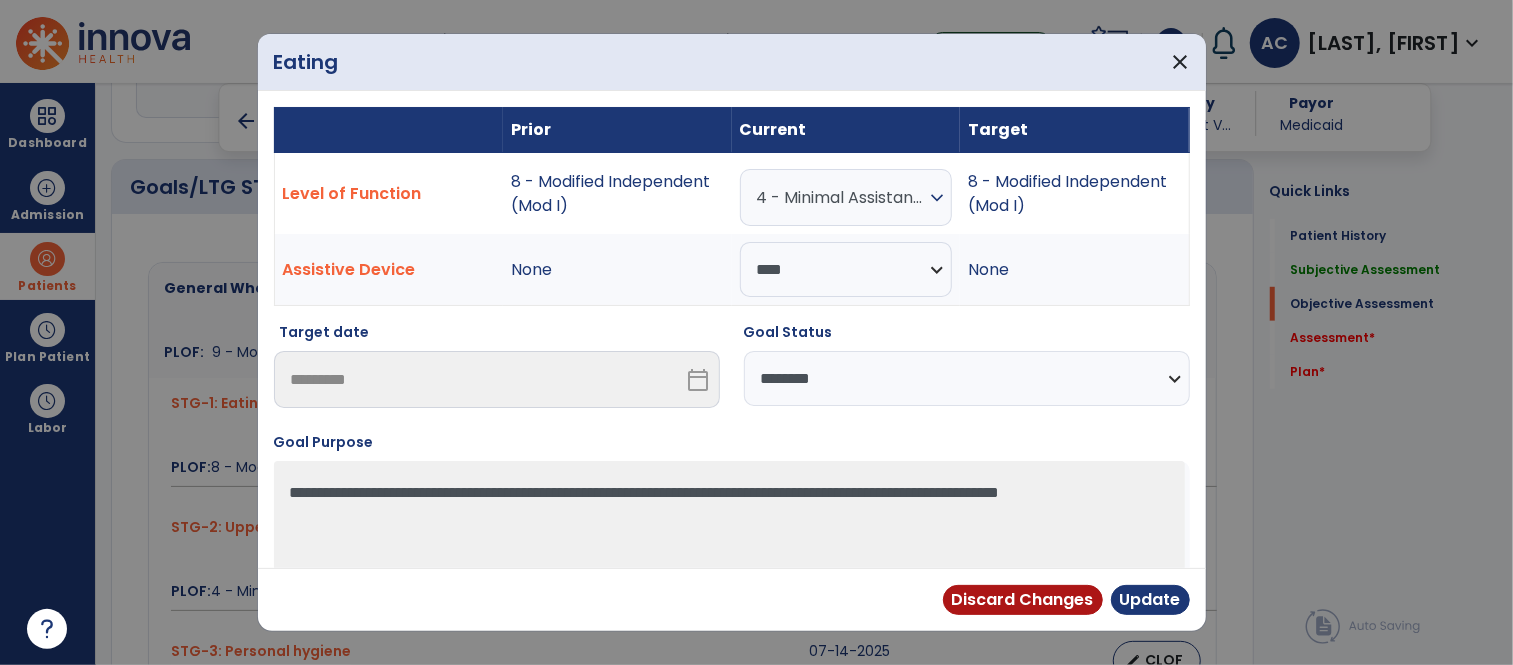 click on "**********" at bounding box center [967, 378] 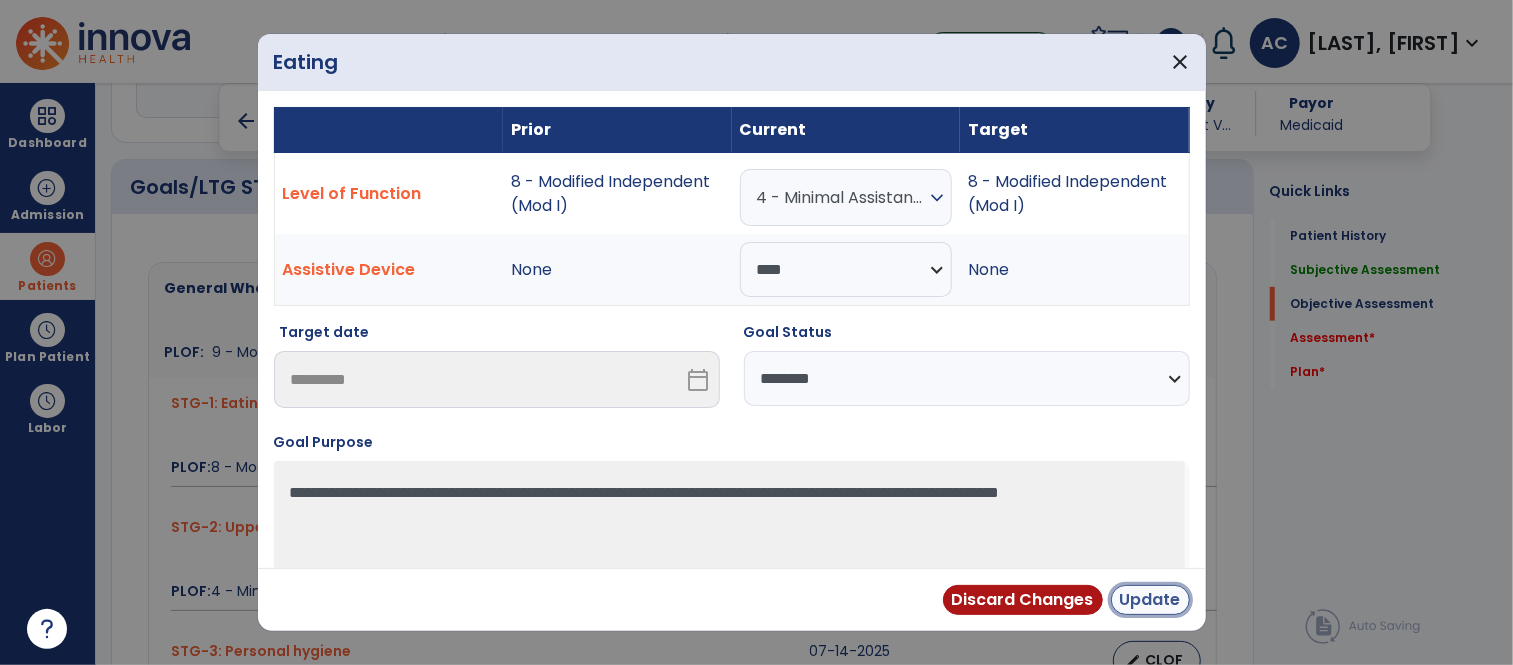click on "Update" at bounding box center (1150, 600) 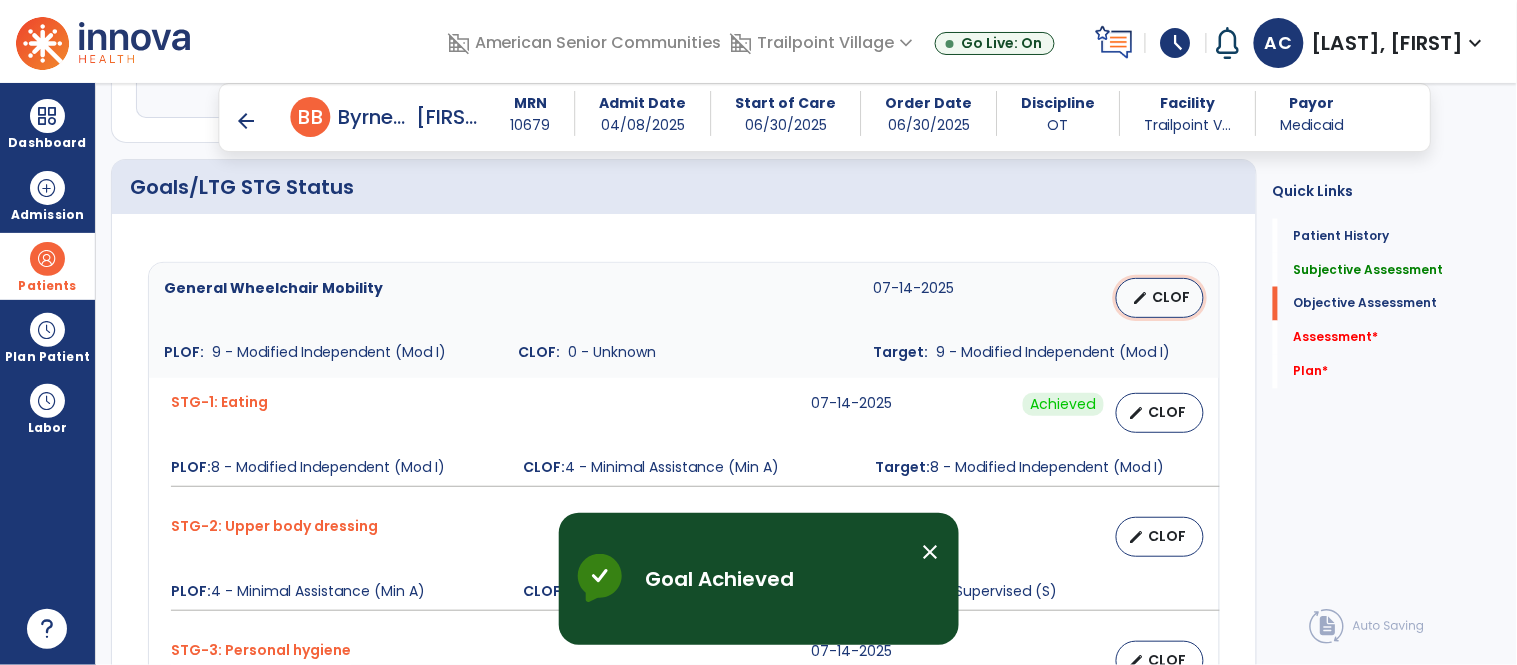 click on "CLOF" at bounding box center (1172, 297) 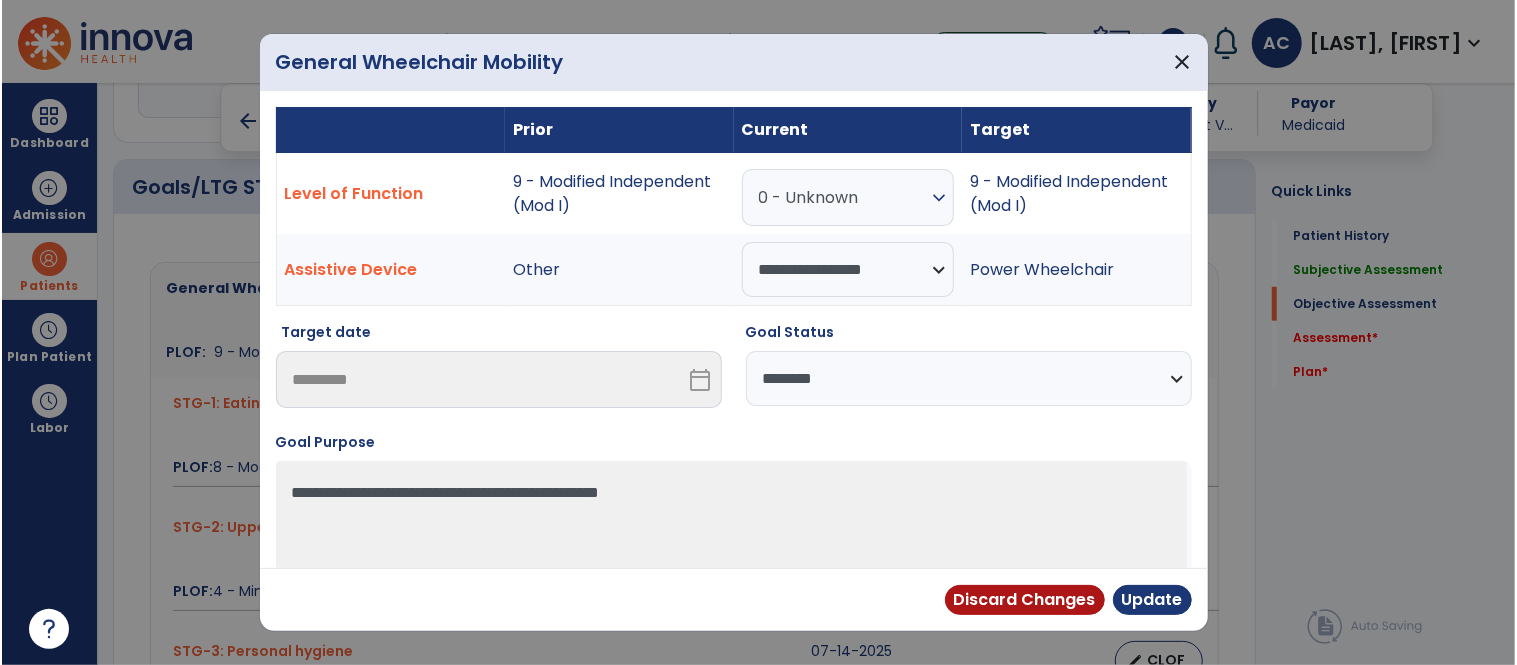 scroll, scrollTop: 762, scrollLeft: 0, axis: vertical 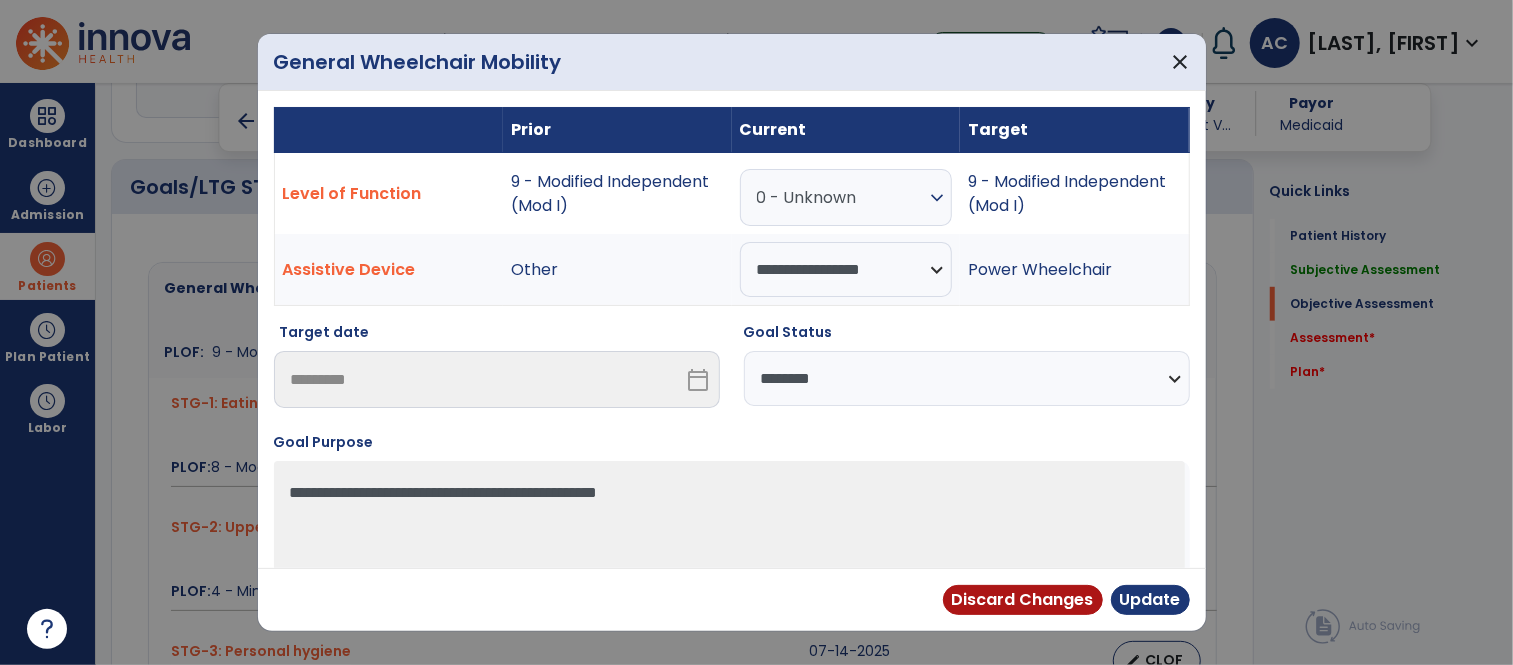 click on "**********" at bounding box center (967, 378) 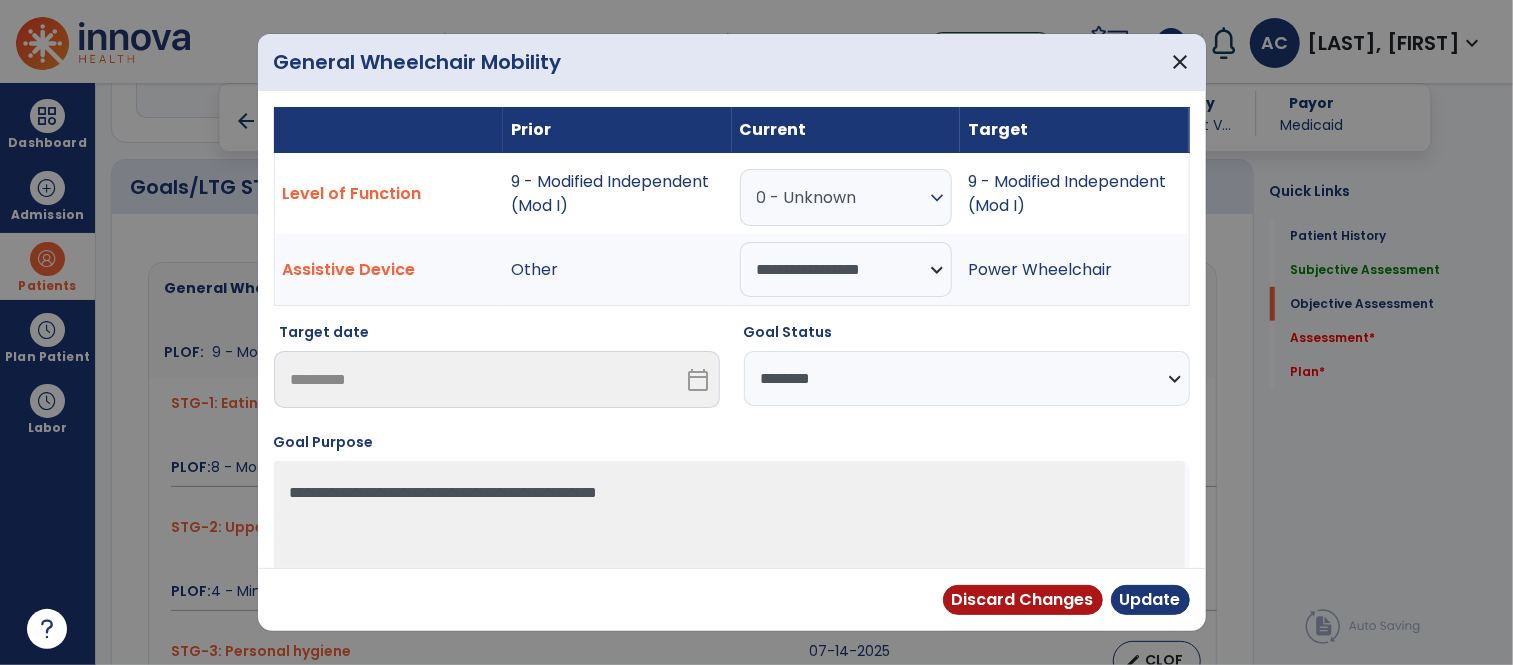 select on "********" 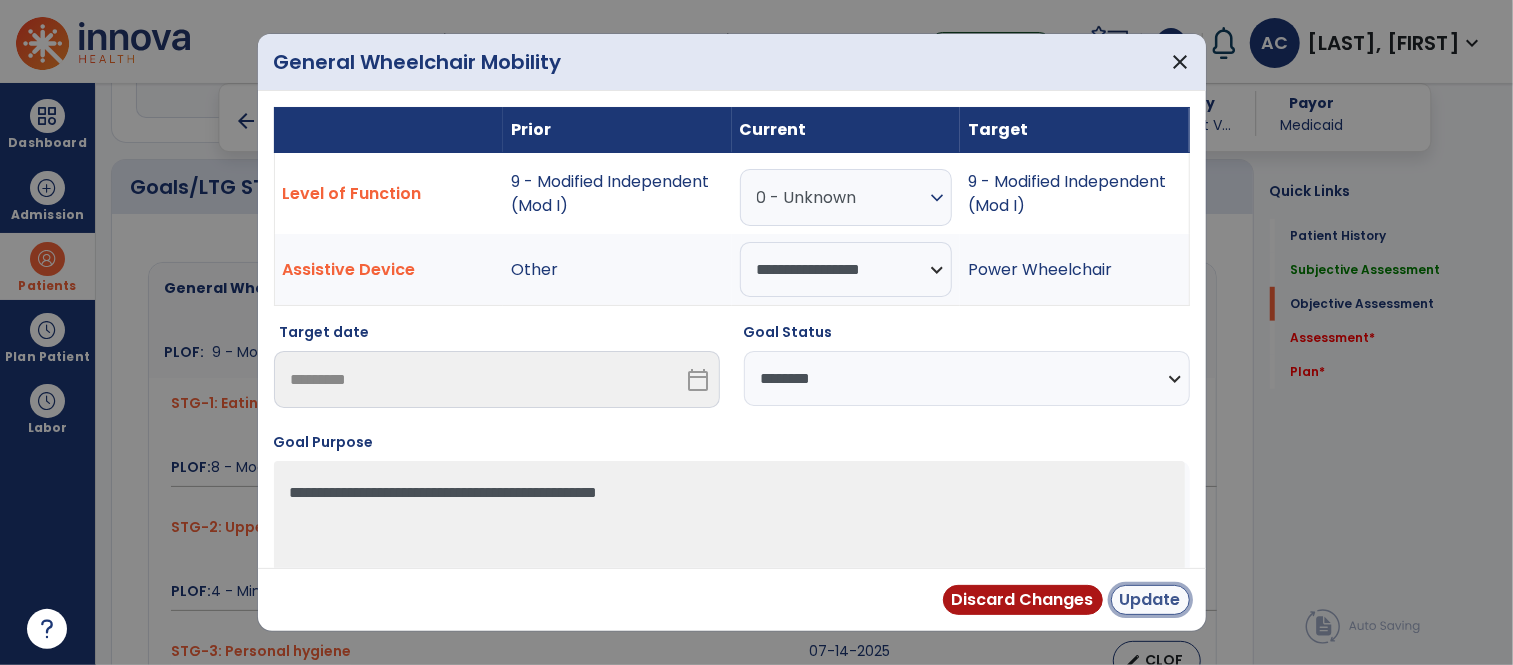 click on "Update" at bounding box center (1150, 600) 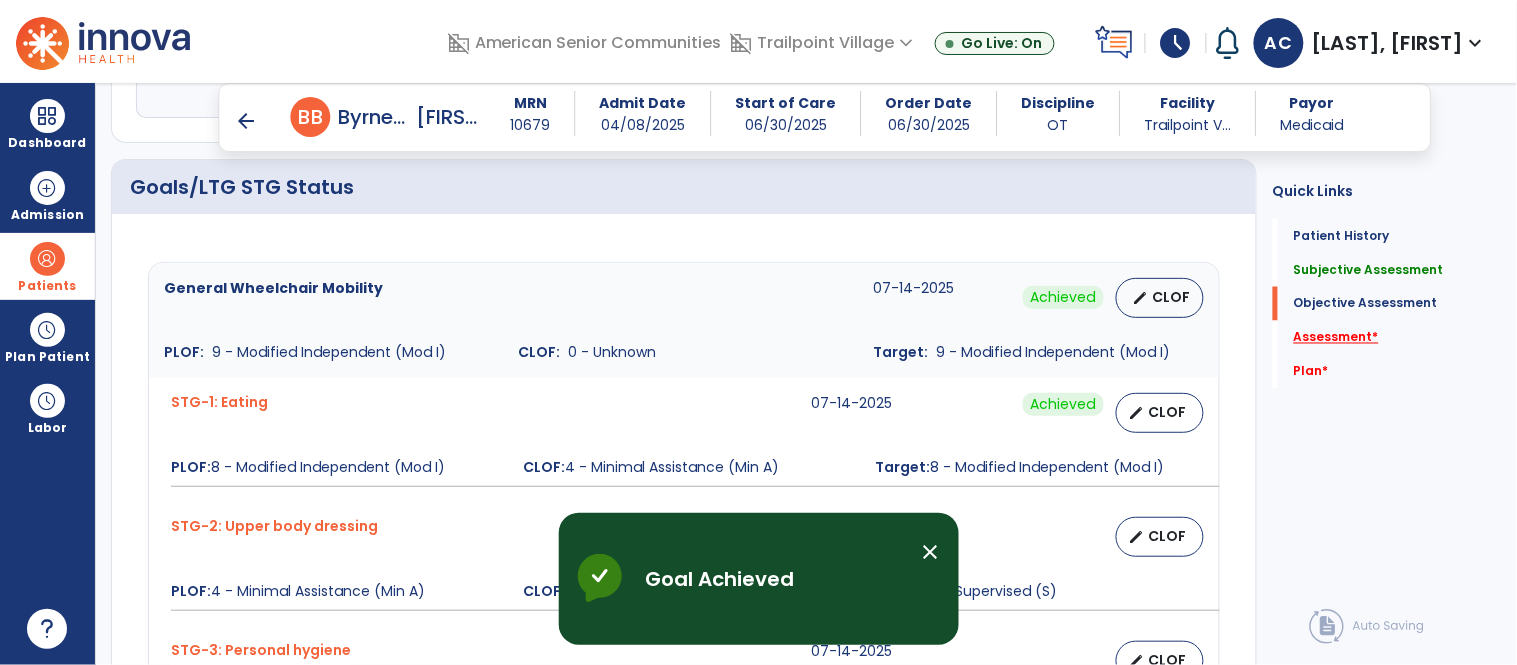 click on "Assessment   *" 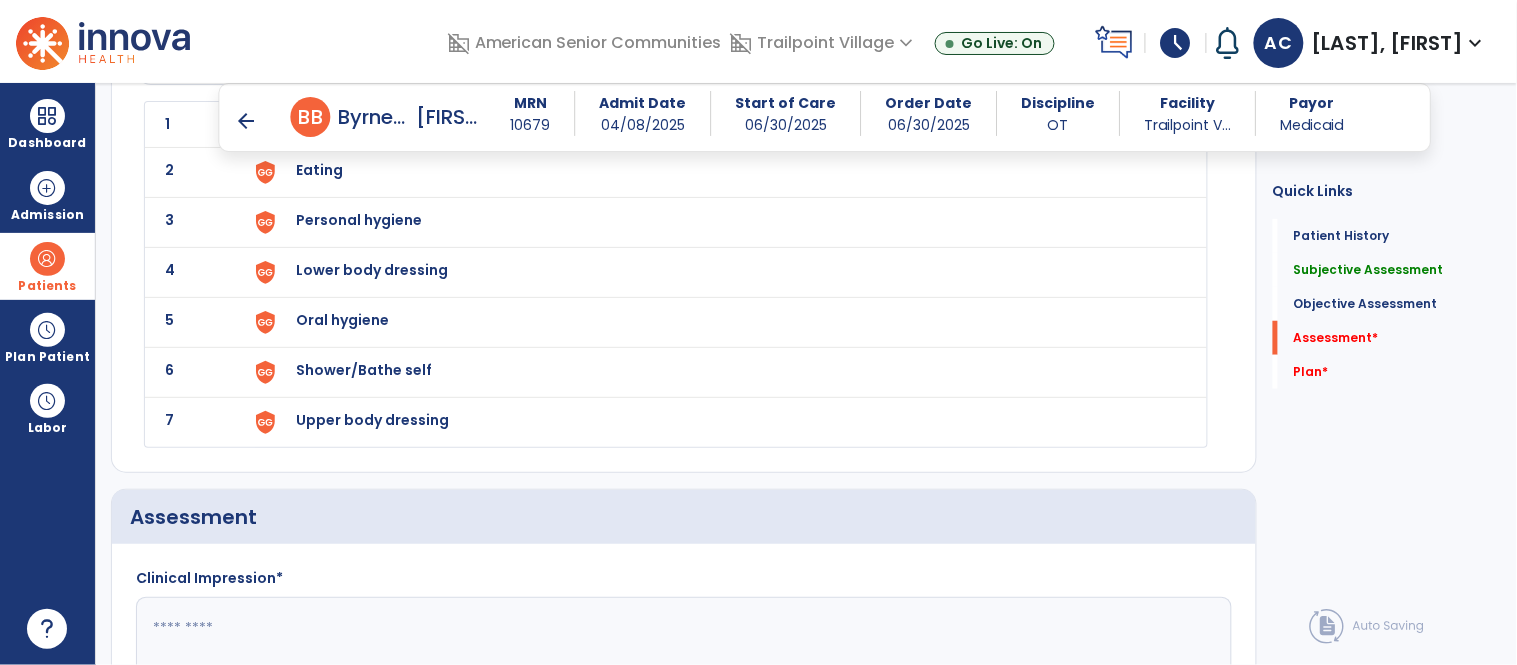 scroll, scrollTop: 2576, scrollLeft: 0, axis: vertical 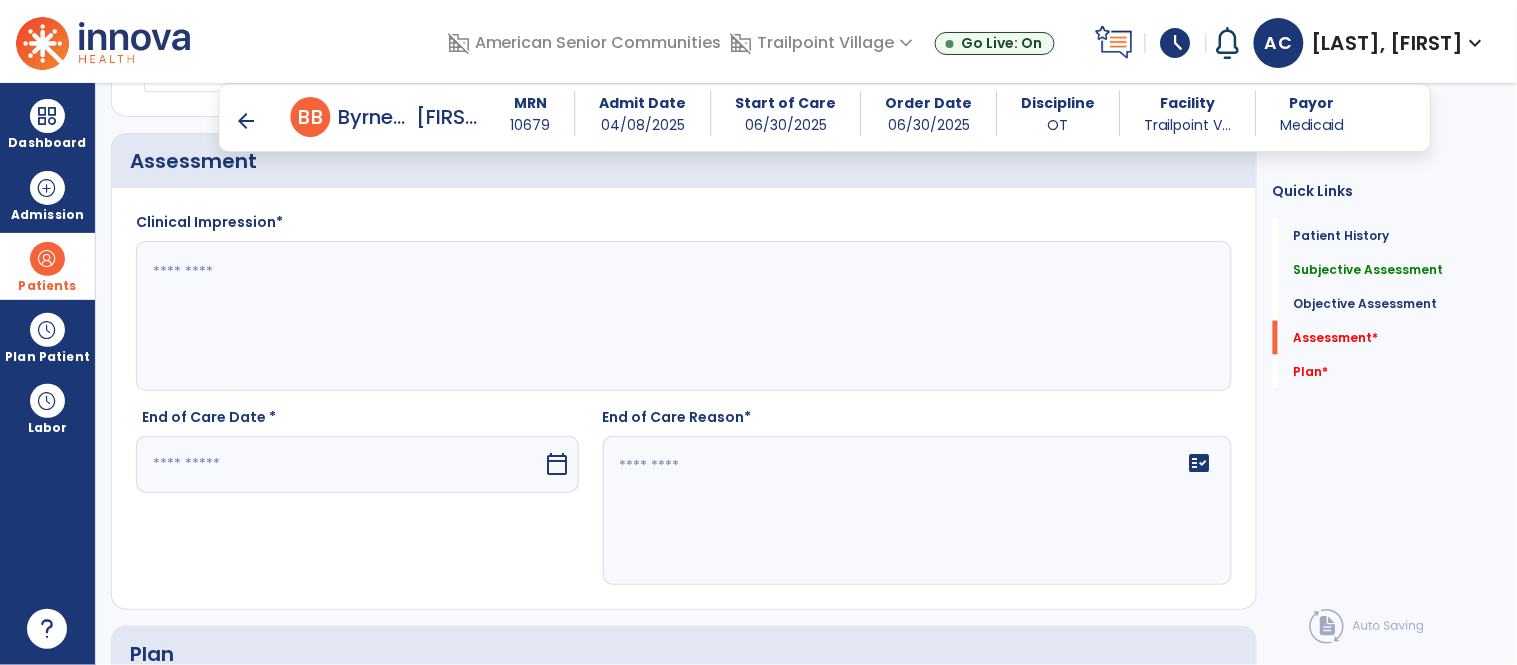 click 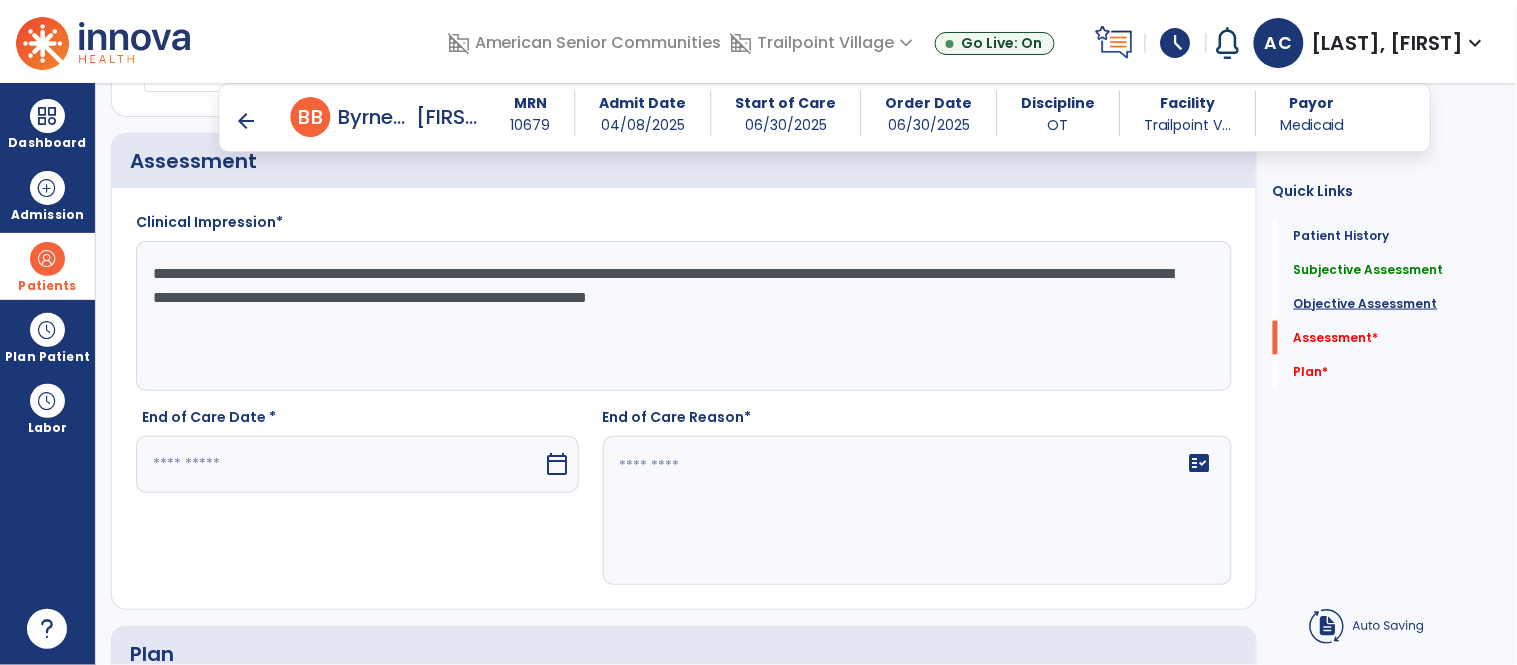 type on "**********" 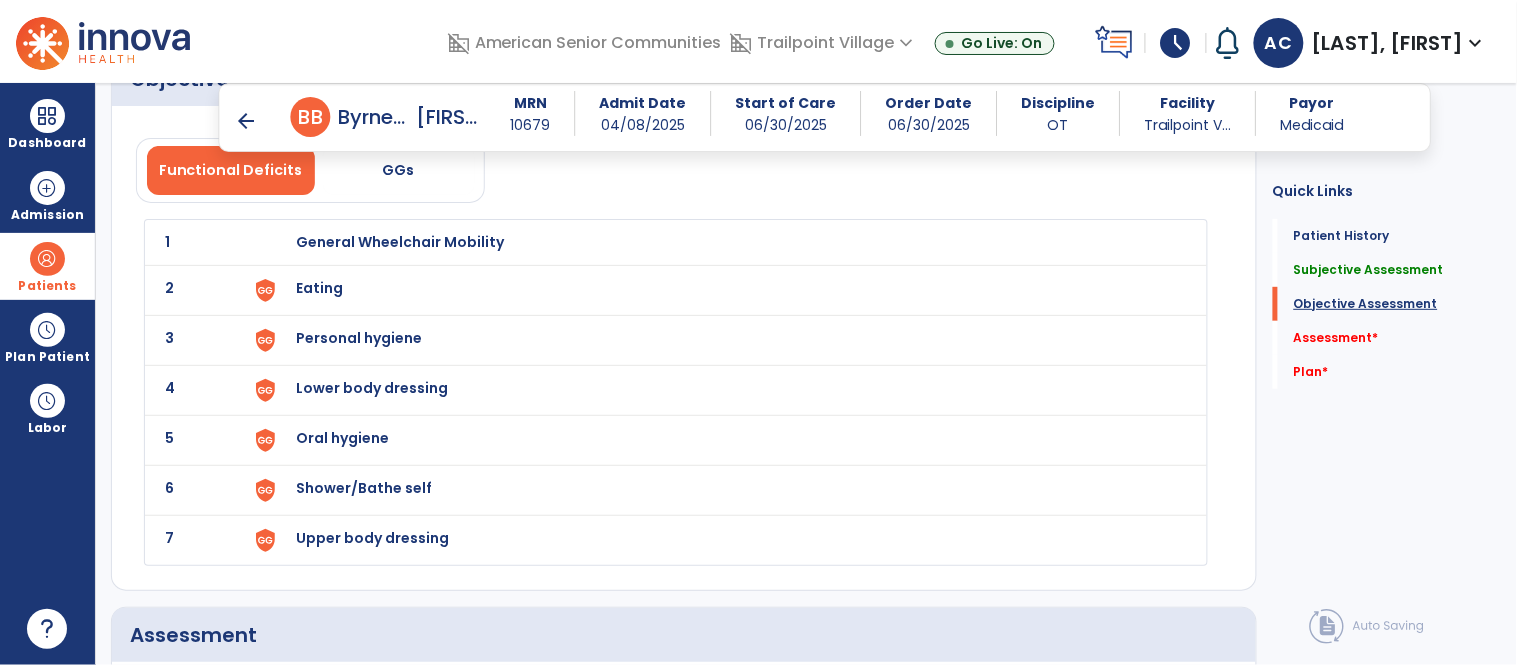 scroll, scrollTop: 2051, scrollLeft: 0, axis: vertical 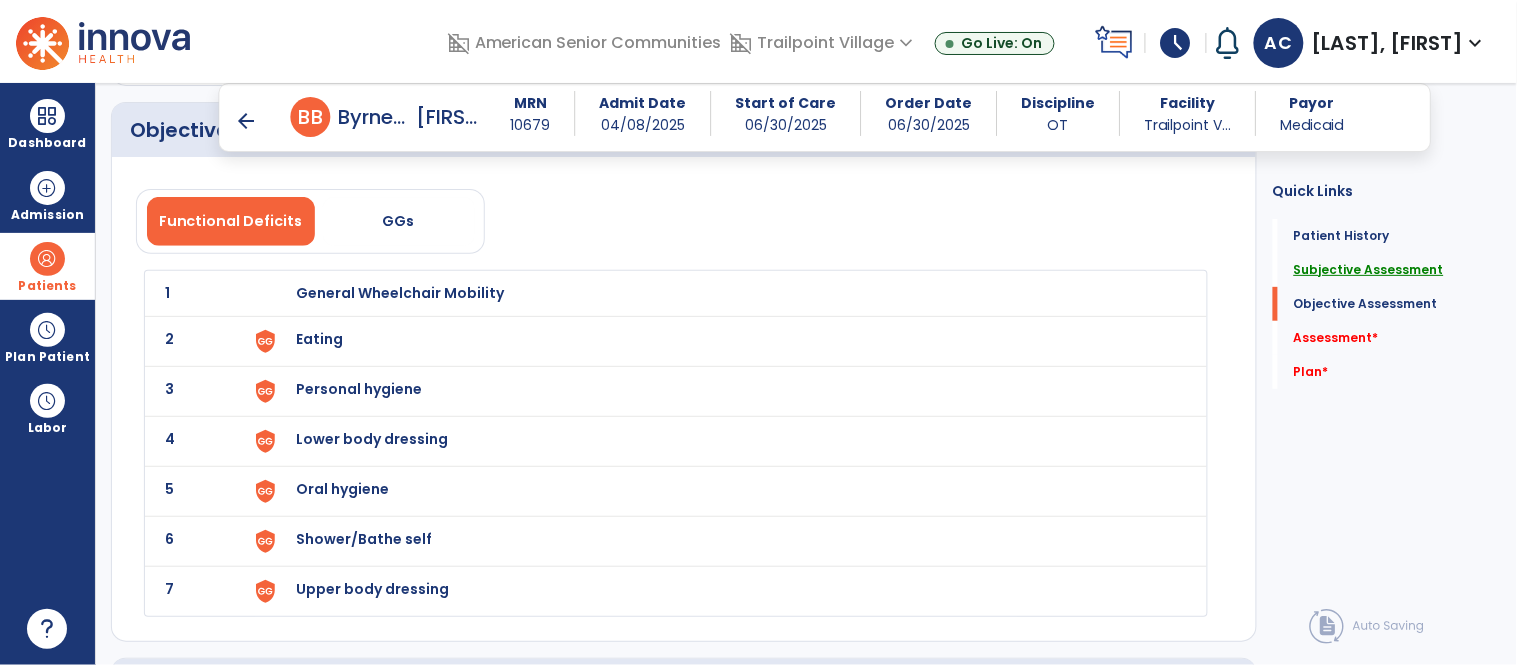 click on "Subjective Assessment" 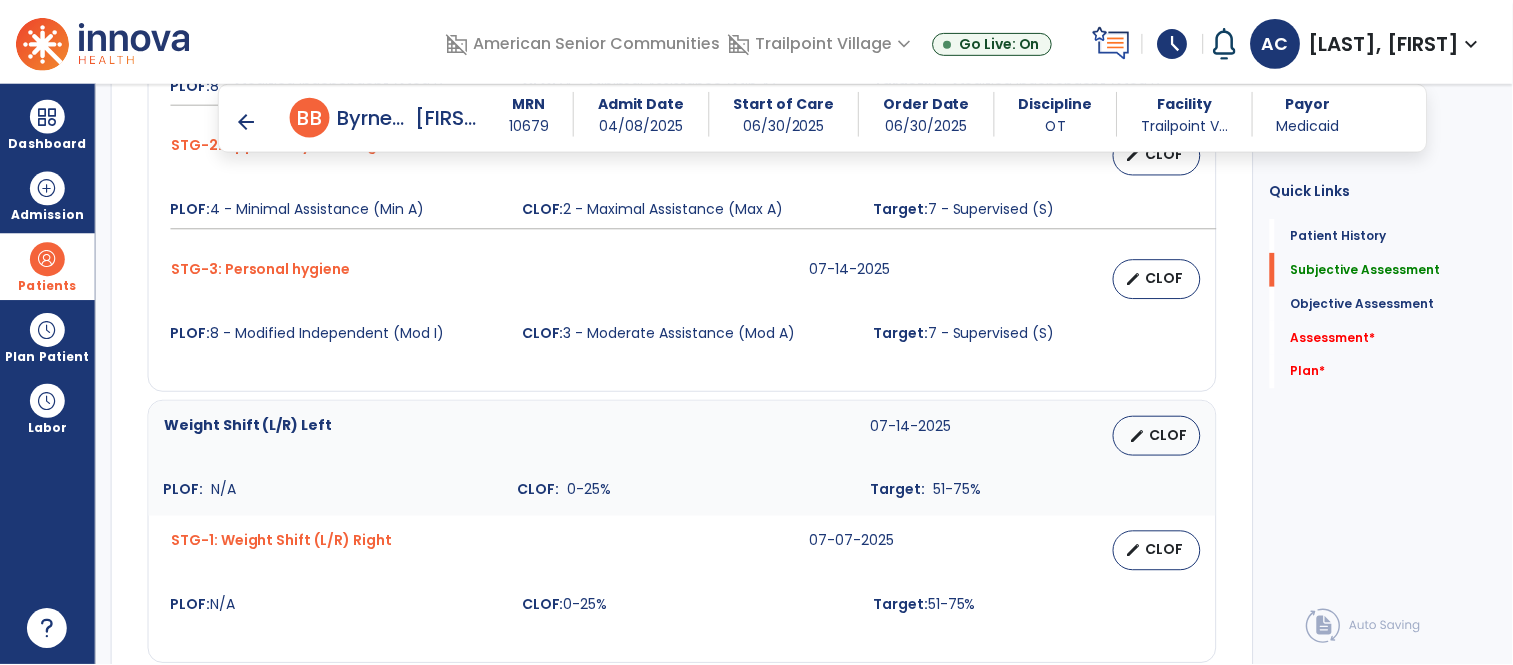 scroll, scrollTop: 1145, scrollLeft: 0, axis: vertical 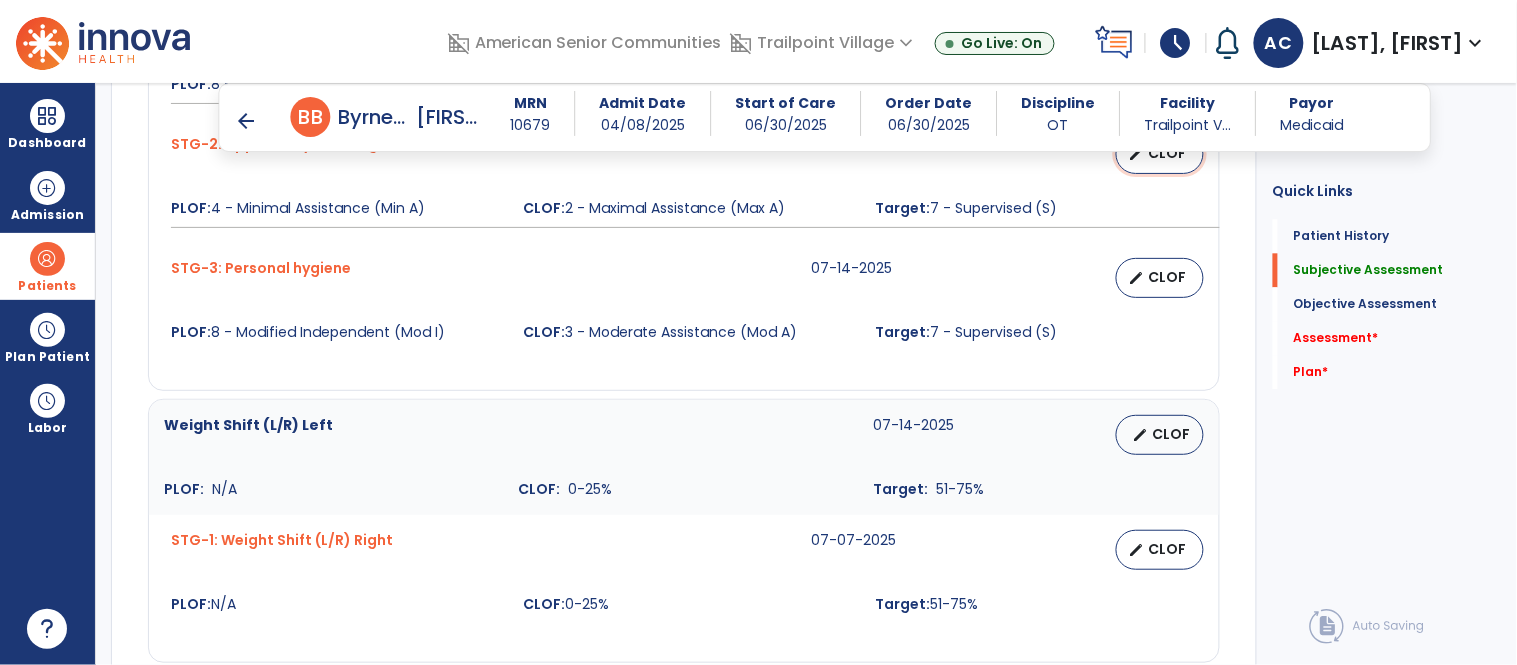 click on "edit   CLOF" at bounding box center (1160, 154) 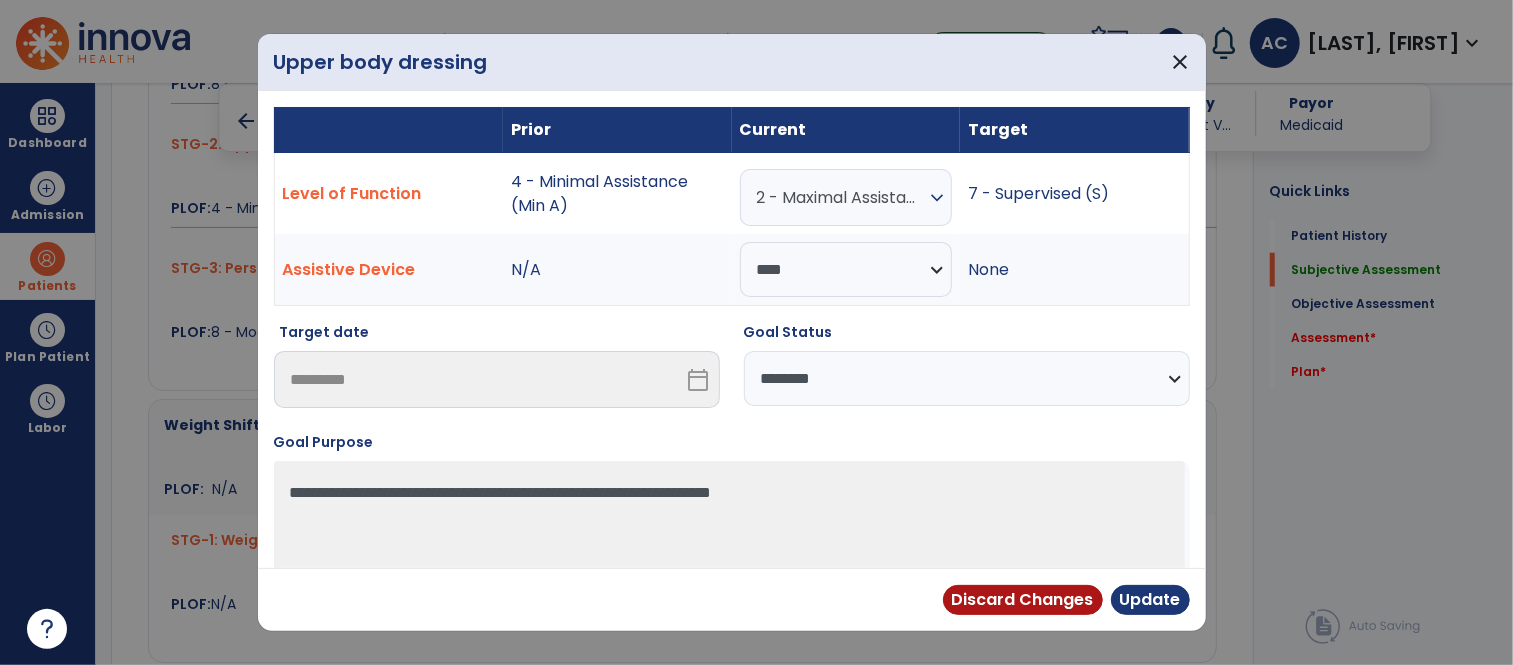 scroll, scrollTop: 1145, scrollLeft: 0, axis: vertical 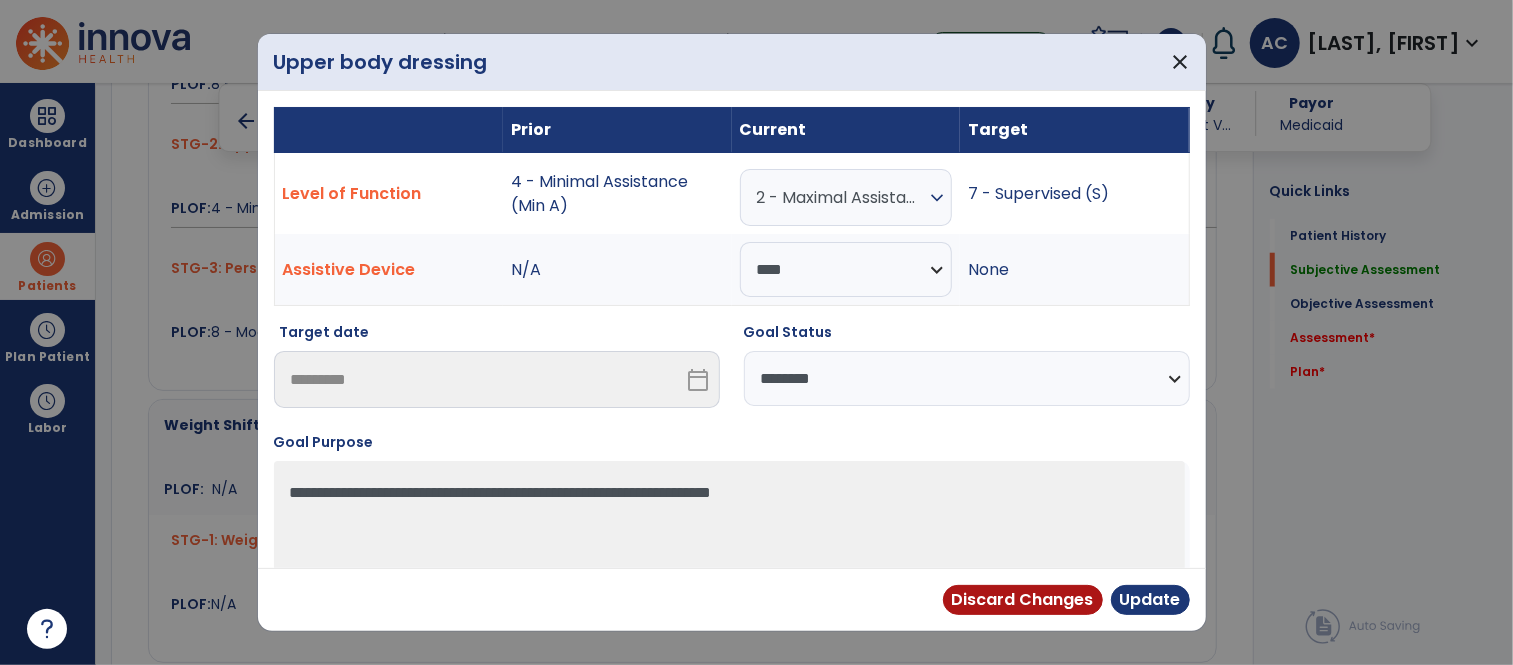 click on "2 - Maximal Assistance (Max A)" at bounding box center (841, 197) 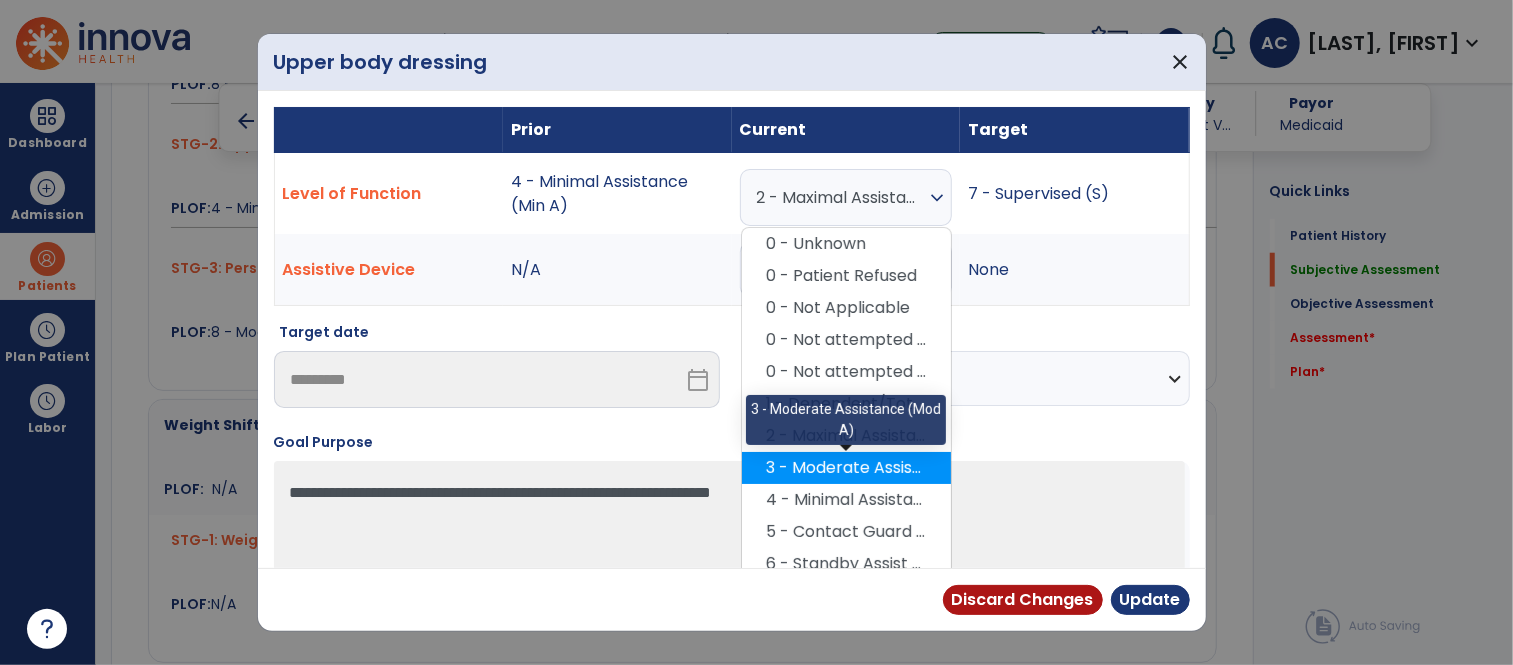 click on "3 - Moderate Assistance (Mod A)" at bounding box center [846, 468] 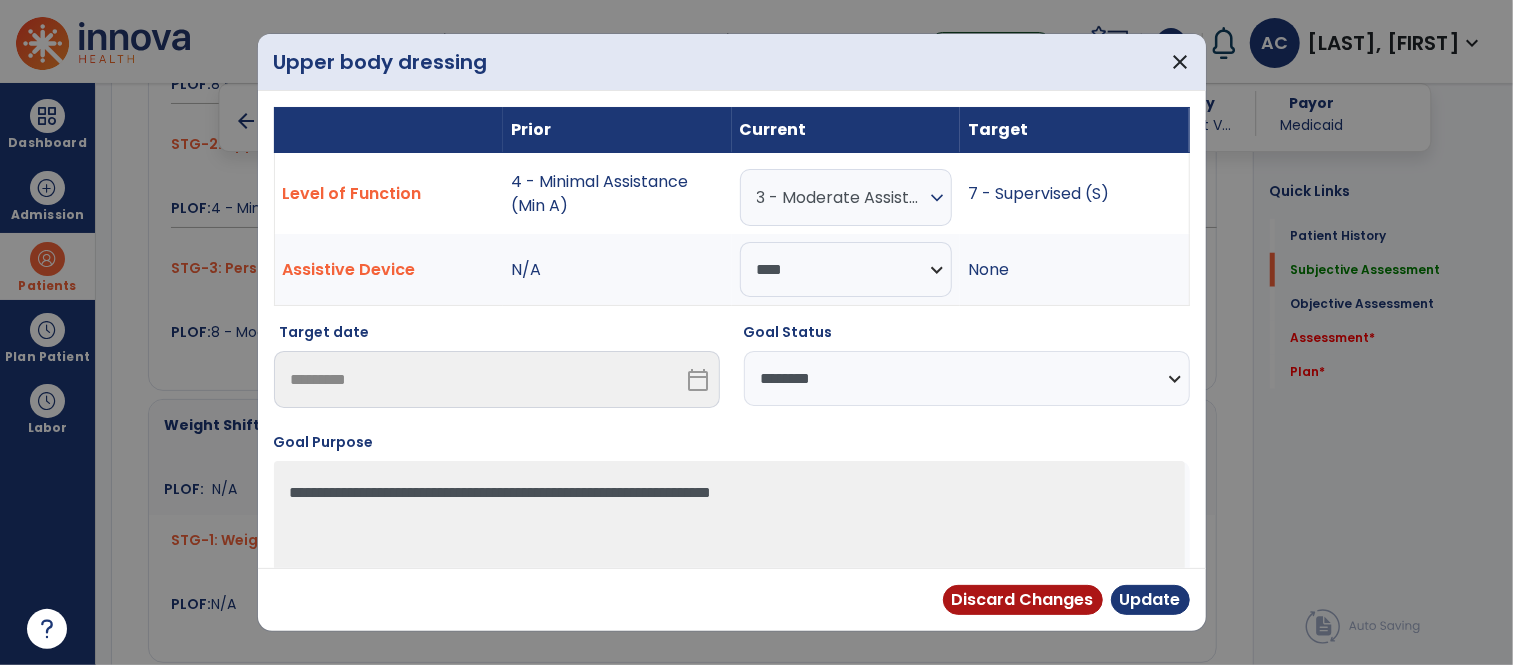 click on "**********" at bounding box center (967, 378) 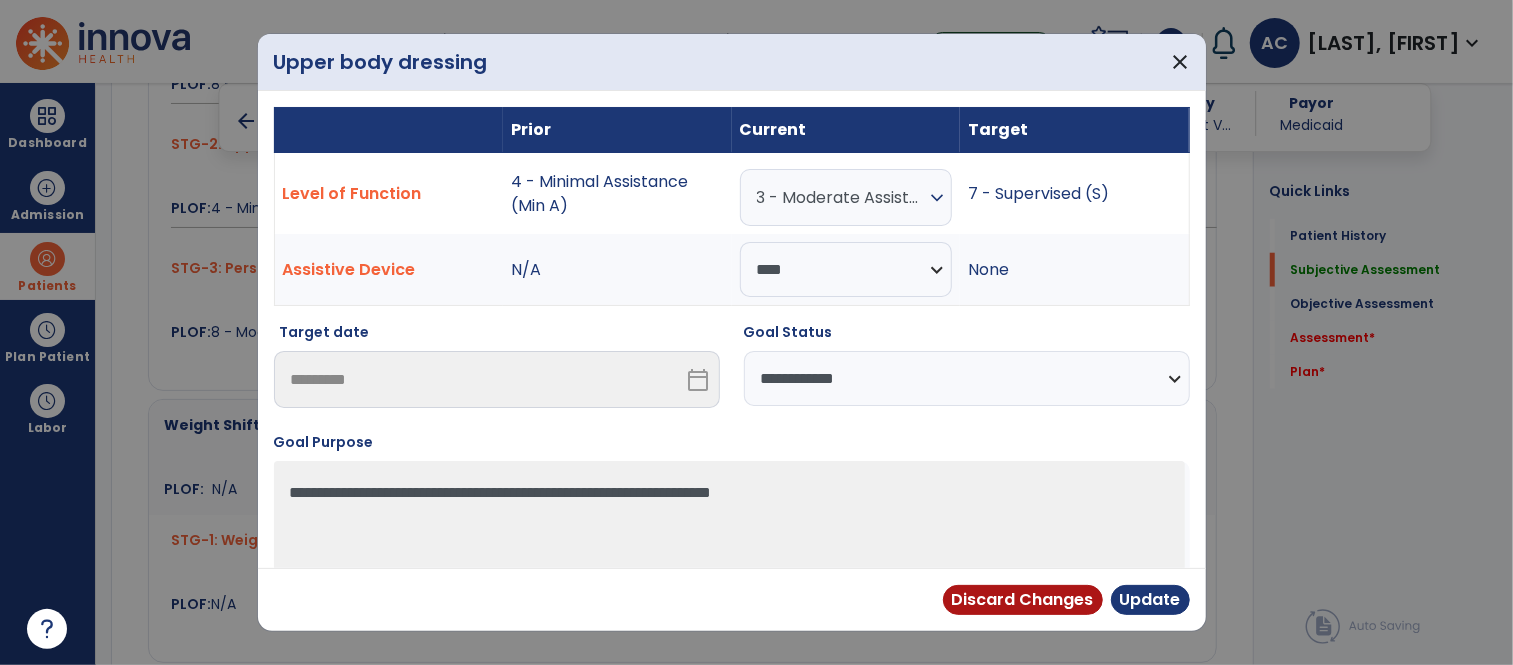 click on "**********" at bounding box center (967, 378) 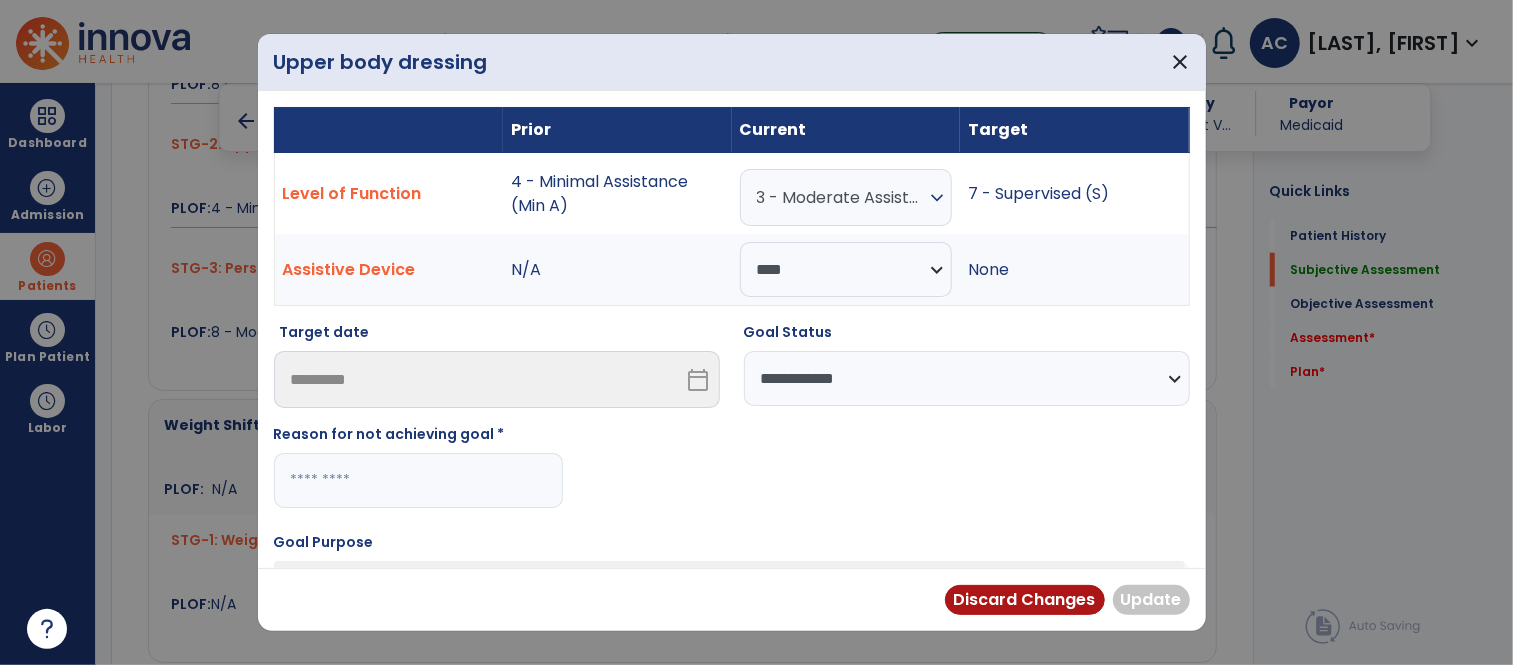 click at bounding box center [418, 480] 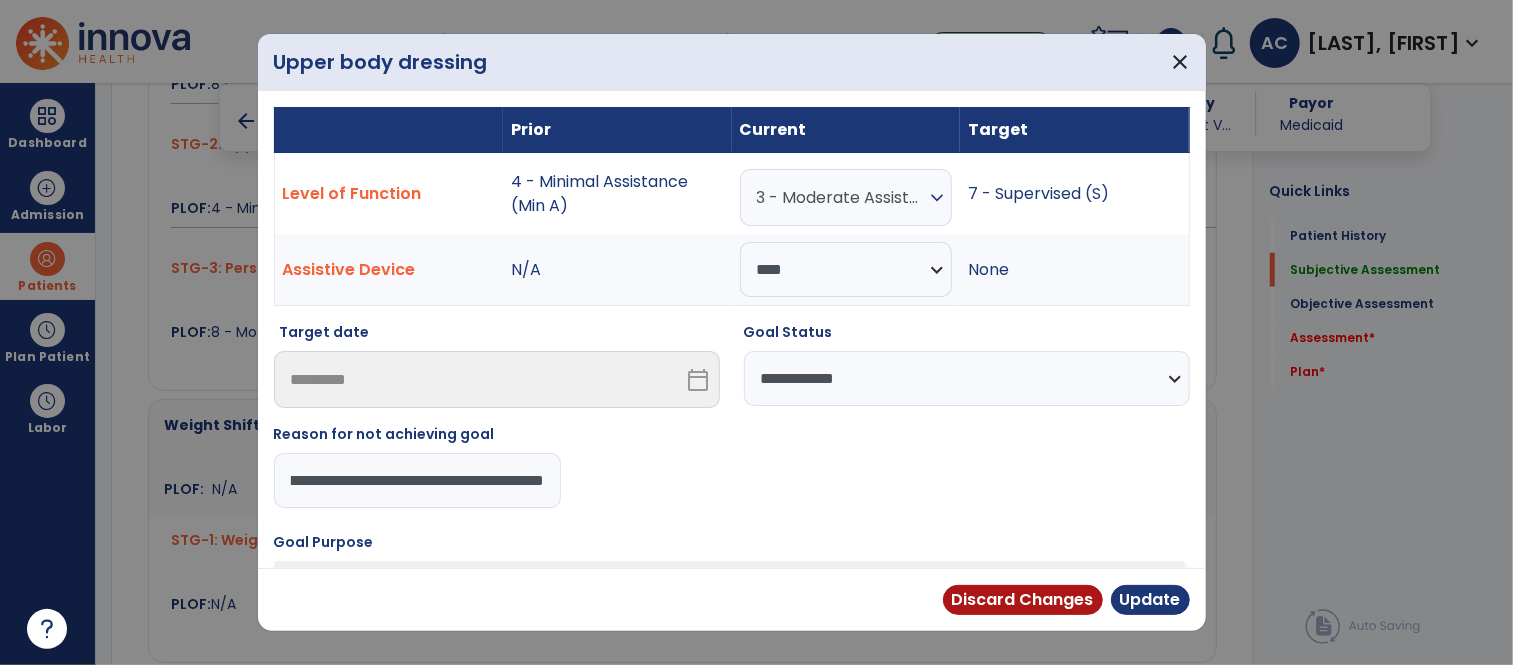 scroll, scrollTop: 0, scrollLeft: 546, axis: horizontal 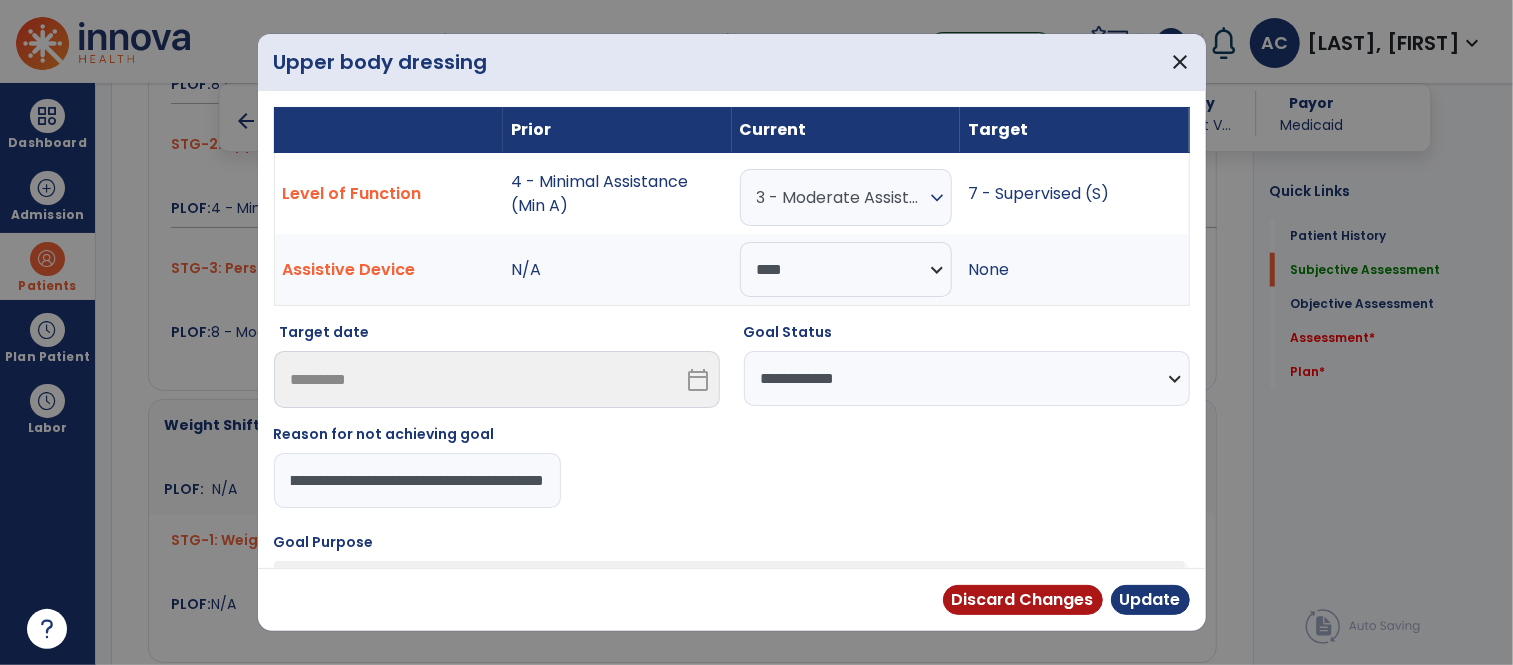 type on "**********" 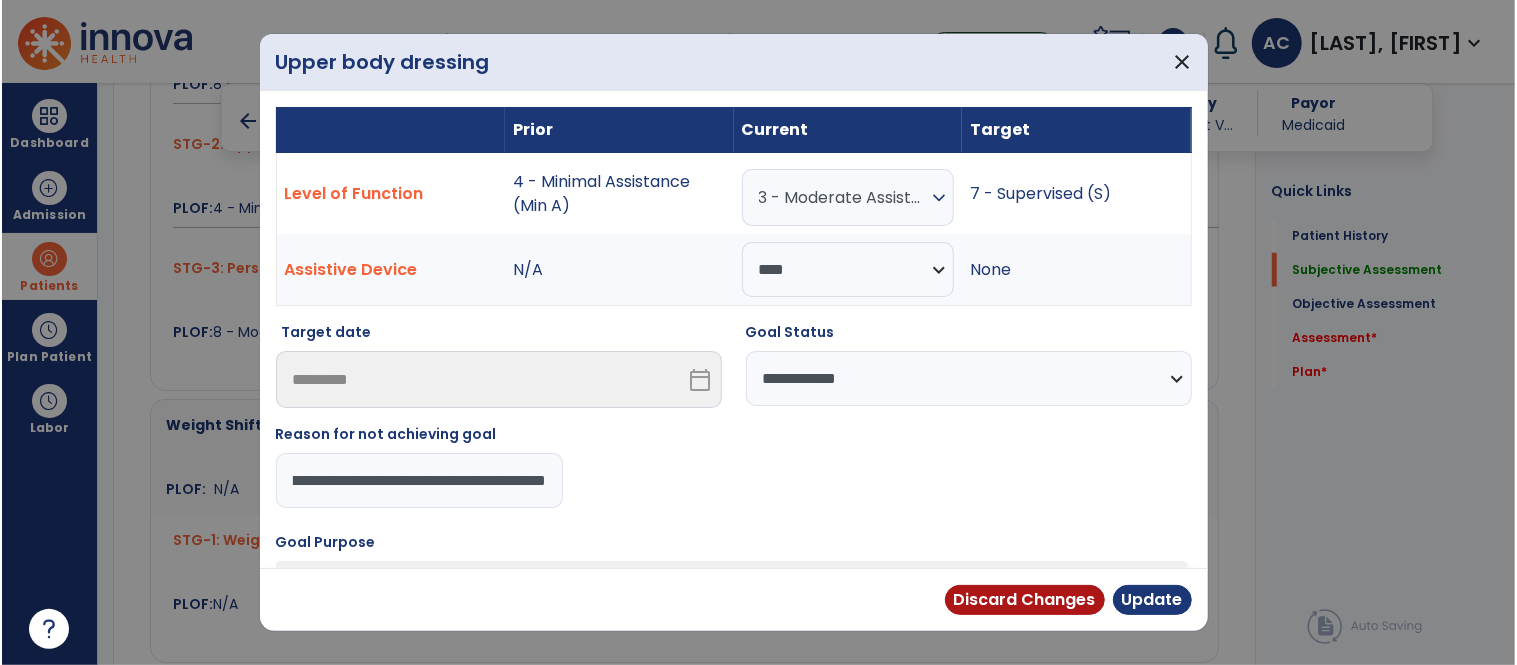 scroll, scrollTop: 0, scrollLeft: 535, axis: horizontal 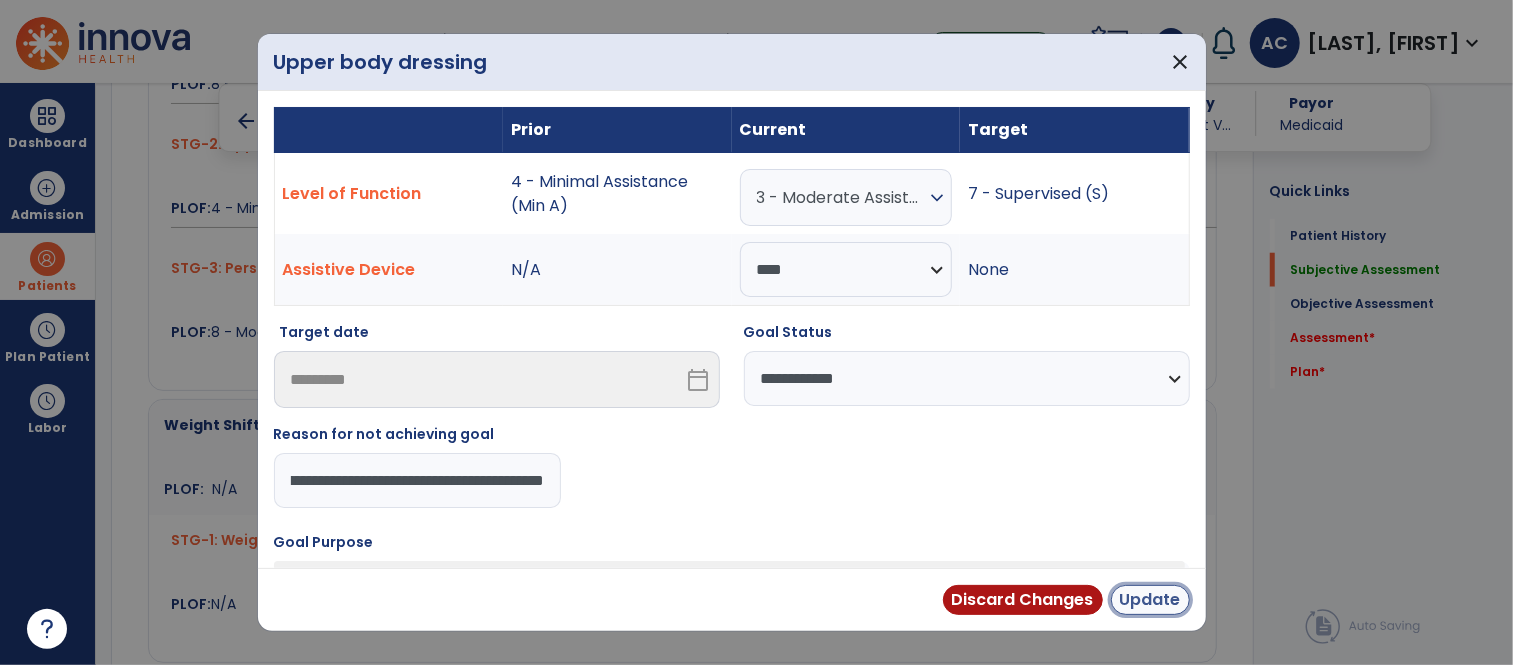 click on "Update" at bounding box center [1150, 600] 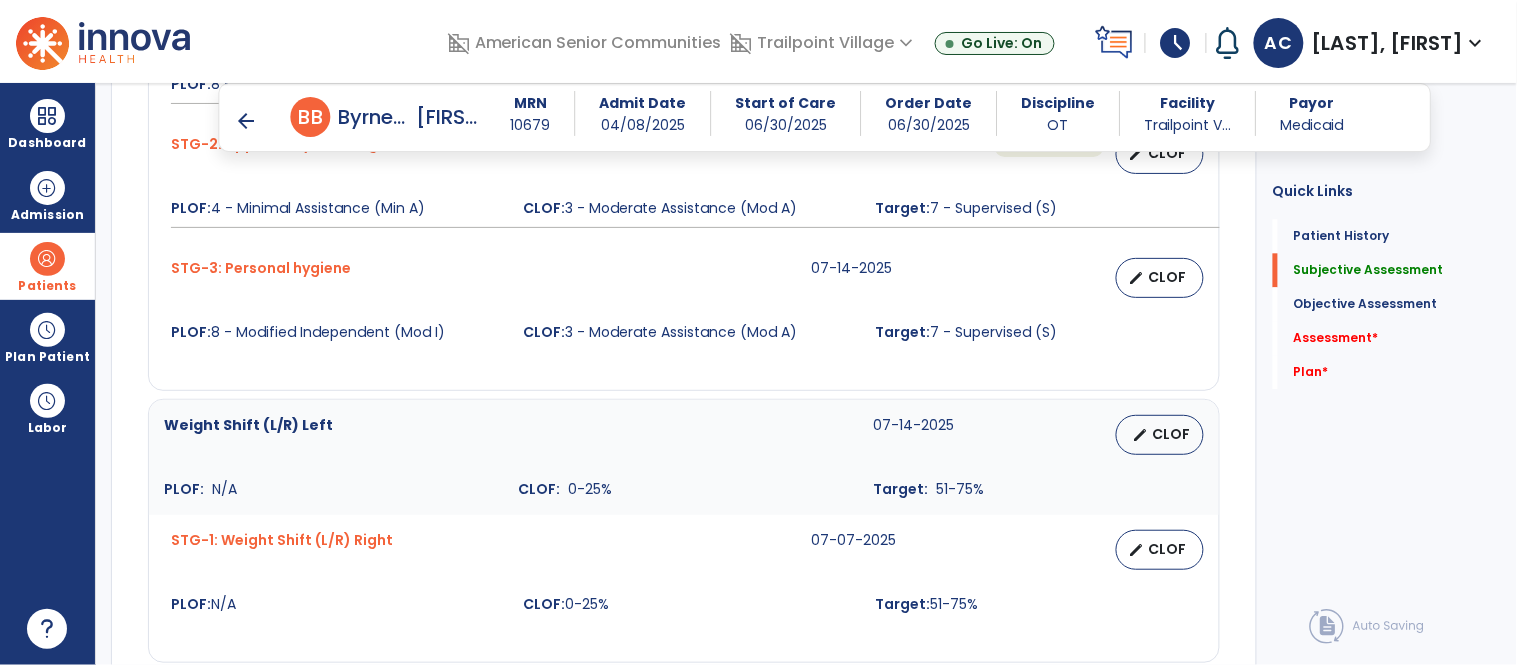 click on "edit   CLOF" at bounding box center [1096, 278] 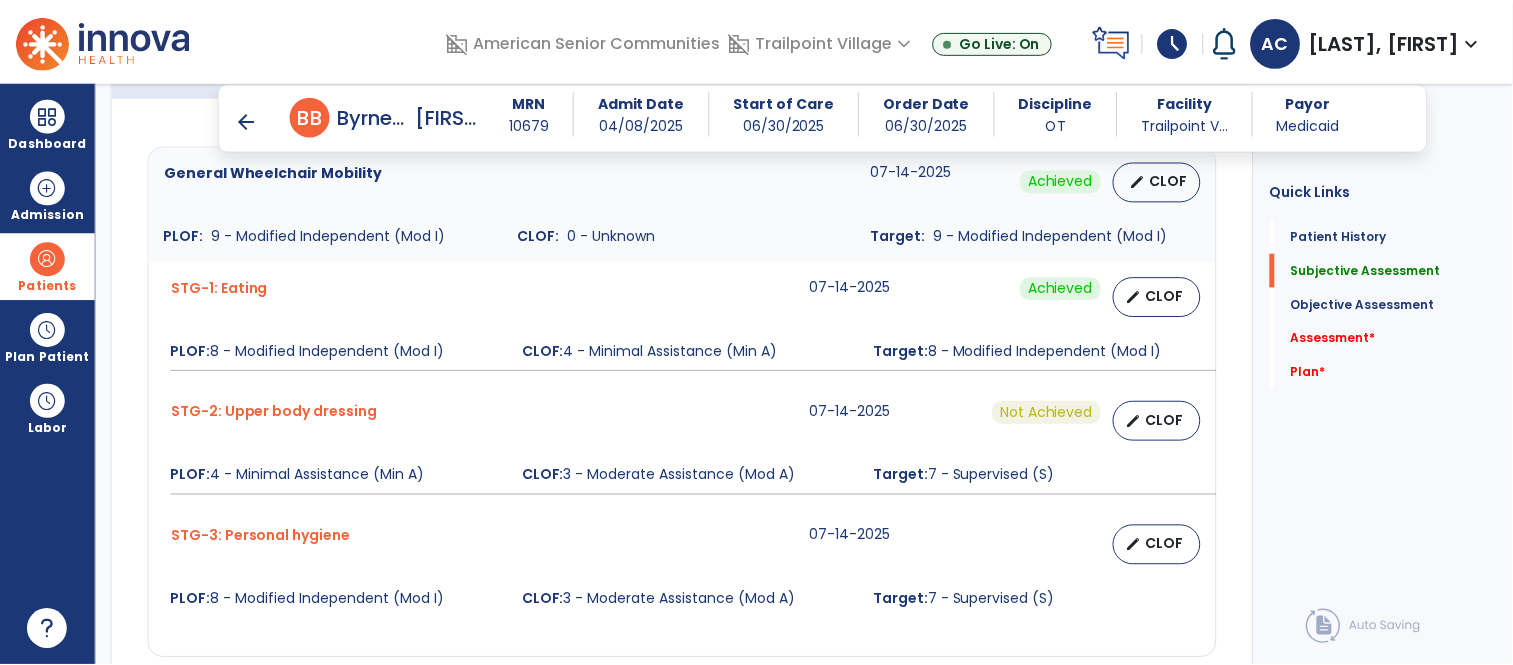 scroll, scrollTop: 834, scrollLeft: 0, axis: vertical 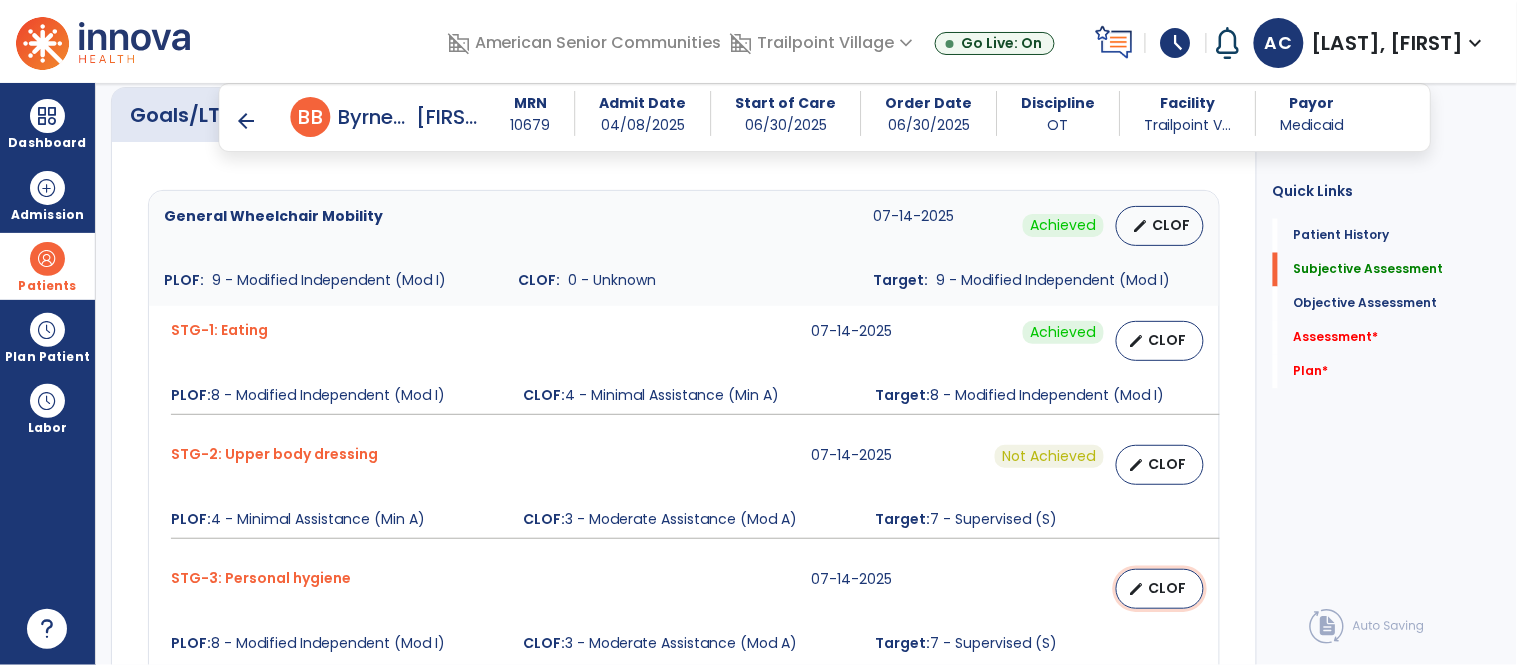 click on "CLOF" at bounding box center [1168, 588] 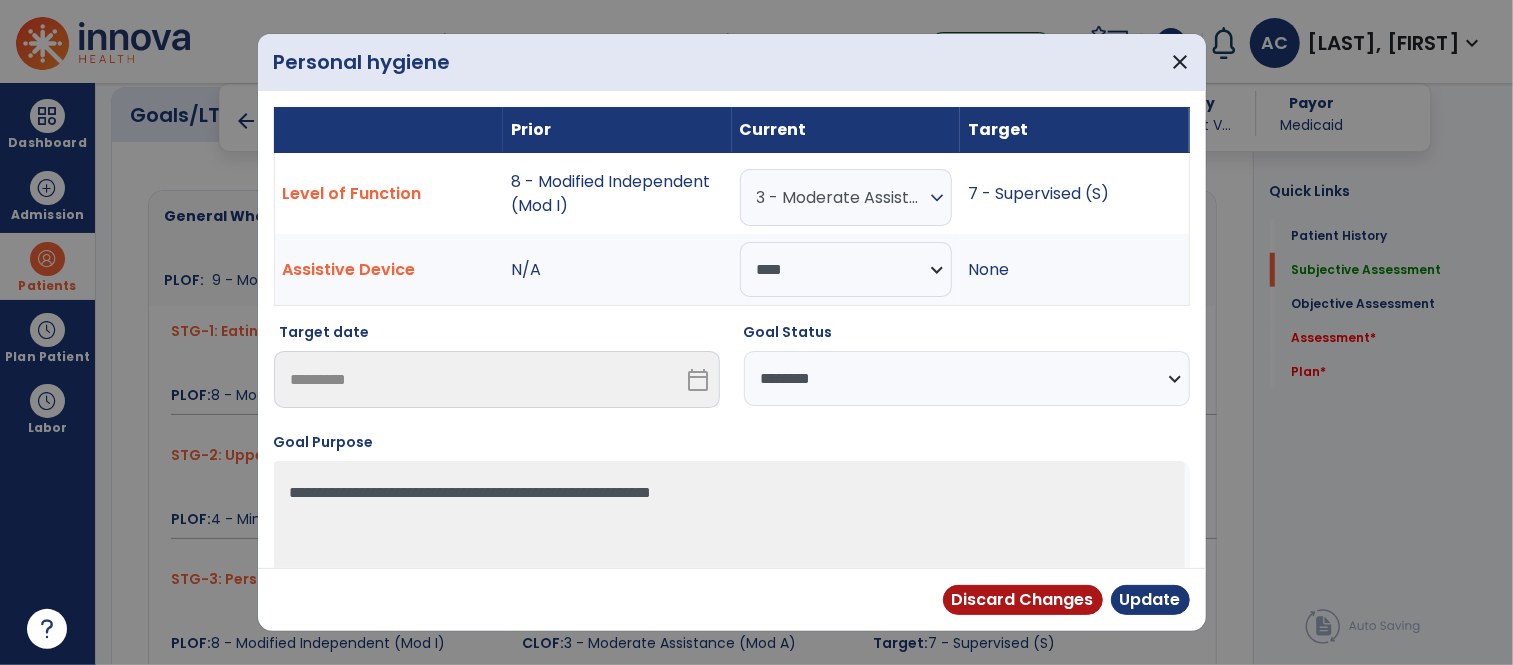 scroll, scrollTop: 834, scrollLeft: 0, axis: vertical 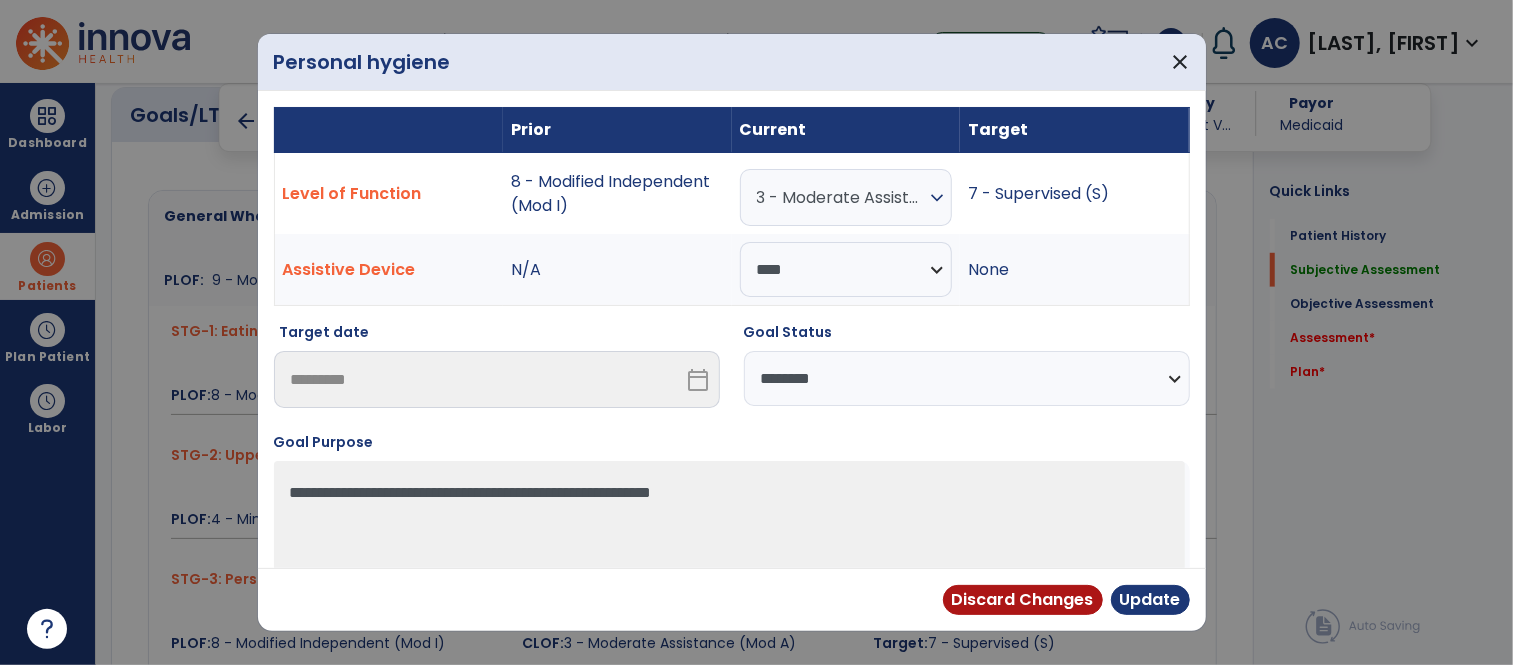 click on "3 - Moderate Assistance (Mod A)" at bounding box center [841, 197] 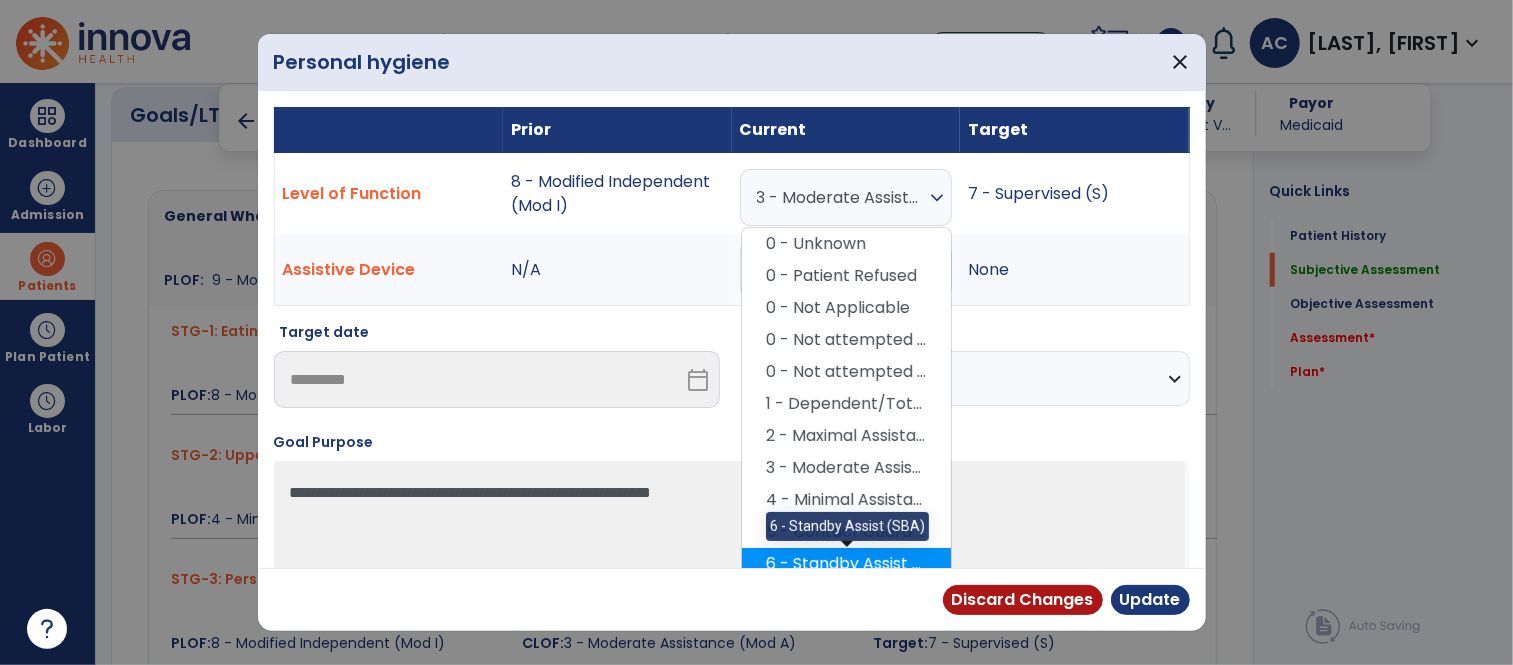 click on "6 - Standby Assist (SBA)" at bounding box center [846, 564] 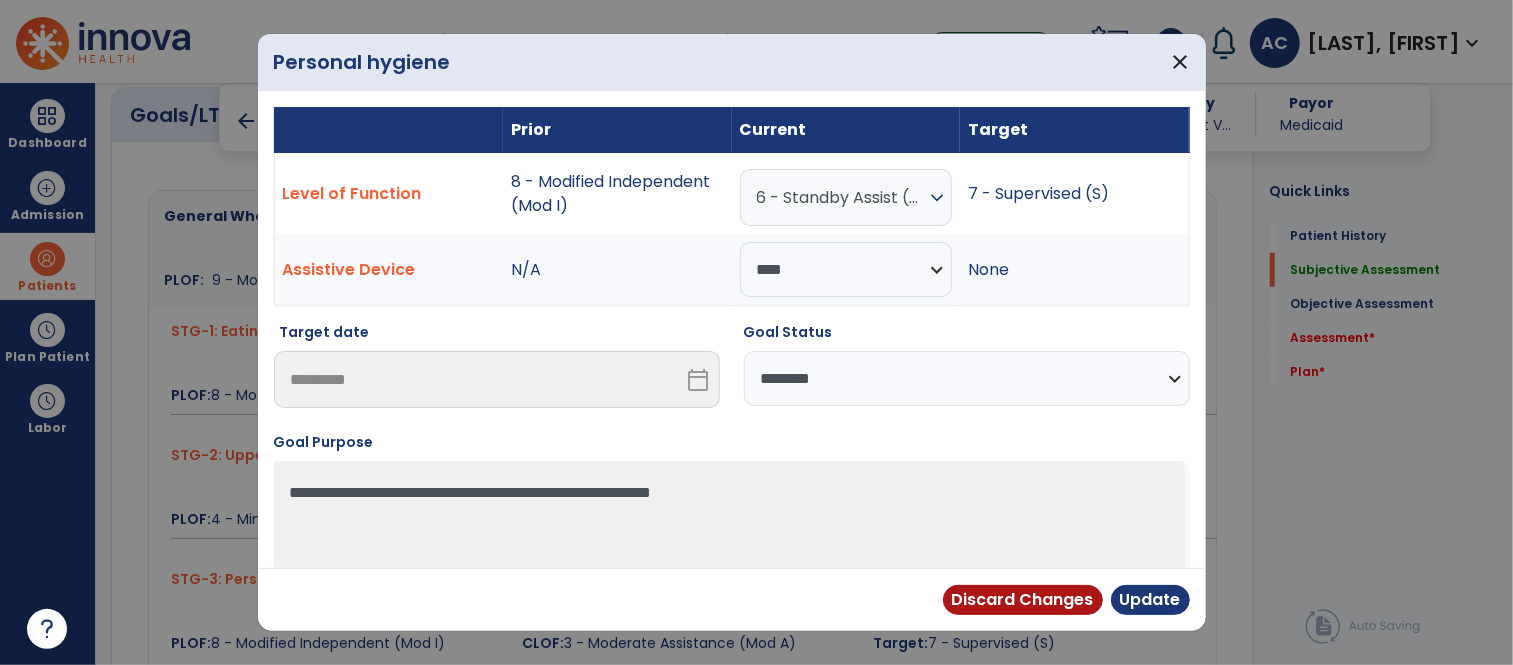 click on "**********" at bounding box center [967, 378] 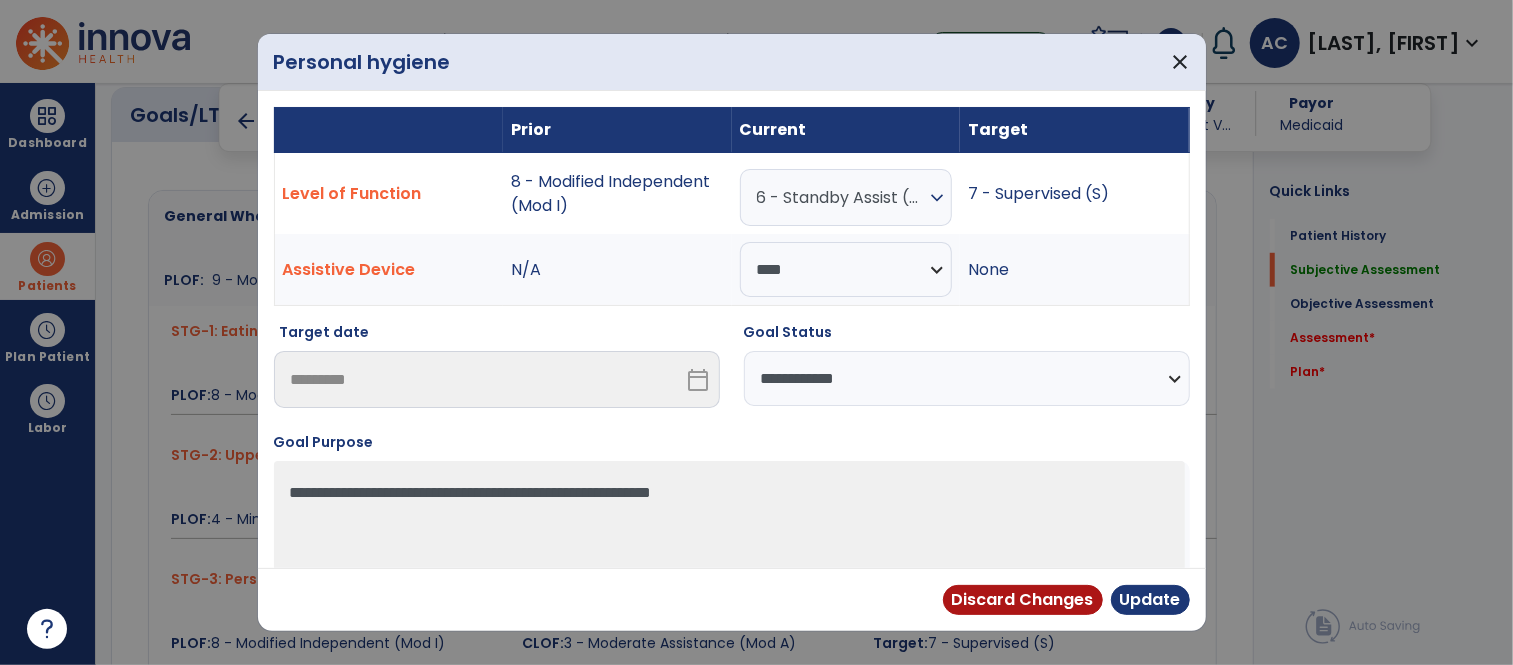 click on "**********" at bounding box center (967, 378) 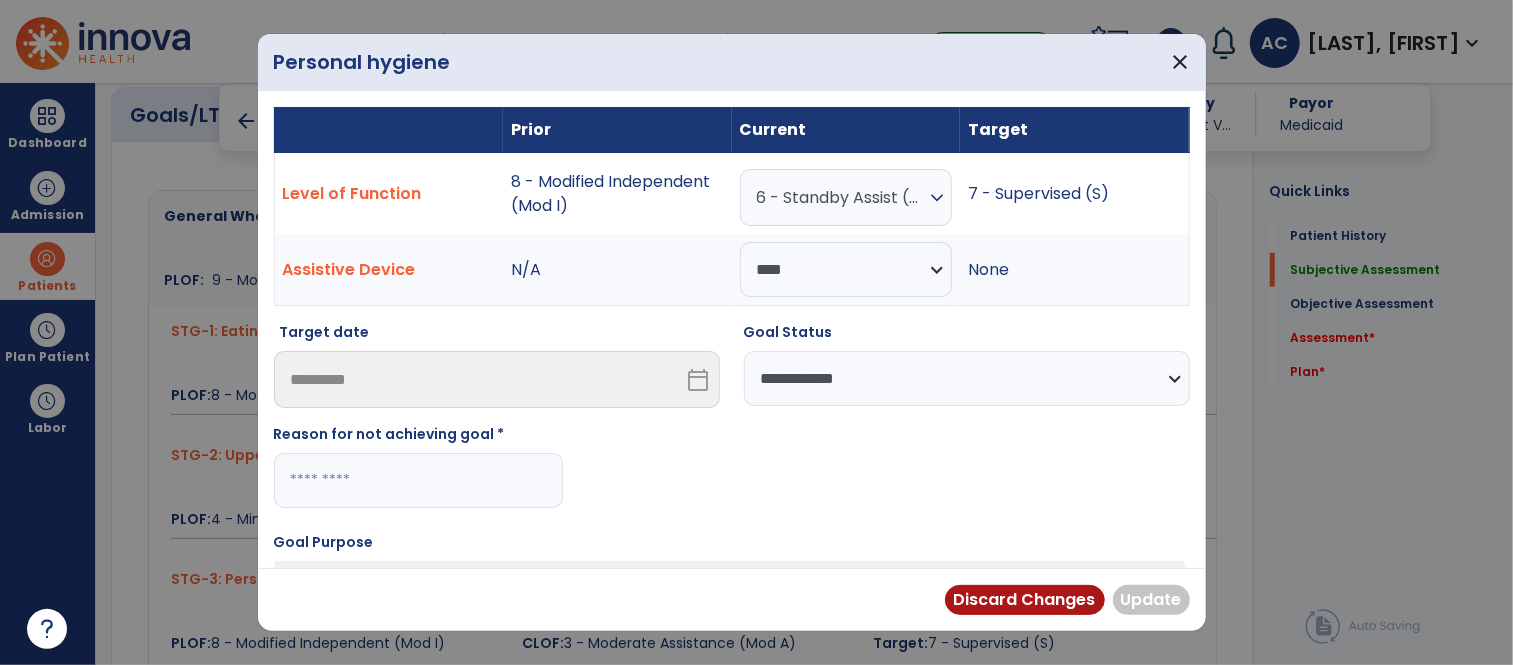 click at bounding box center (418, 480) 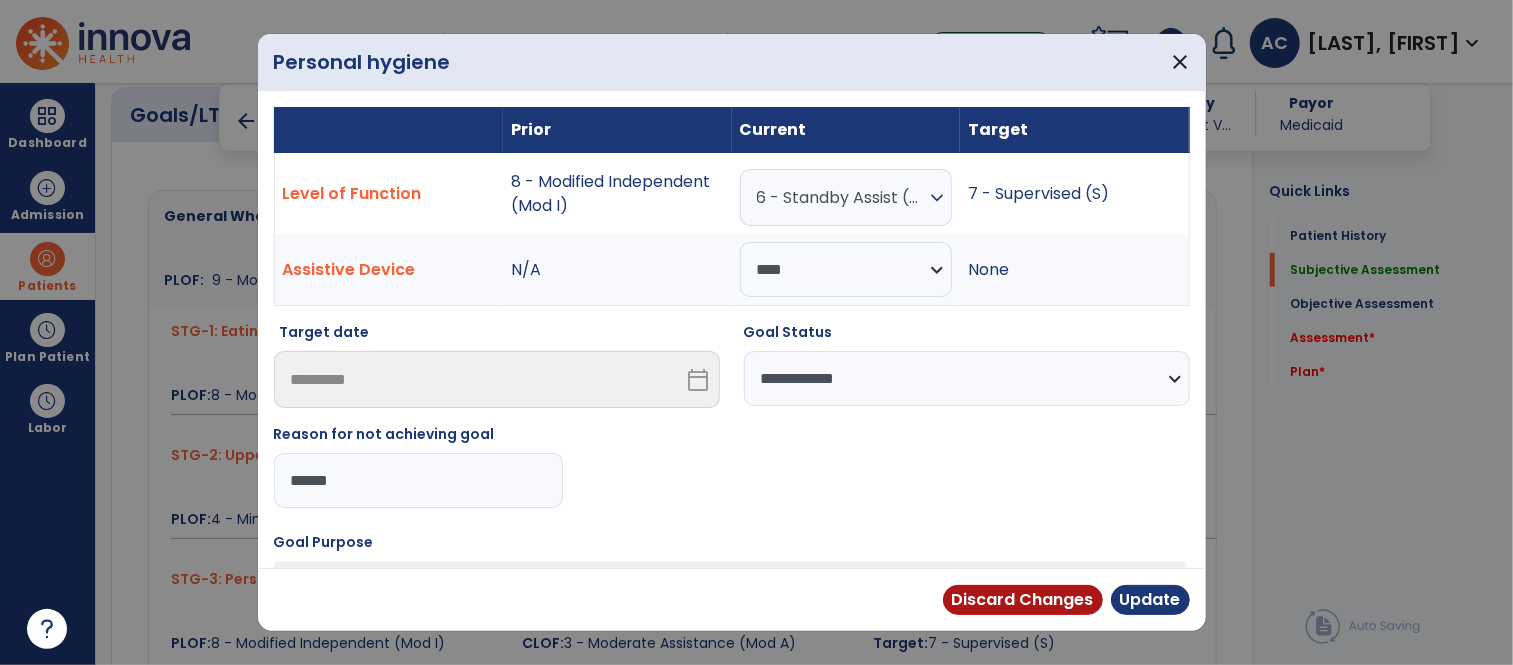 type on "*******" 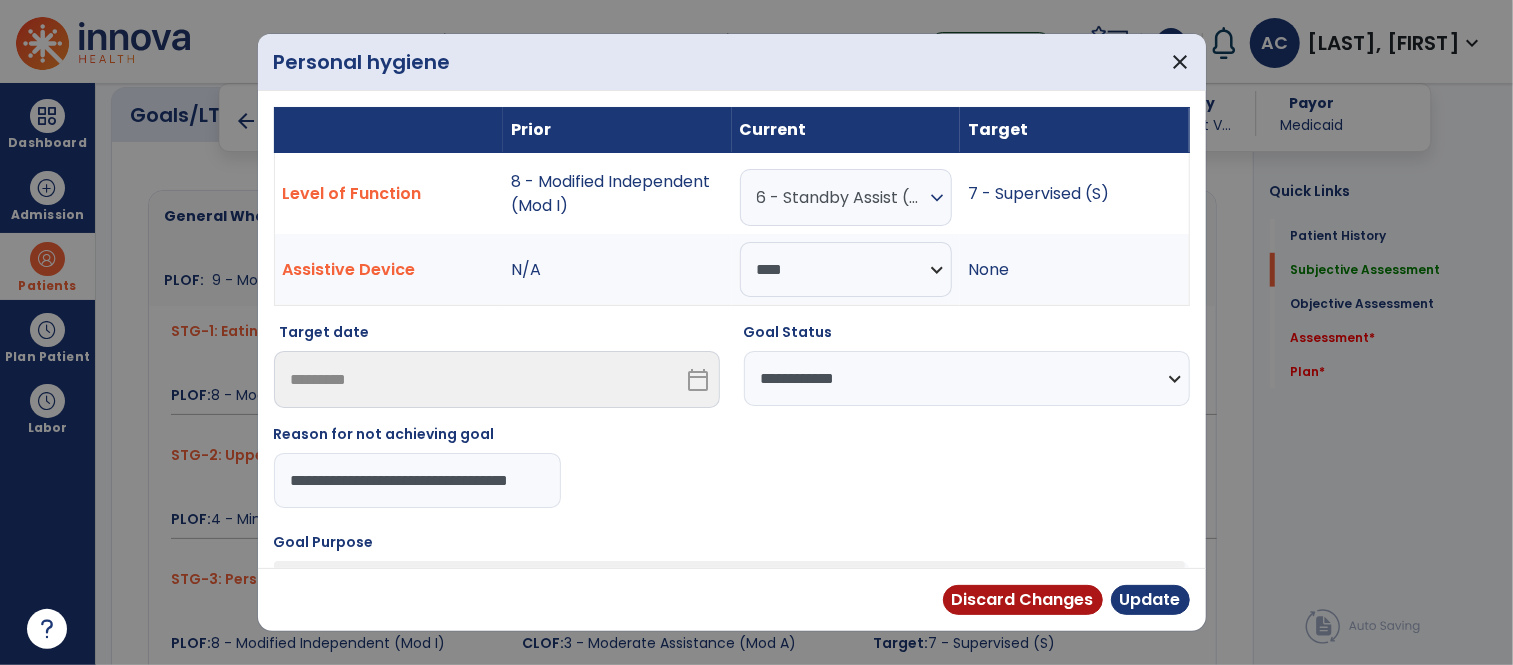 scroll, scrollTop: 0, scrollLeft: 24, axis: horizontal 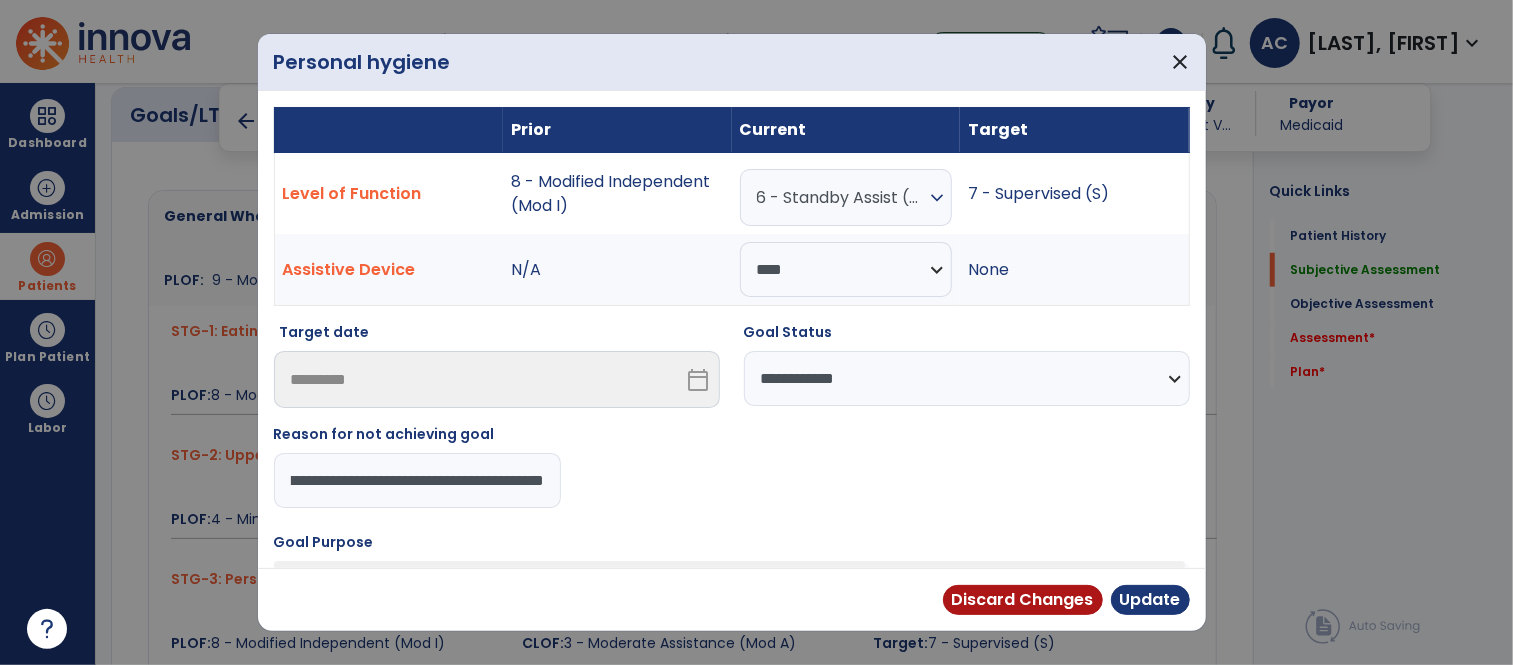 type on "**********" 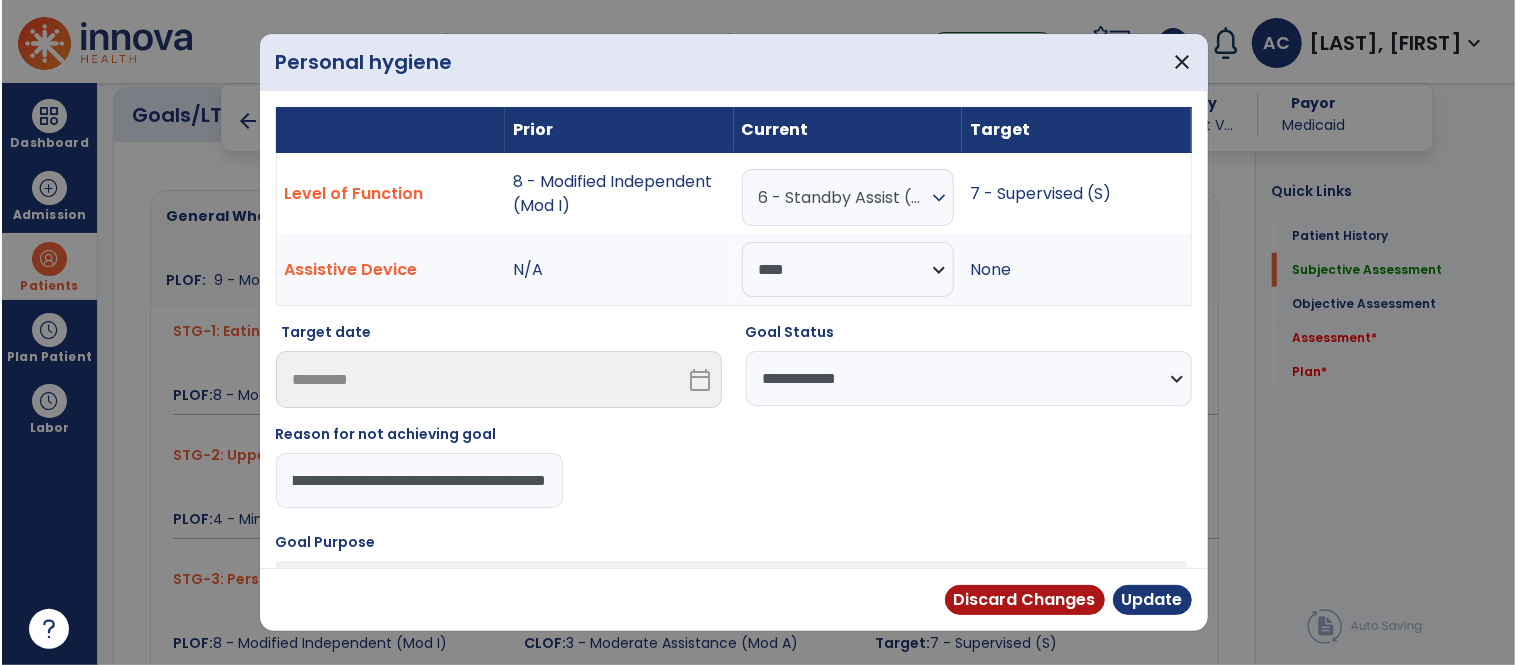 scroll, scrollTop: 0, scrollLeft: 556, axis: horizontal 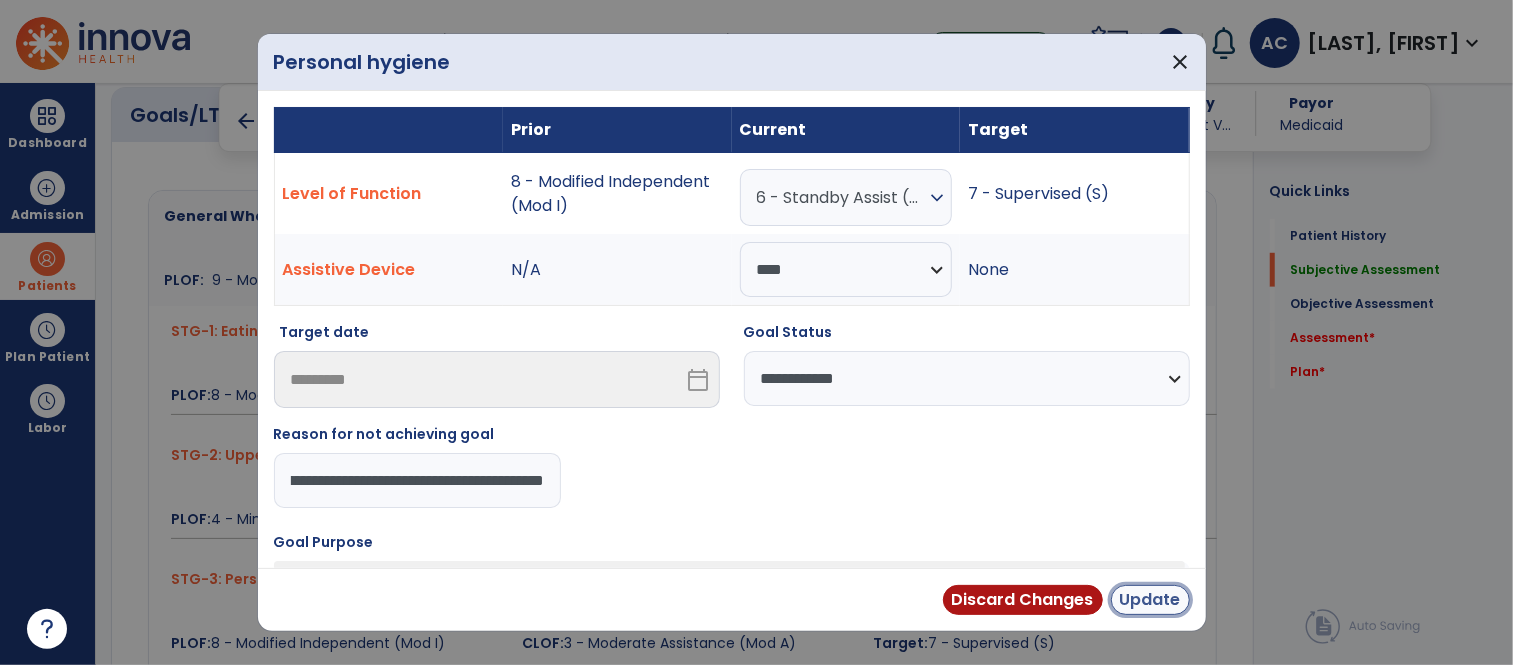 click on "Update" at bounding box center [1150, 600] 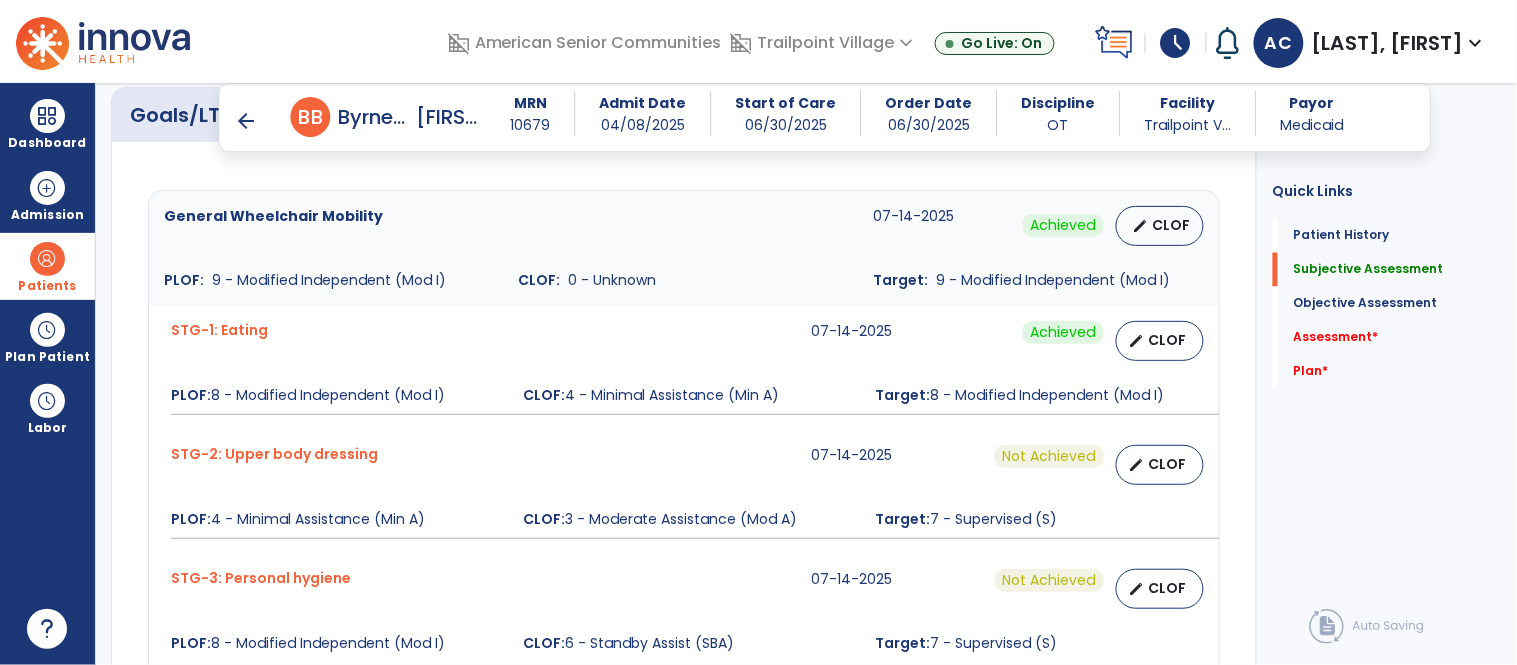 click on "General Wheelchair Mobility  07/[DATE]/2025  Achieved  edit   CLOF PLOF:    9 - Modified Independent (Mod I) CLOF:    0 - Unknown Target:    9 - Modified Independent (Mod I) STG-1: Eating  07/[DATE]/2025  Achieved  edit   CLOF PLOF:  8 - Modified Independent (Mod I)  CLOF:  4 - Minimal Assistance (Min A)  Target:  8 - Modified Independent (Mod I)  STG-2: Upper body dressing  07/[DATE]/2025  Not Achieved  edit   CLOF PLOF:  4 - Minimal Assistance (Min A)  CLOF:  3 - Moderate Assistance (Mod A)  Target:  7 - Supervised (S)  STG-3: Personal hygiene  07/[DATE]/2025  Not Achieved  edit   CLOF PLOF:  8 - Modified Independent (Mod I)  CLOF:  6 - Standby Assist (SBA)  Target:  7 - Supervised (S)  Weight Shift (L/R) Left  07/[DATE]/2025   edit   CLOF PLOF:    N/A CLOF:    0-25% Target:    51-75% STG-1: Weight Shift (L/R) Right  07/[DATE]/2025   edit   CLOF PLOF:  N/A  CLOF:  0-25%  Target:  51-75%  Barthel Index  07/[DATE]/2025   edit   CLOF PLOF:    N/A CLOF:    15 Target:    25  07/[DATE]/2025   edit   CLOF PLOF:" 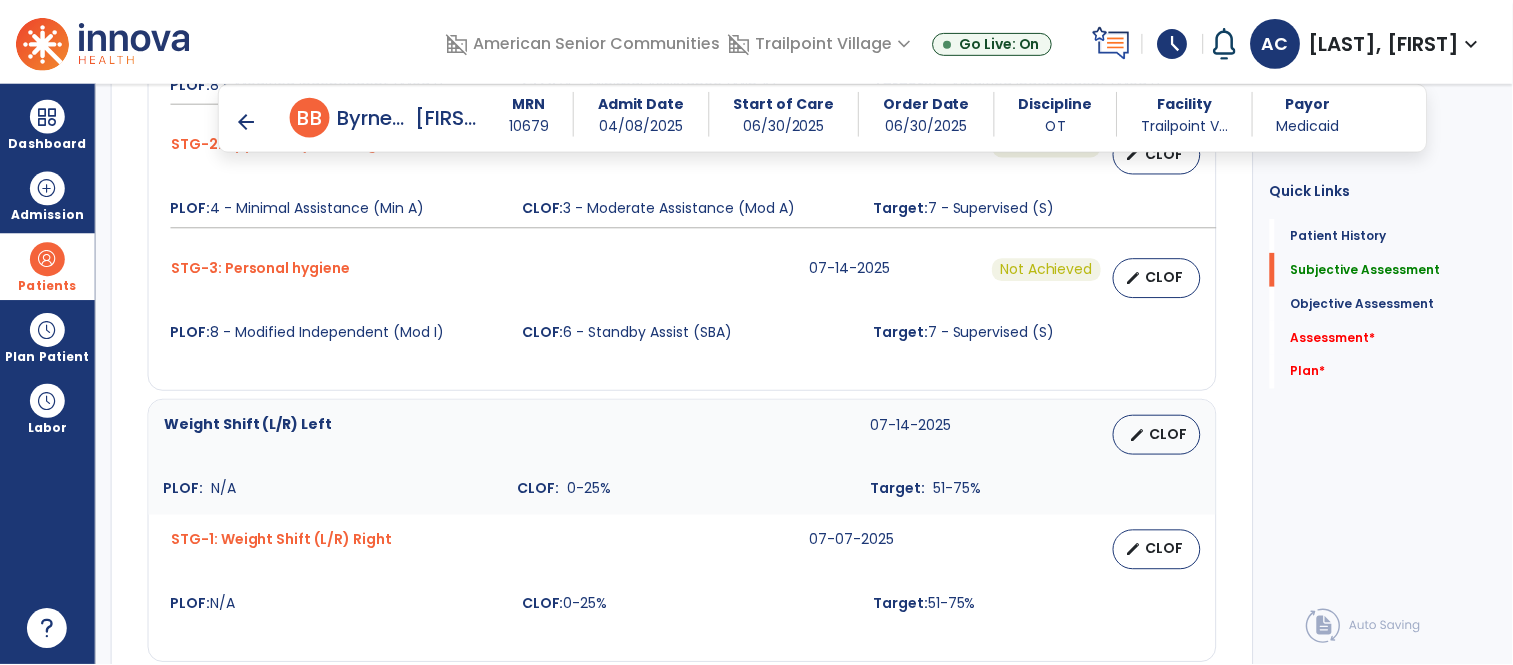 scroll, scrollTop: 1323, scrollLeft: 0, axis: vertical 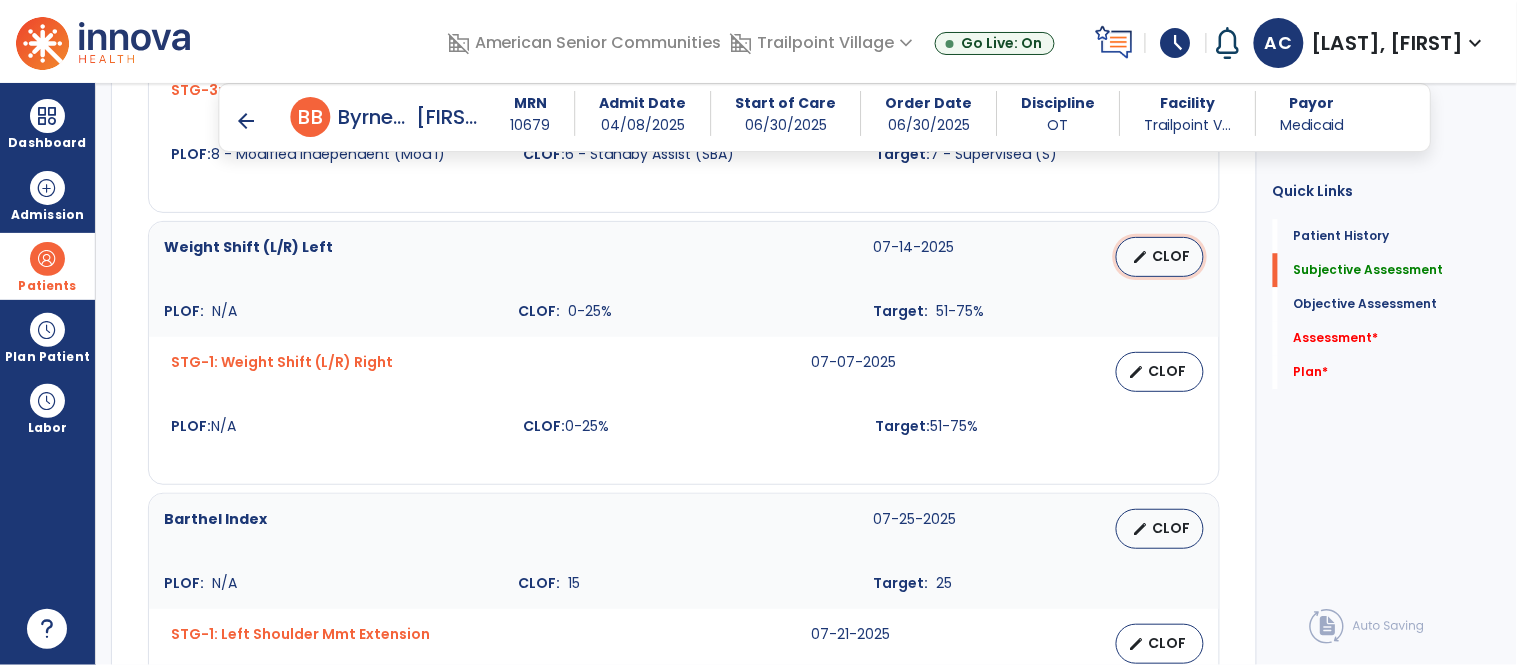 click on "CLOF" at bounding box center [1172, 256] 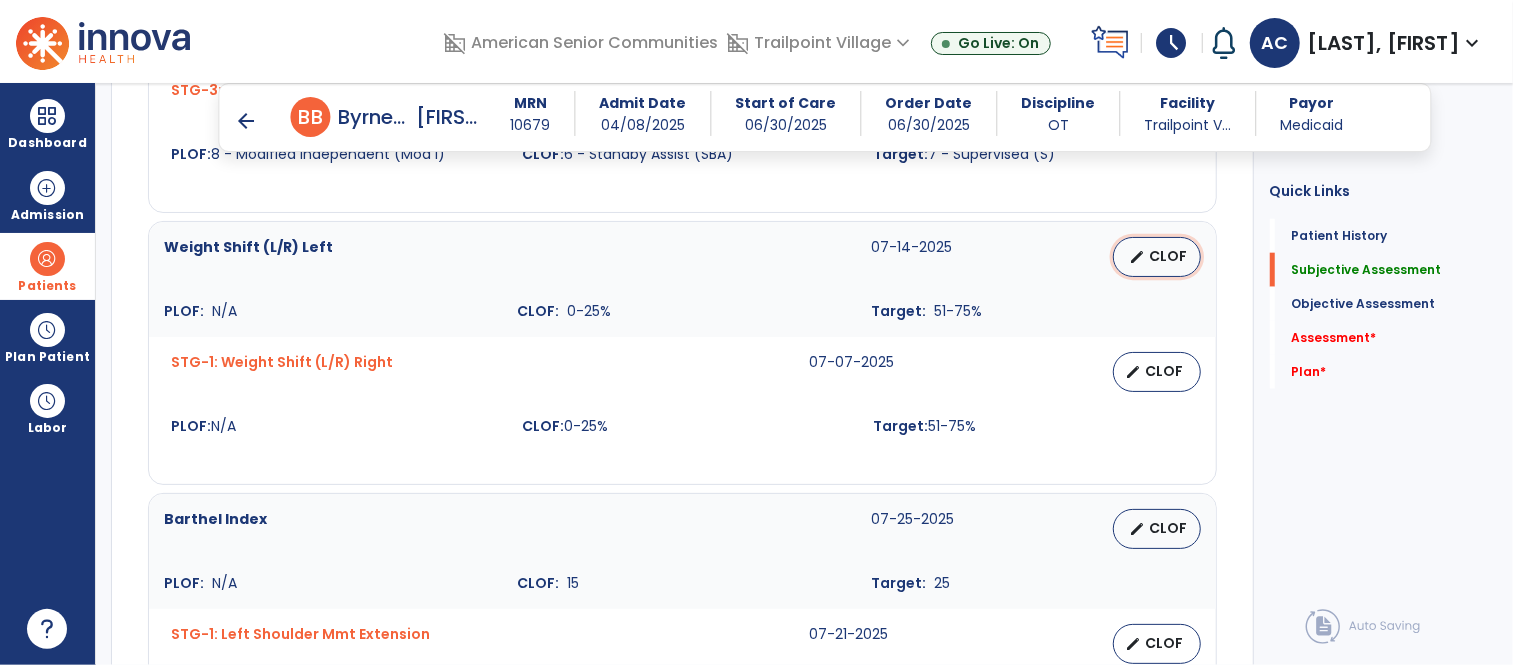 select on "********" 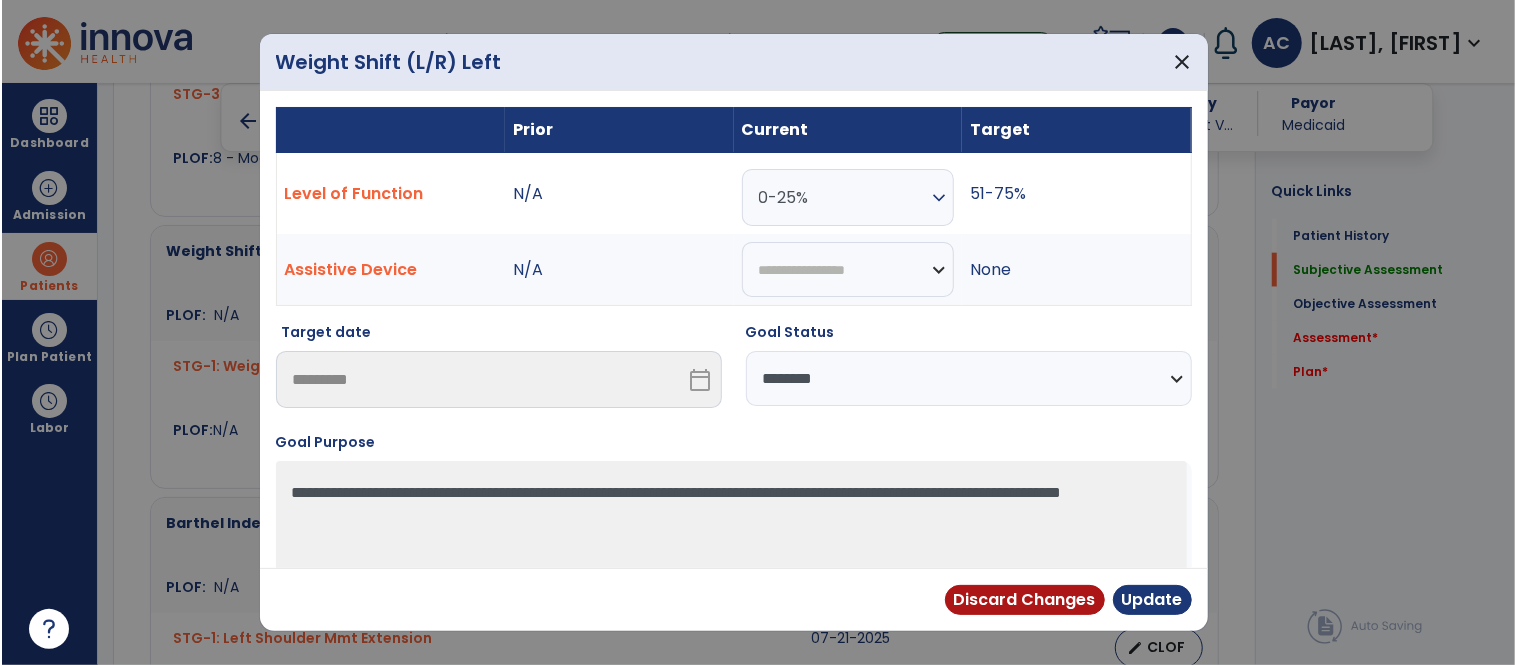 scroll, scrollTop: 1323, scrollLeft: 0, axis: vertical 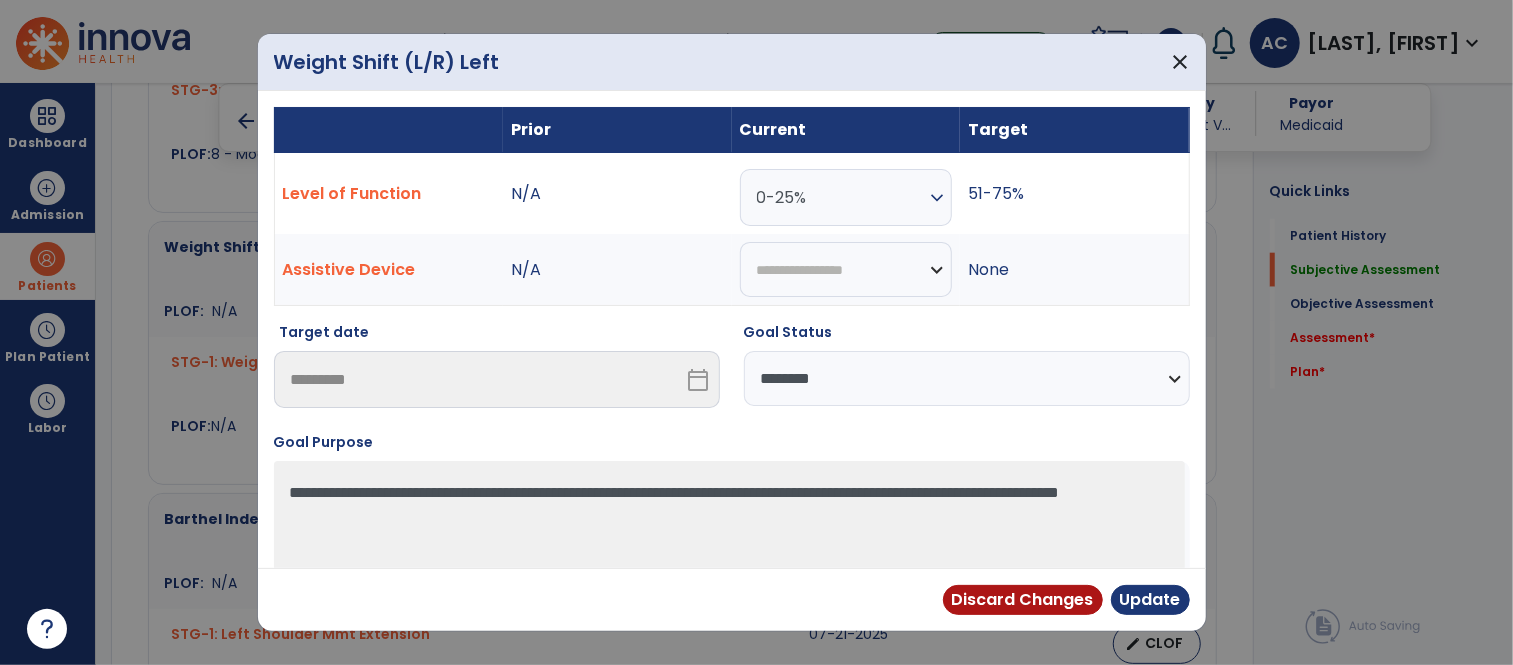 click on "0-25%   expand_more" at bounding box center [846, 197] 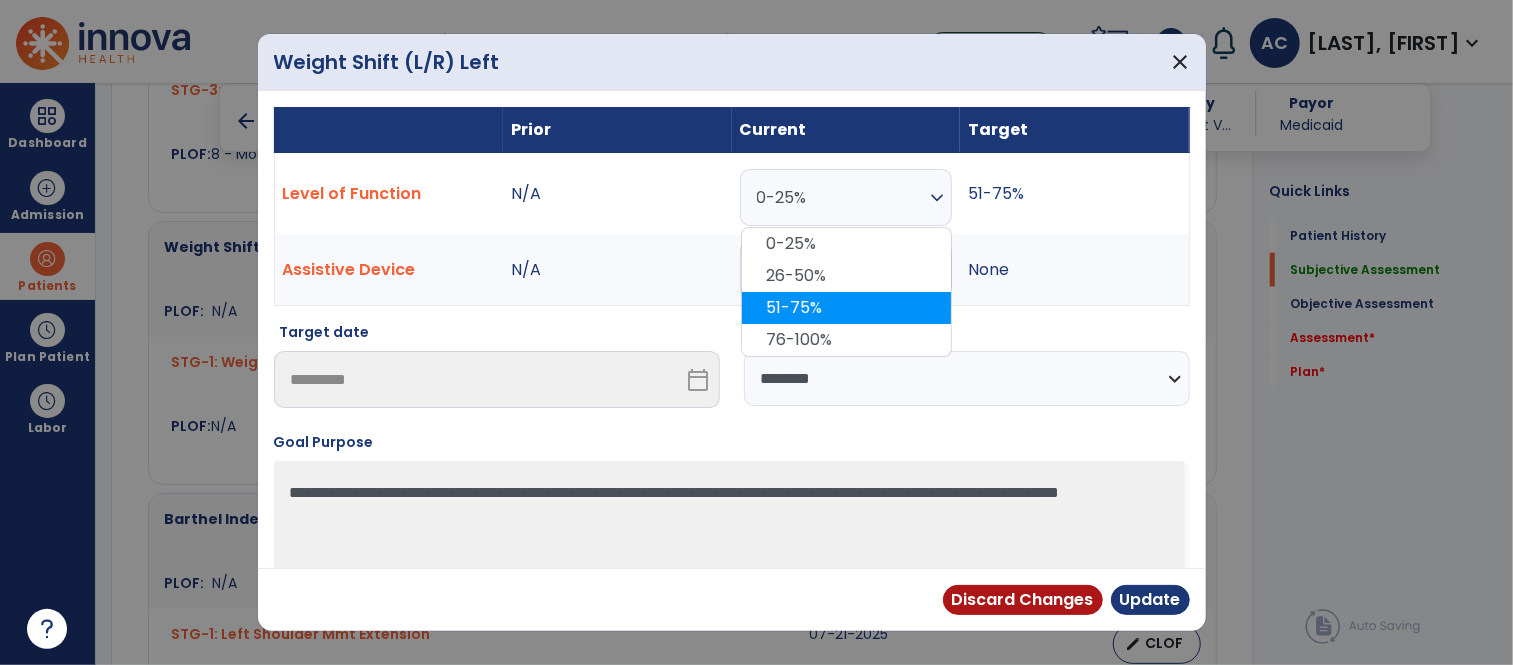 click on "51-75%" at bounding box center (846, 308) 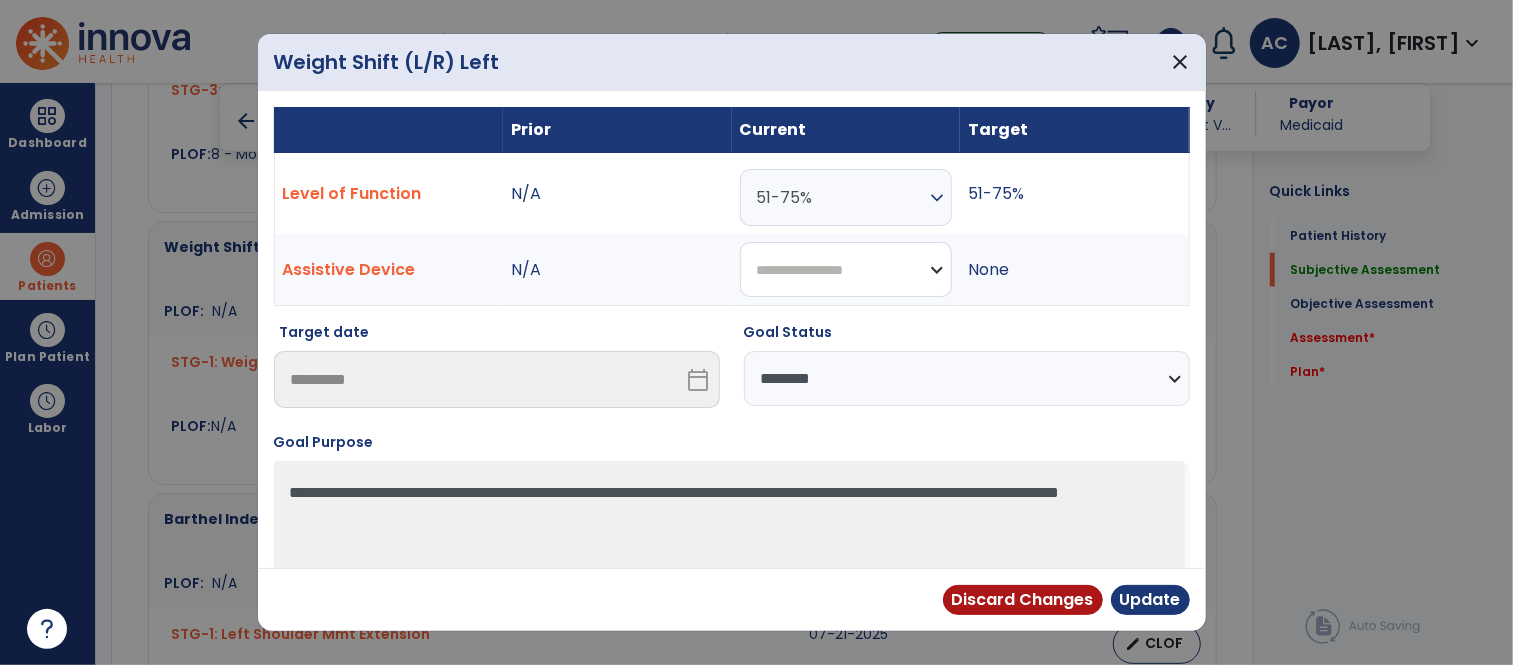 click on "**********" at bounding box center [846, 269] 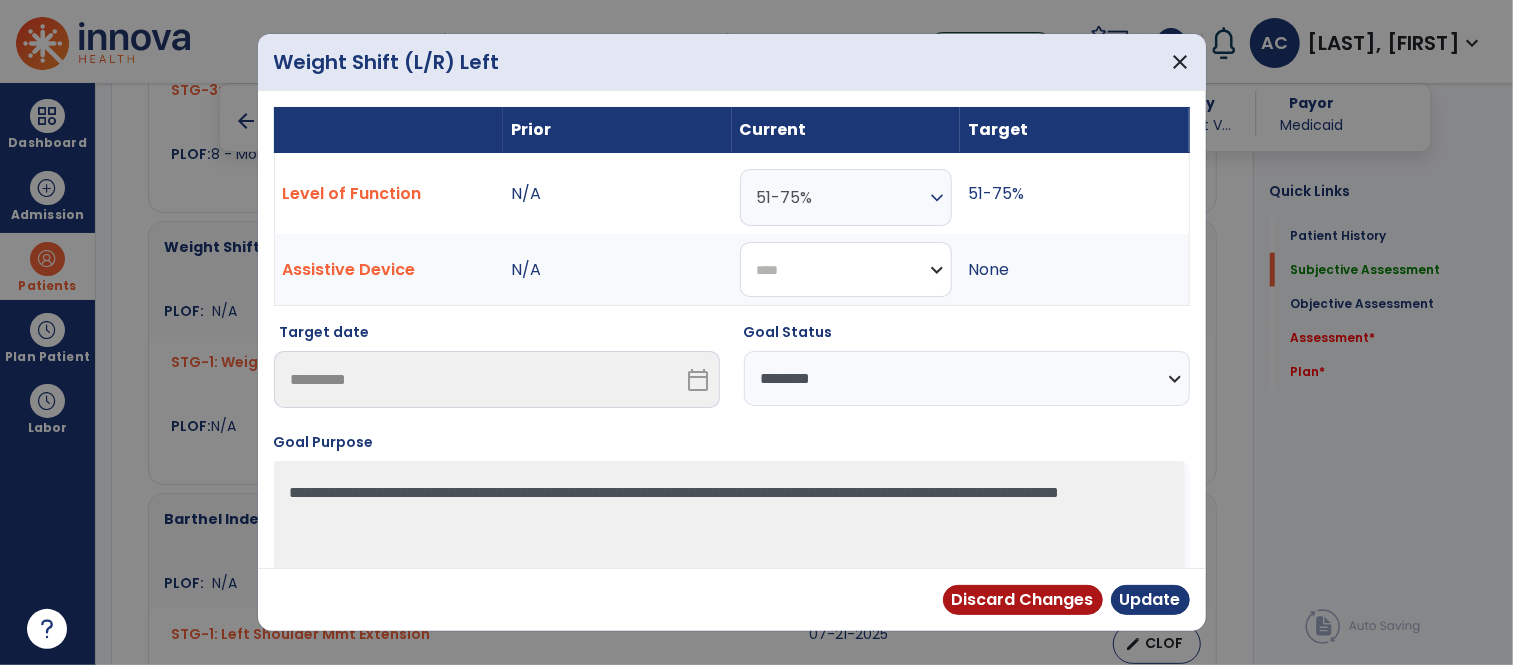 click on "**********" at bounding box center (846, 269) 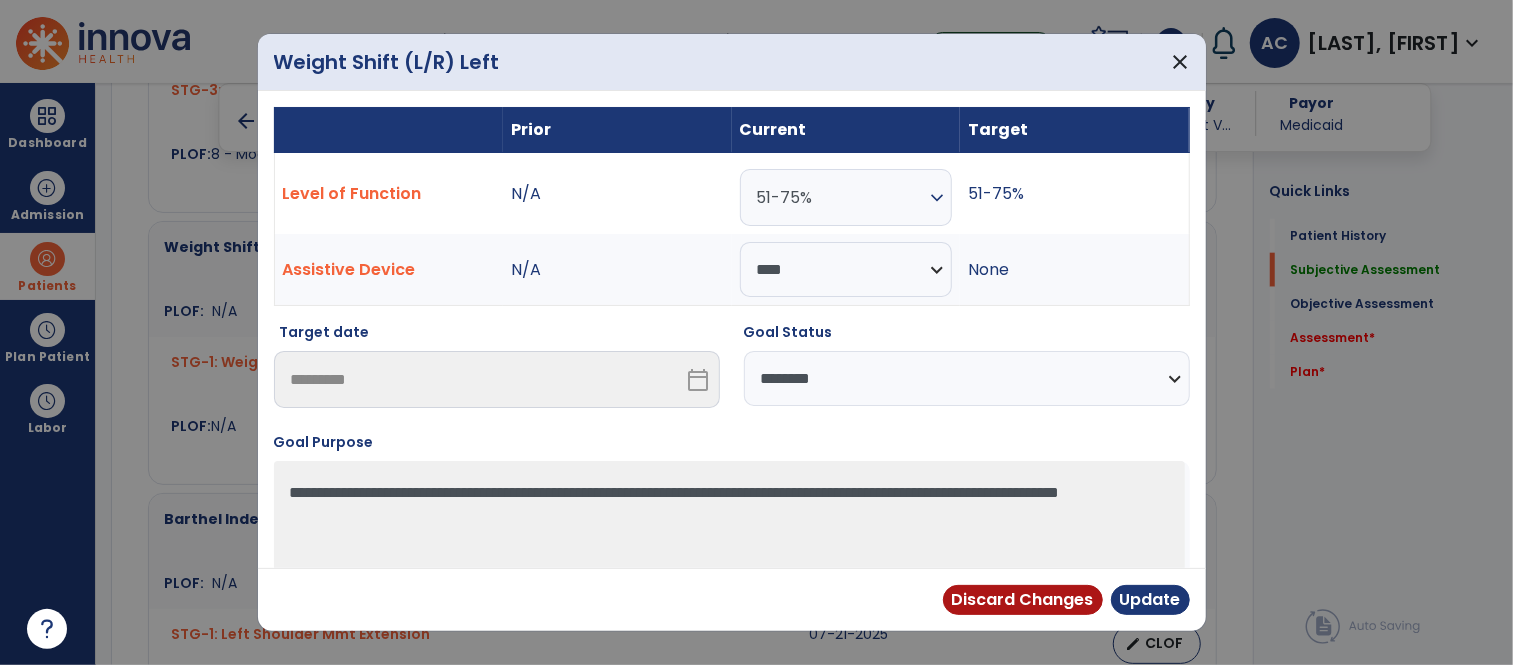 click on "**********" at bounding box center (967, 378) 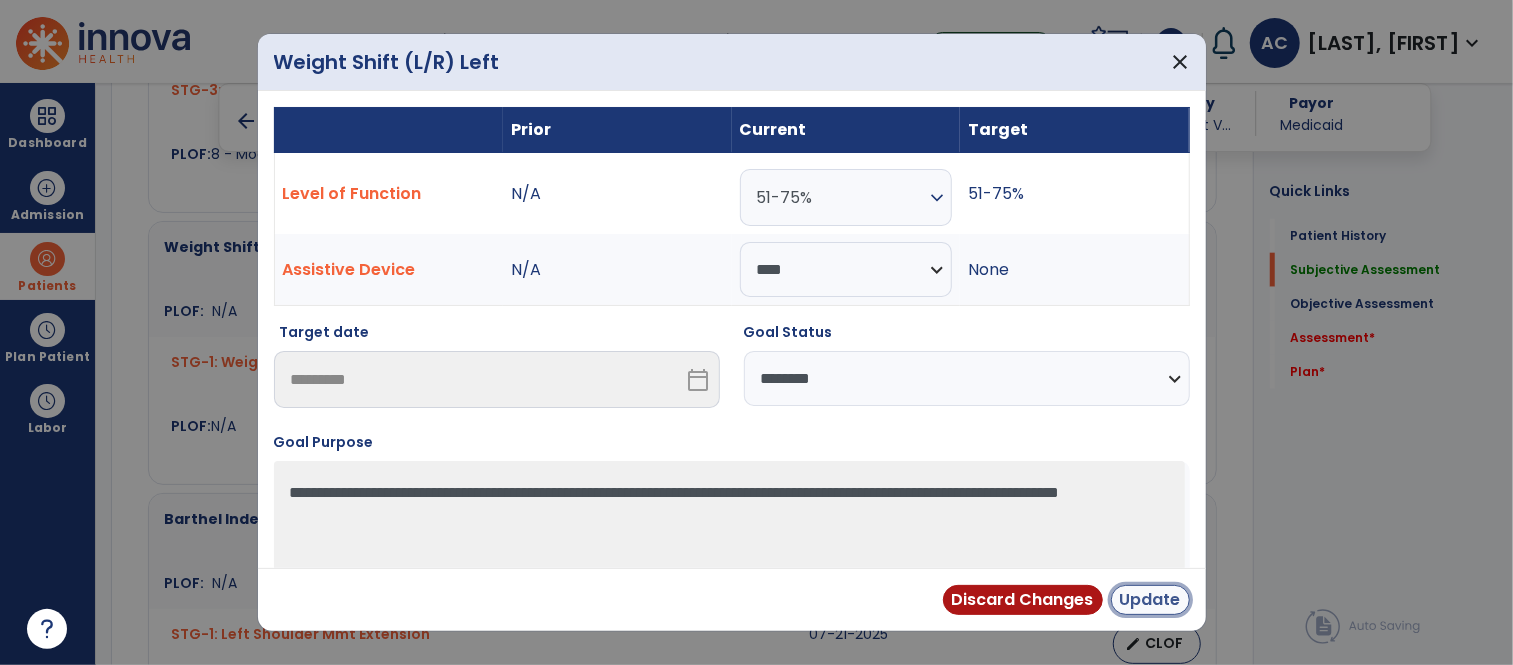 click on "Update" at bounding box center [1150, 600] 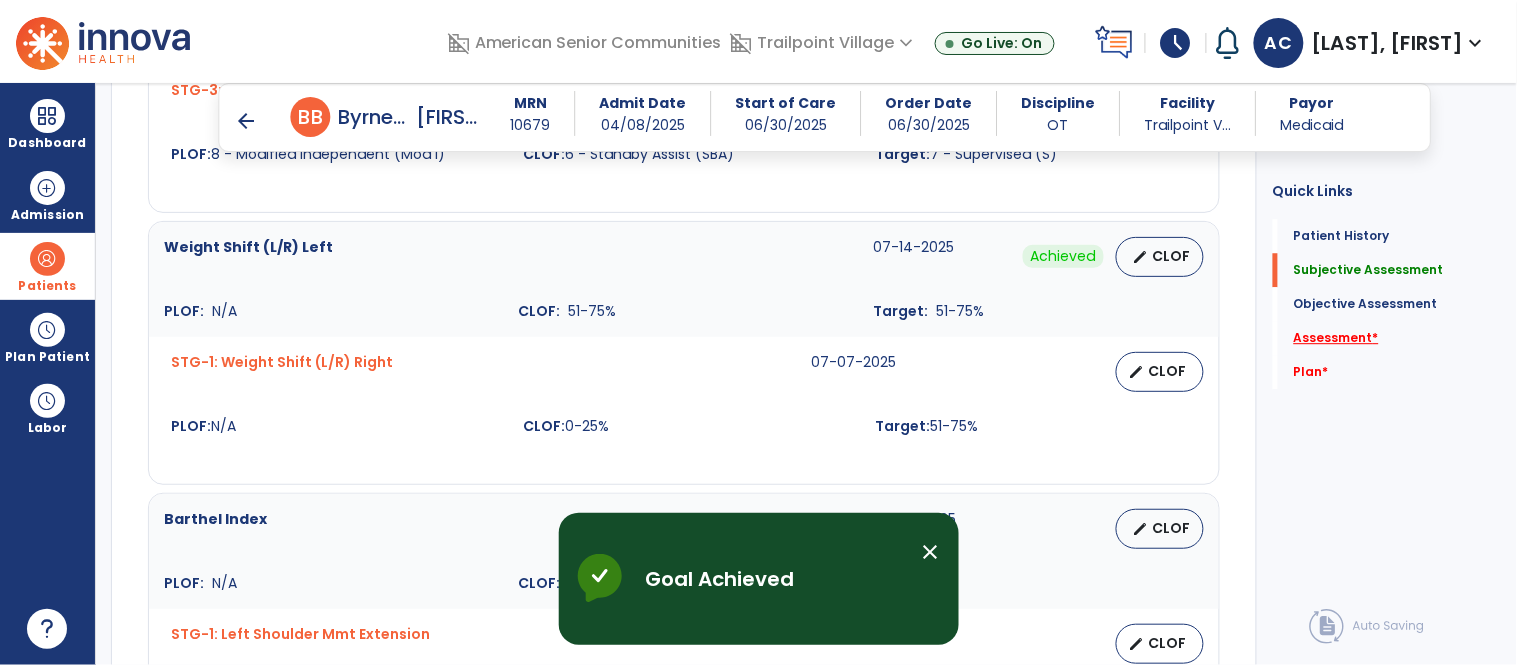 click on "Assessment   *" 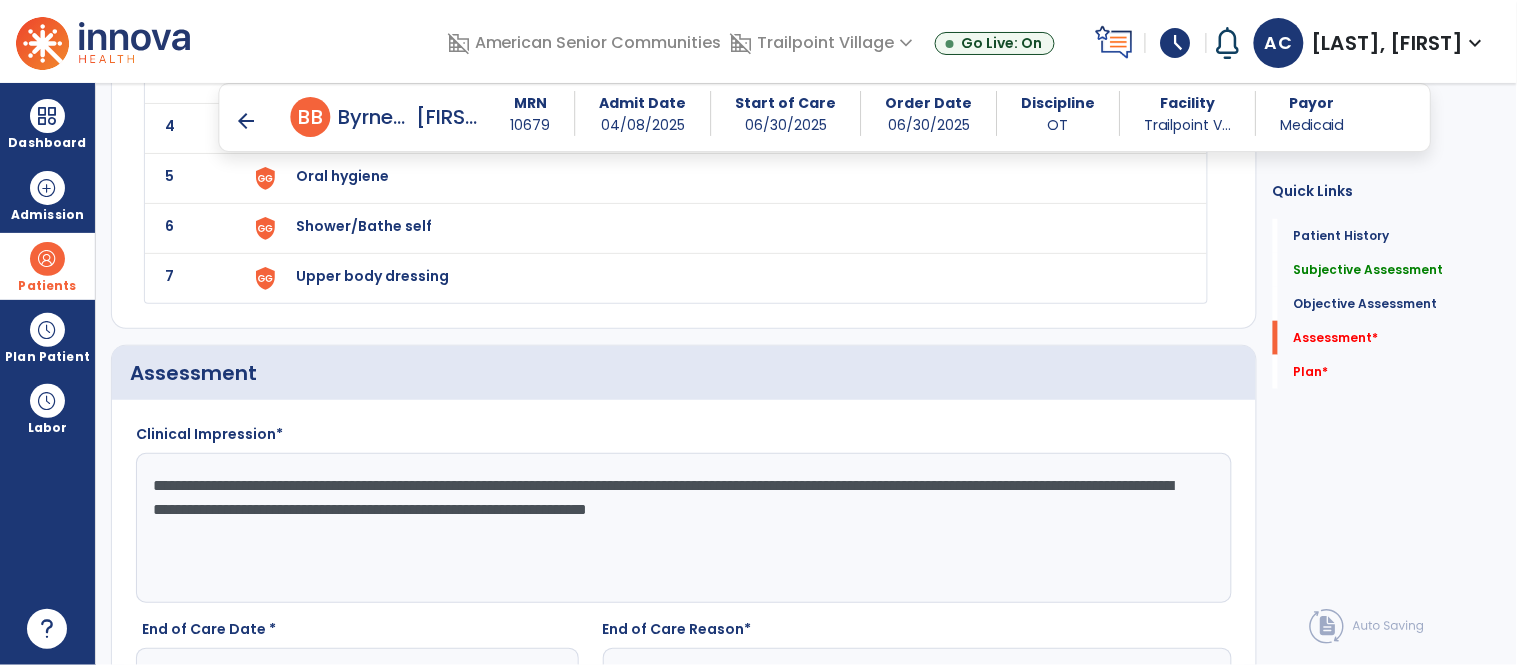 scroll, scrollTop: 2576, scrollLeft: 0, axis: vertical 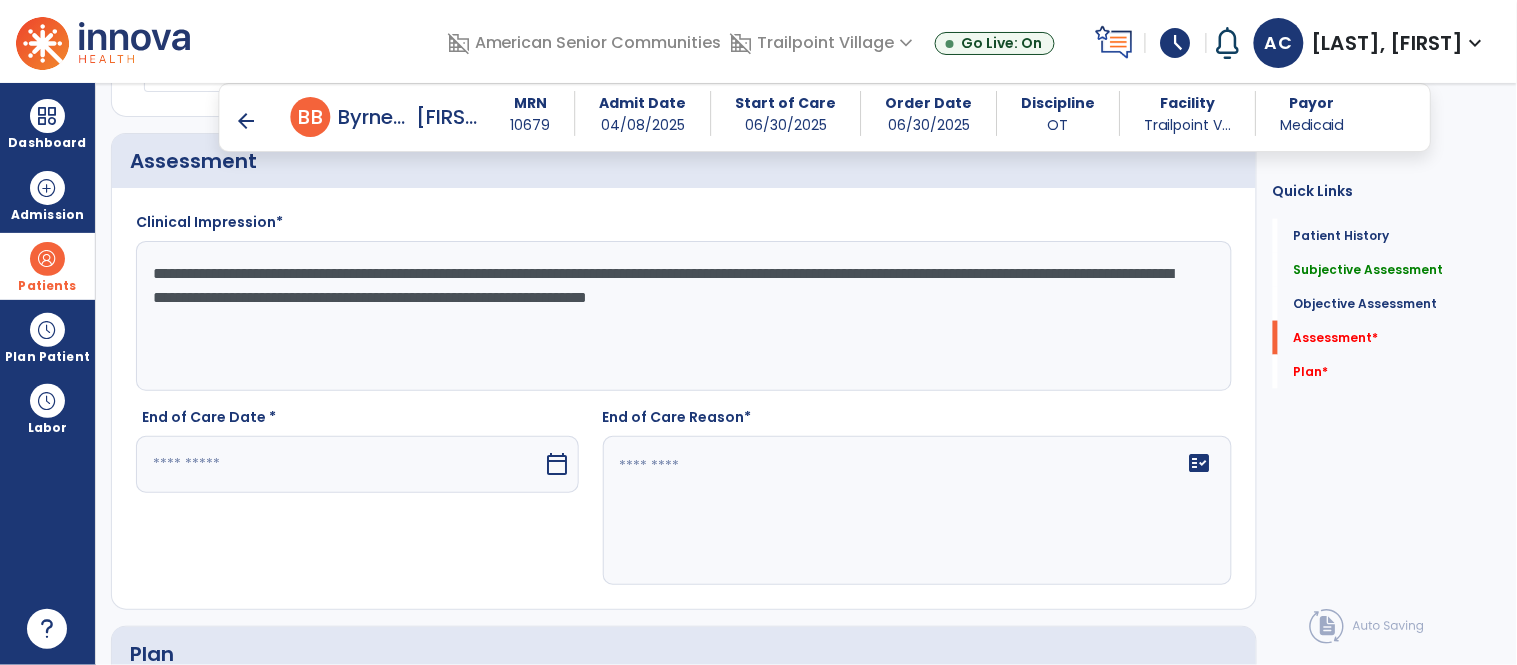 click on "**********" 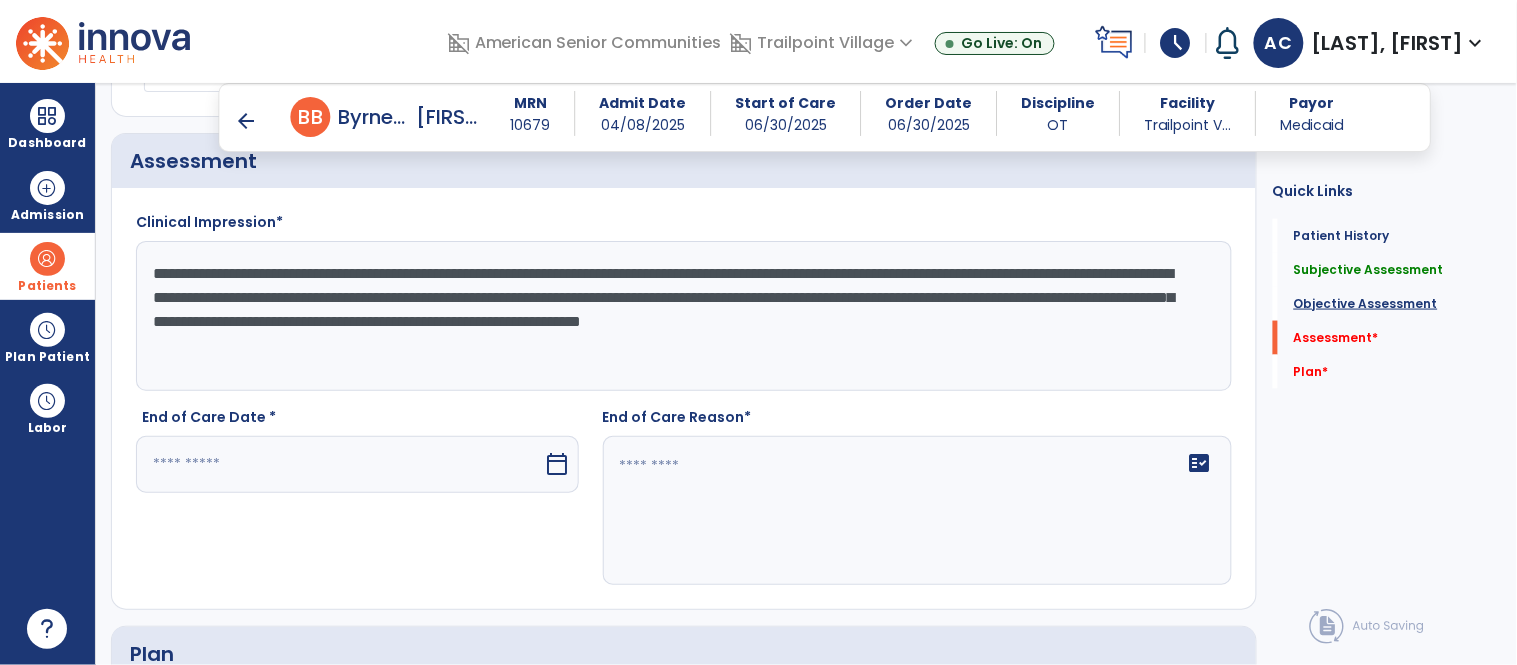 type on "**********" 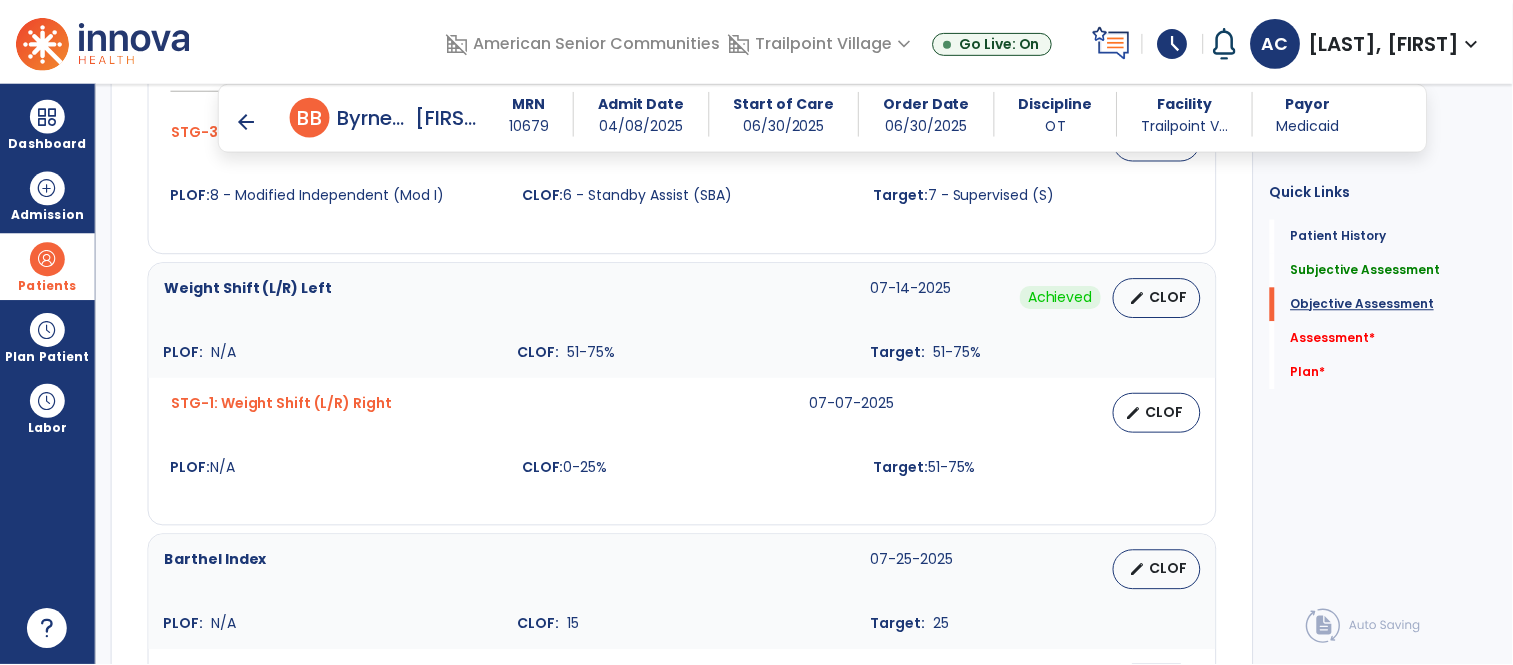 scroll, scrollTop: 1251, scrollLeft: 0, axis: vertical 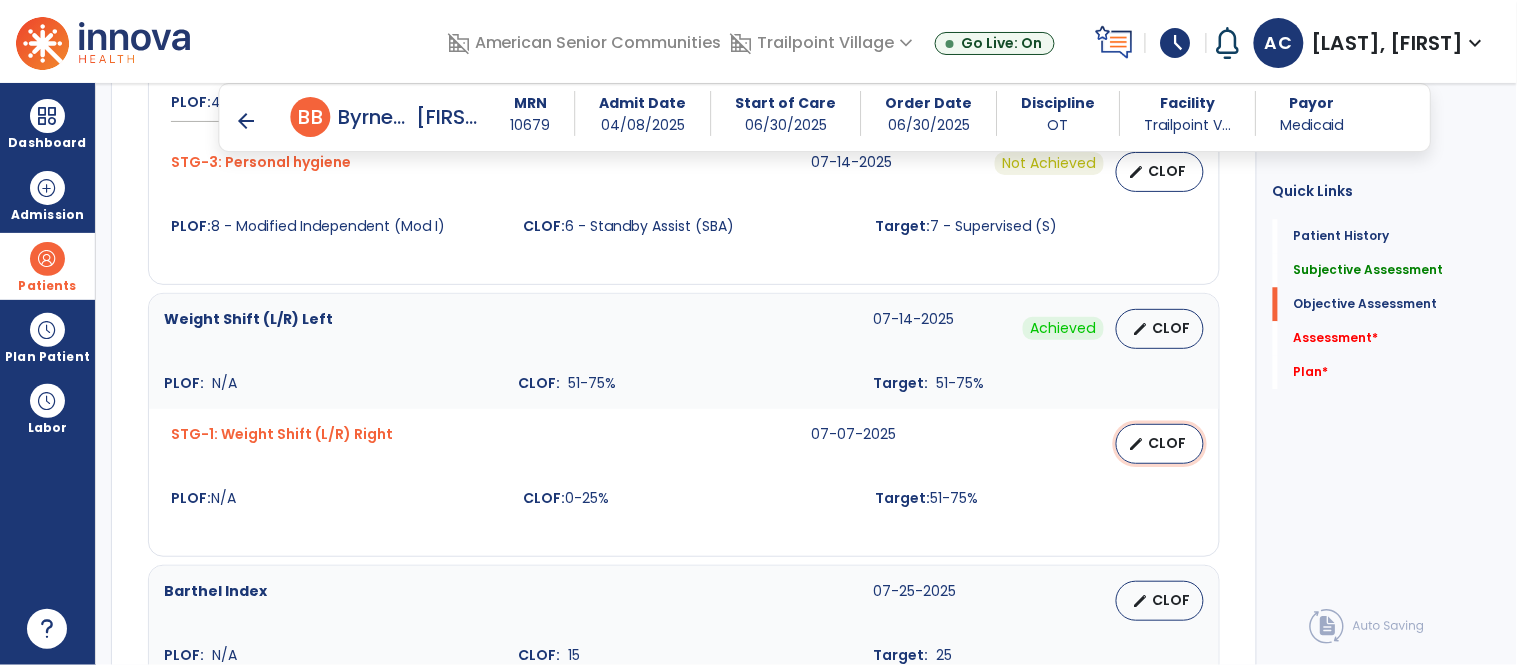 click on "CLOF" at bounding box center [1168, 443] 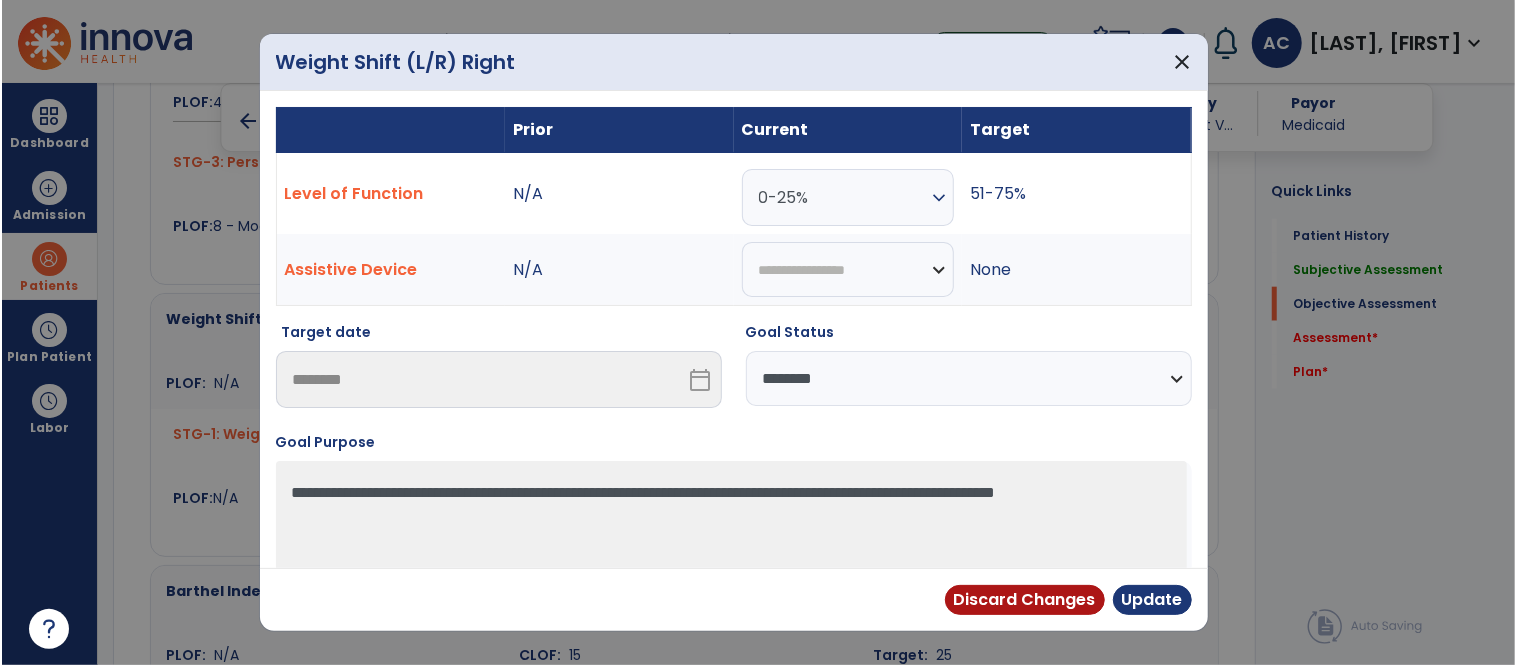 scroll, scrollTop: 1251, scrollLeft: 0, axis: vertical 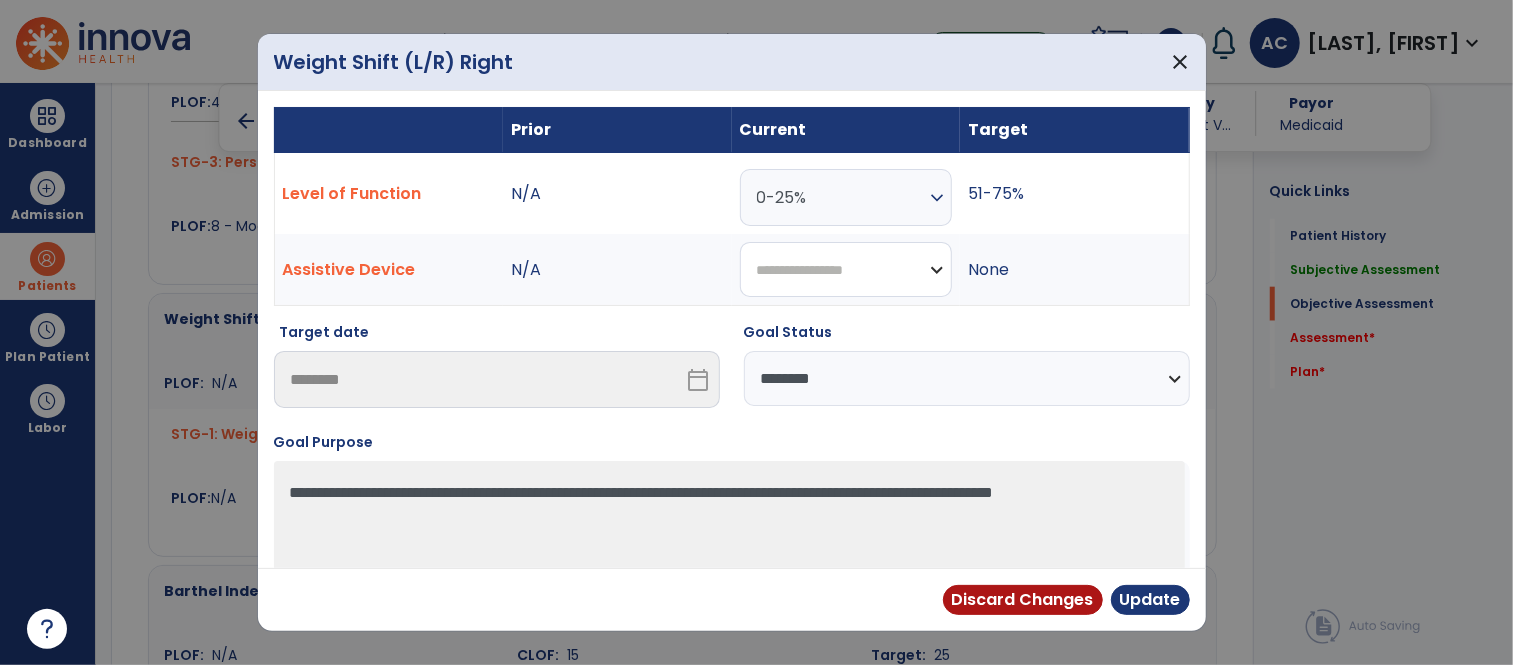click on "**********" at bounding box center [846, 269] 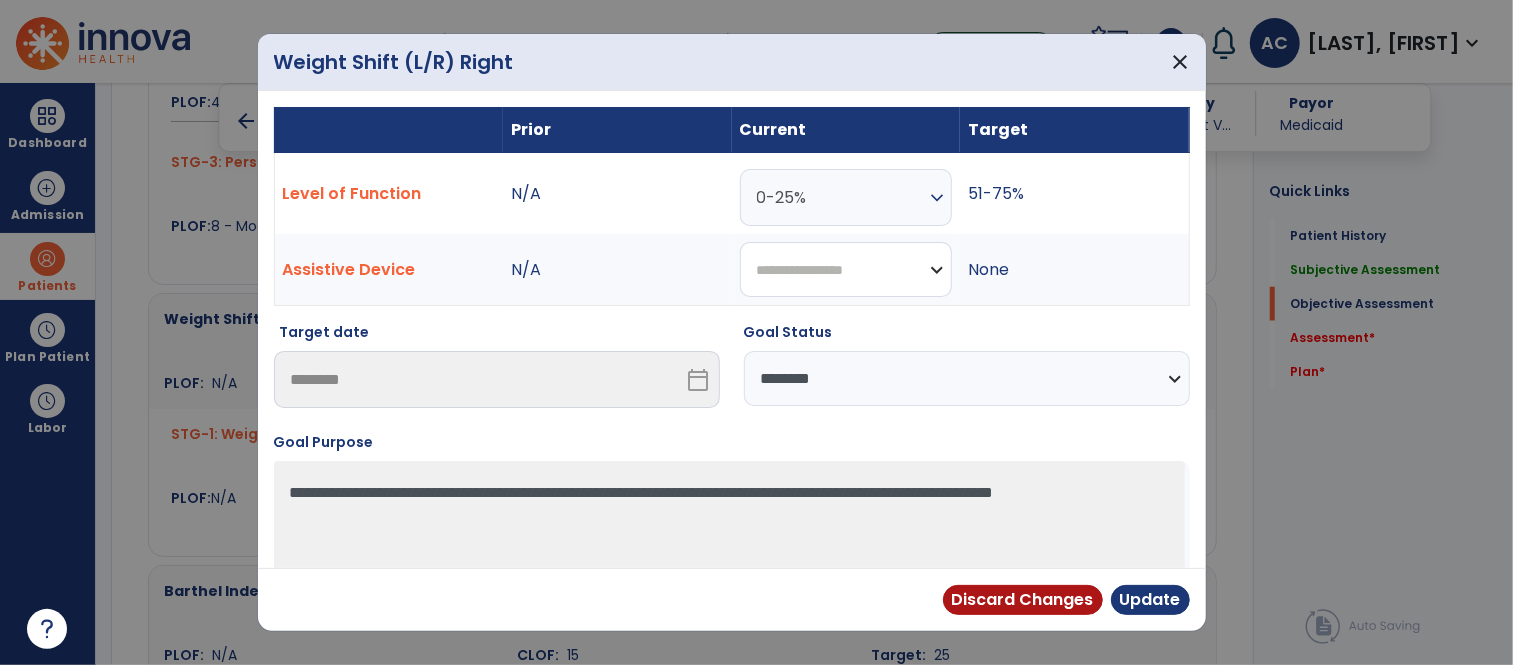 select on "****" 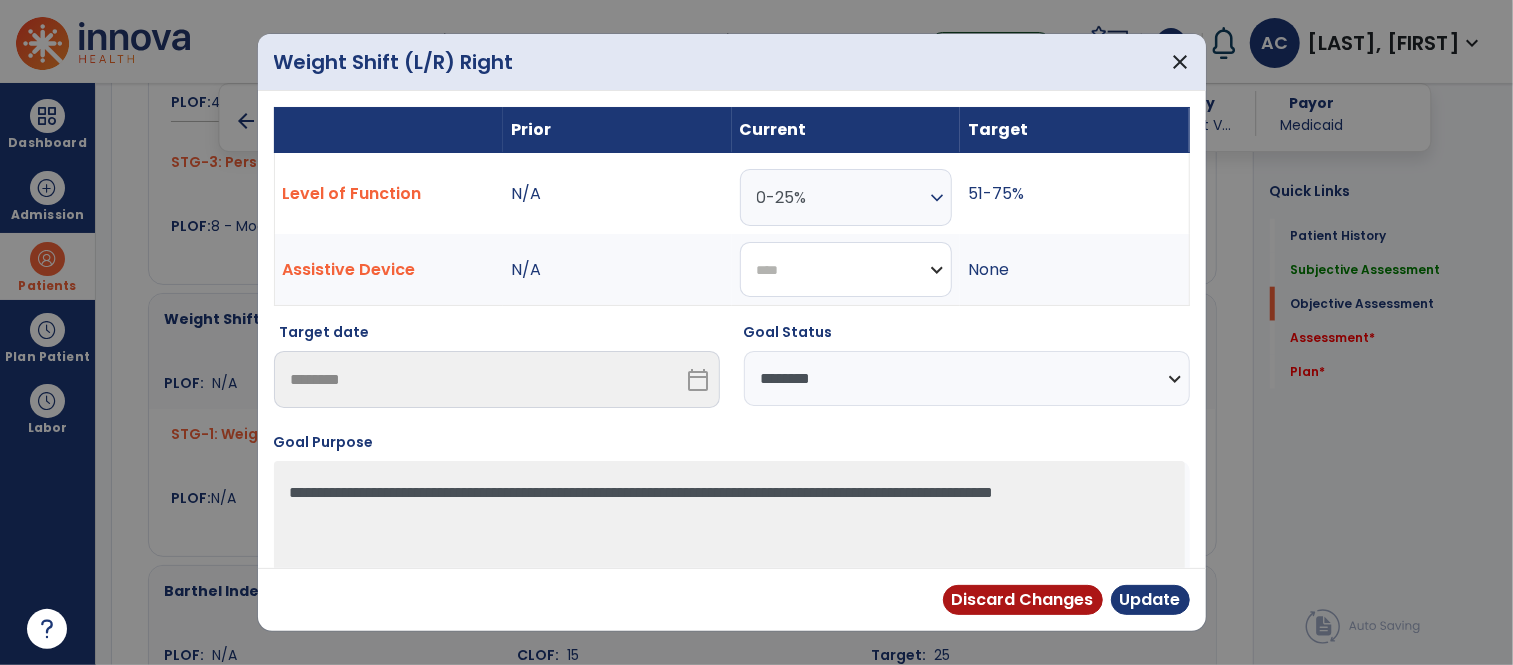click on "**********" at bounding box center [846, 269] 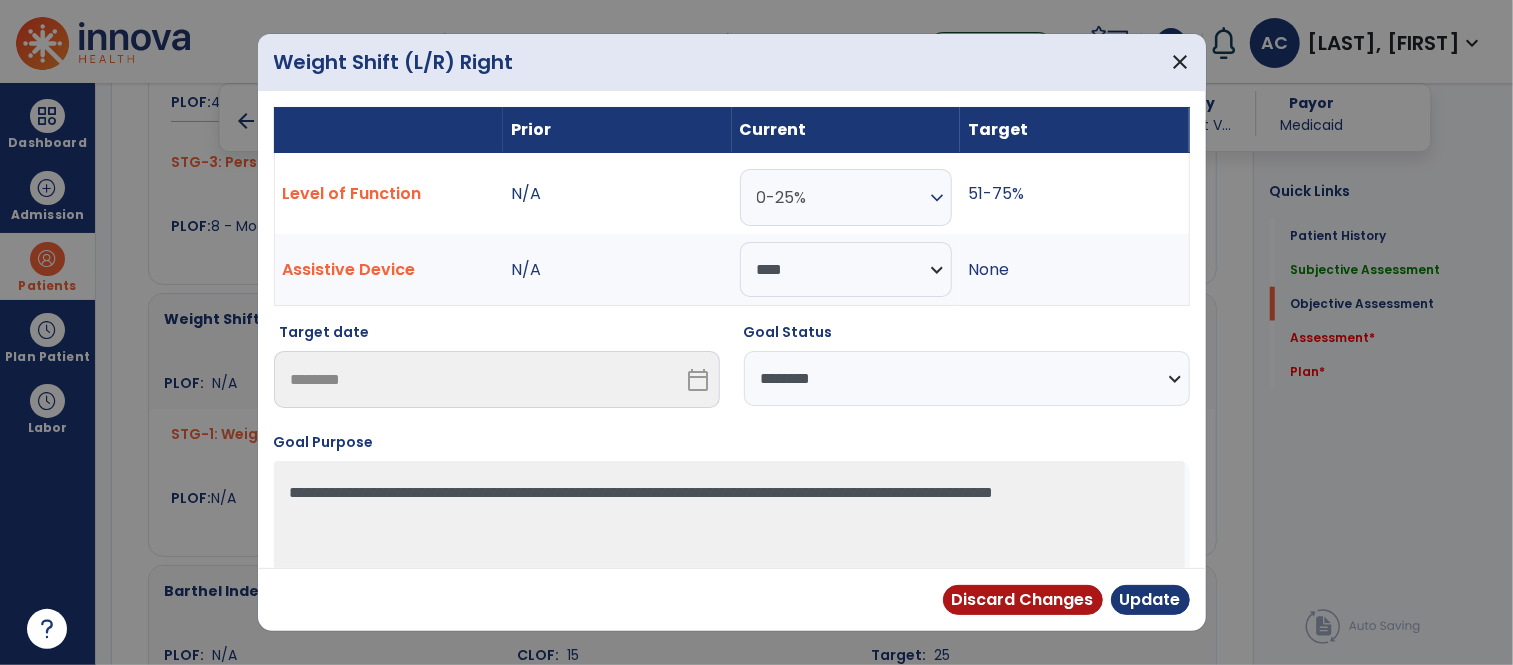 click on "0-25%" at bounding box center (841, 197) 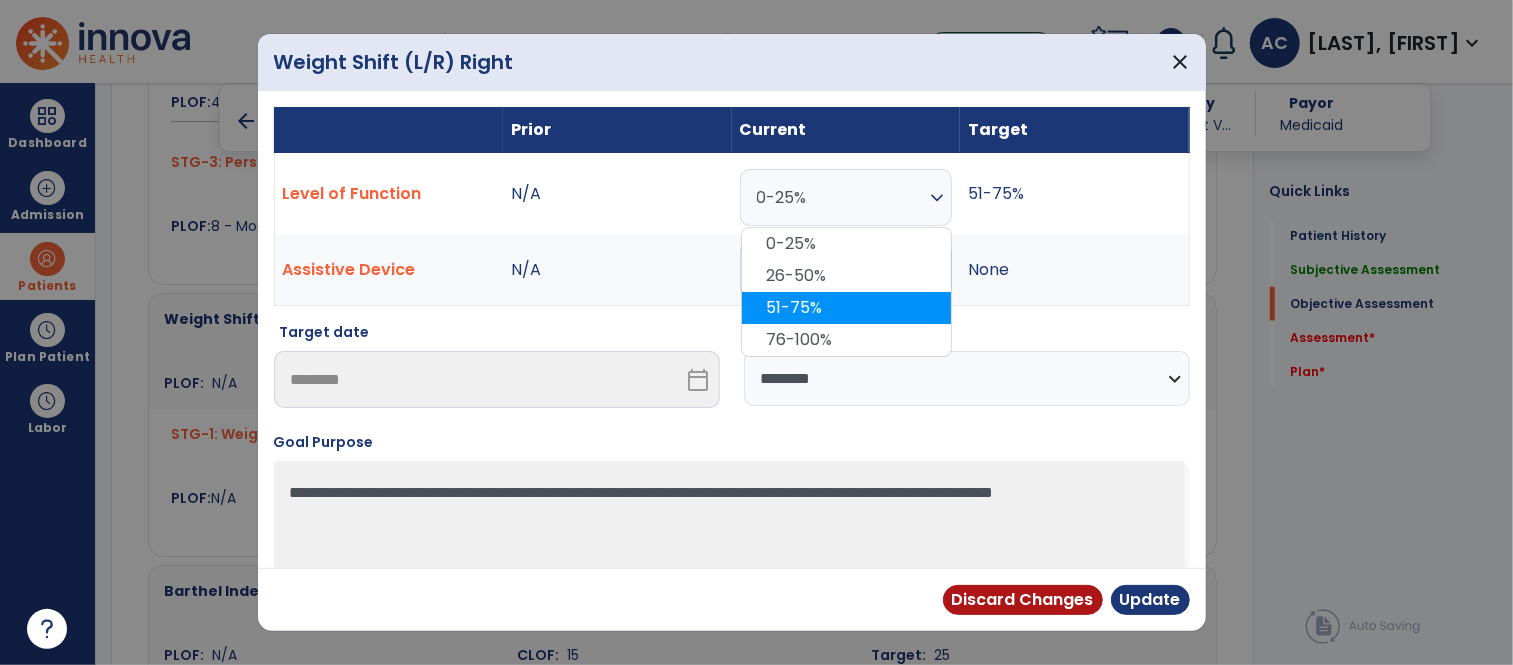 click on "51-75%" at bounding box center [846, 308] 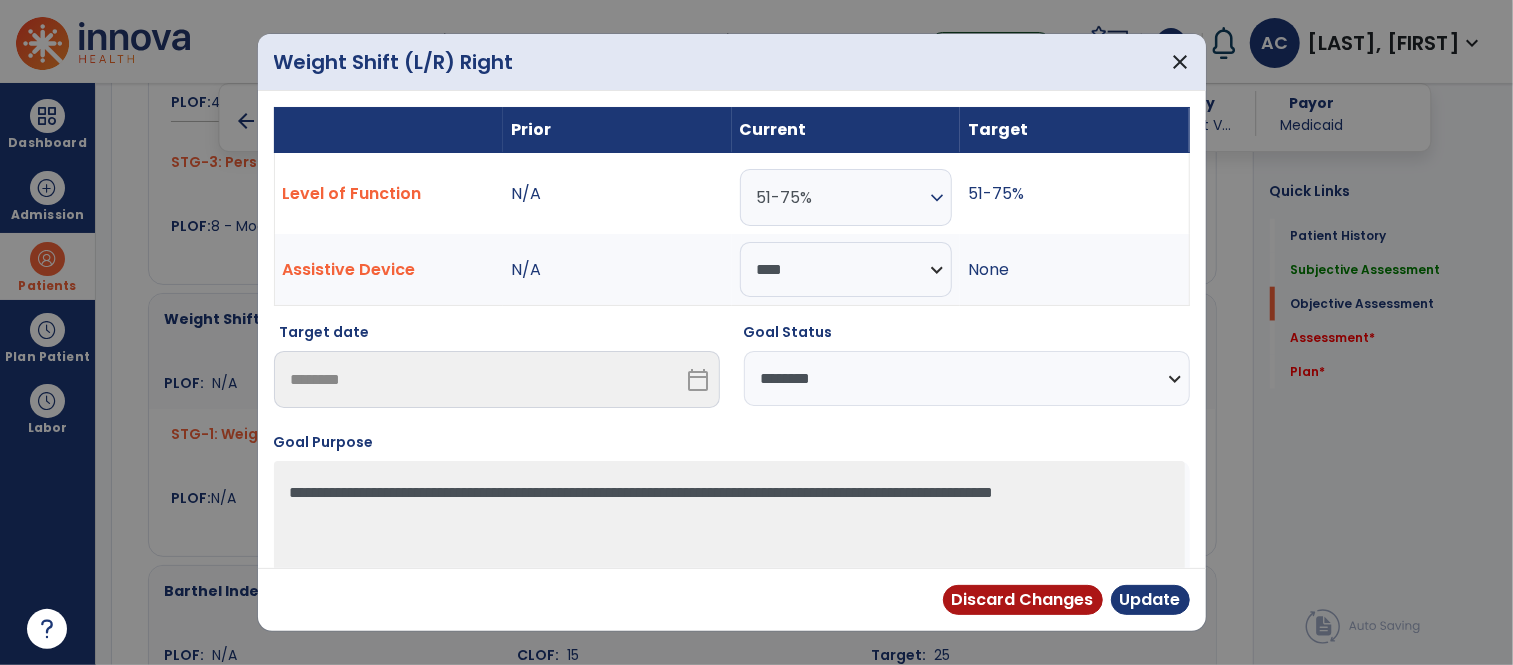 click on "**********" at bounding box center (967, 378) 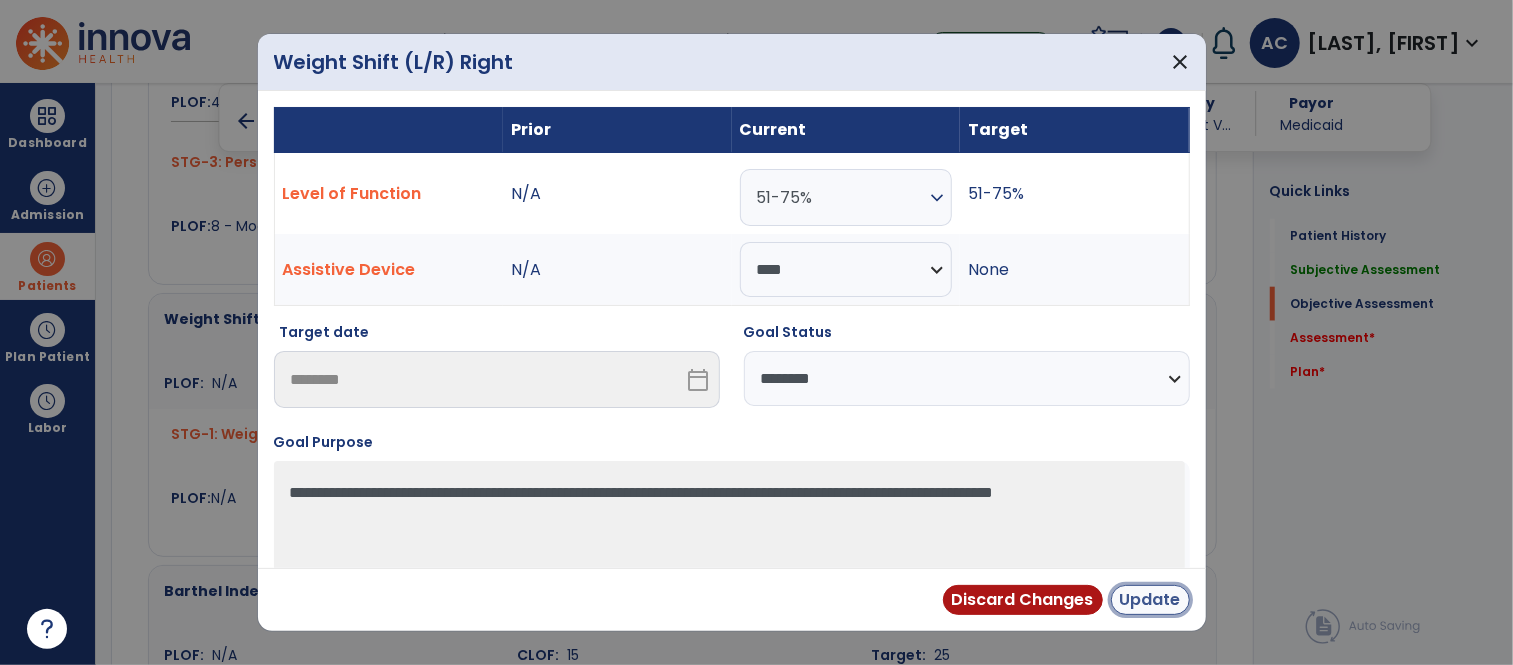click on "Update" at bounding box center (1150, 600) 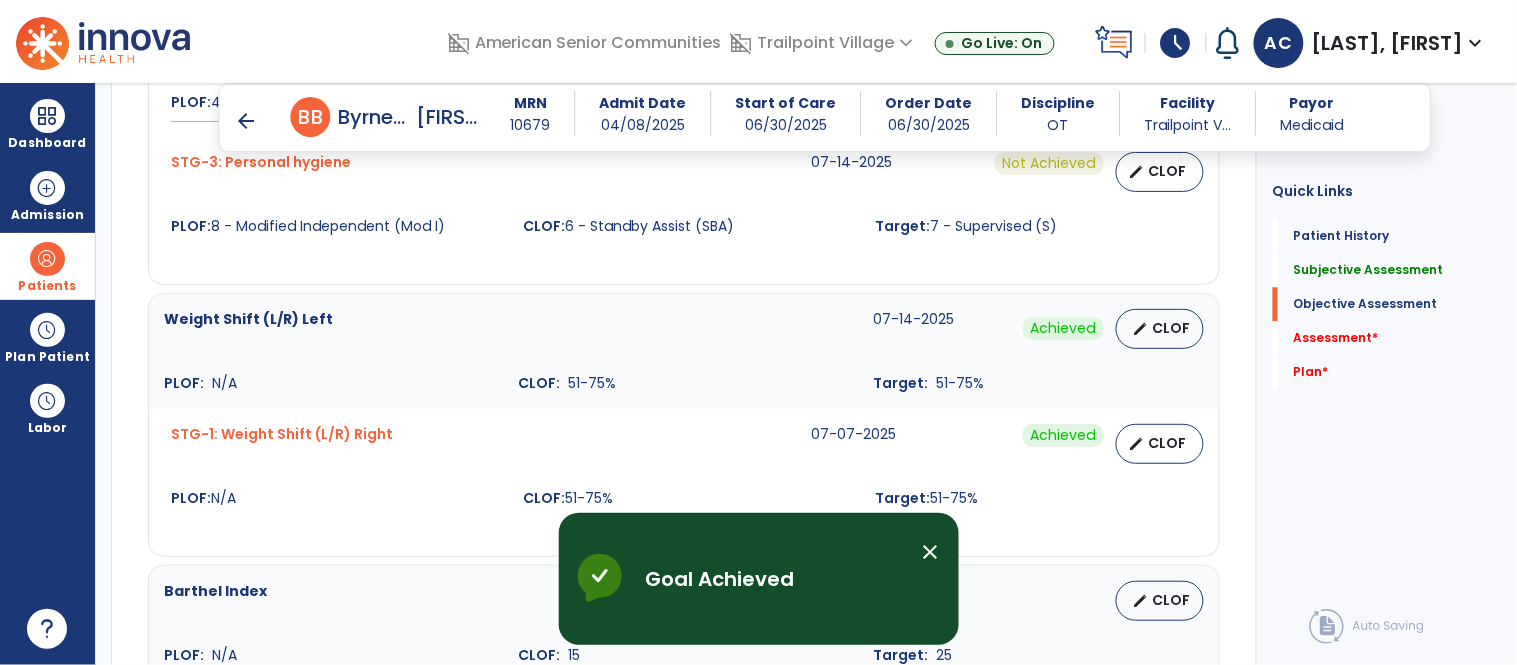click on "Weight Shift (L/R) Left  07-14-2025  Achieved  edit   CLOF PLOF:    N/A CLOF:    51-75% Target:    51-75% STG-1: Weight Shift (L/R) Right  07-07-2025  Achieved  edit   CLOF PLOF:  N/A  CLOF:  51-75%  Target:  51-75%" at bounding box center [684, 425] 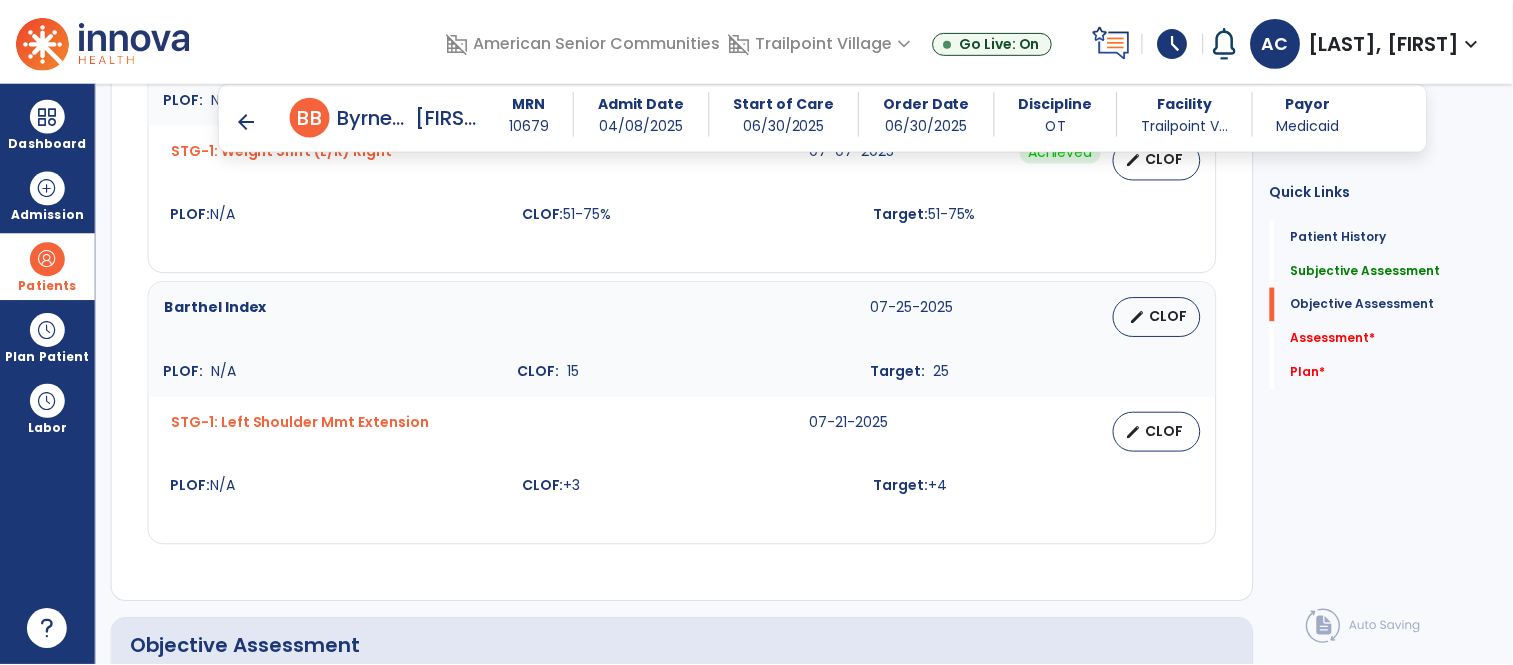 scroll, scrollTop: 1562, scrollLeft: 0, axis: vertical 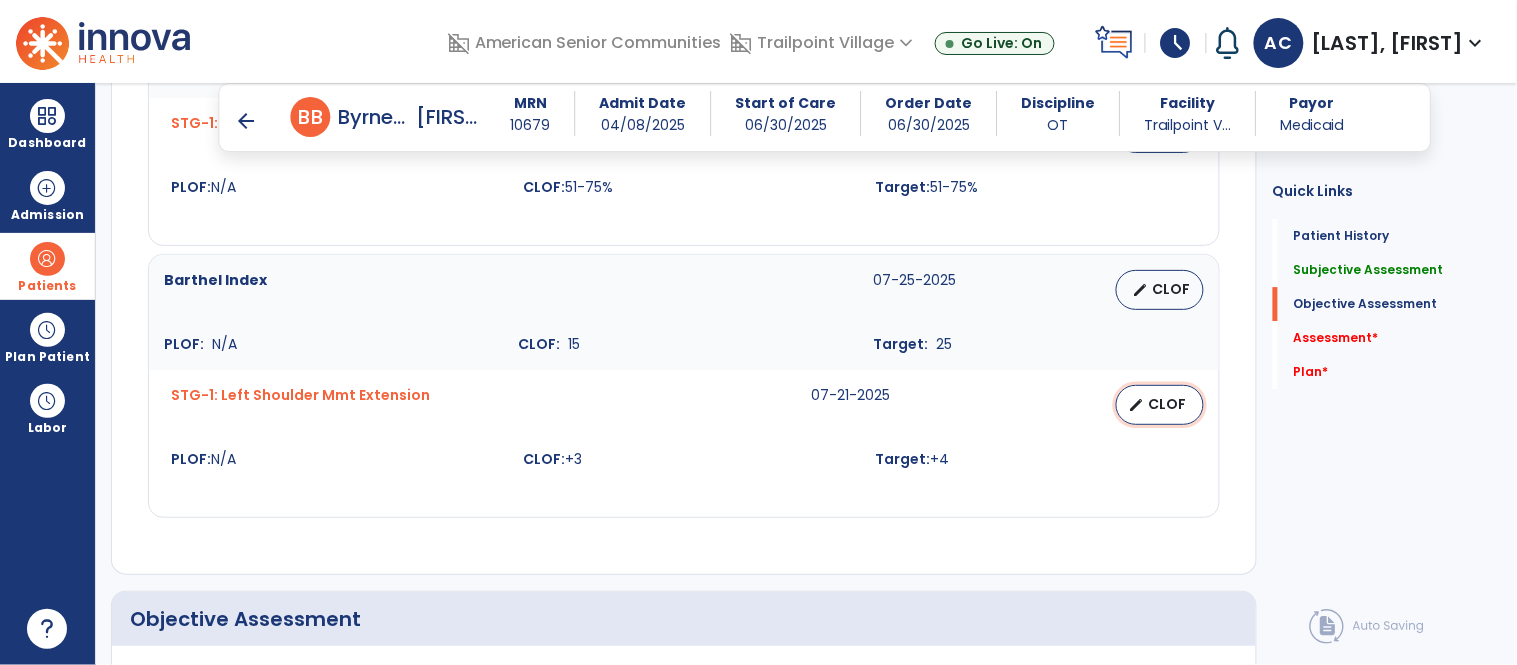click on "CLOF" at bounding box center [1168, 404] 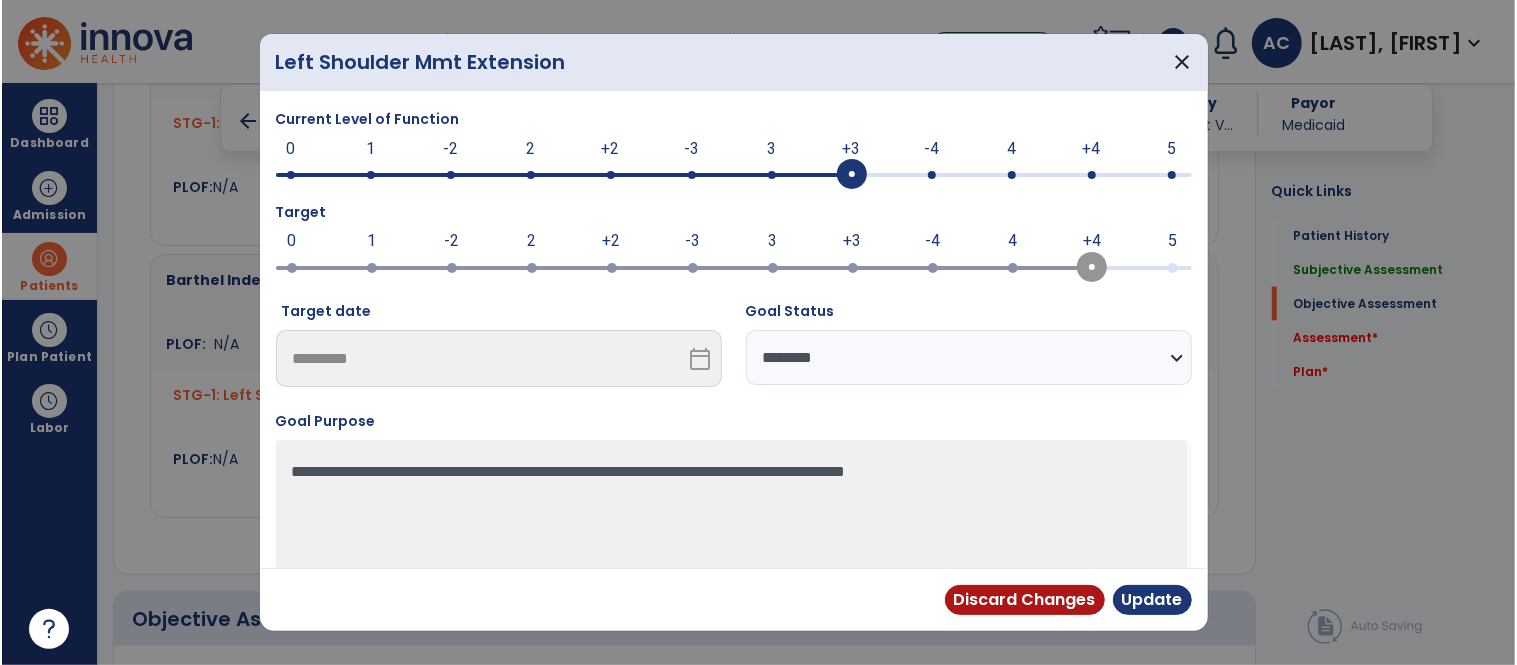 scroll, scrollTop: 1562, scrollLeft: 0, axis: vertical 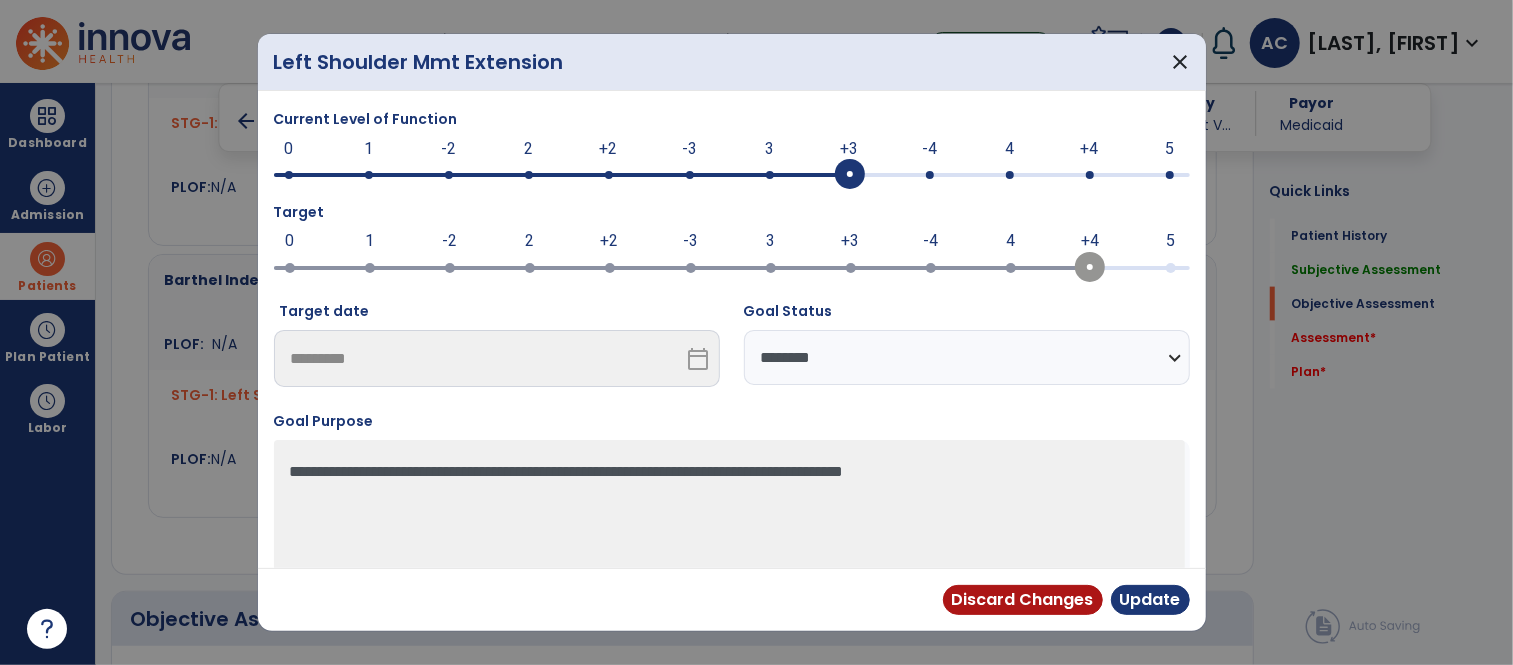 click on "**********" at bounding box center [967, 352] 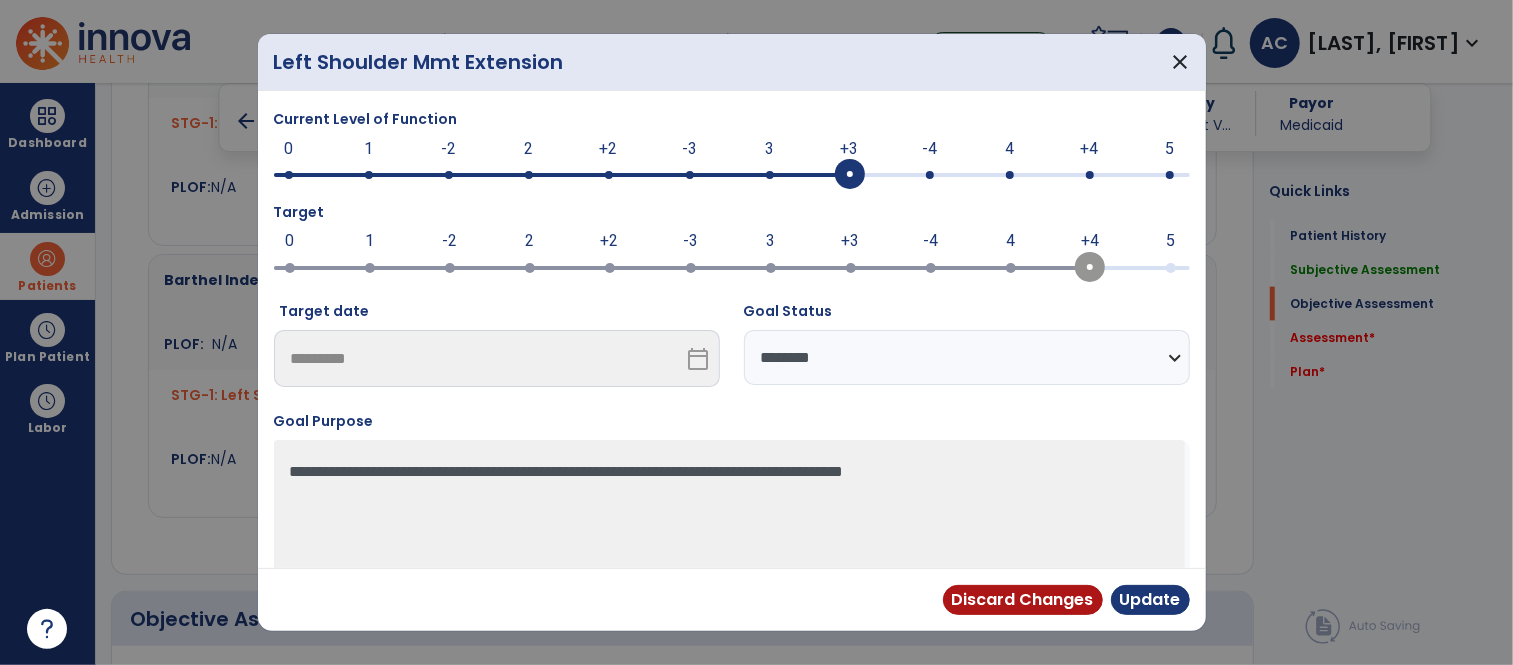 click on "**********" at bounding box center [967, 357] 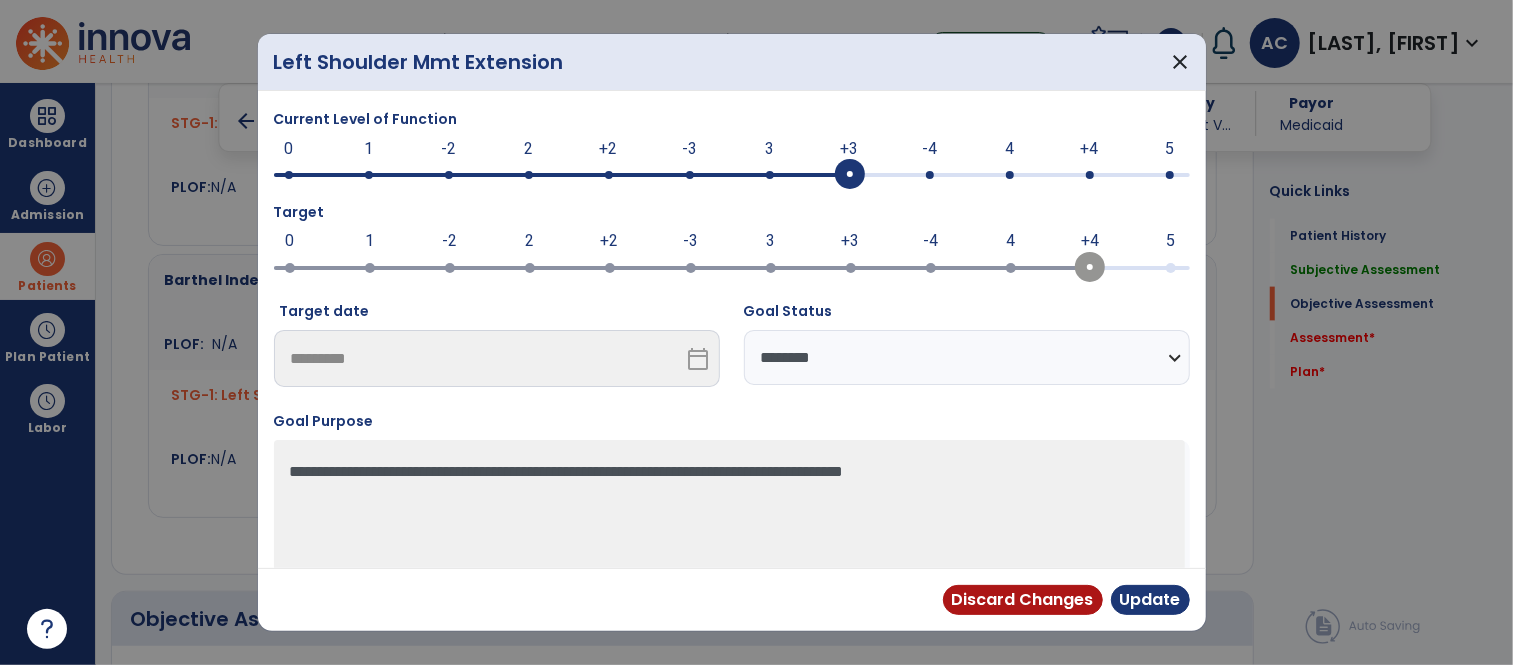select on "********" 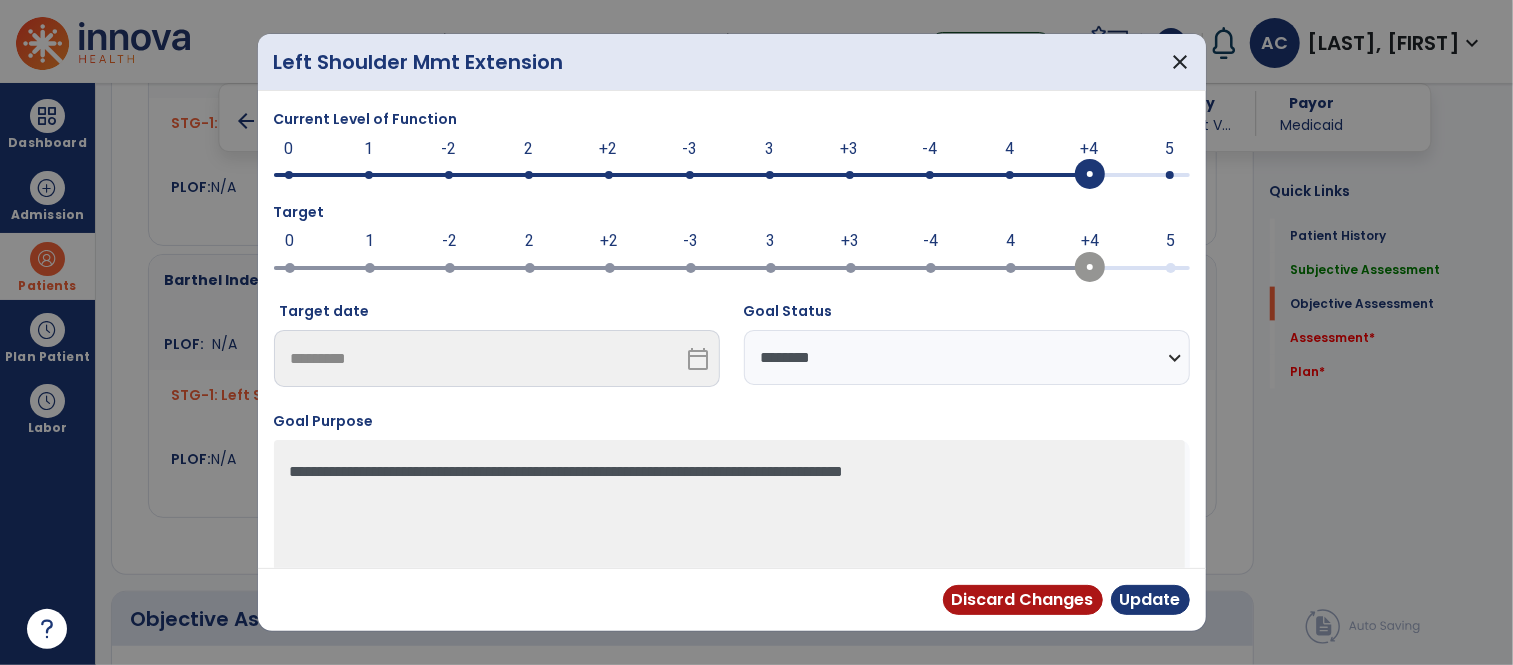 drag, startPoint x: 848, startPoint y: 174, endPoint x: 1061, endPoint y: 179, distance: 213.05867 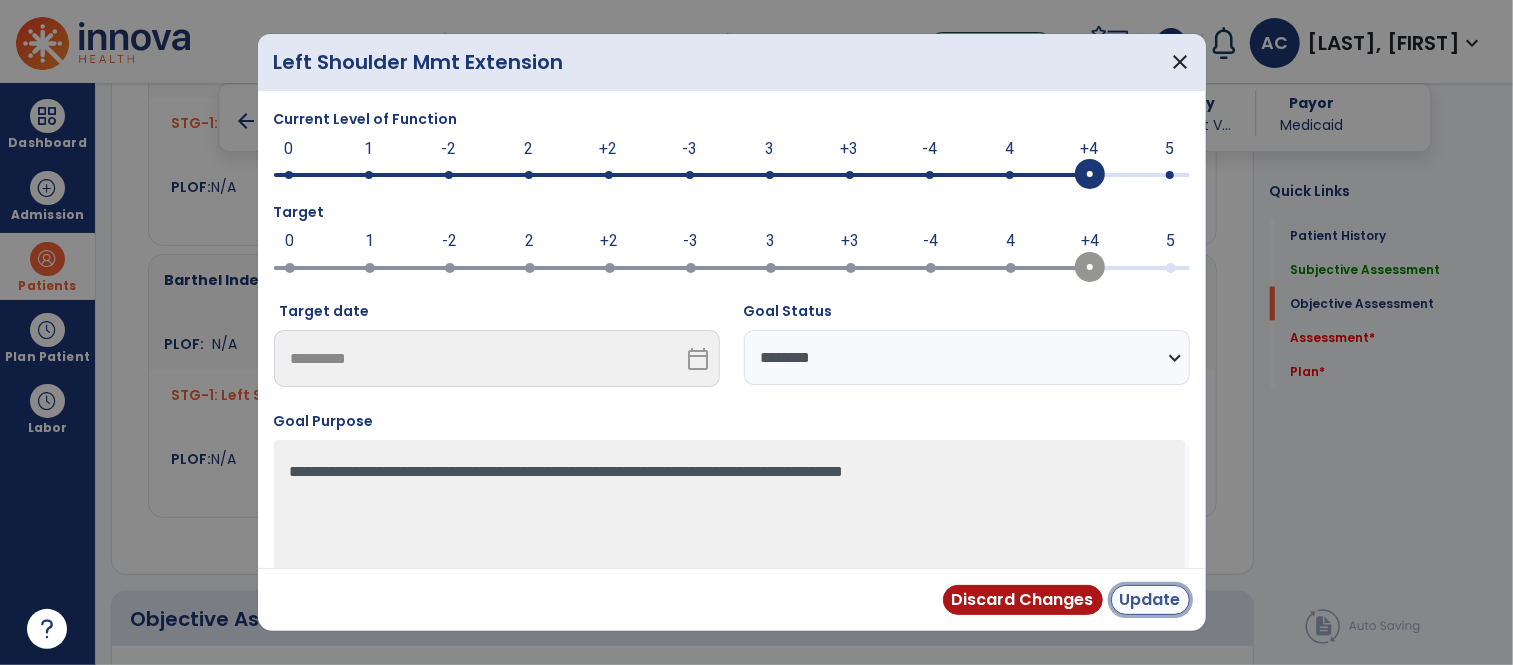 click on "Update" at bounding box center [1150, 600] 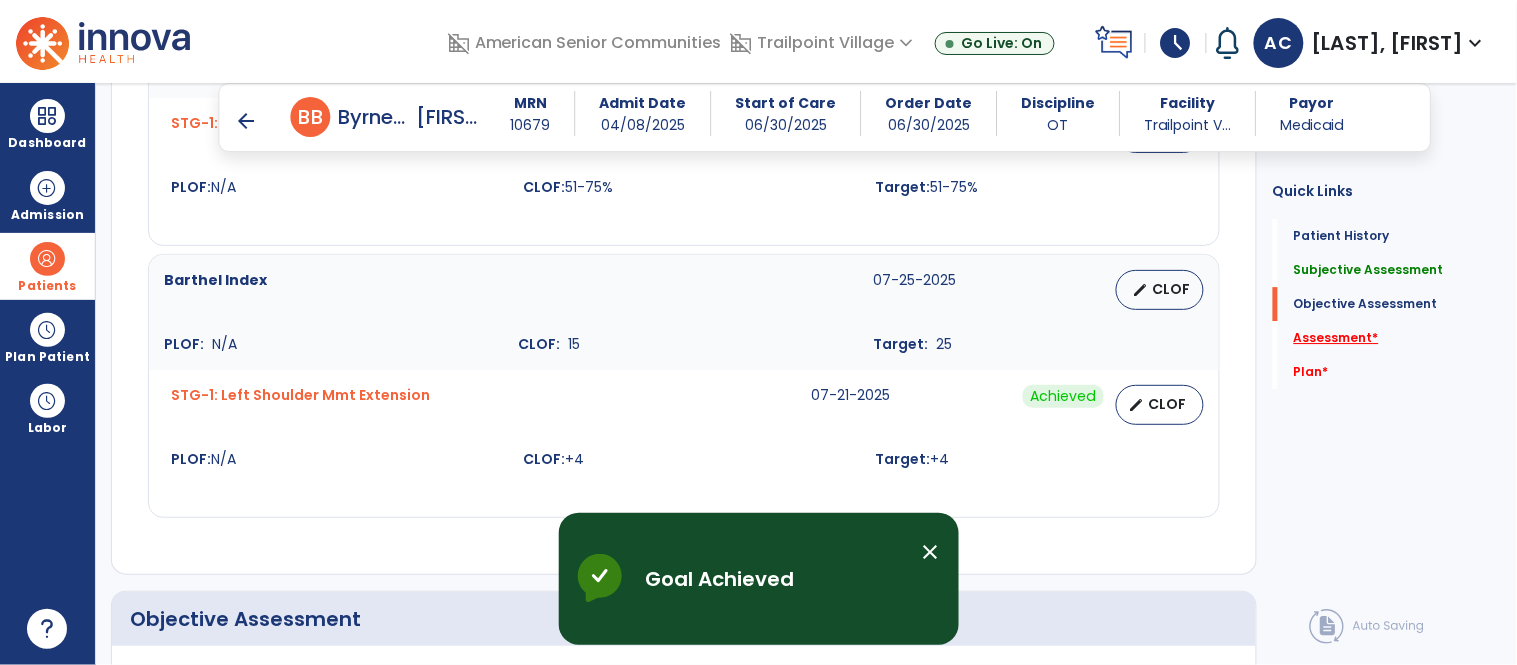 click on "Assessment   *" 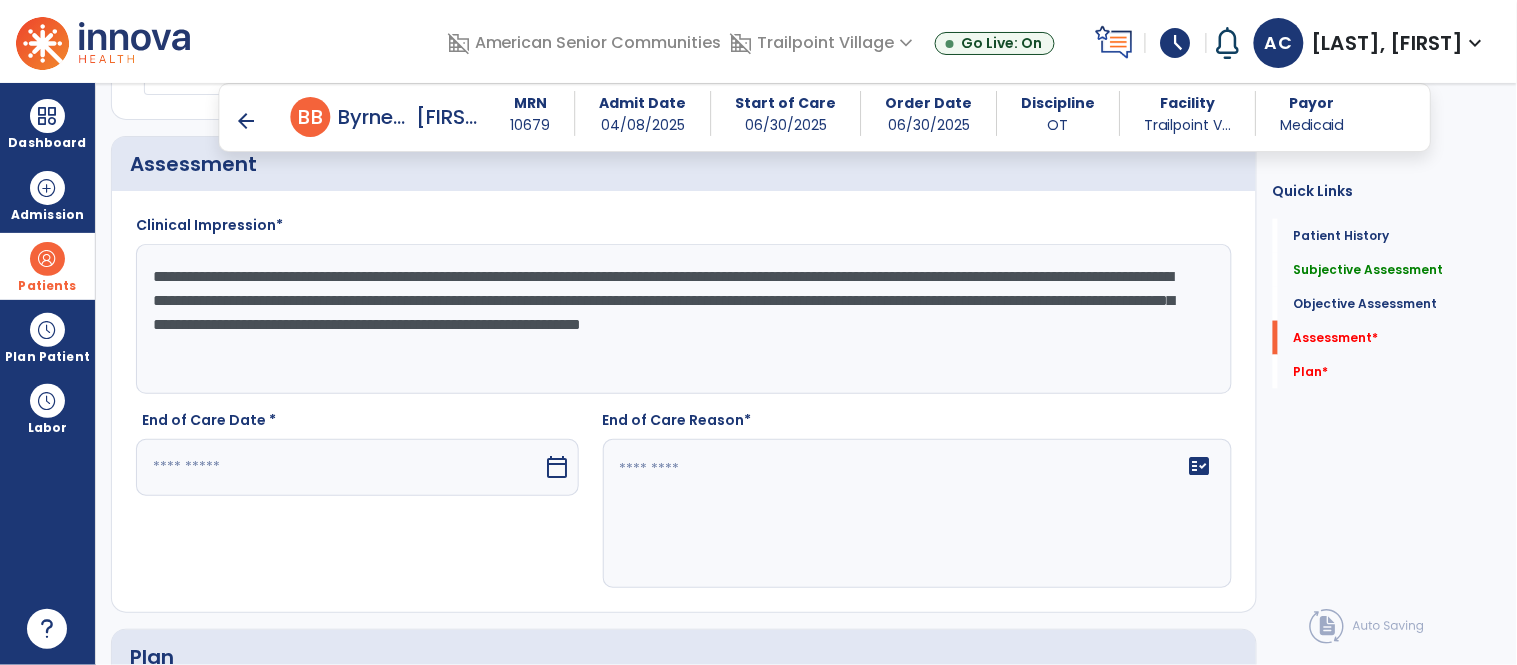 scroll, scrollTop: 2576, scrollLeft: 0, axis: vertical 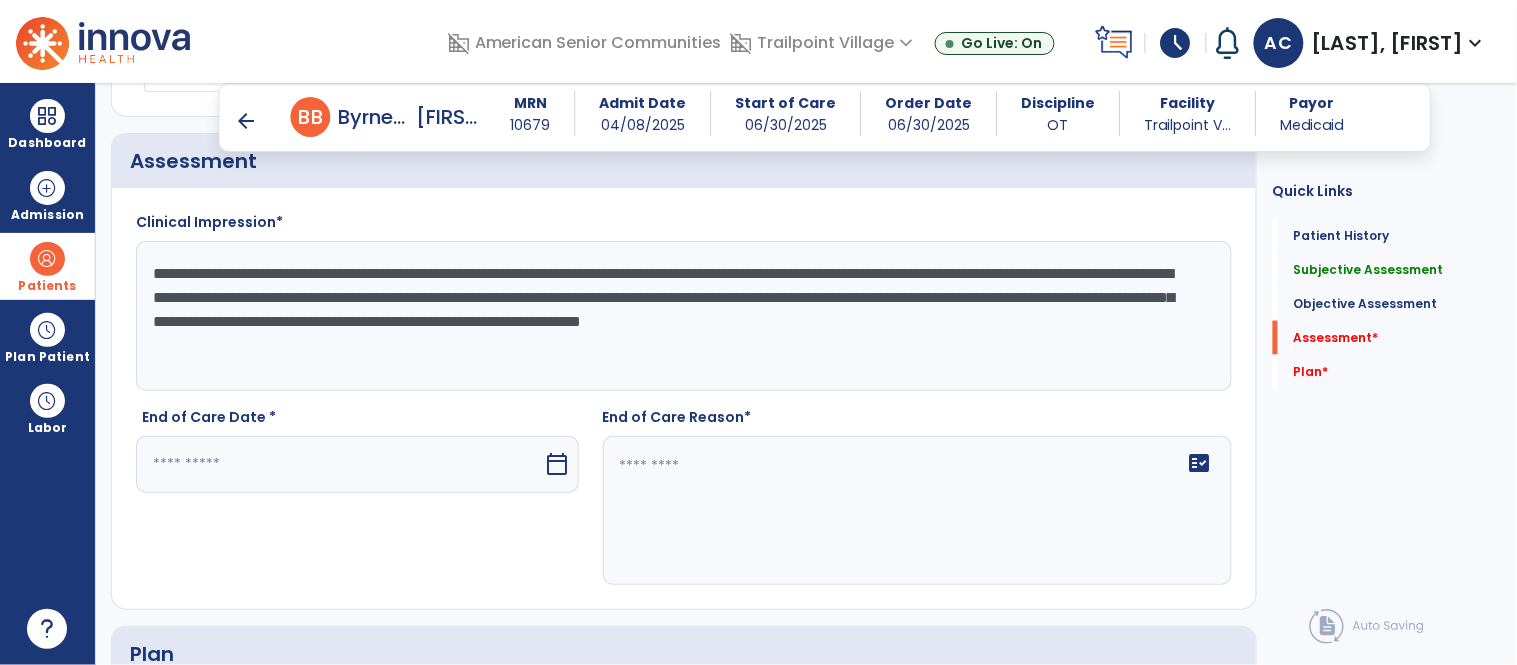 click on "**********" 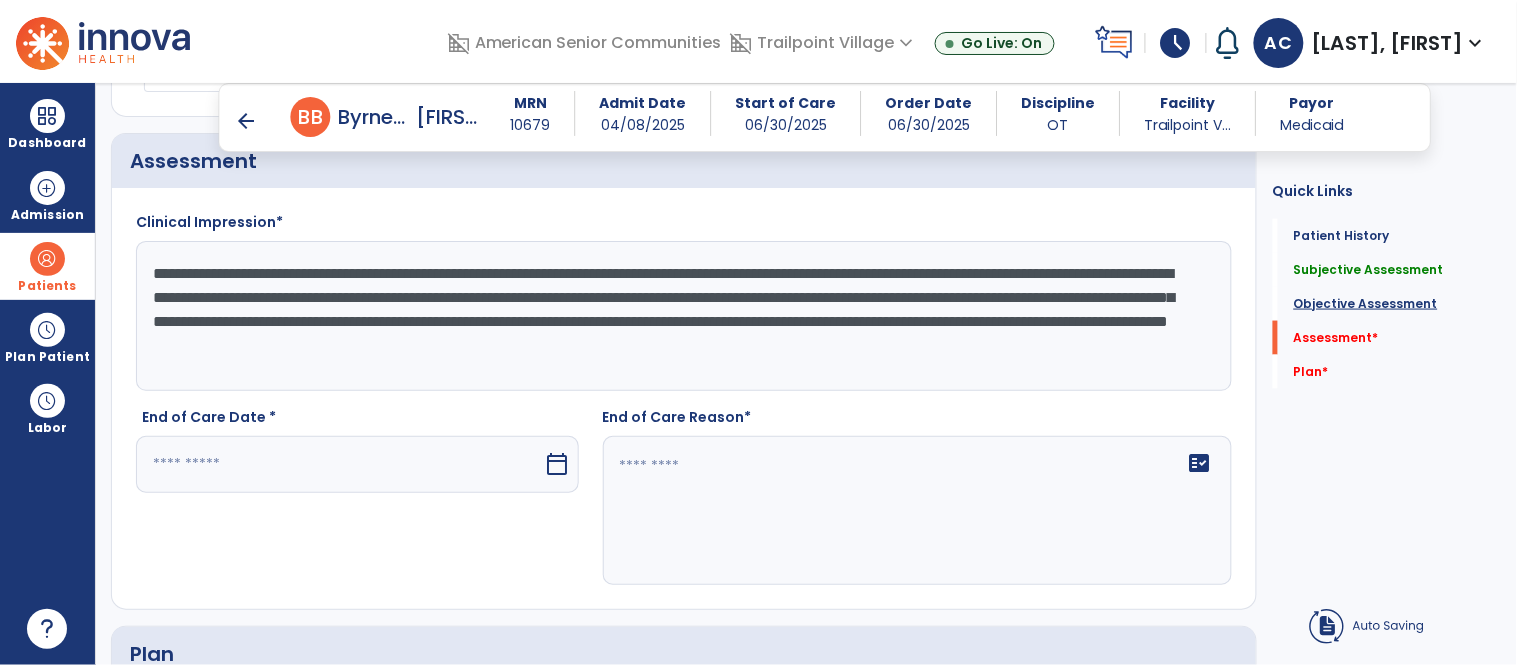 type on "**********" 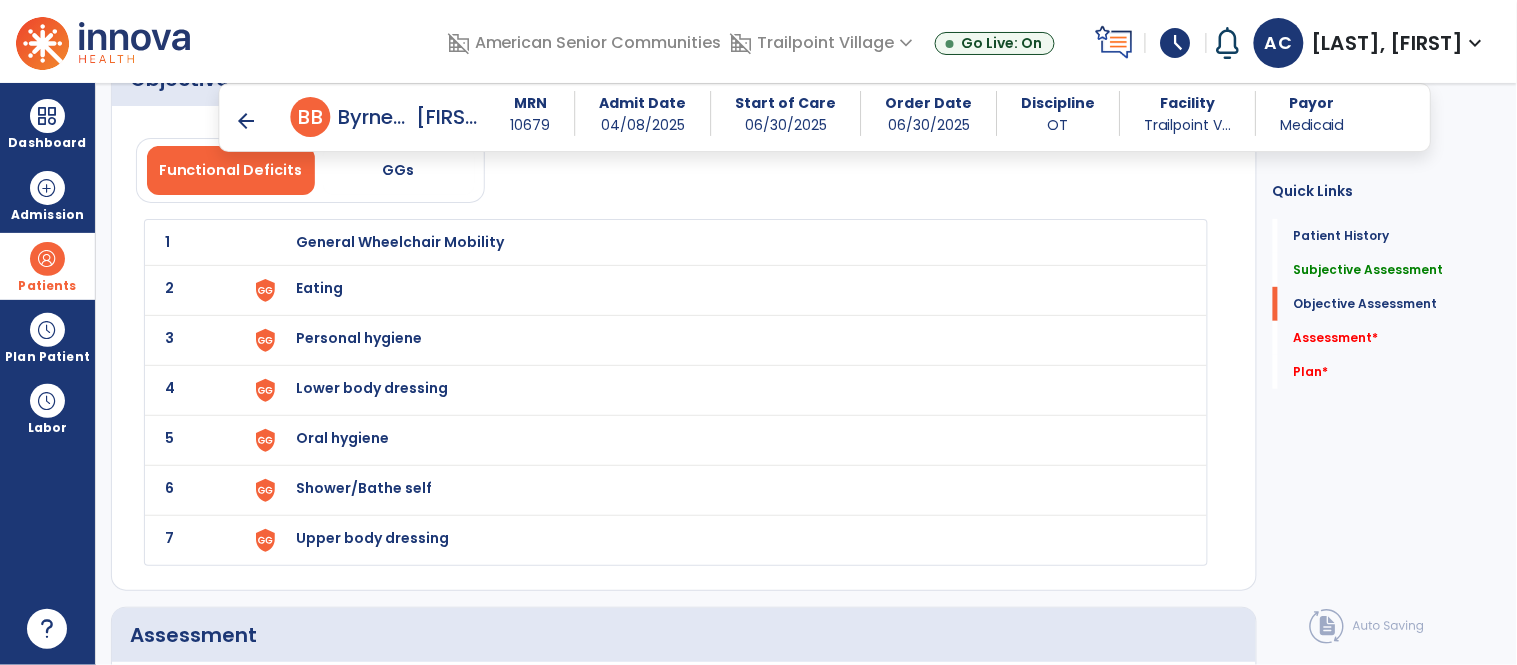 scroll, scrollTop: 2051, scrollLeft: 0, axis: vertical 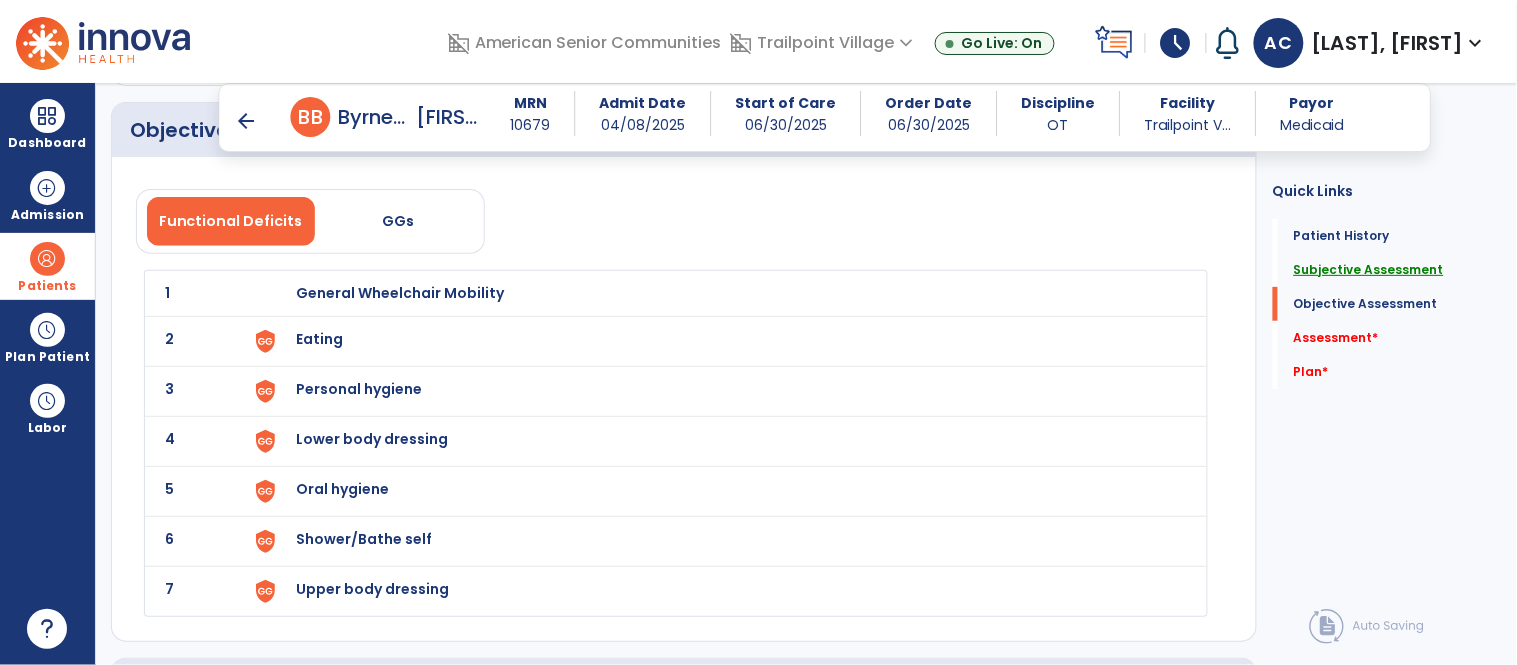click on "Subjective Assessment" 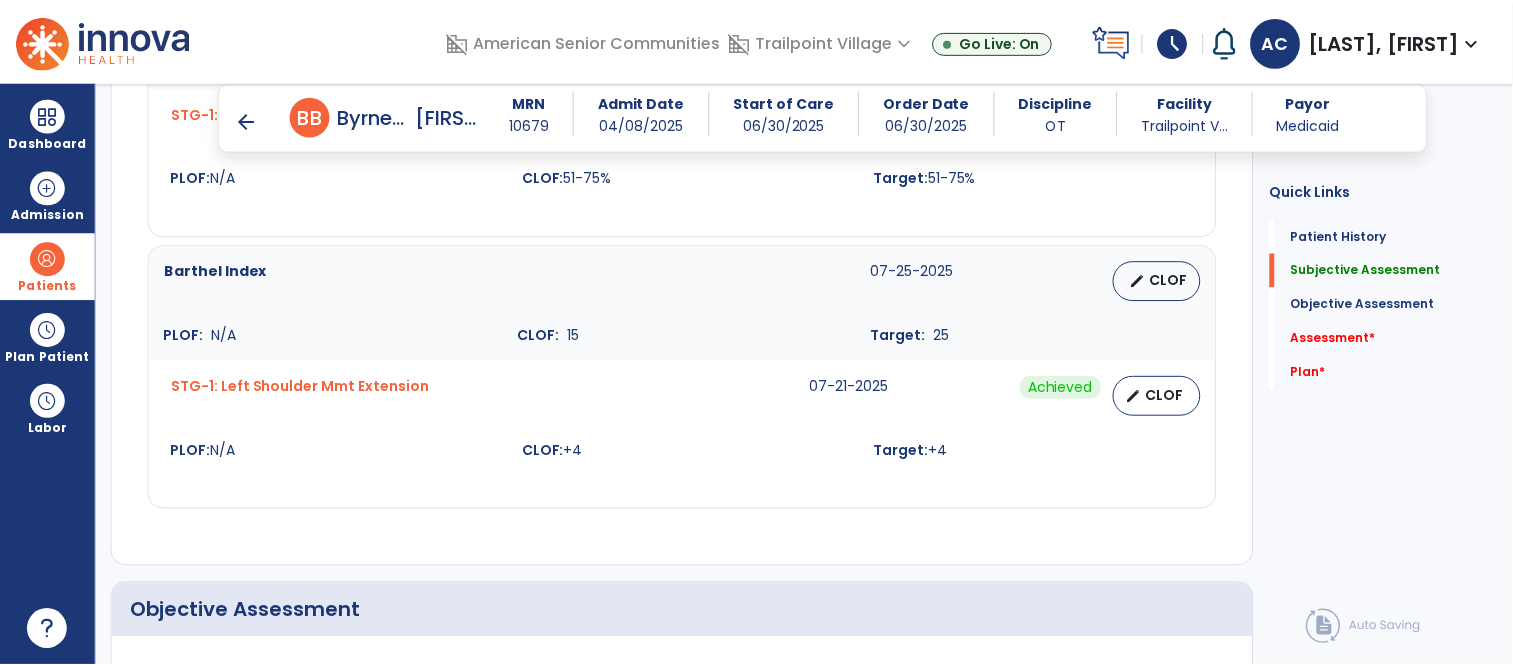 scroll, scrollTop: 1590, scrollLeft: 0, axis: vertical 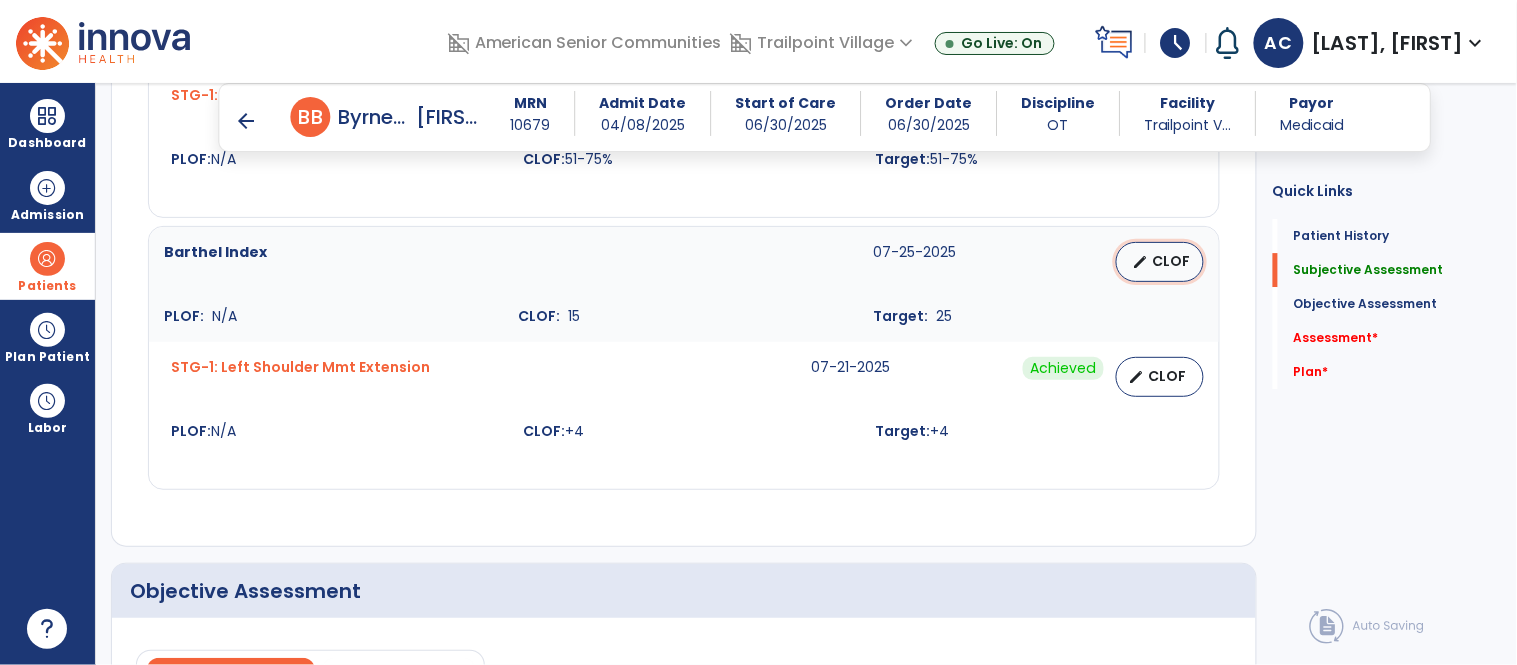 click on "edit   CLOF" at bounding box center [1160, 262] 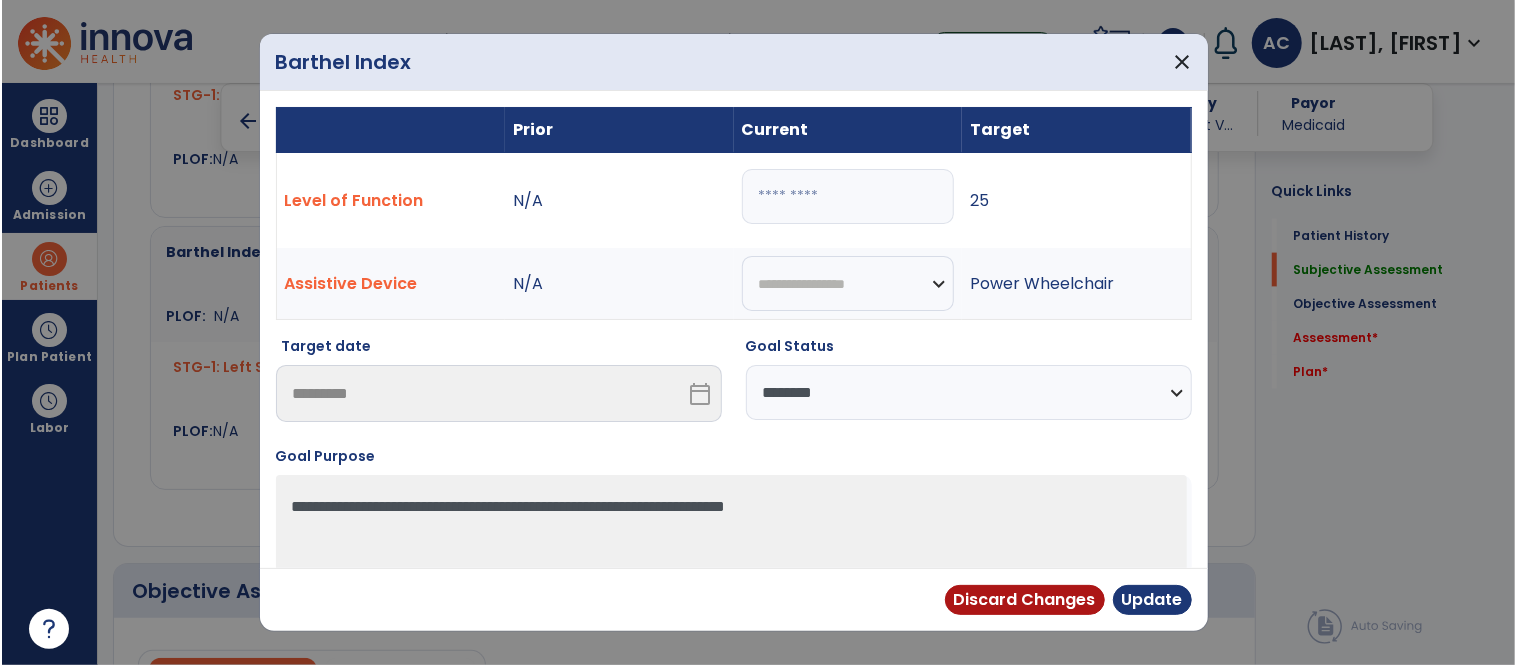scroll, scrollTop: 1590, scrollLeft: 0, axis: vertical 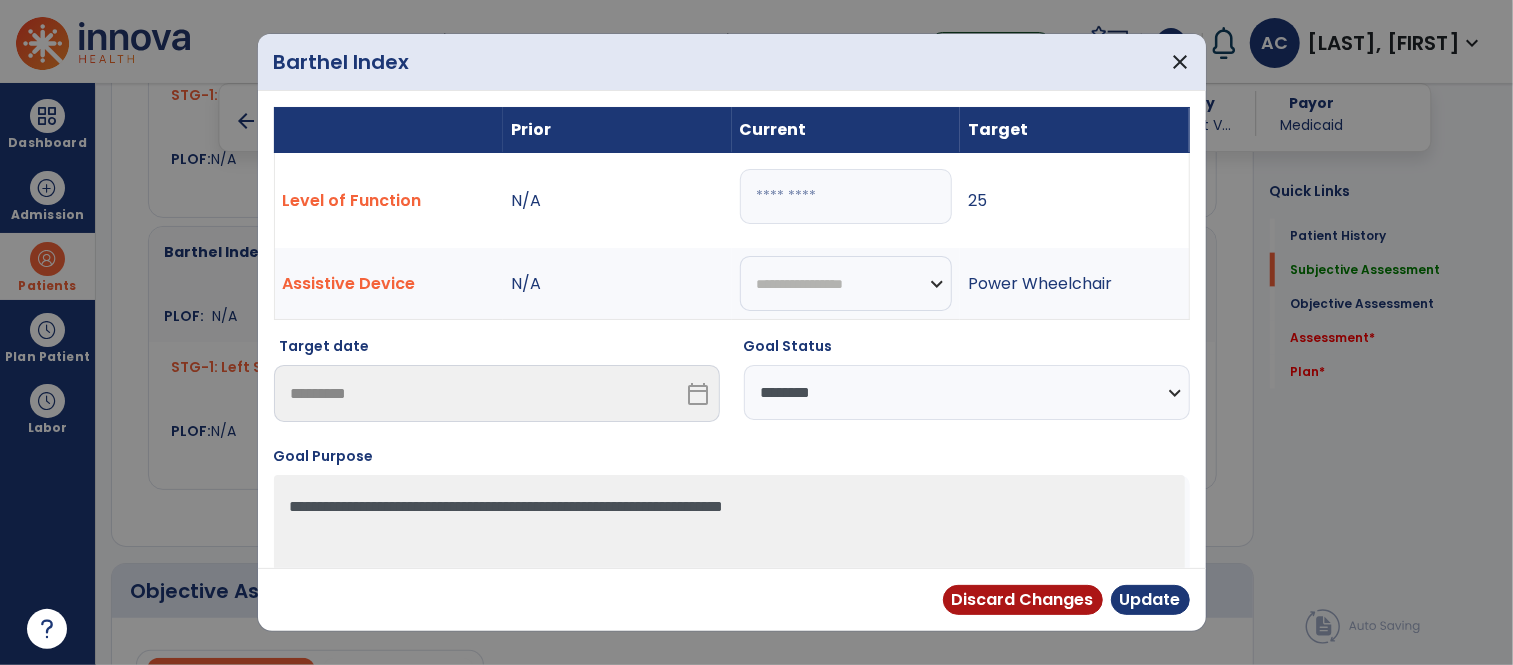 drag, startPoint x: 873, startPoint y: 211, endPoint x: 714, endPoint y: 197, distance: 159.61516 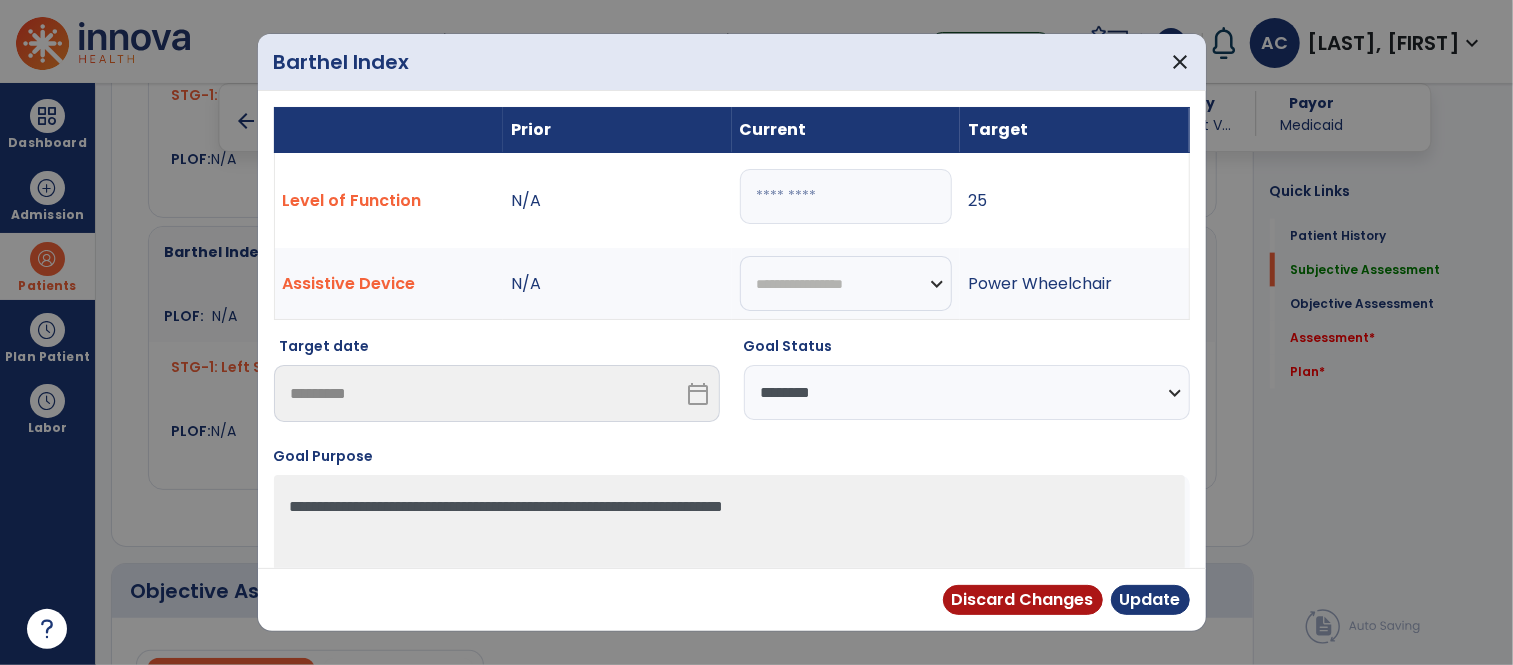 drag, startPoint x: 778, startPoint y: 193, endPoint x: 720, endPoint y: 182, distance: 59.03389 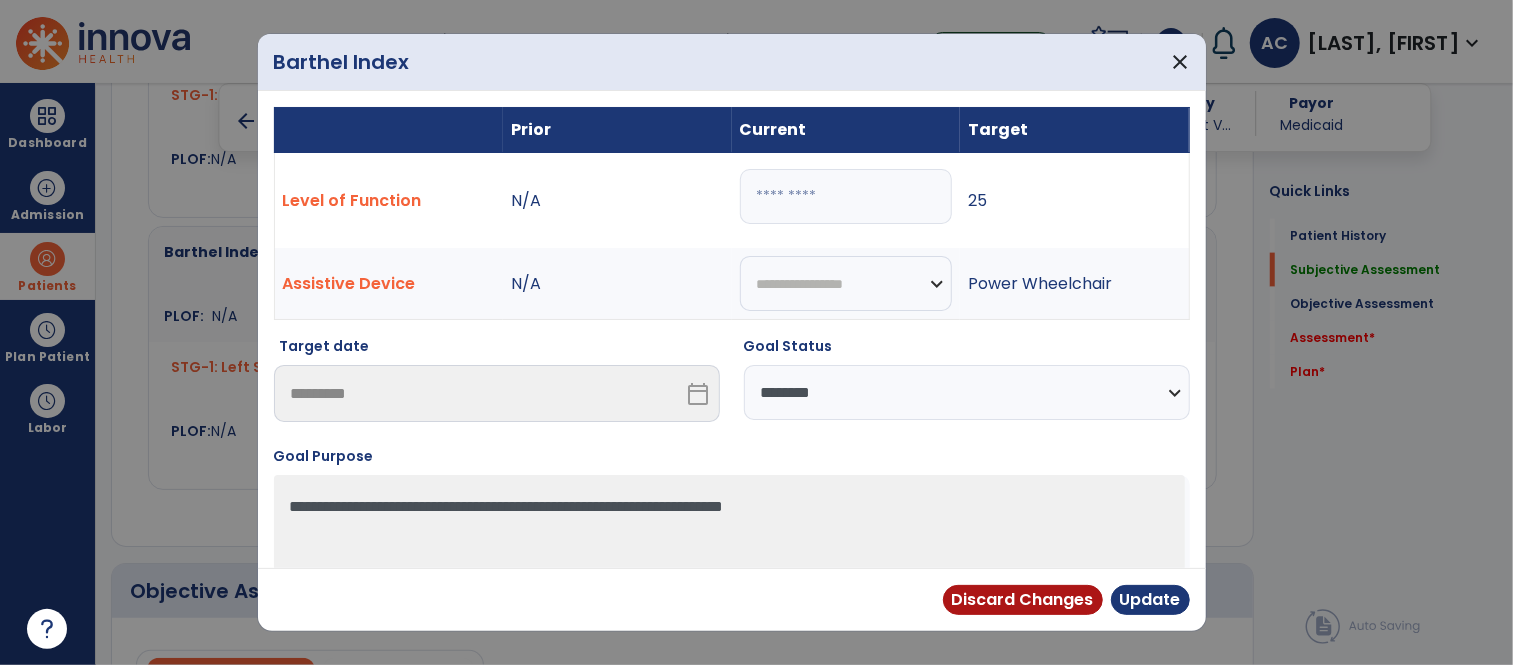 select on "********" 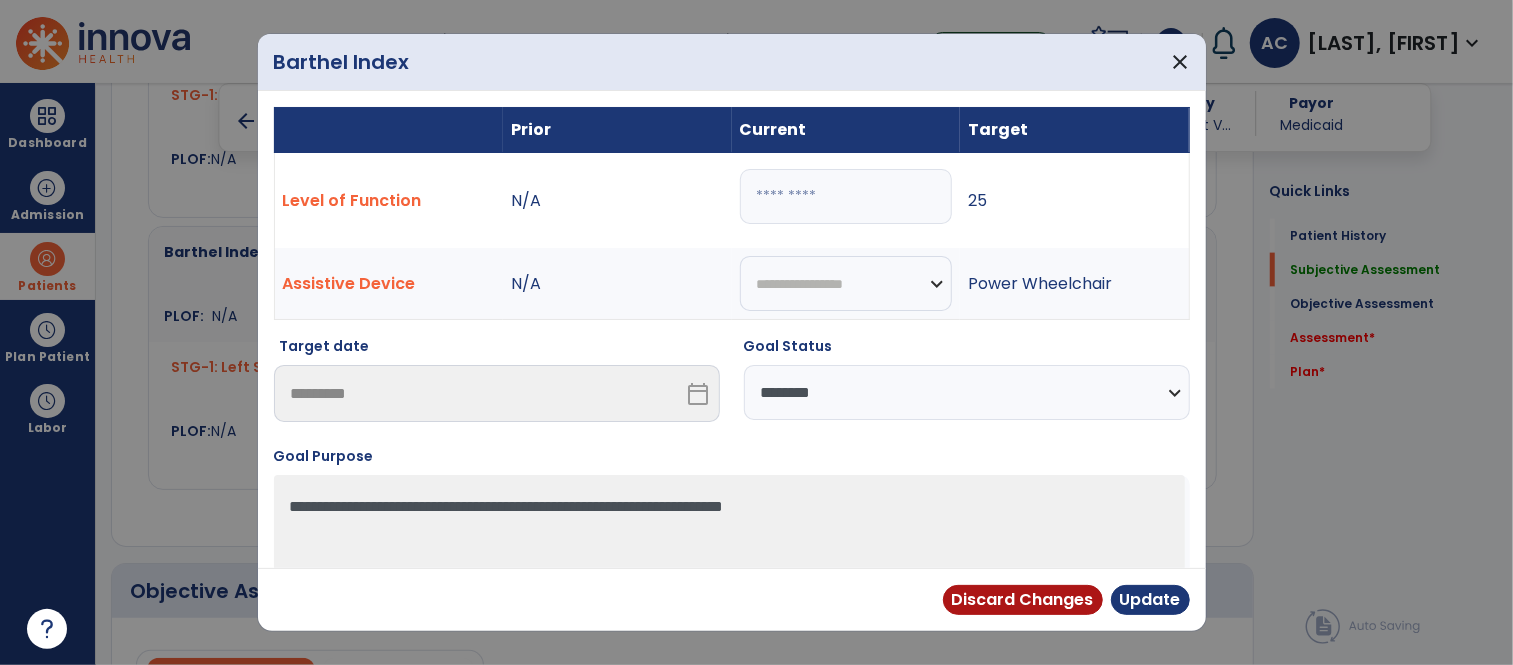 click on "**********" at bounding box center (967, 392) 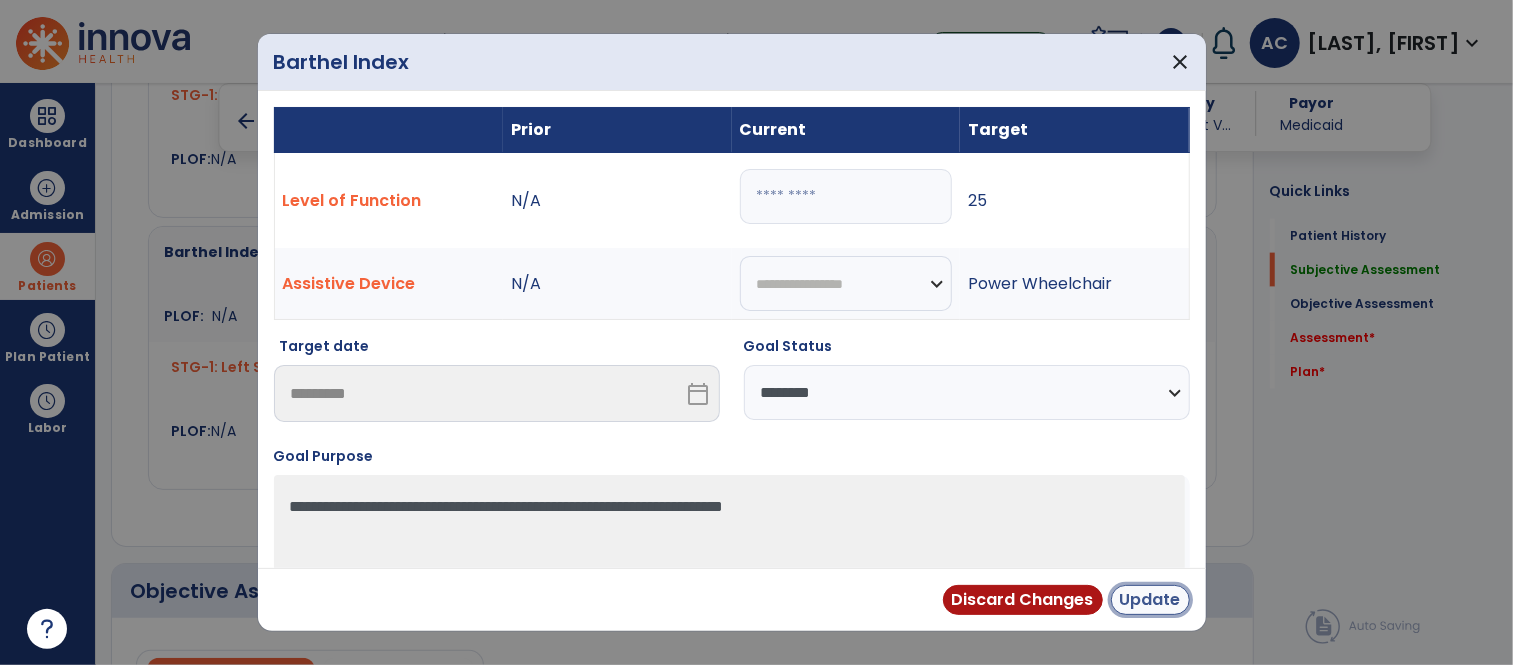 click on "Update" at bounding box center [1150, 600] 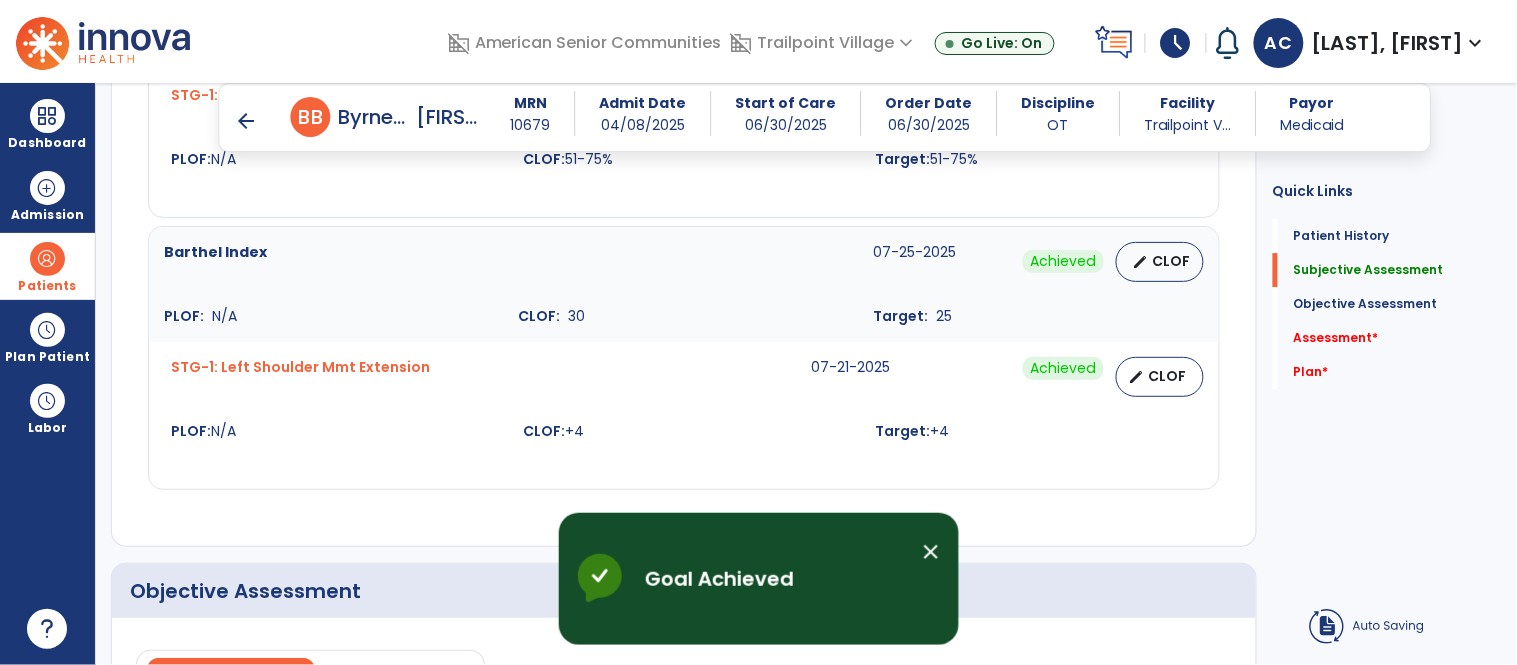 click on "Objective Assessment" 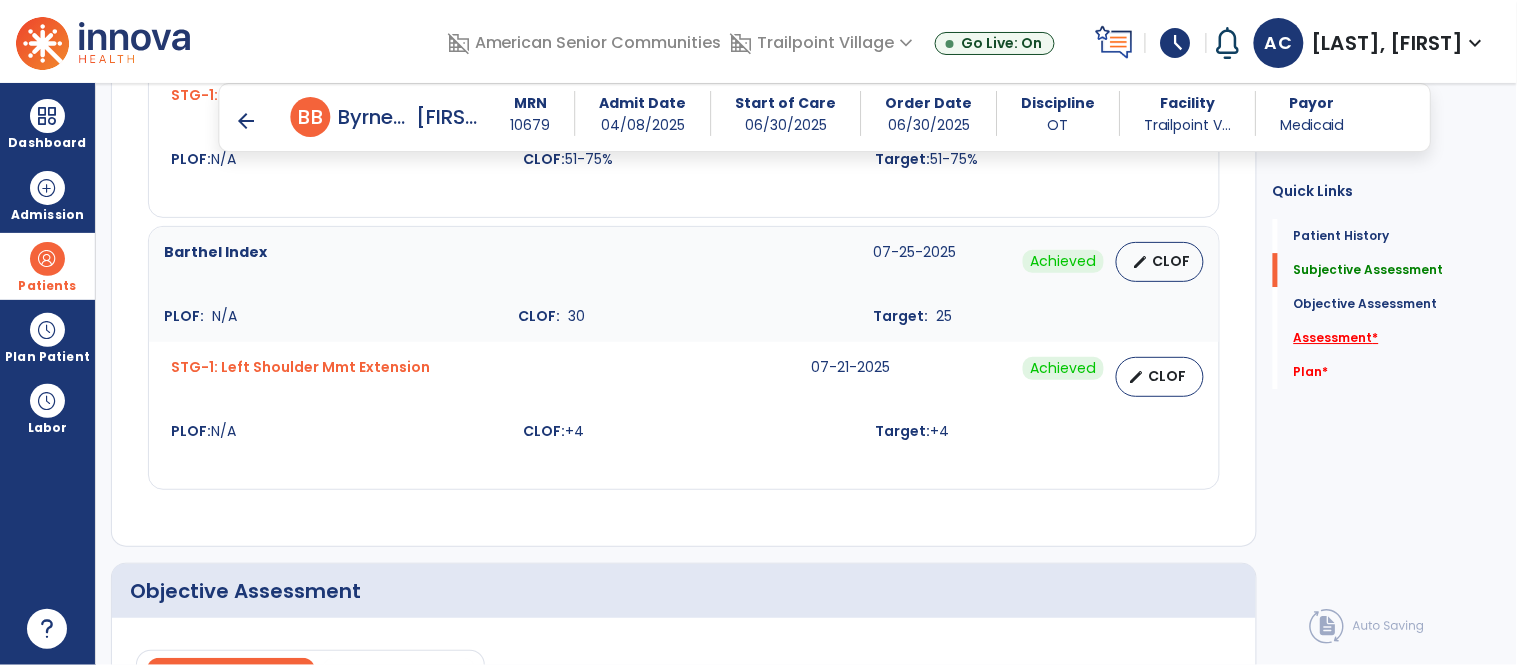 click on "Assessment   *" 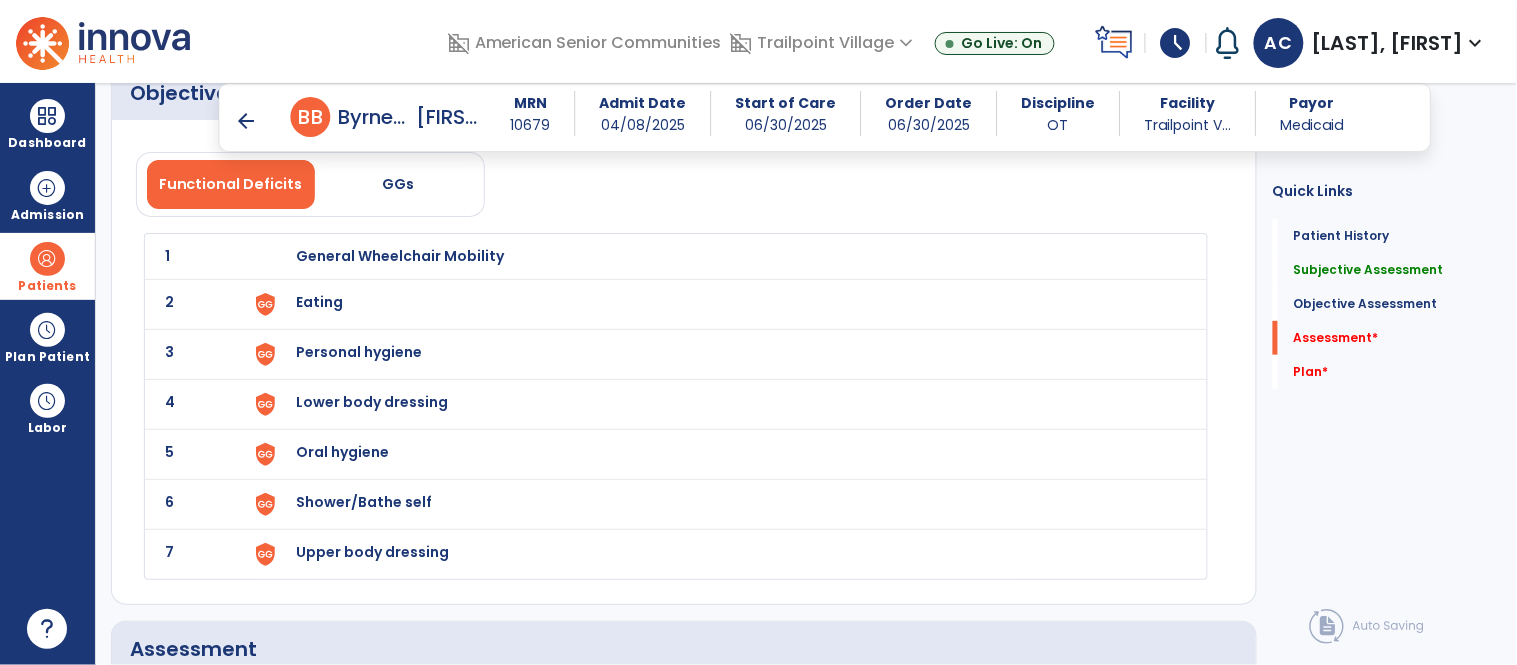 scroll, scrollTop: 2576, scrollLeft: 0, axis: vertical 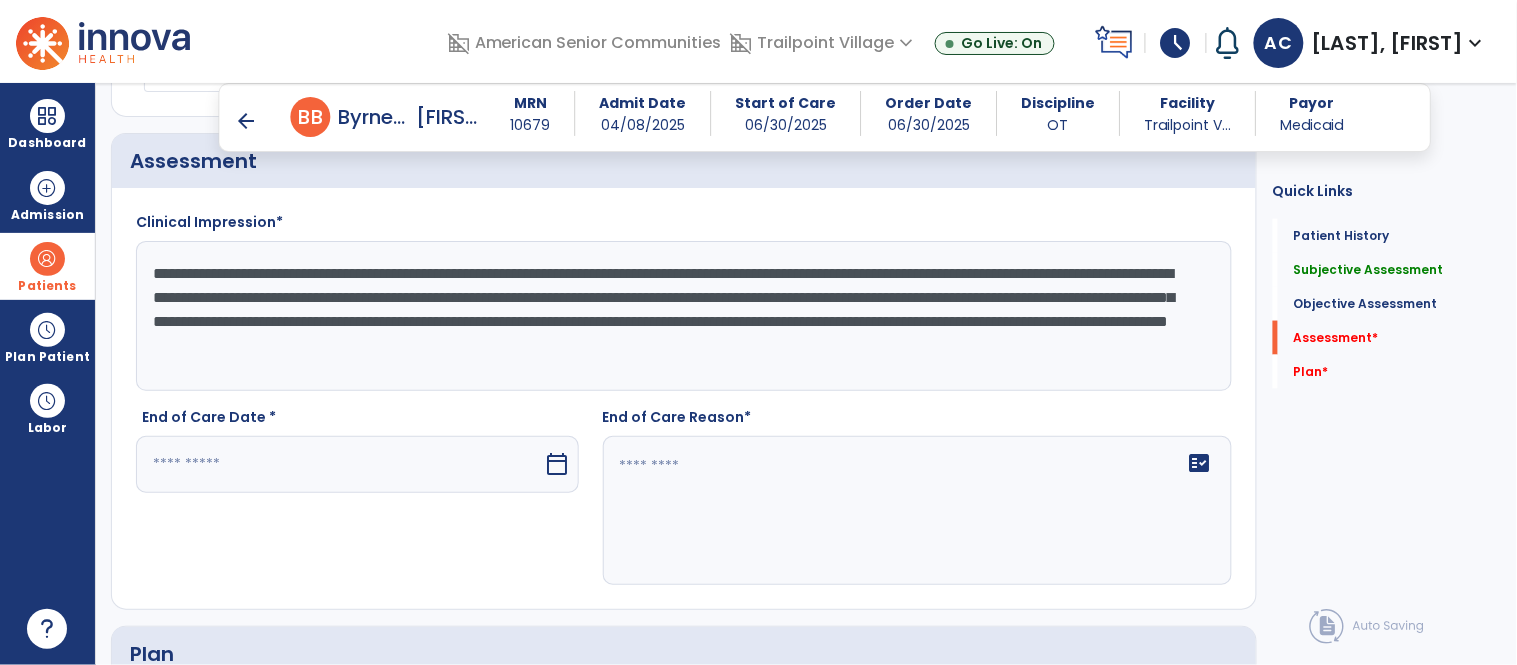 click on "**********" 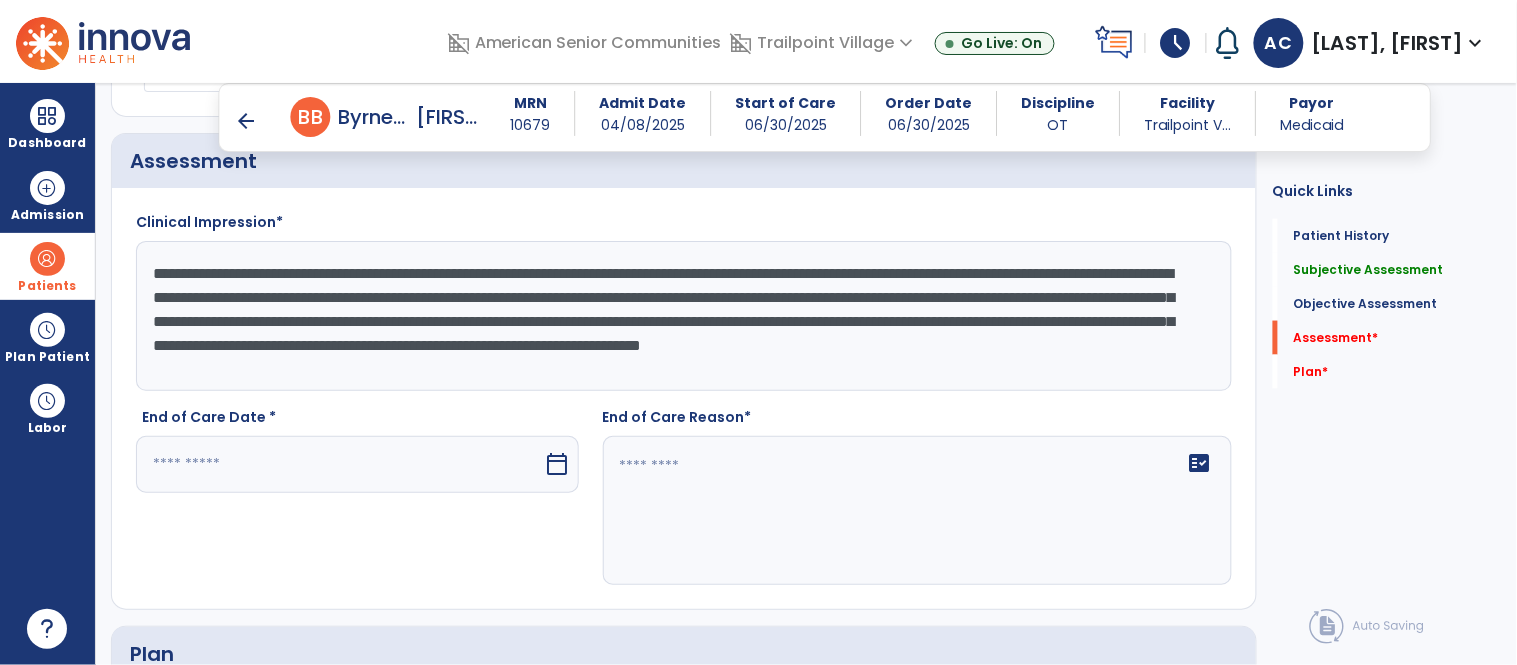 type on "**********" 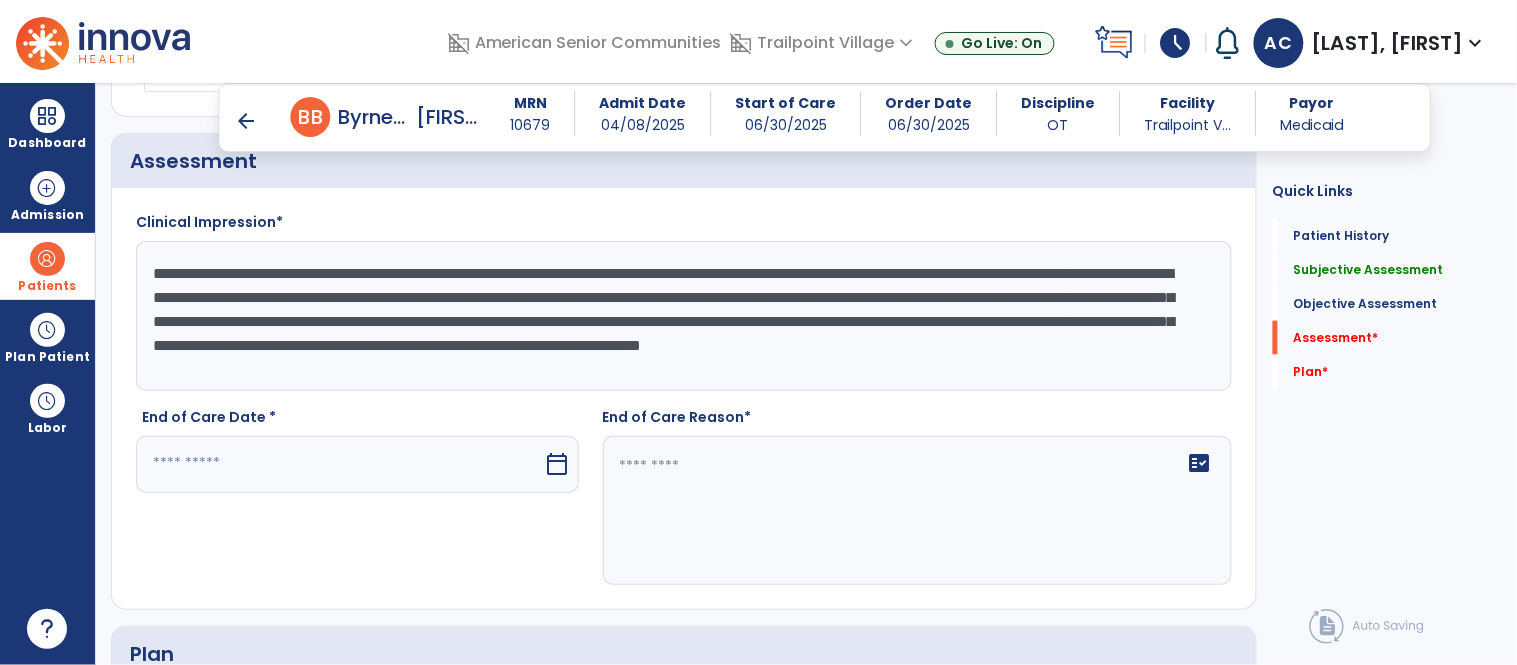 click at bounding box center (340, 464) 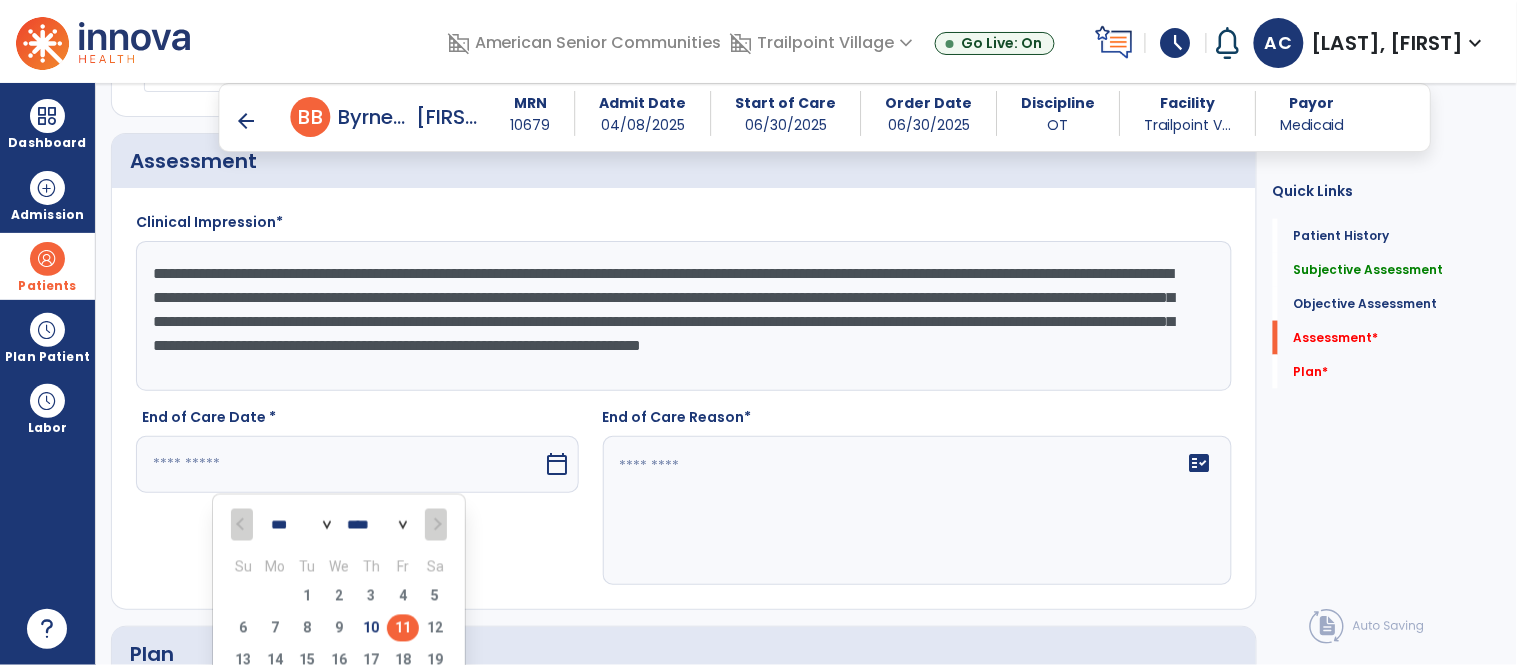 click on "11" at bounding box center [403, 628] 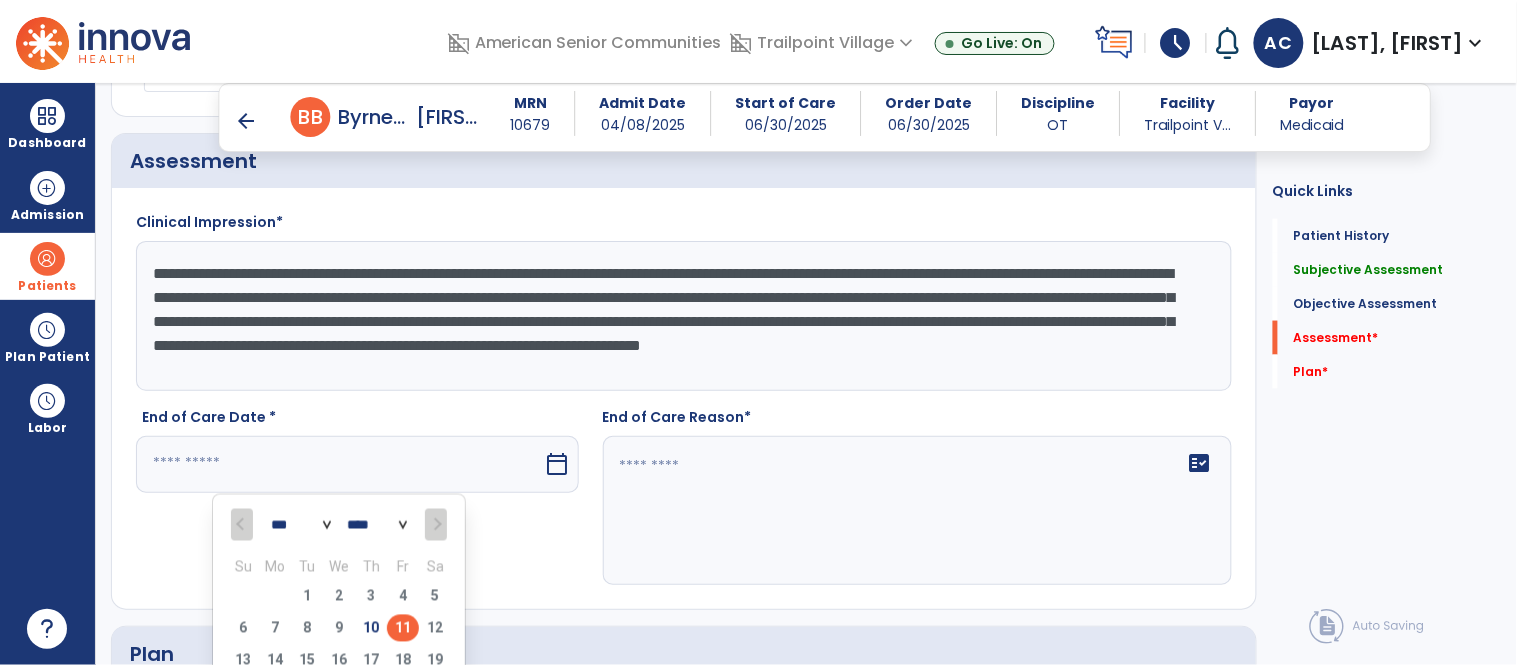 type on "*********" 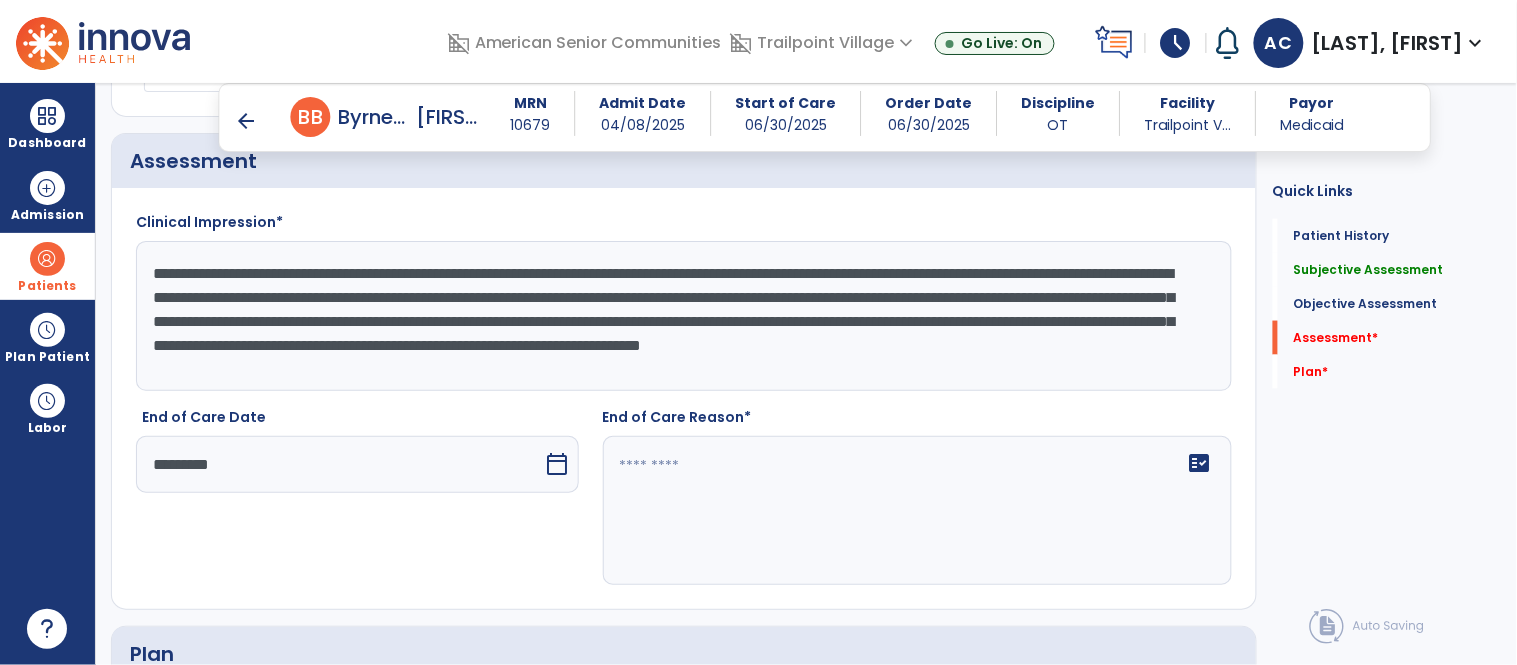 click 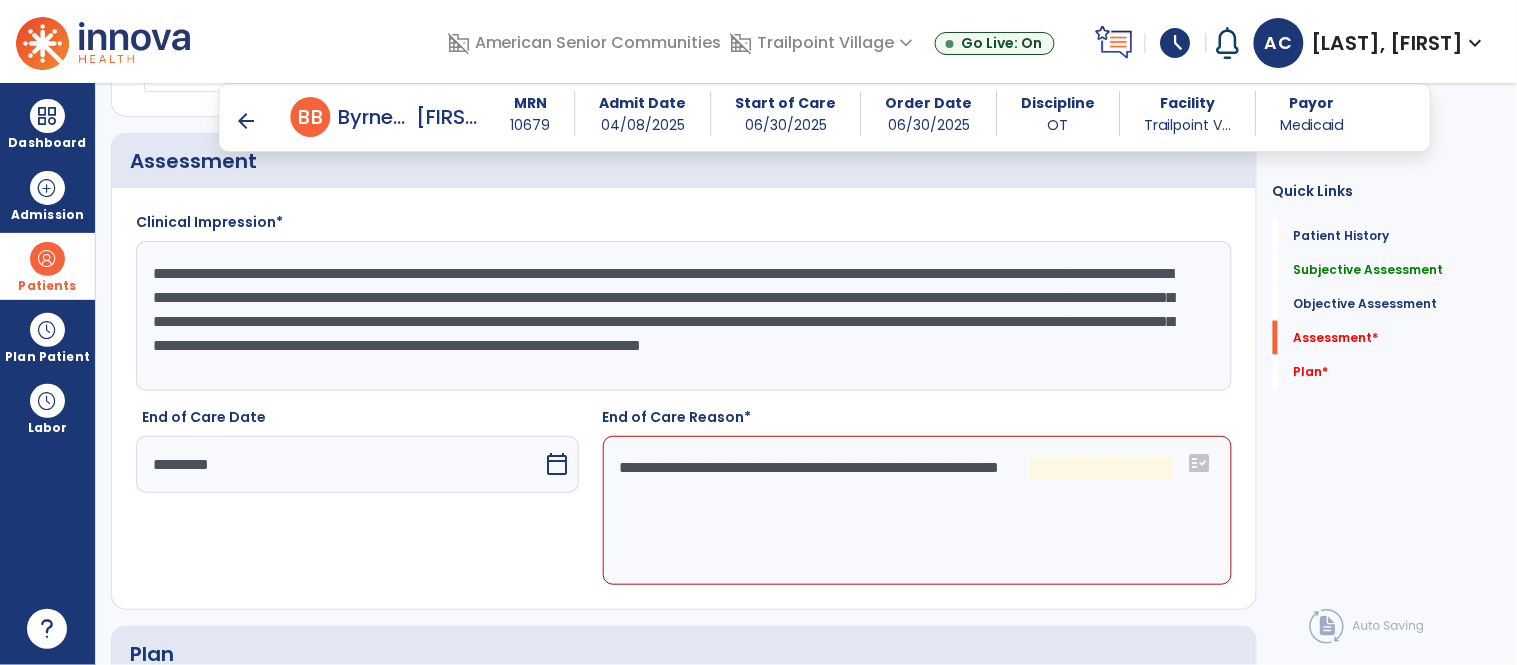click on "**********" 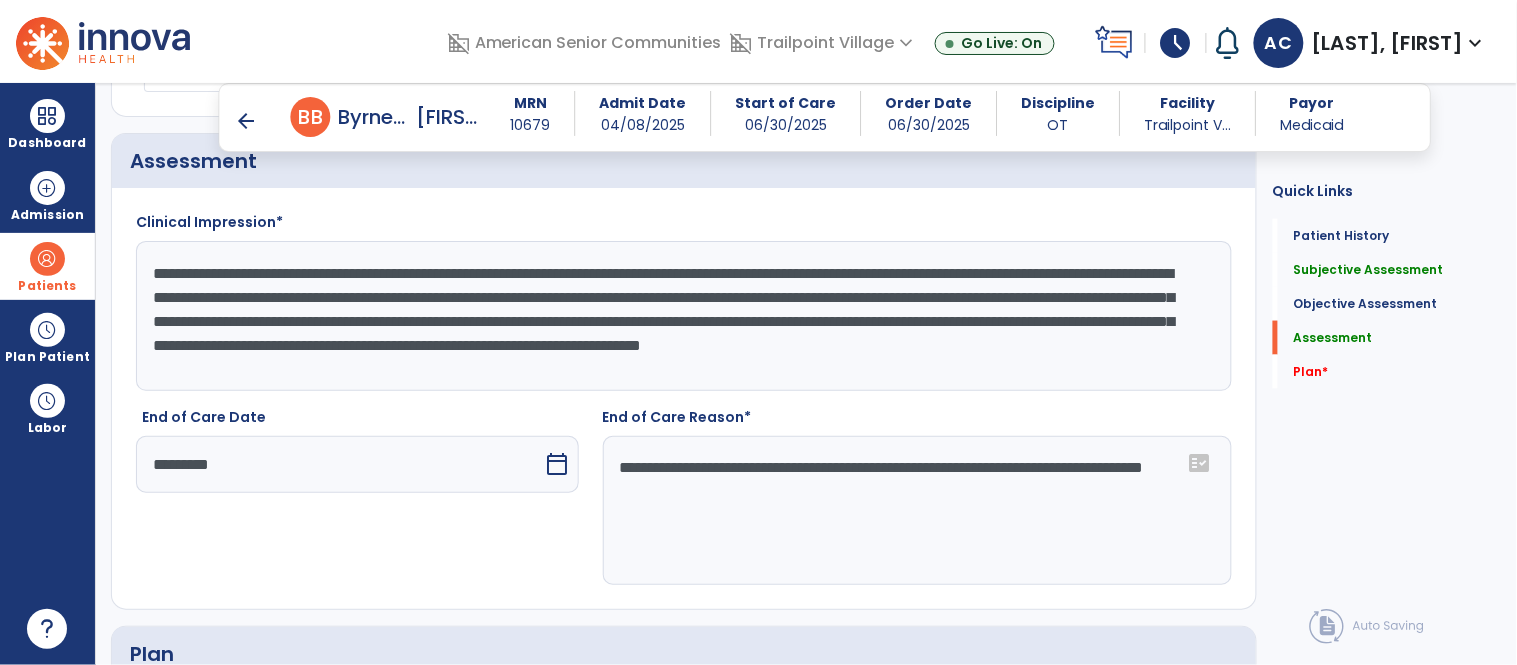 click on "**********" 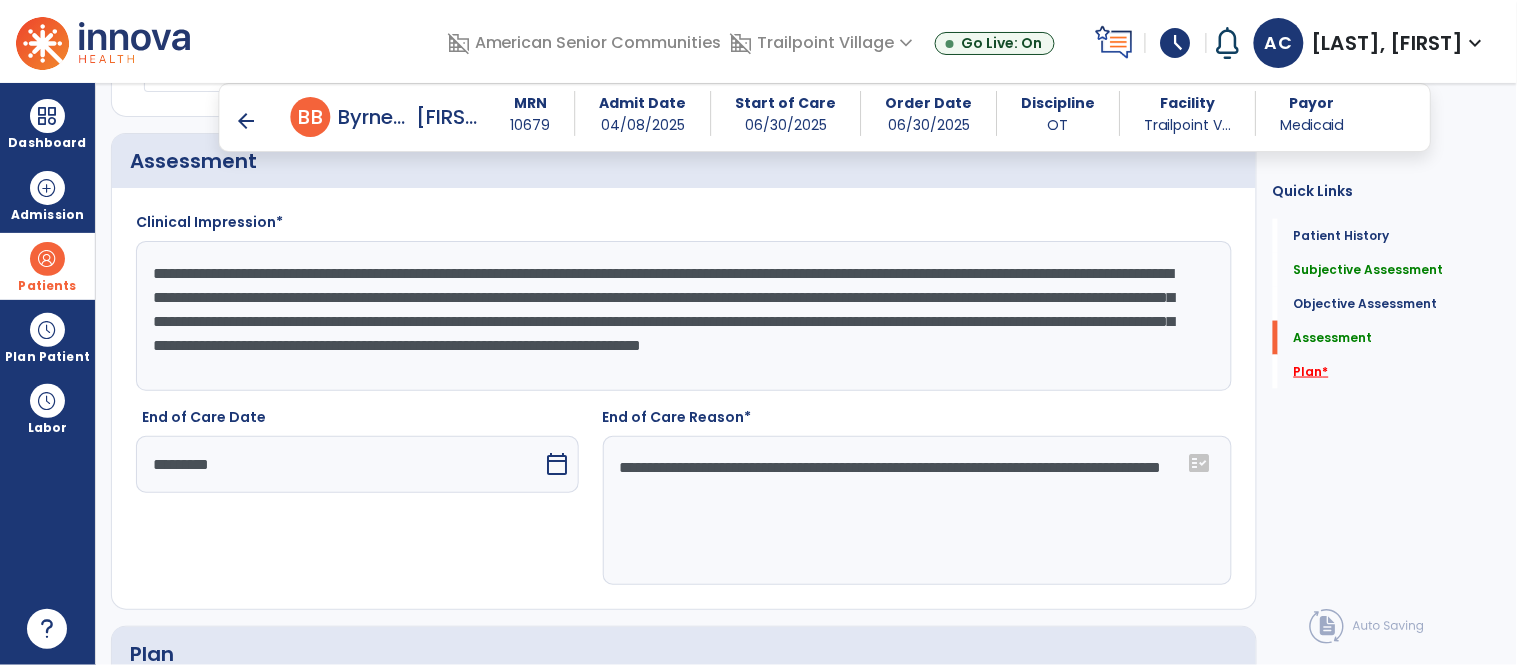 type on "**********" 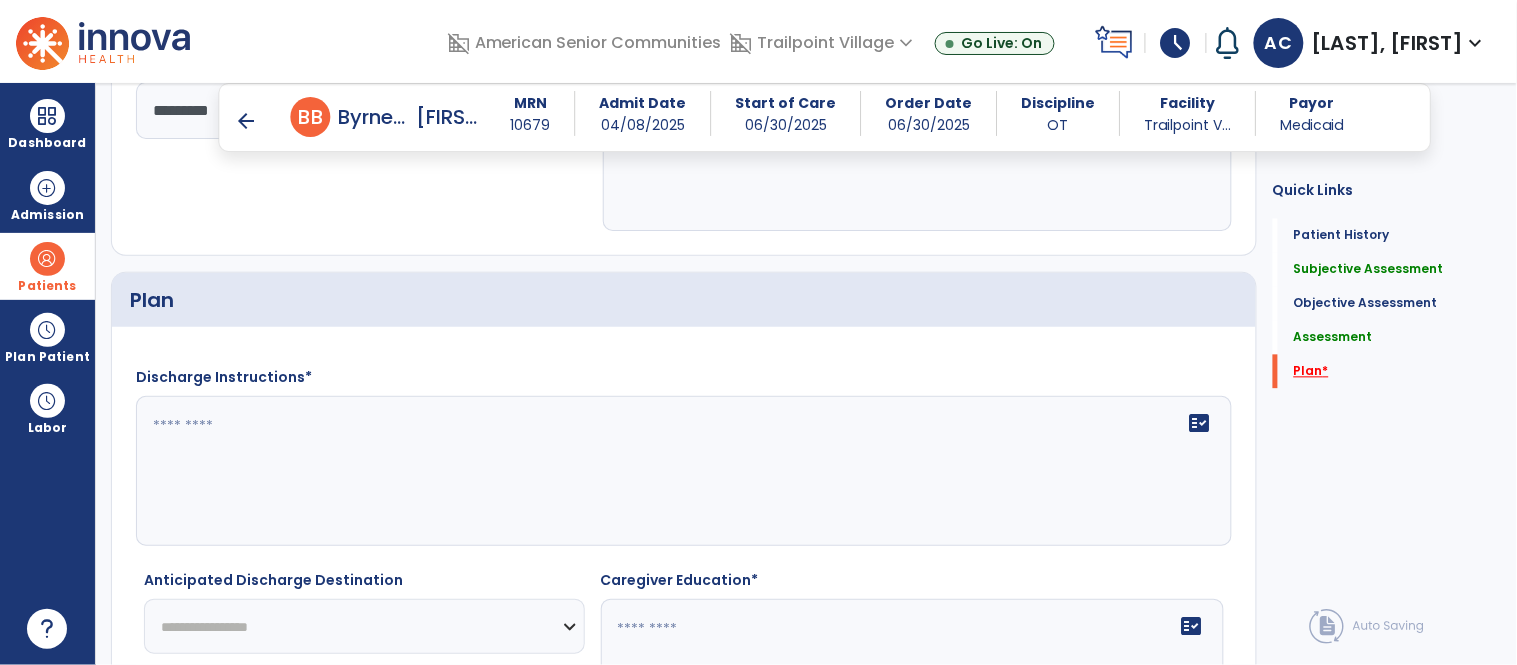 scroll, scrollTop: 3122, scrollLeft: 0, axis: vertical 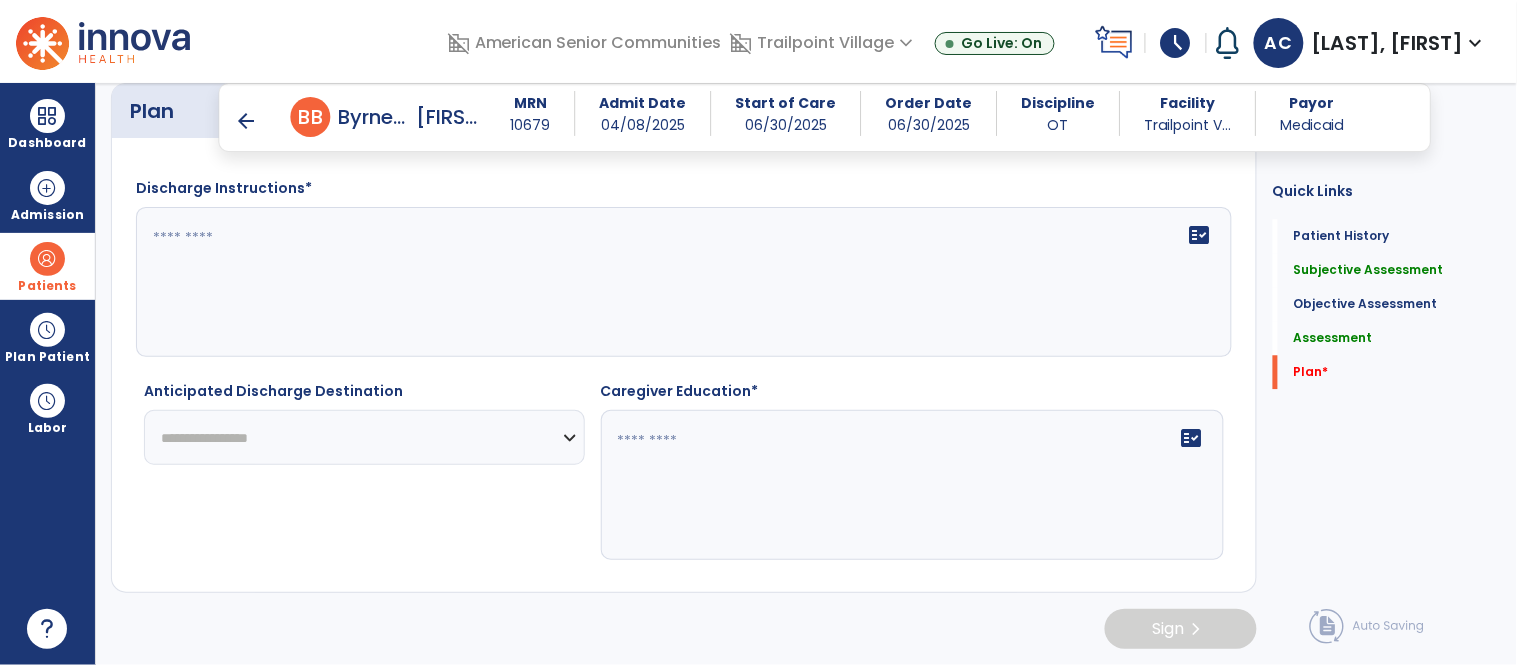 click 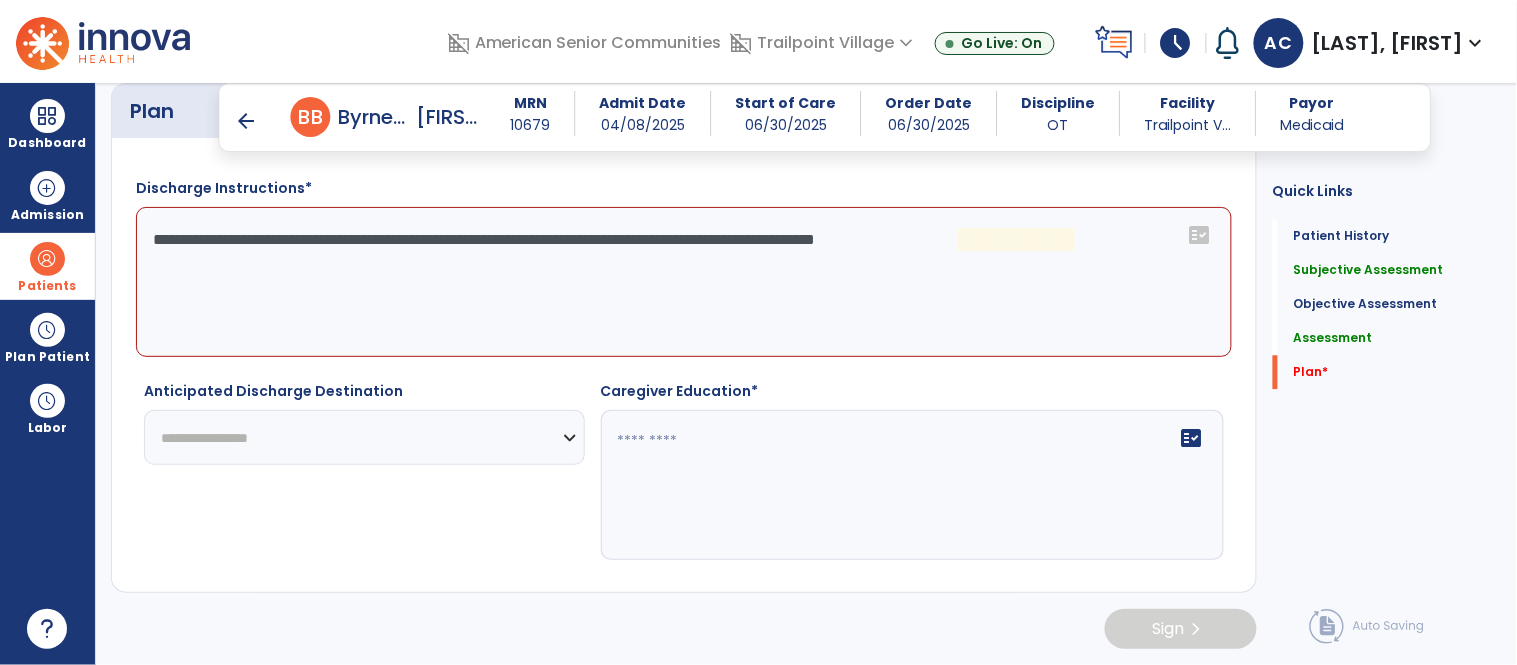 click on "**********" 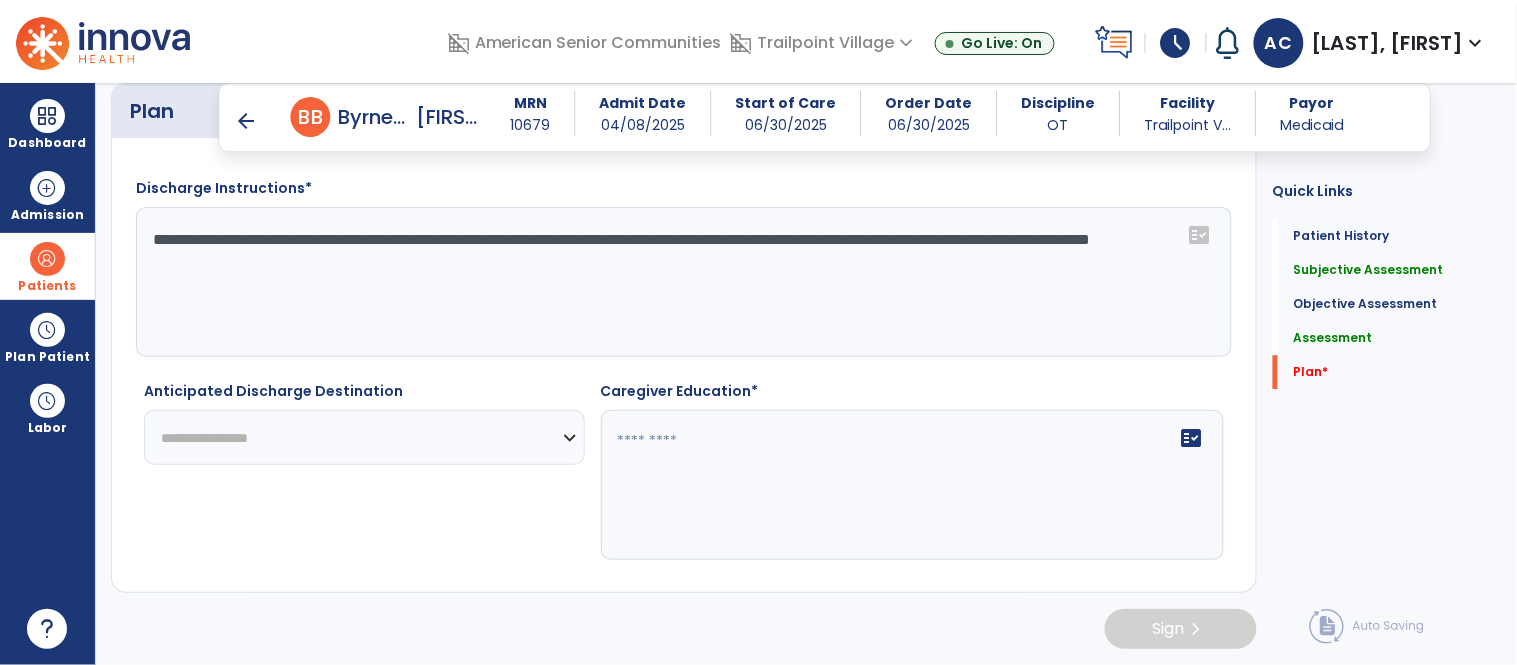 click on "**********" 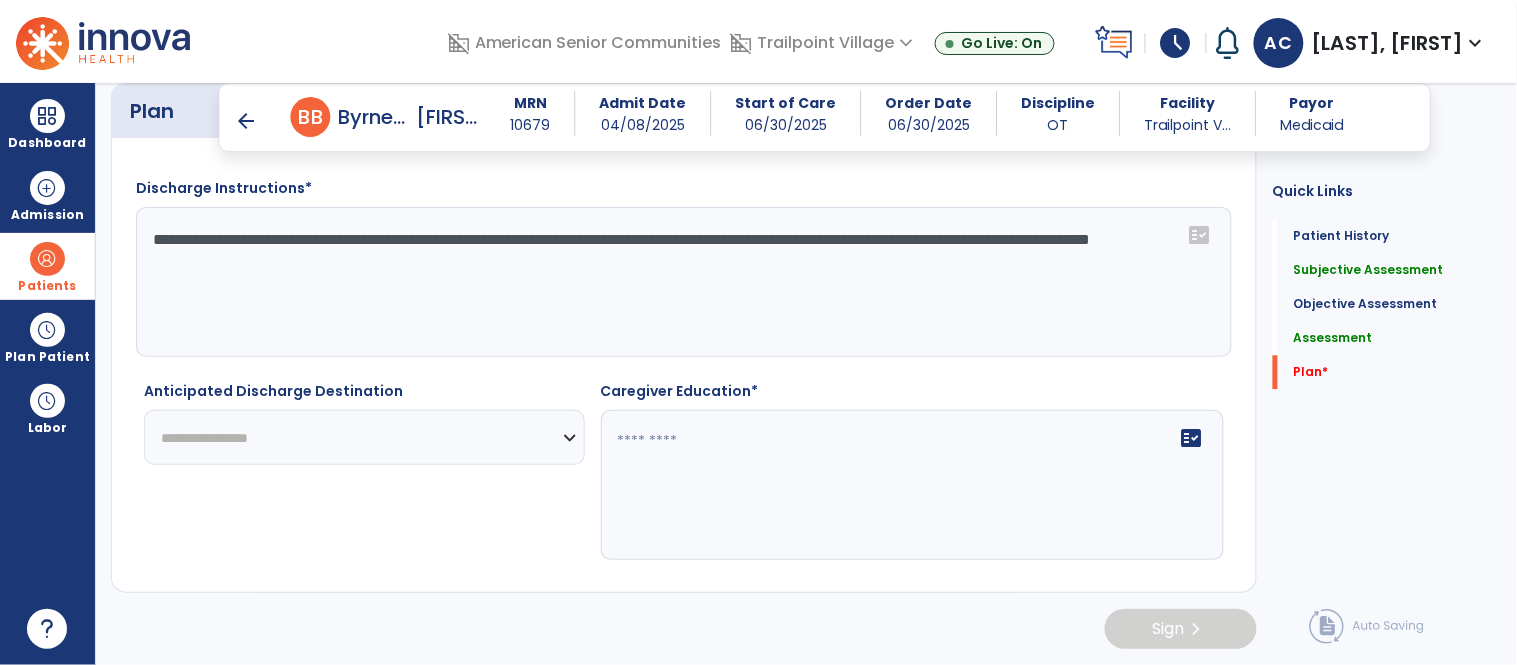 click on "**********" 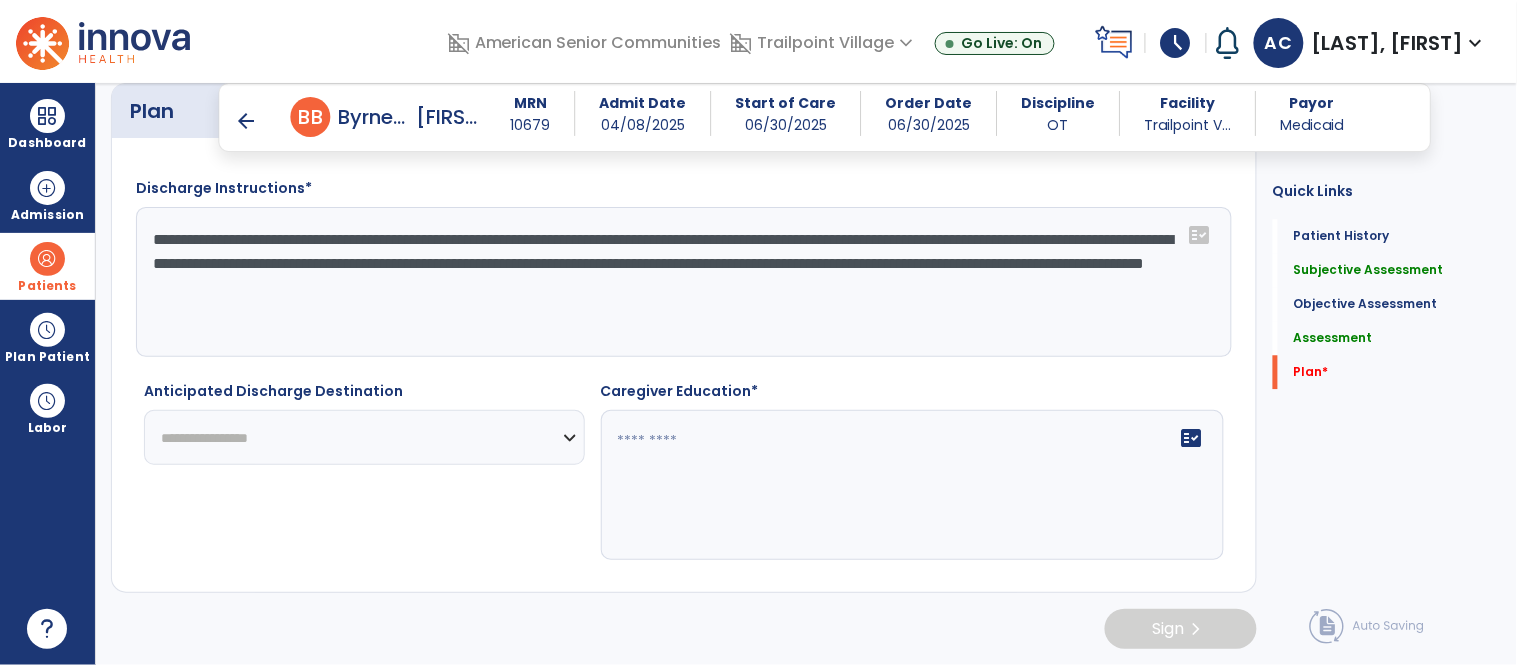 type on "**********" 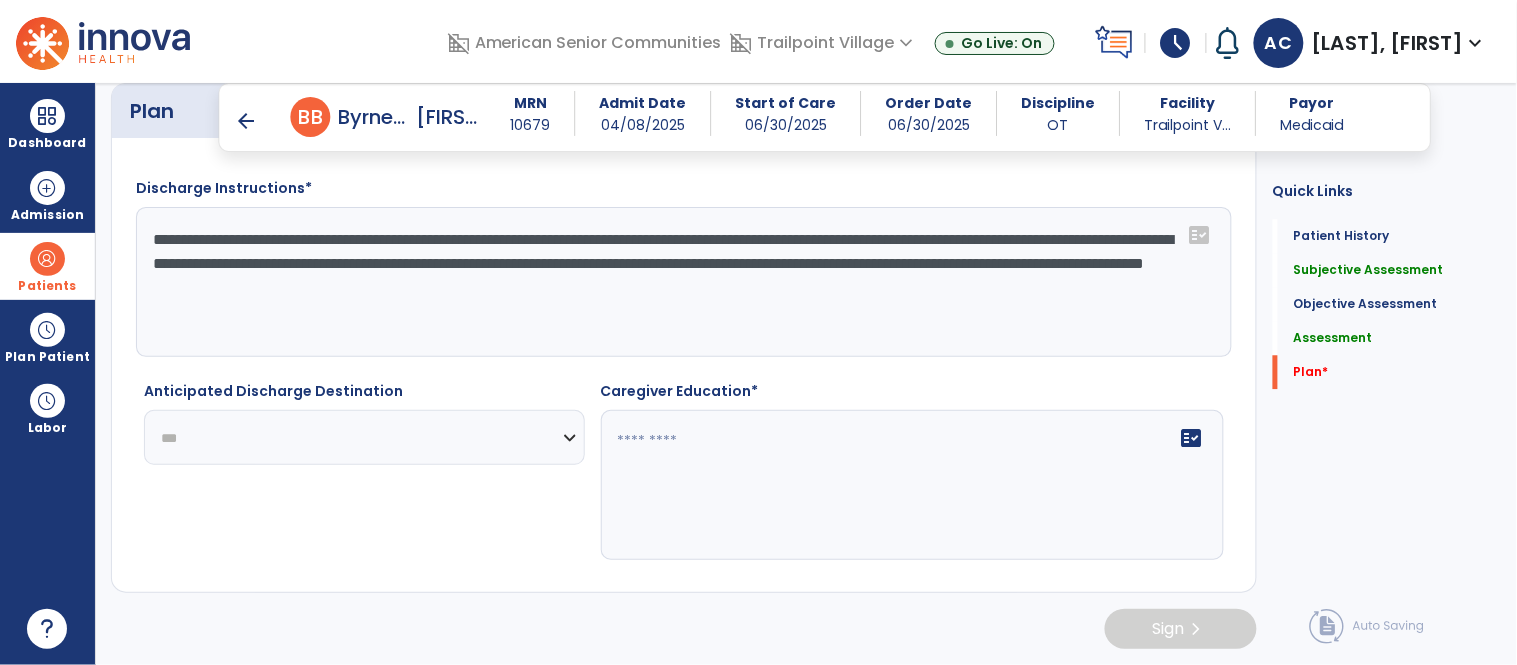 click on "**********" 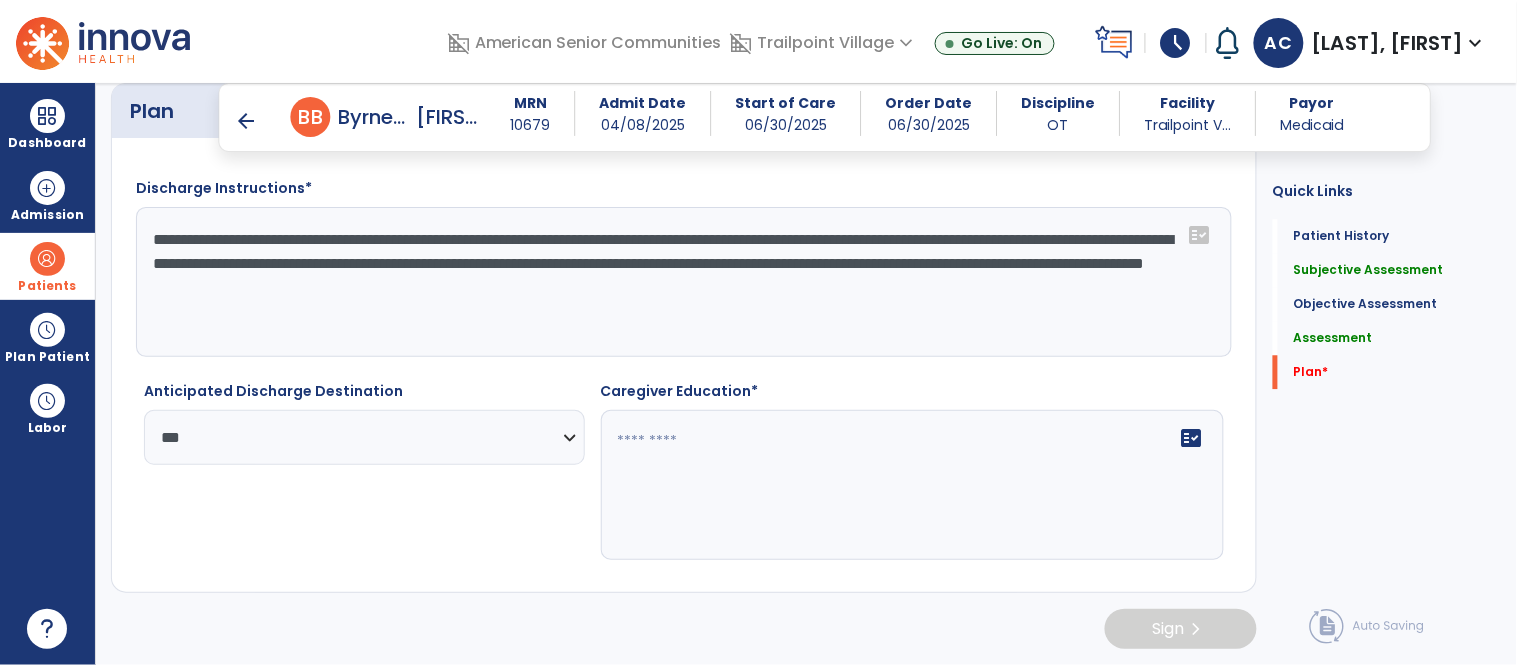 click on "fact_check" 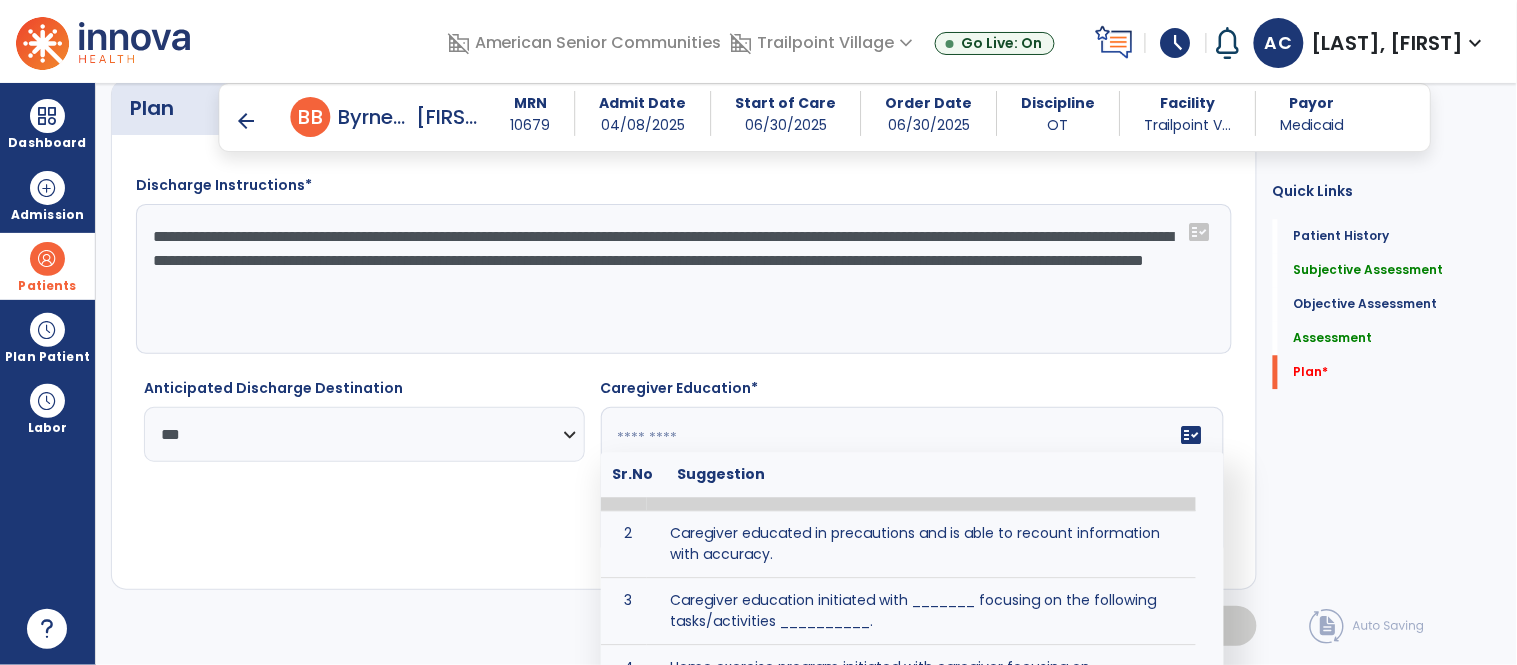 scroll, scrollTop: 64, scrollLeft: 0, axis: vertical 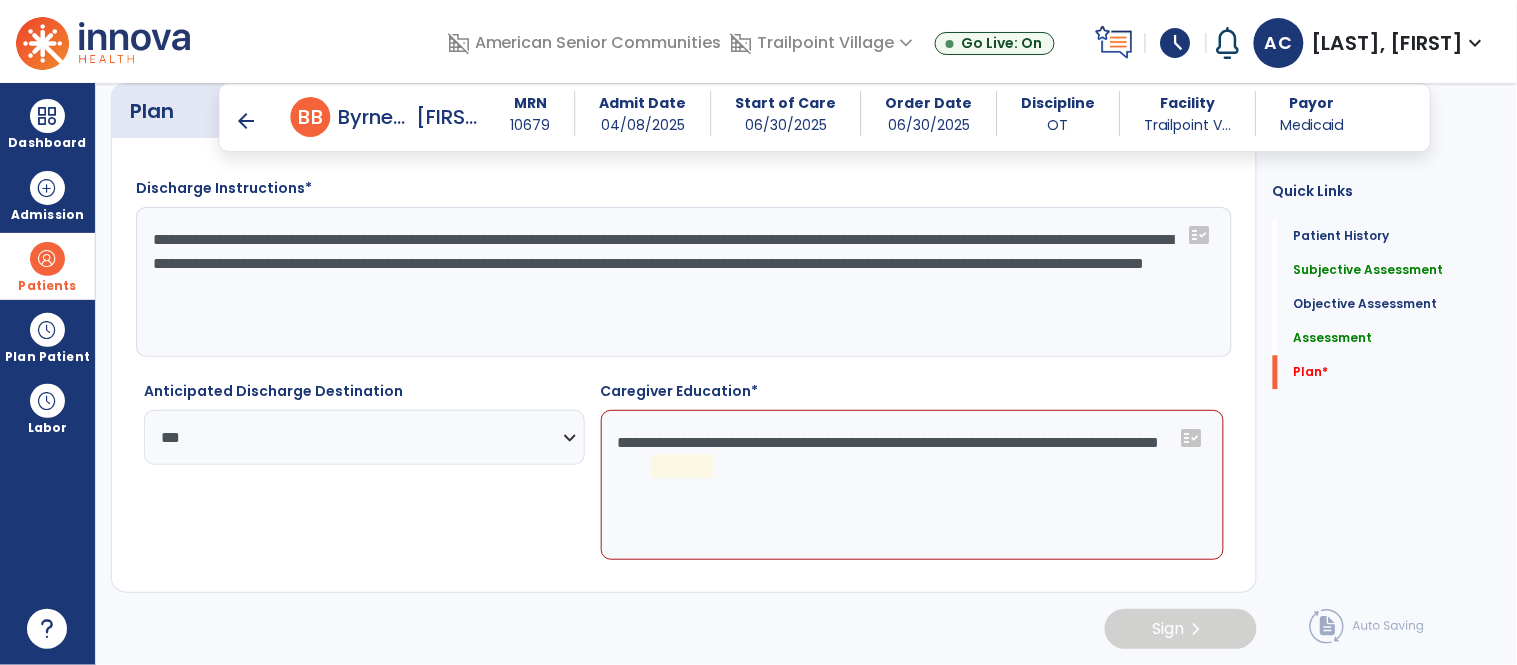 click on "**********" 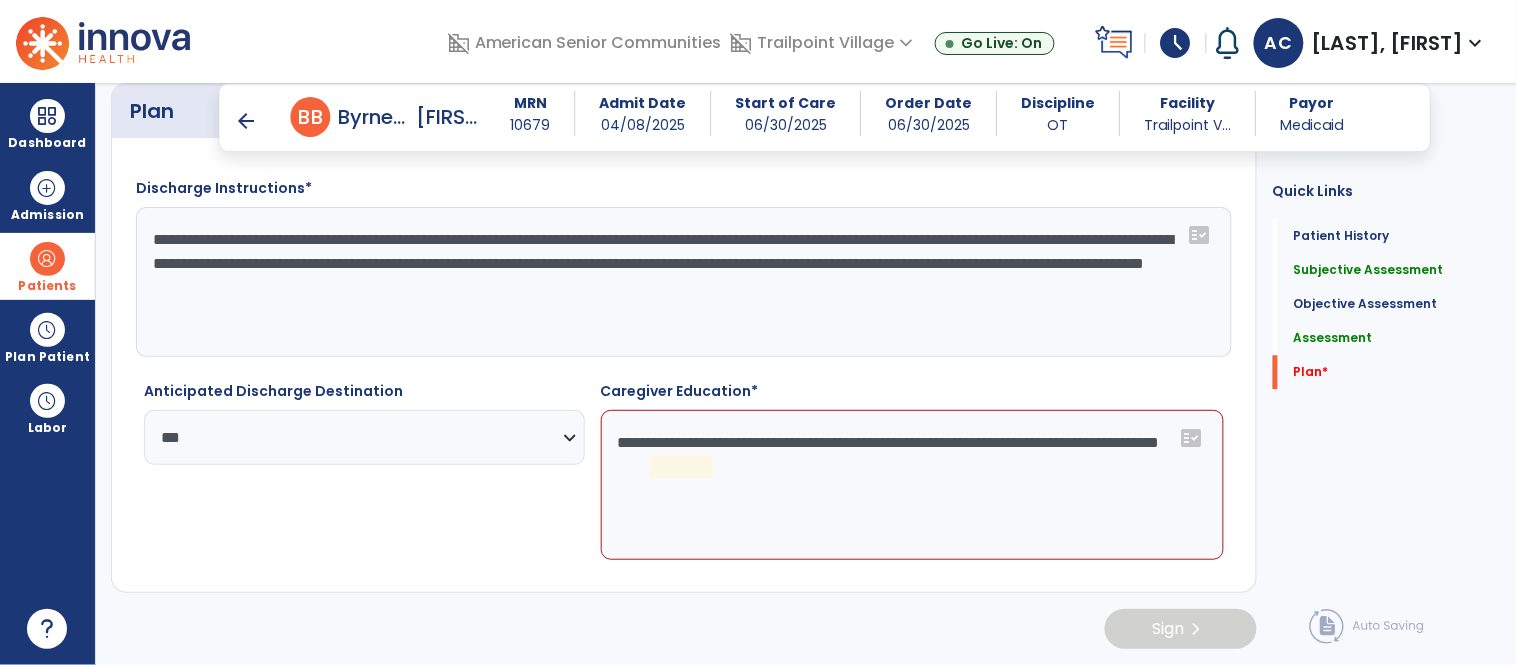 click on "**********" 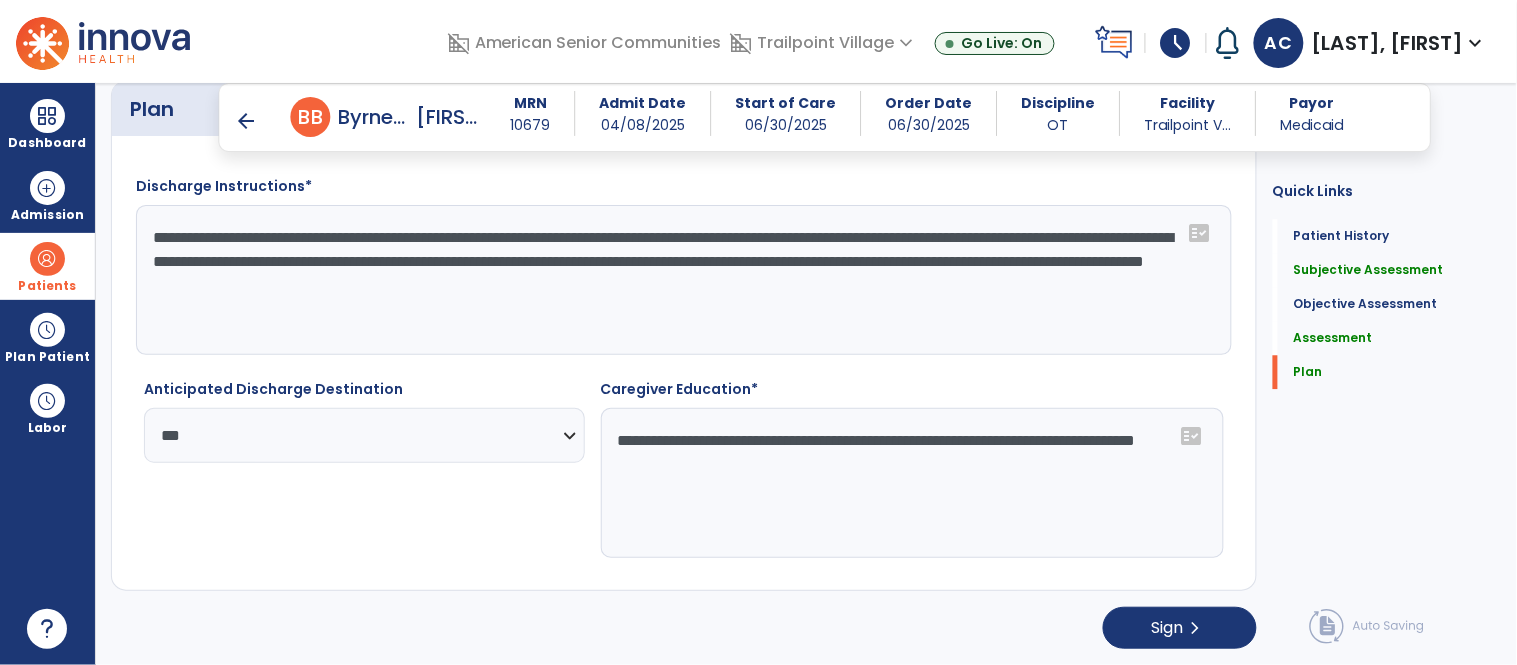 click on "**********" 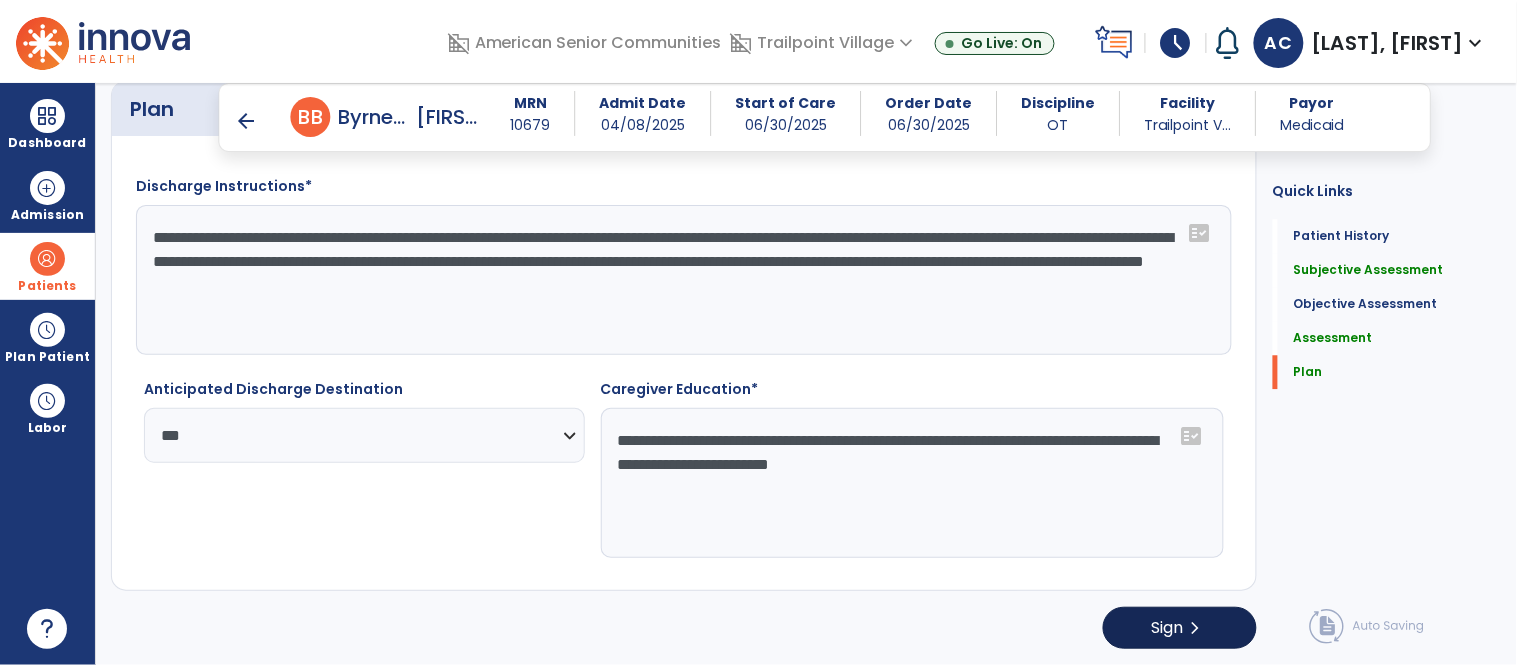 type on "**********" 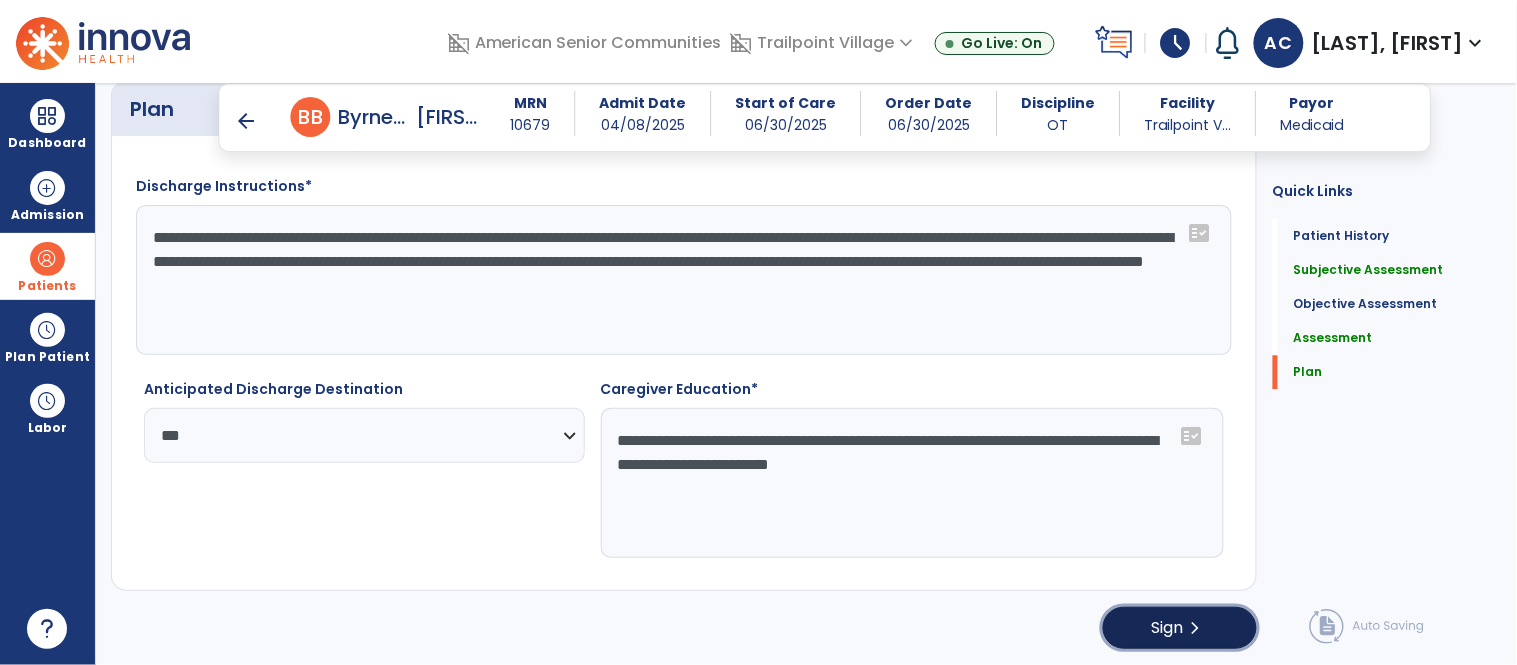 click on "chevron_right" 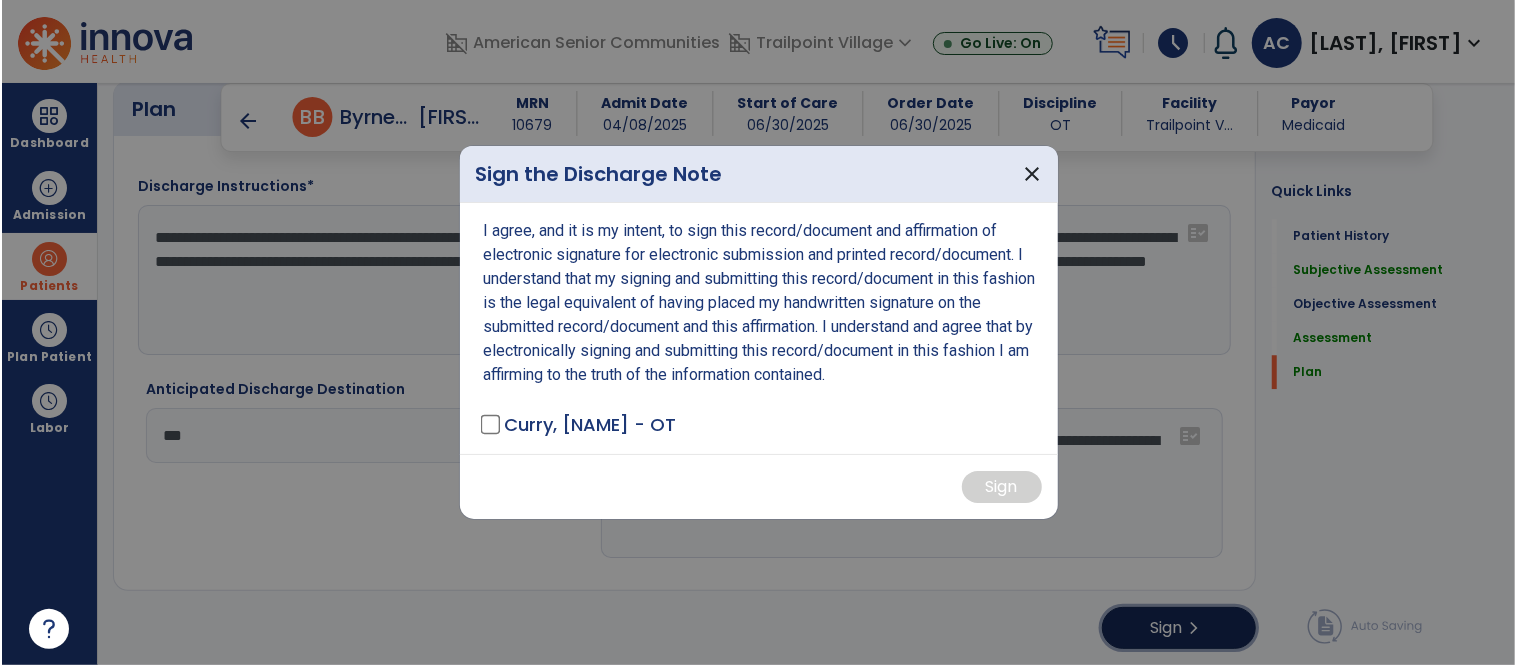 scroll, scrollTop: 3123, scrollLeft: 0, axis: vertical 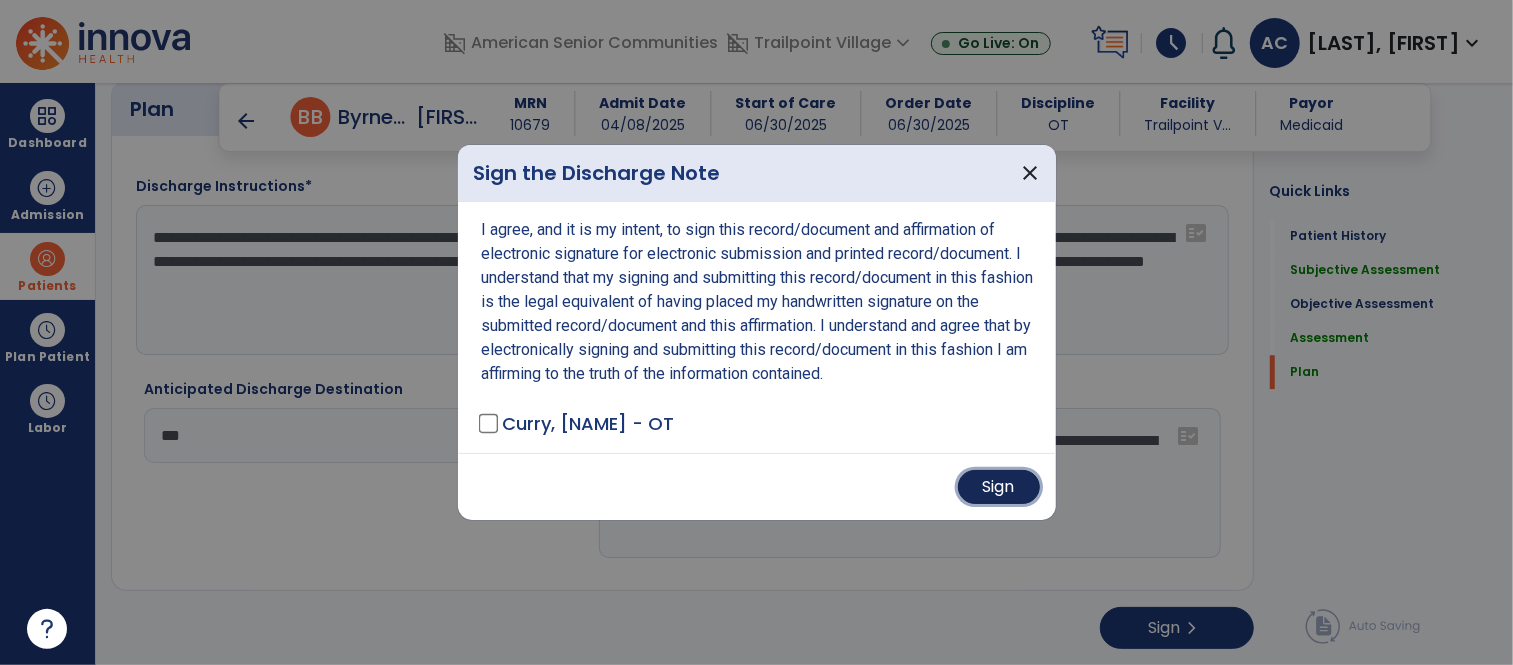 click on "Sign" at bounding box center (999, 487) 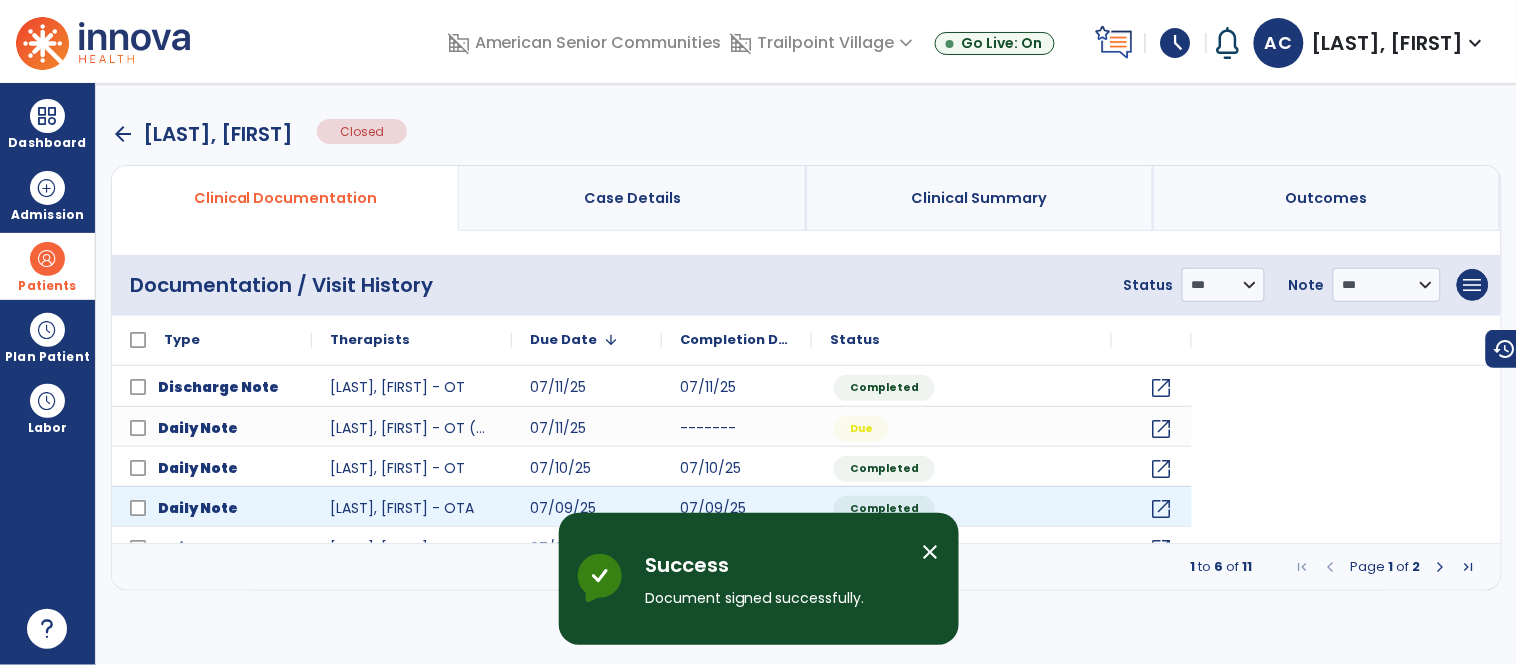 scroll, scrollTop: 0, scrollLeft: 0, axis: both 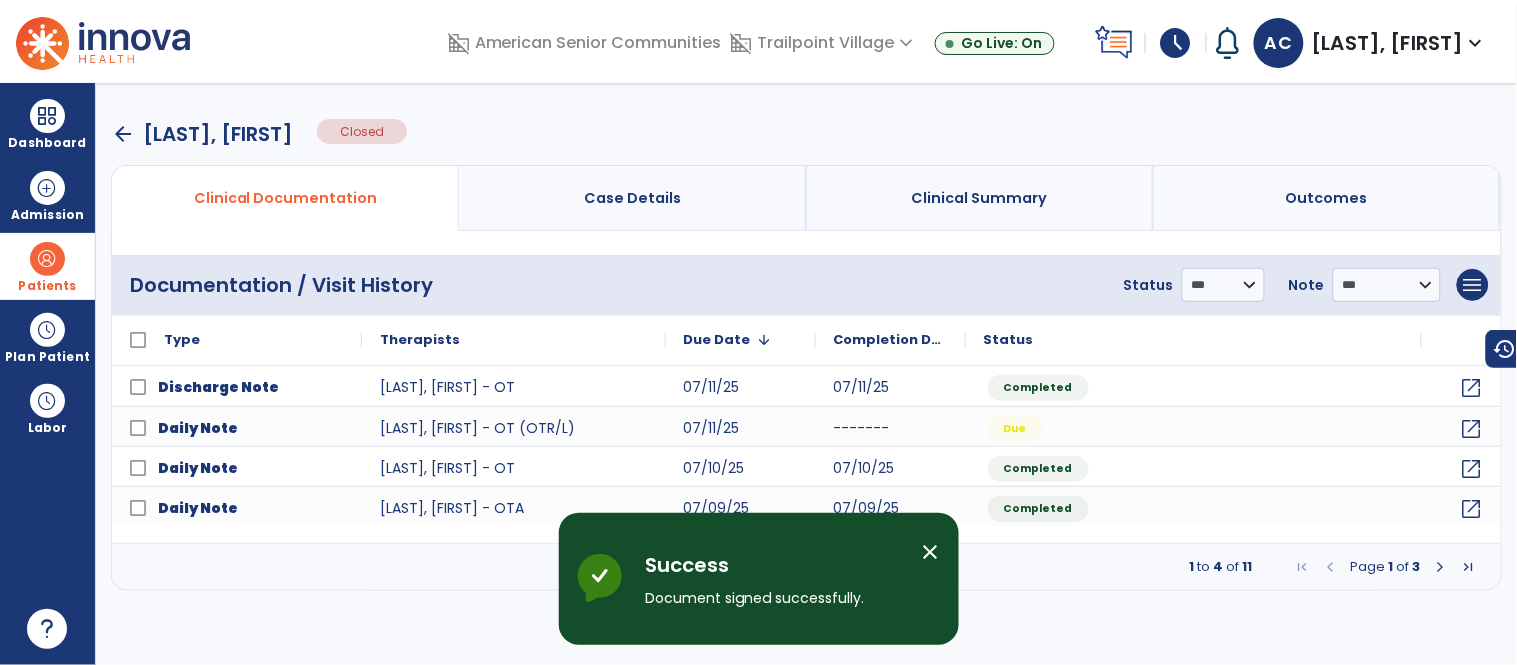 click on "arrow_back" at bounding box center [123, 134] 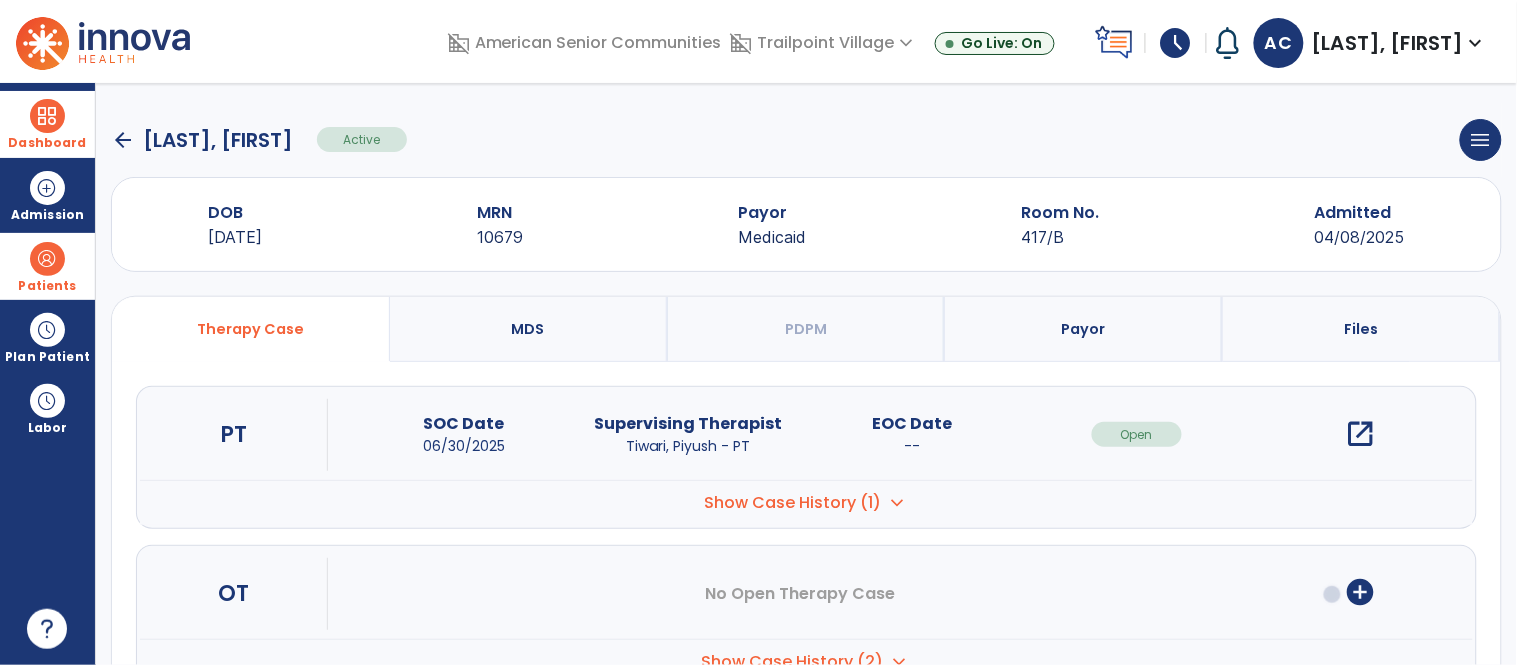 click at bounding box center (47, 116) 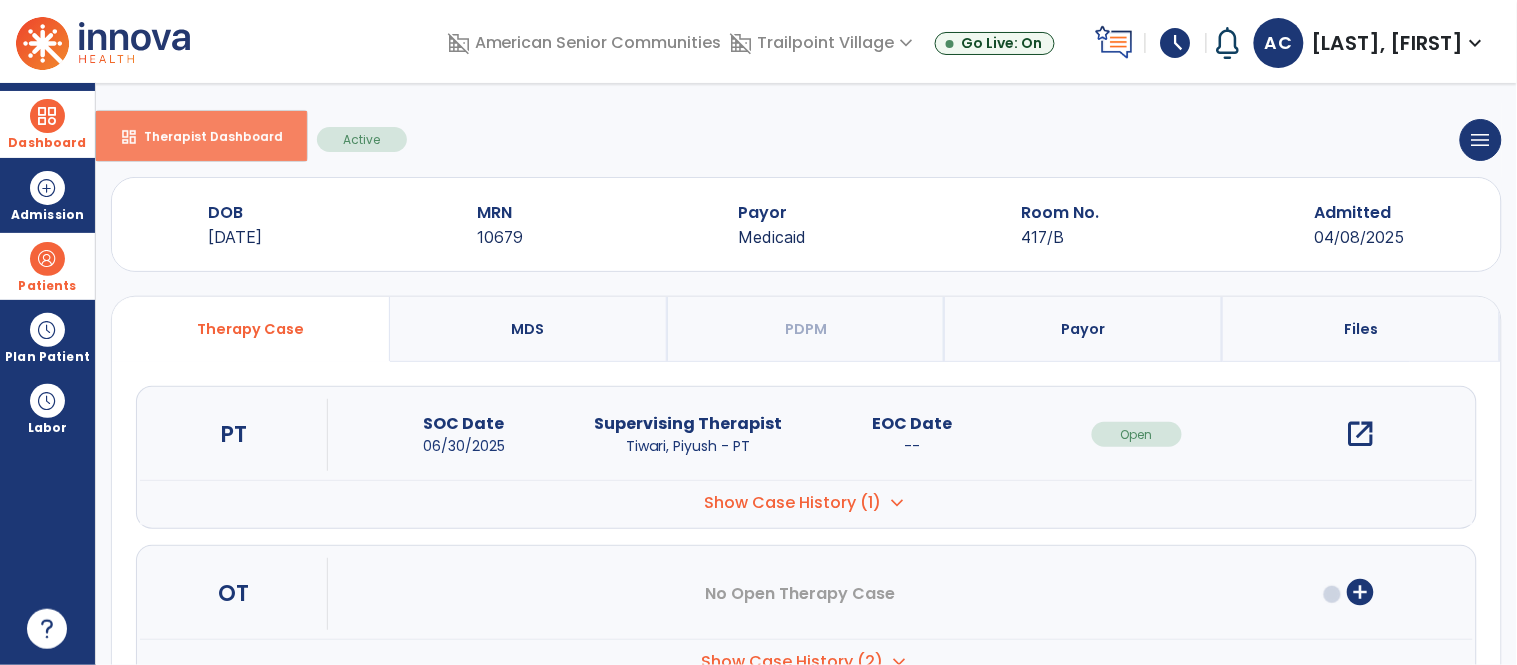 click on "dashboard  Therapist Dashboard" at bounding box center (201, 136) 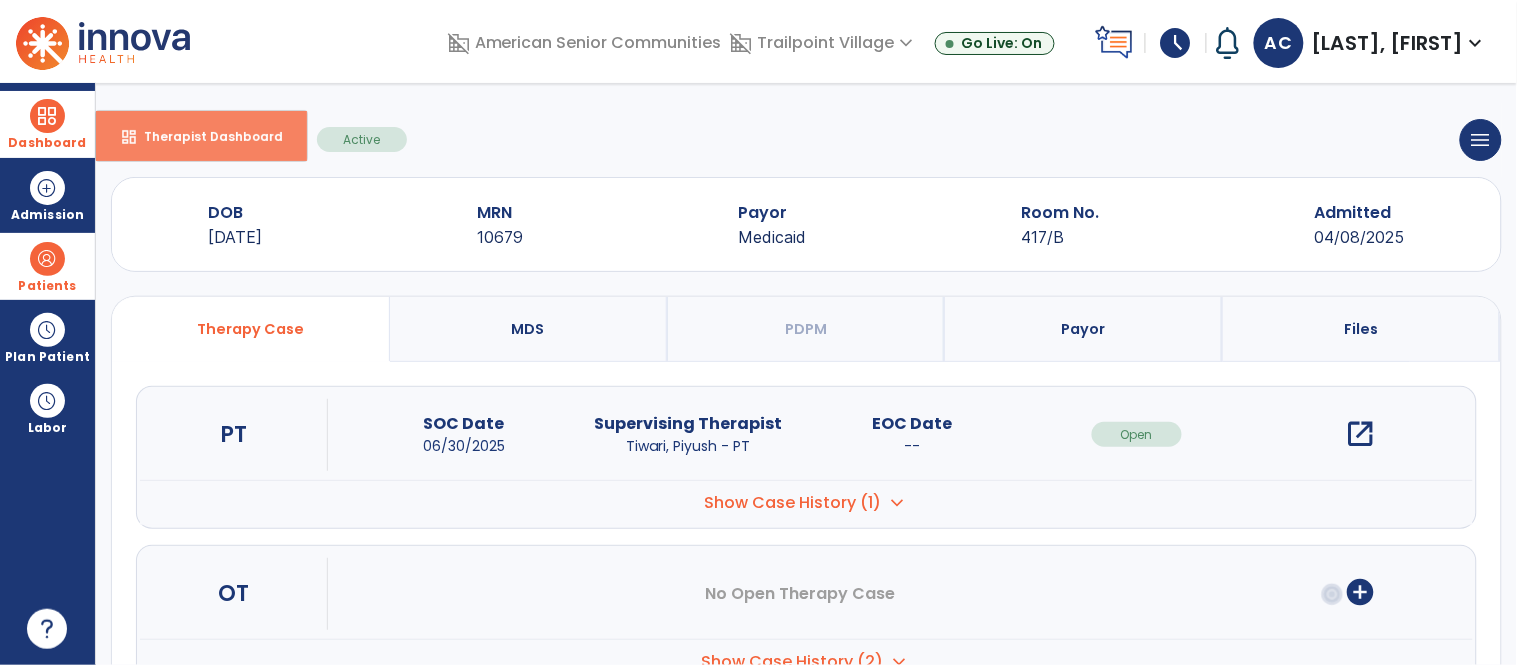 select on "****" 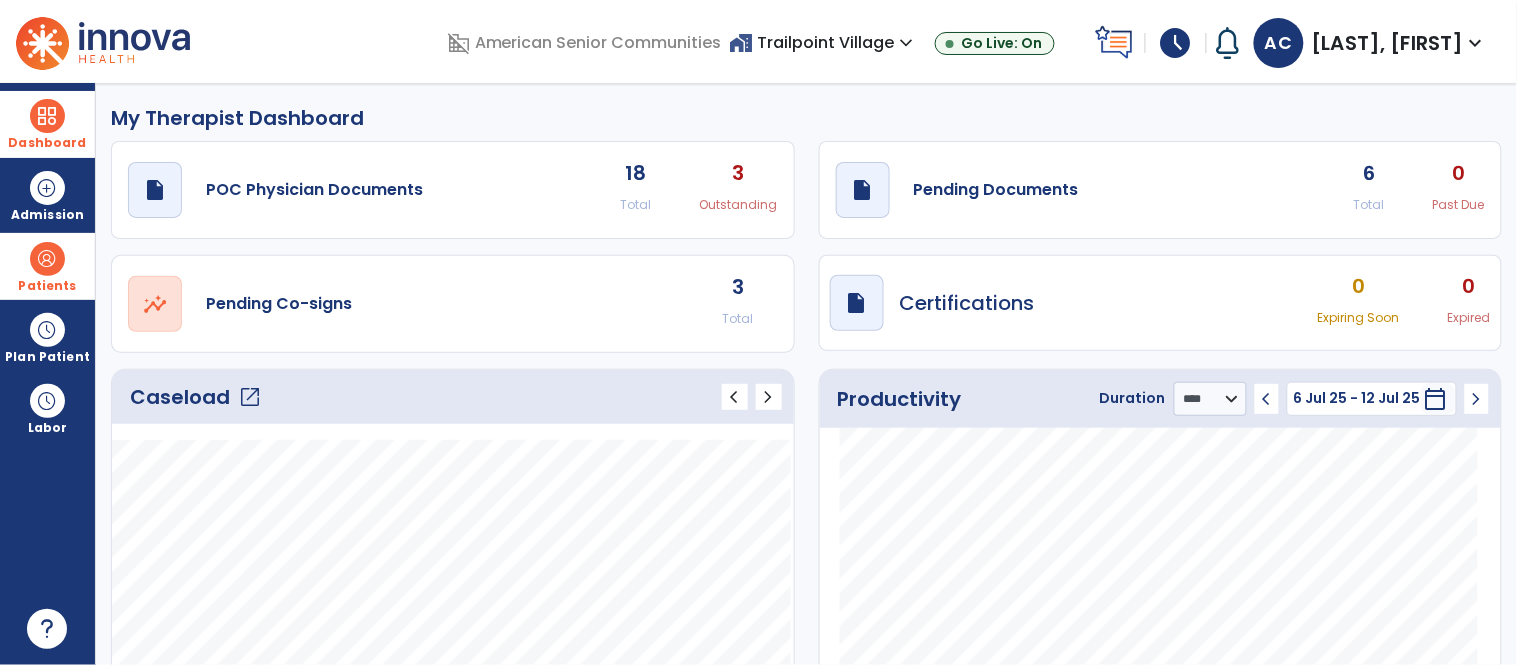 click on "open_in_new" 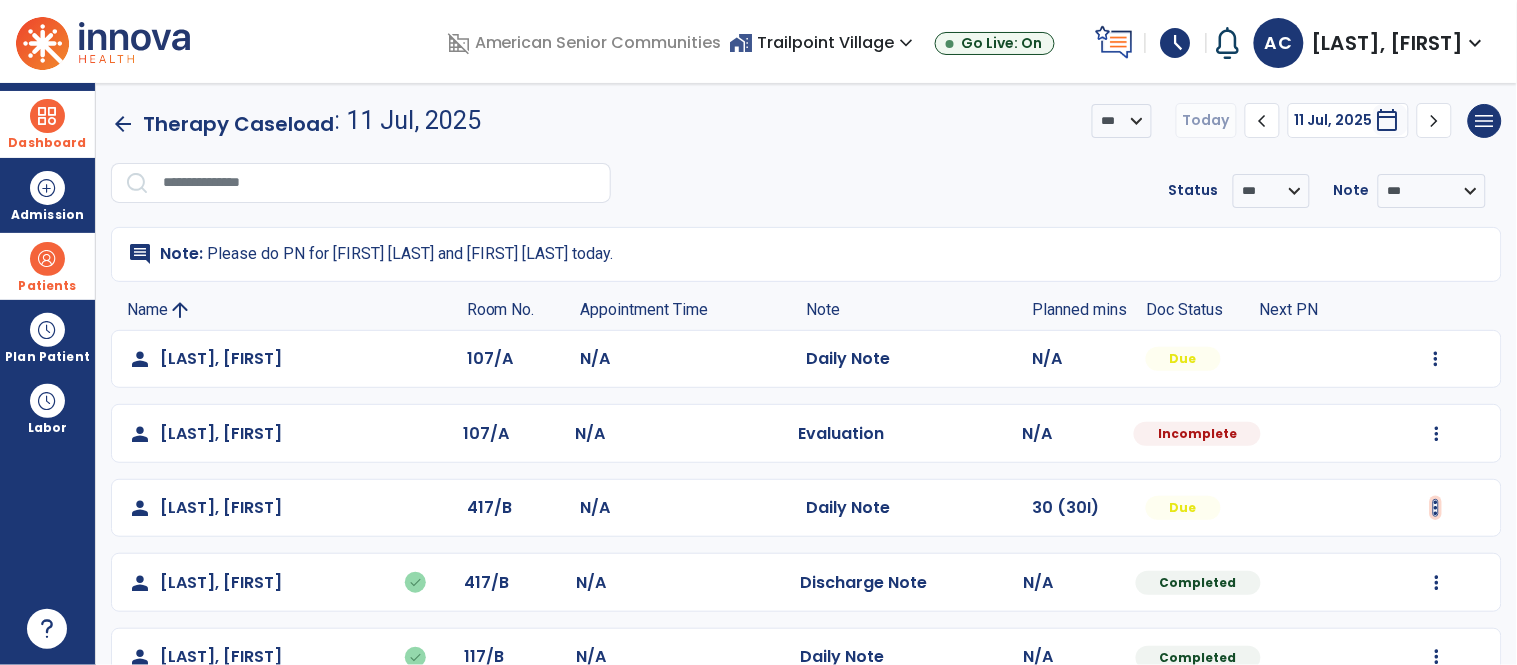 click at bounding box center [1436, 359] 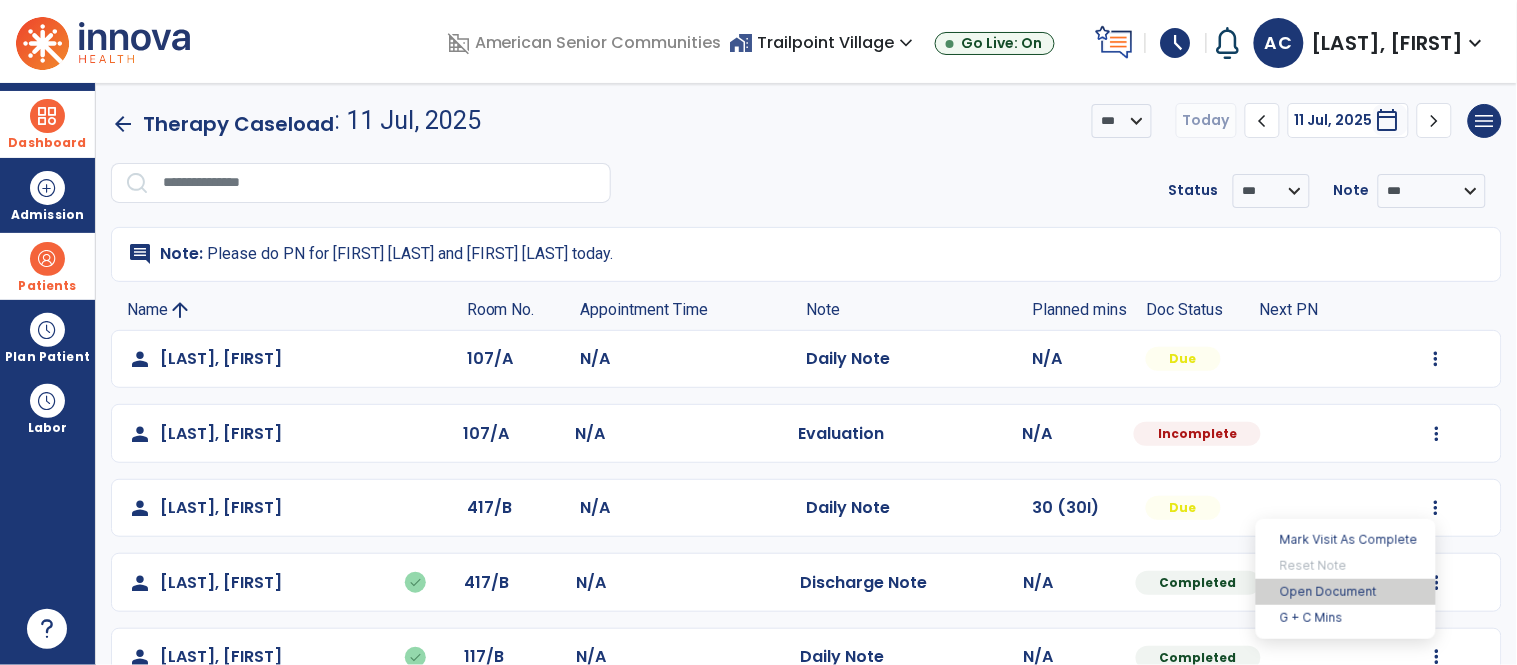 click on "Open Document" at bounding box center [1346, 592] 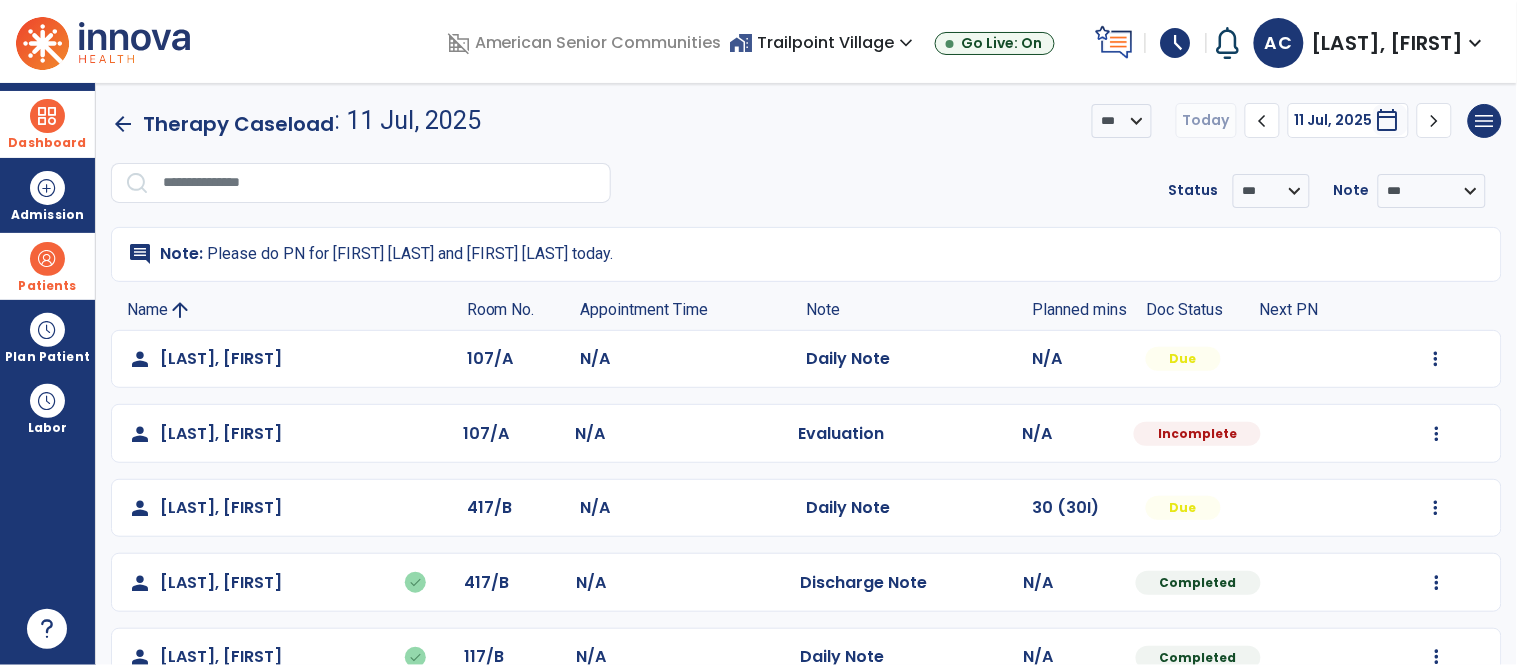 click on "Undo Visit Status   Reset Note   Open Document   G + C Mins" 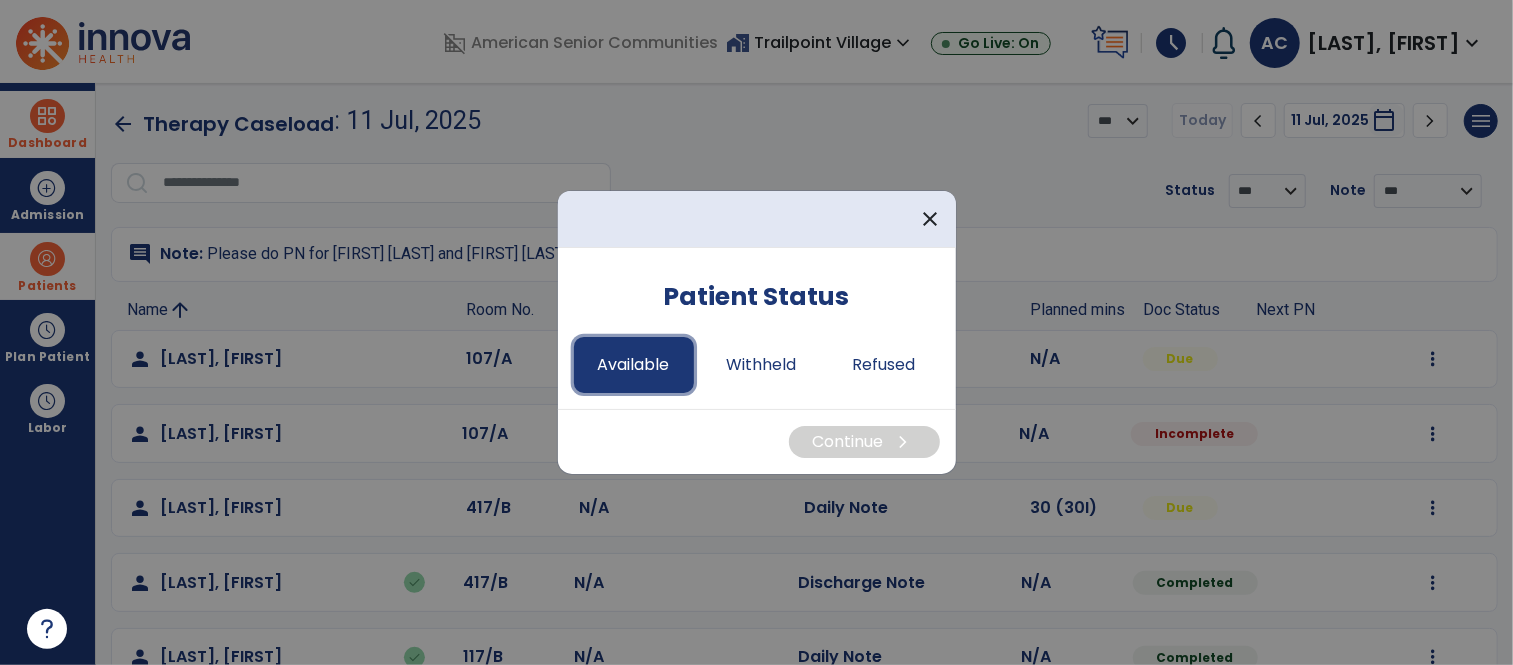 click on "Available" at bounding box center (634, 365) 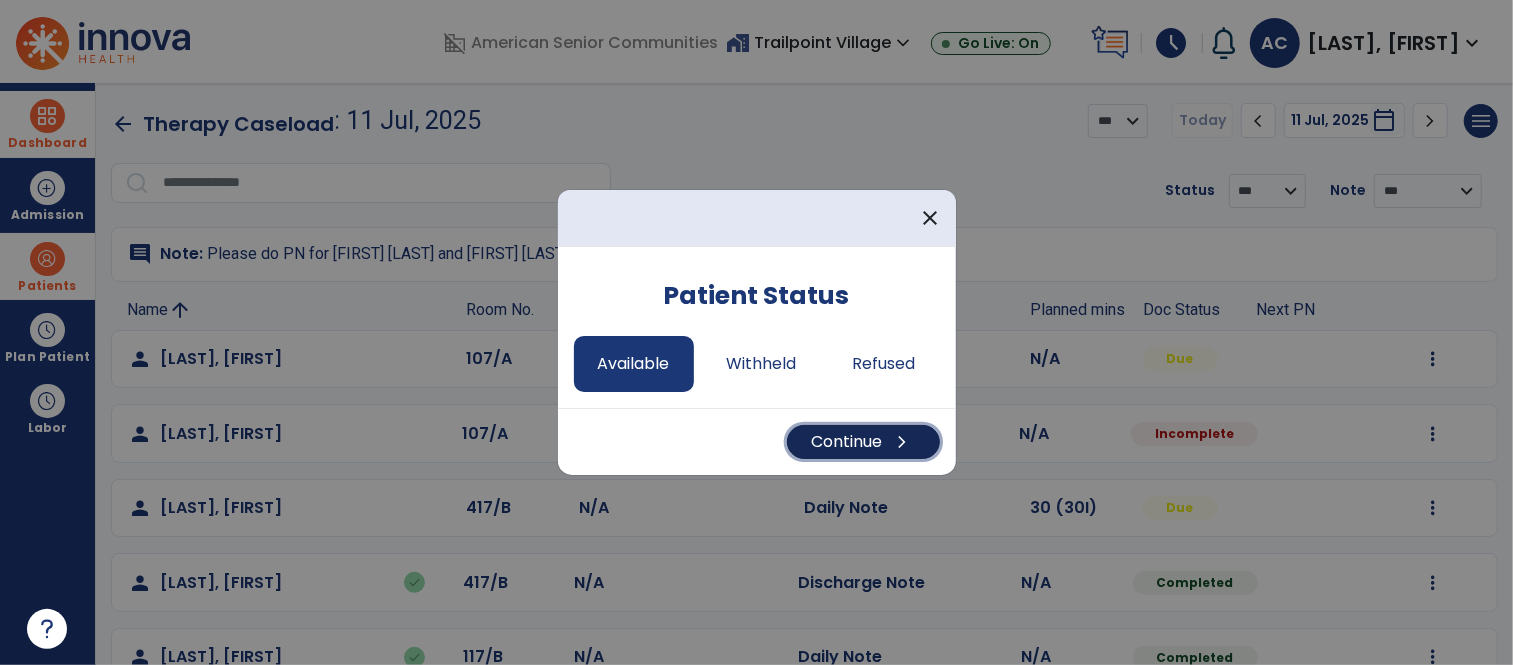 click on "Continue   chevron_right" at bounding box center (863, 442) 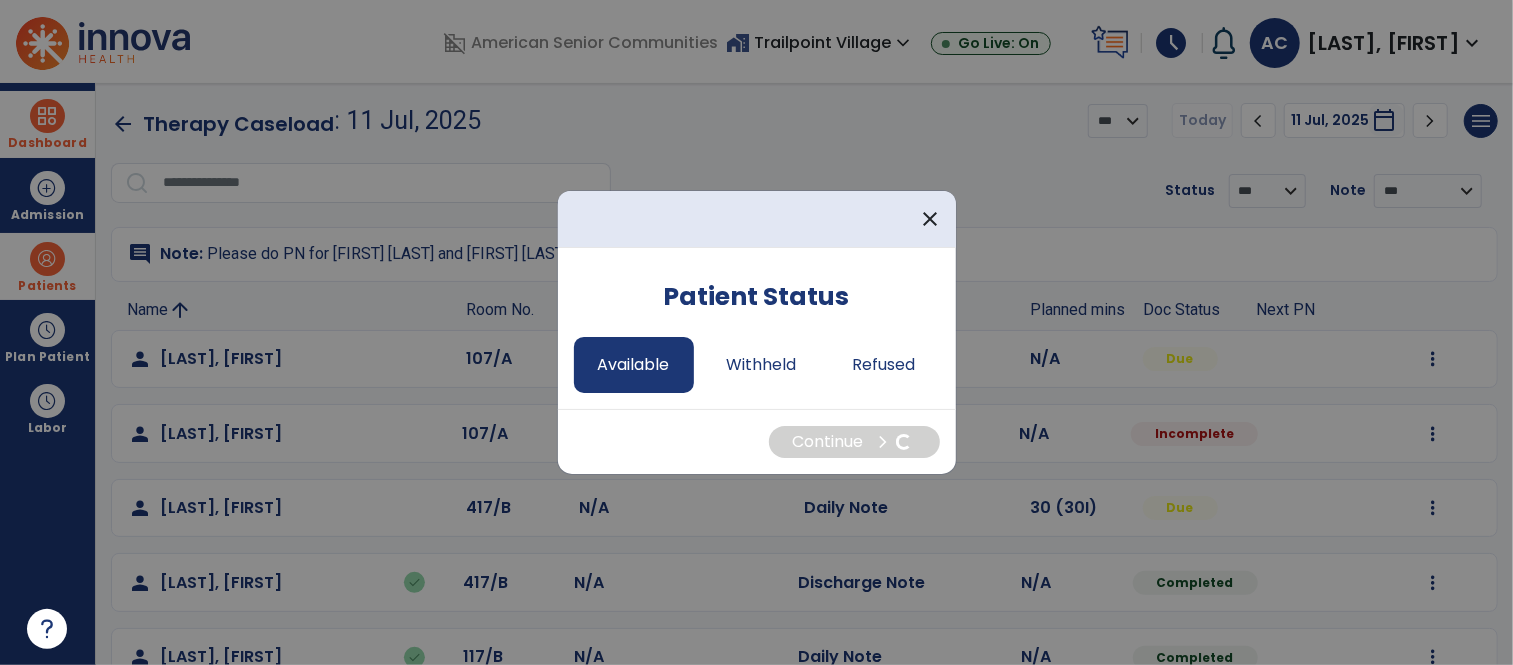 select on "*" 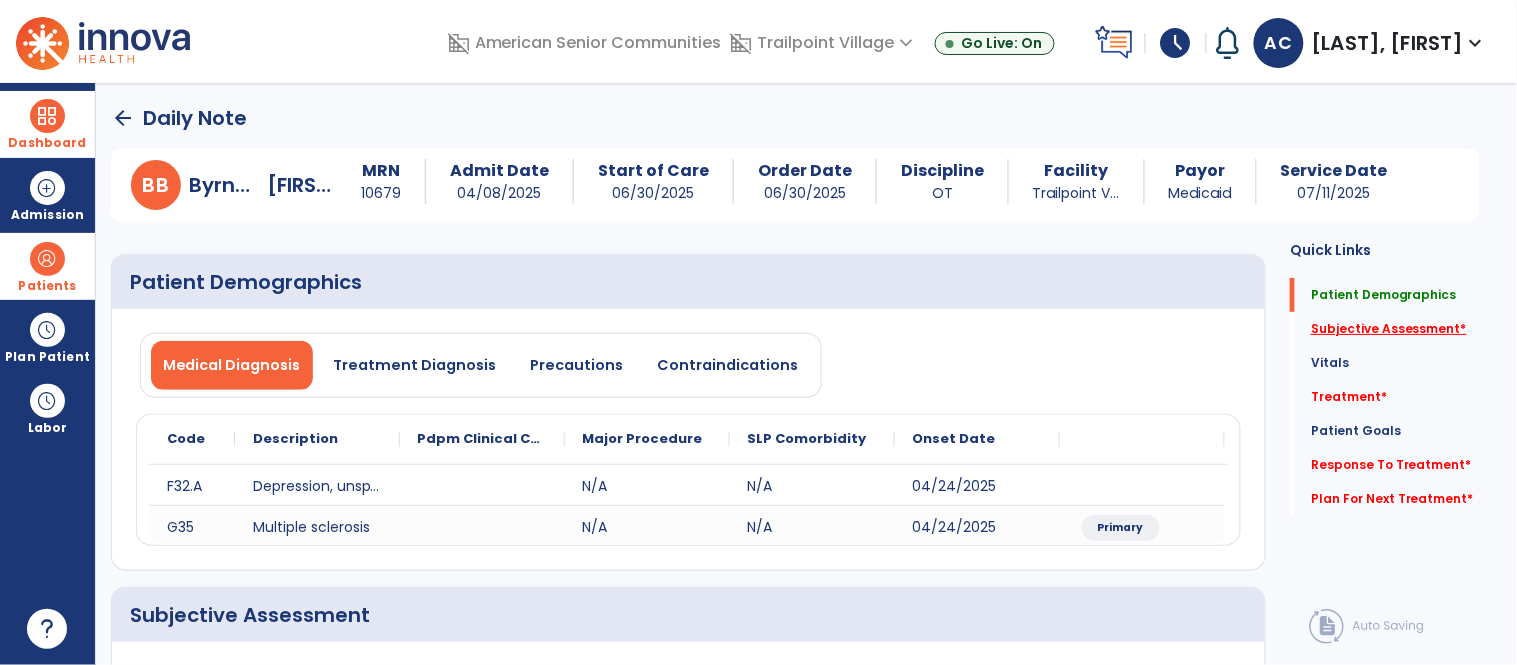 click on "Subjective Assessment   *" 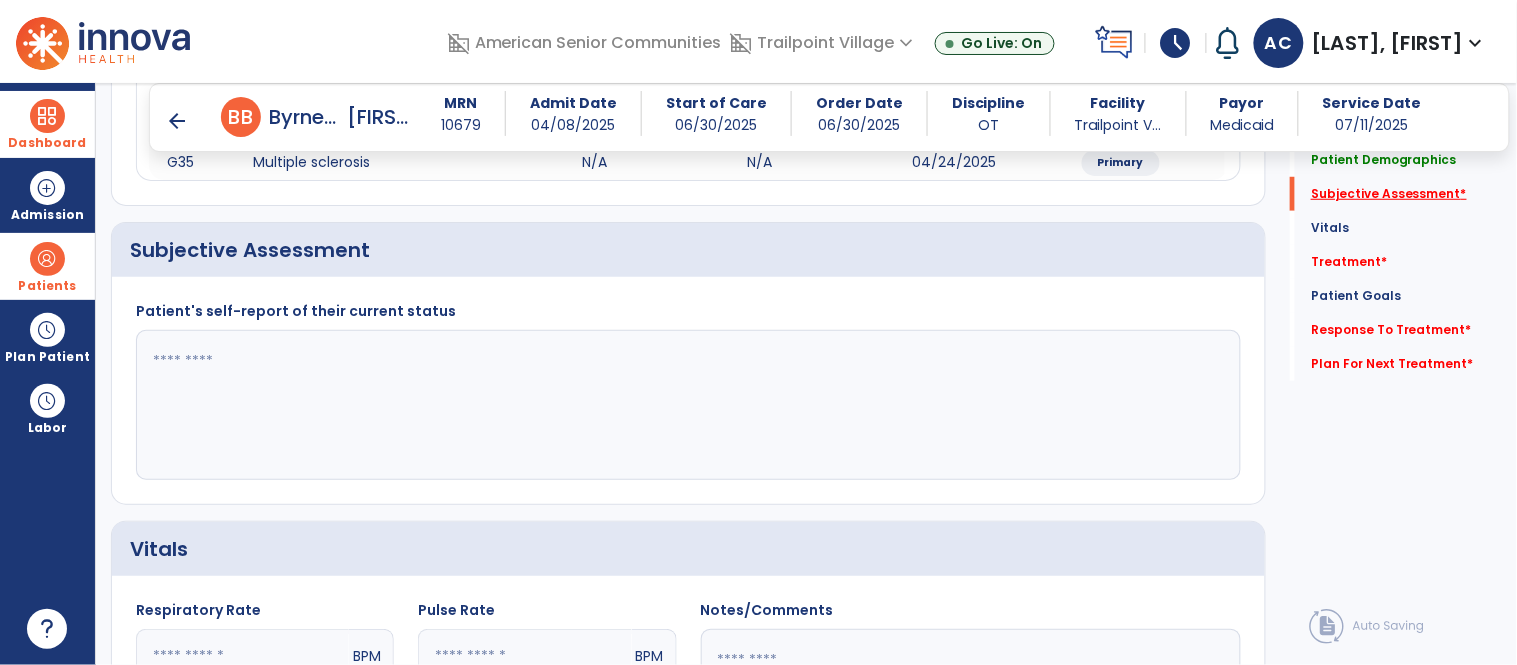 scroll, scrollTop: 354, scrollLeft: 0, axis: vertical 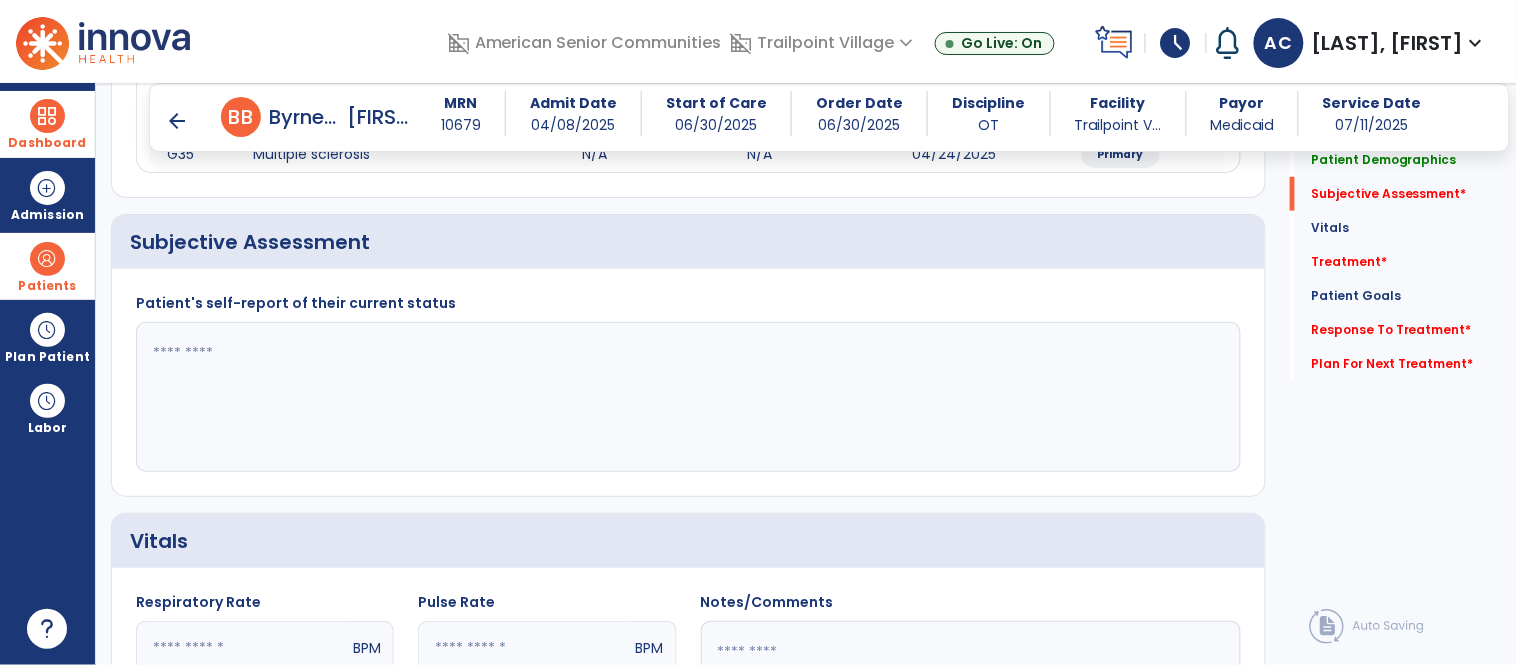 click 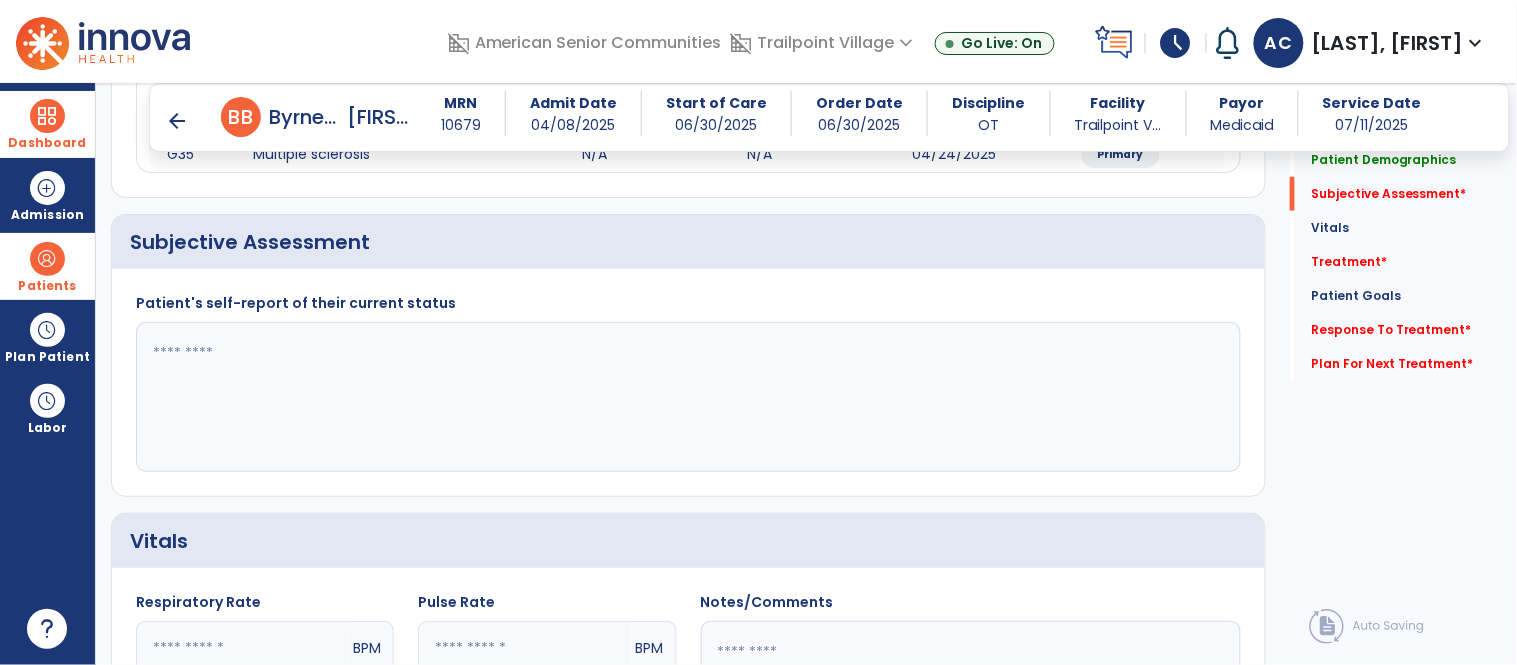click 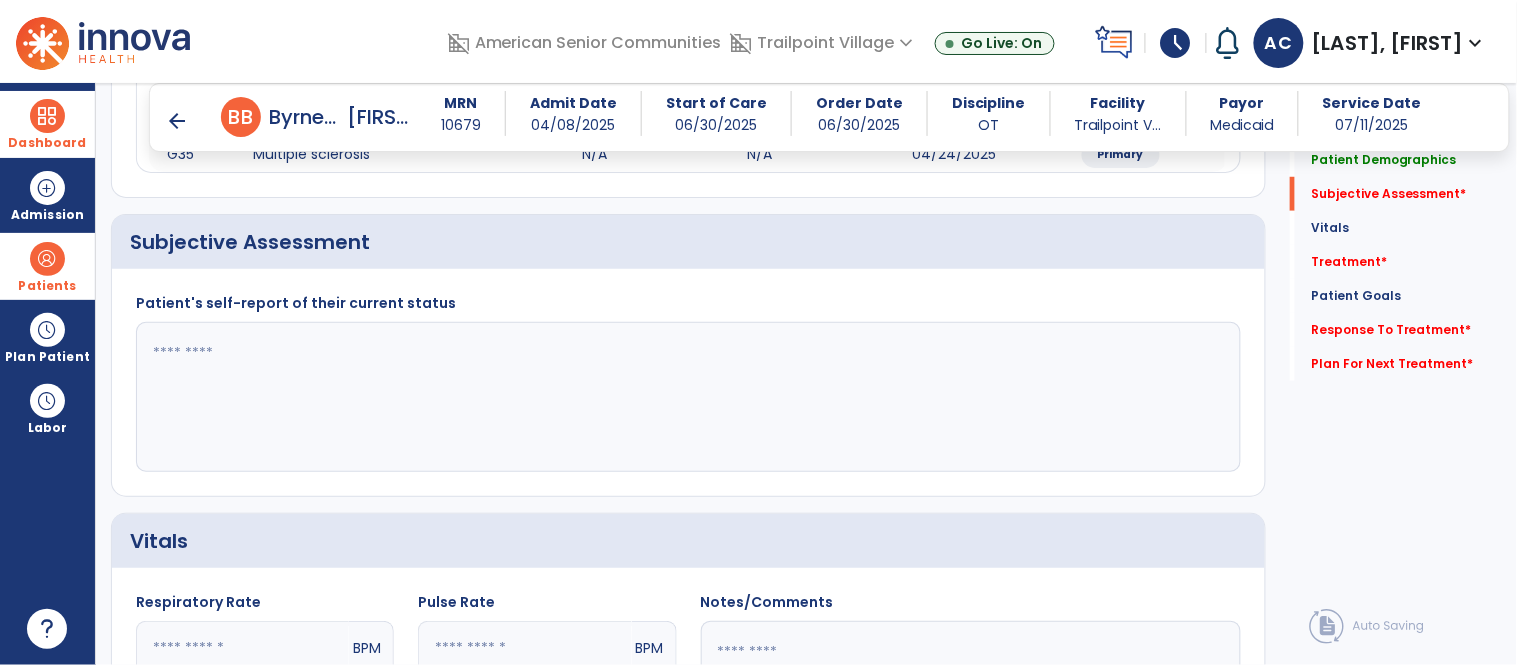 click 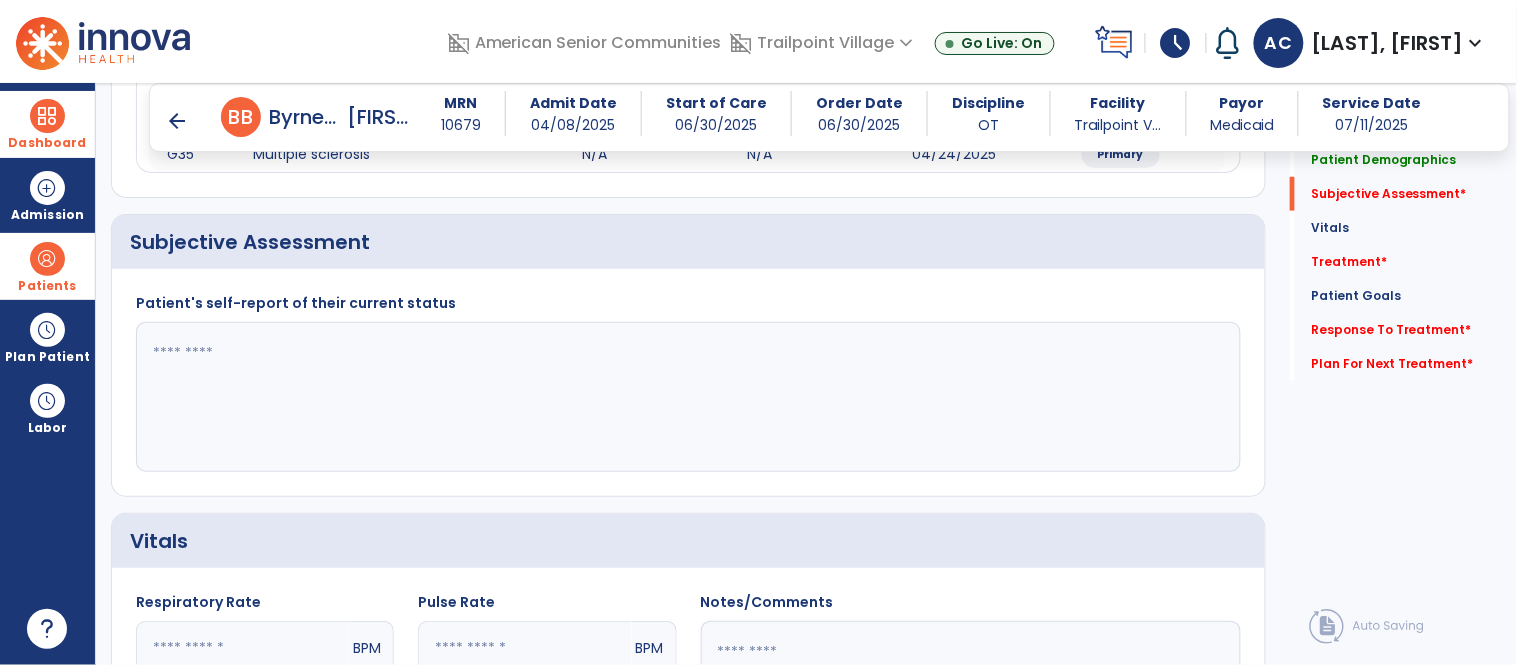 click 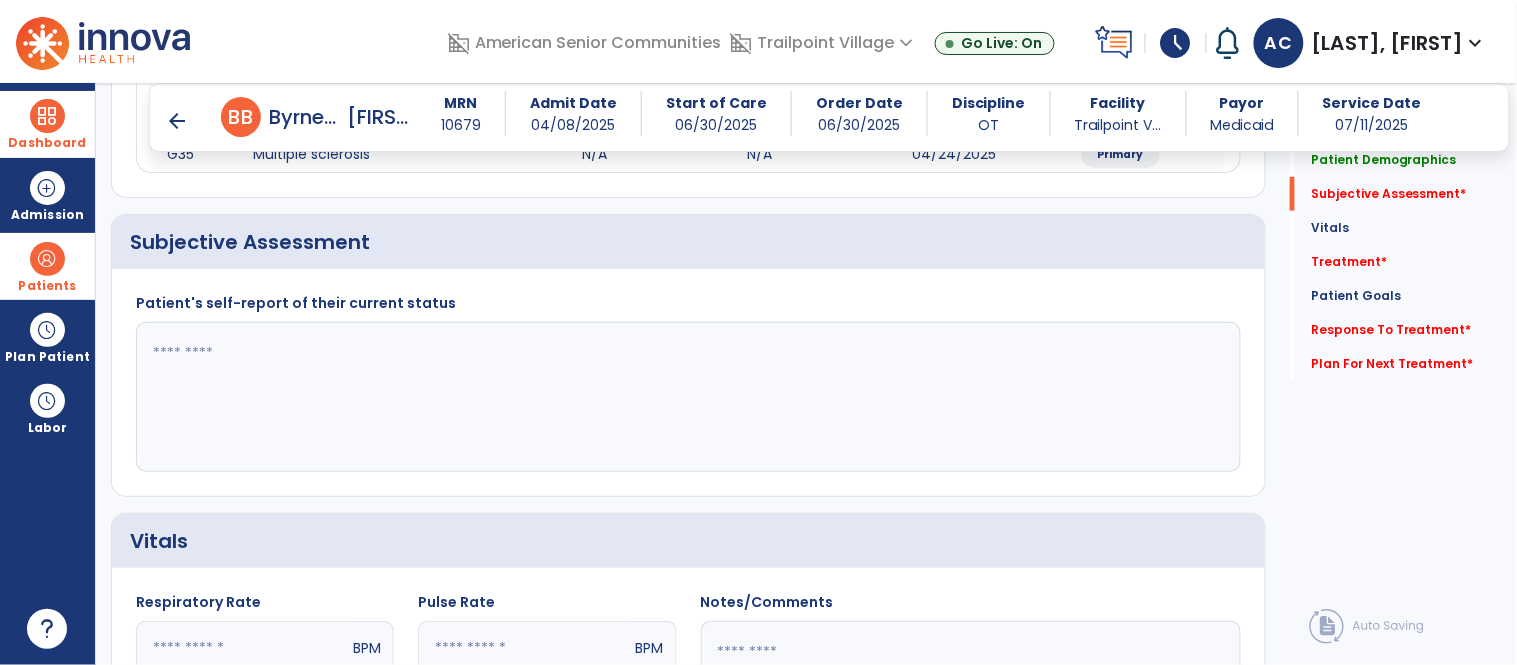 click 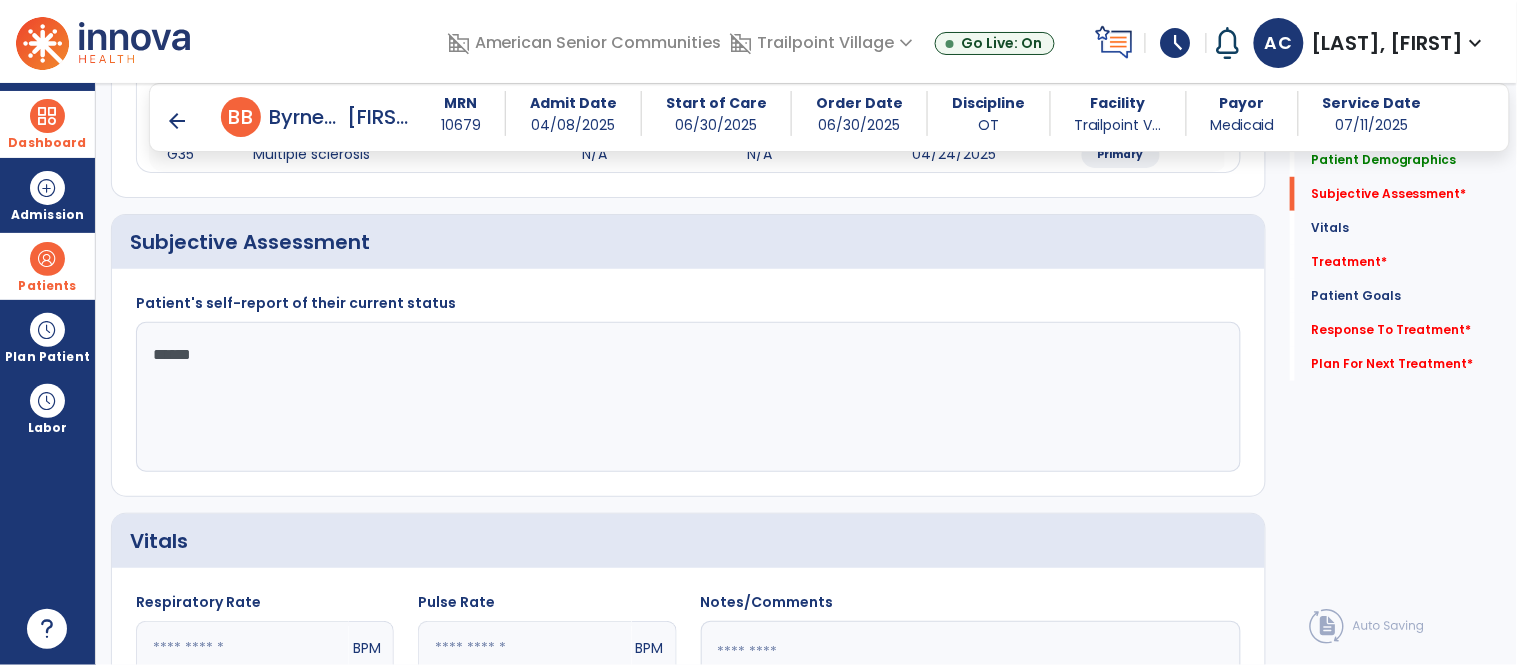 type on "*******" 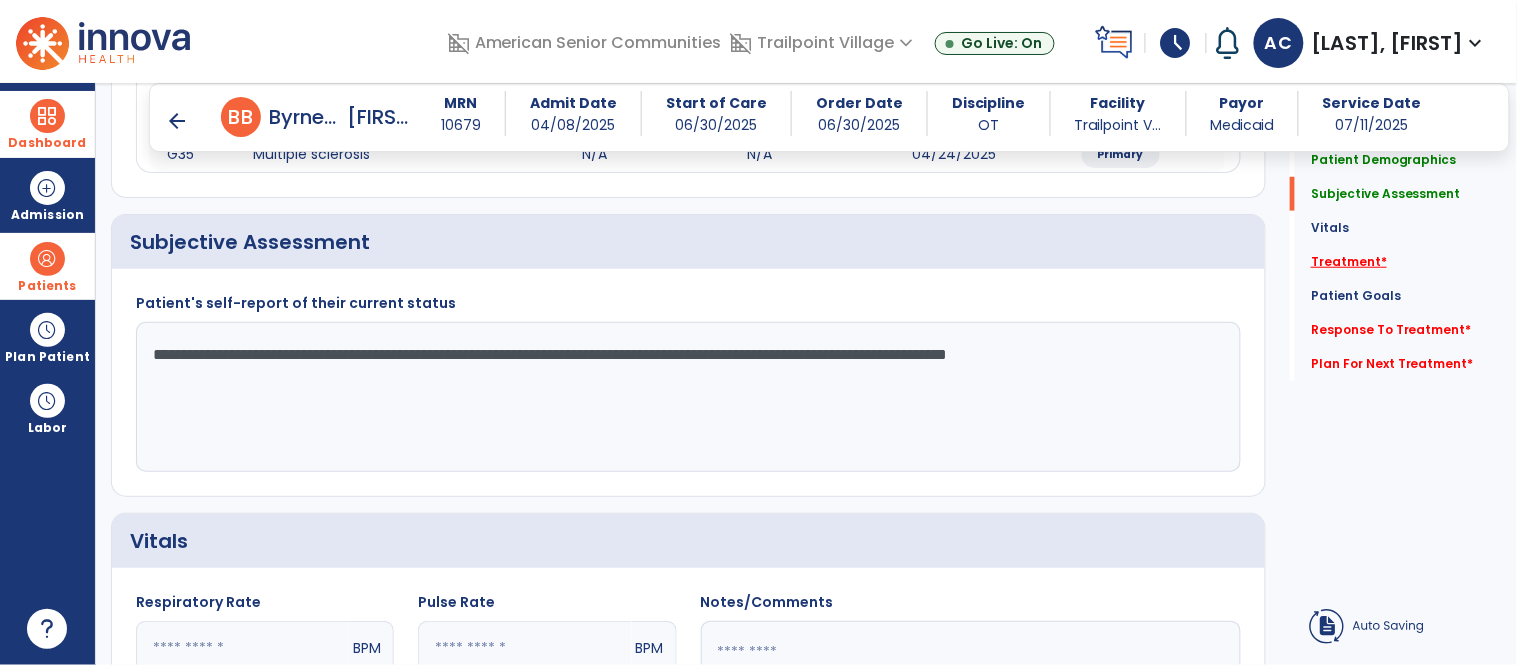 type on "**********" 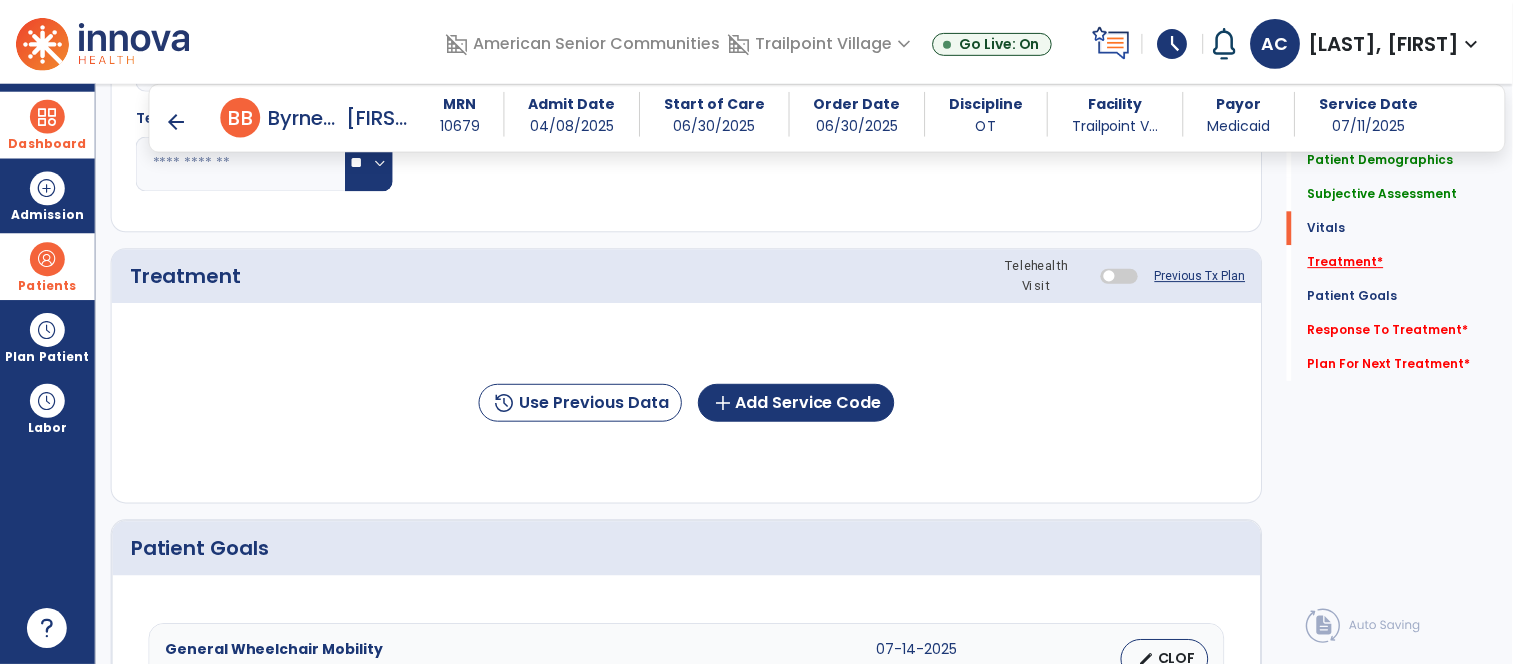 scroll, scrollTop: 1043, scrollLeft: 0, axis: vertical 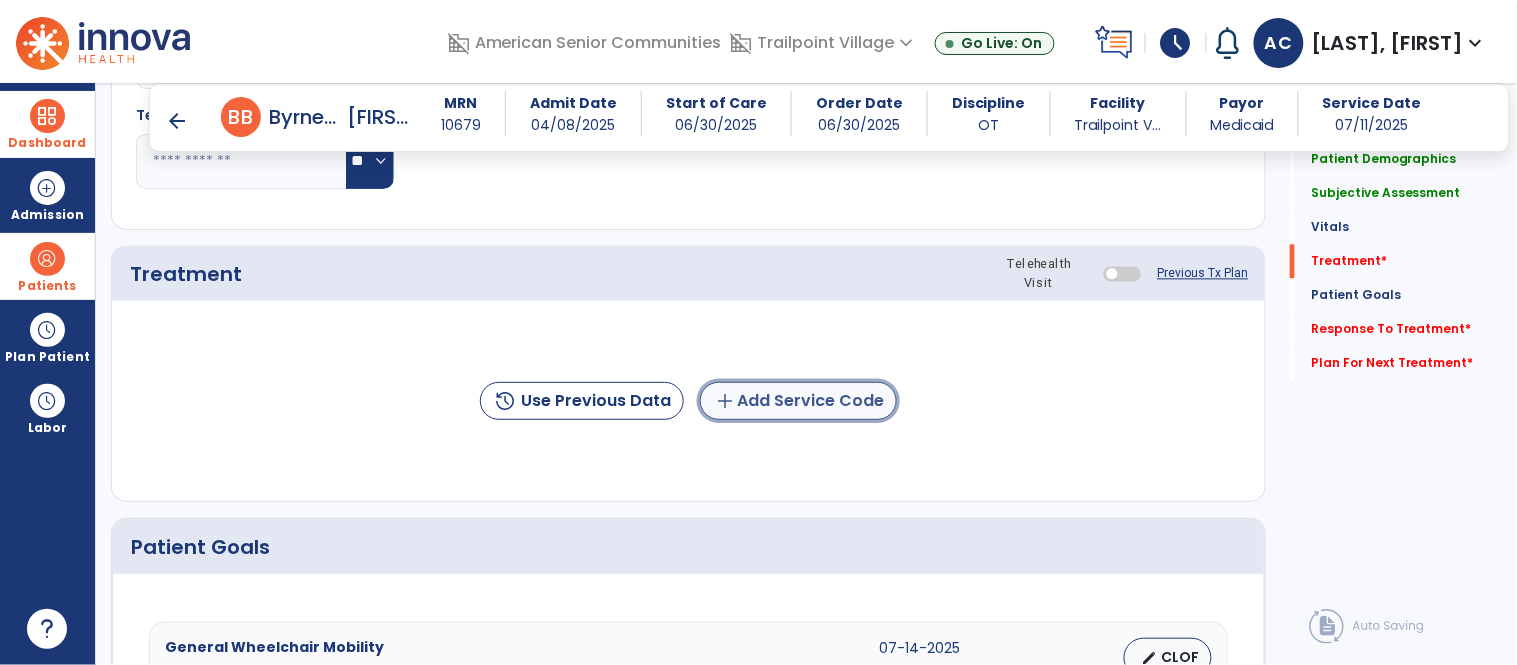 click on "add  Add Service Code" 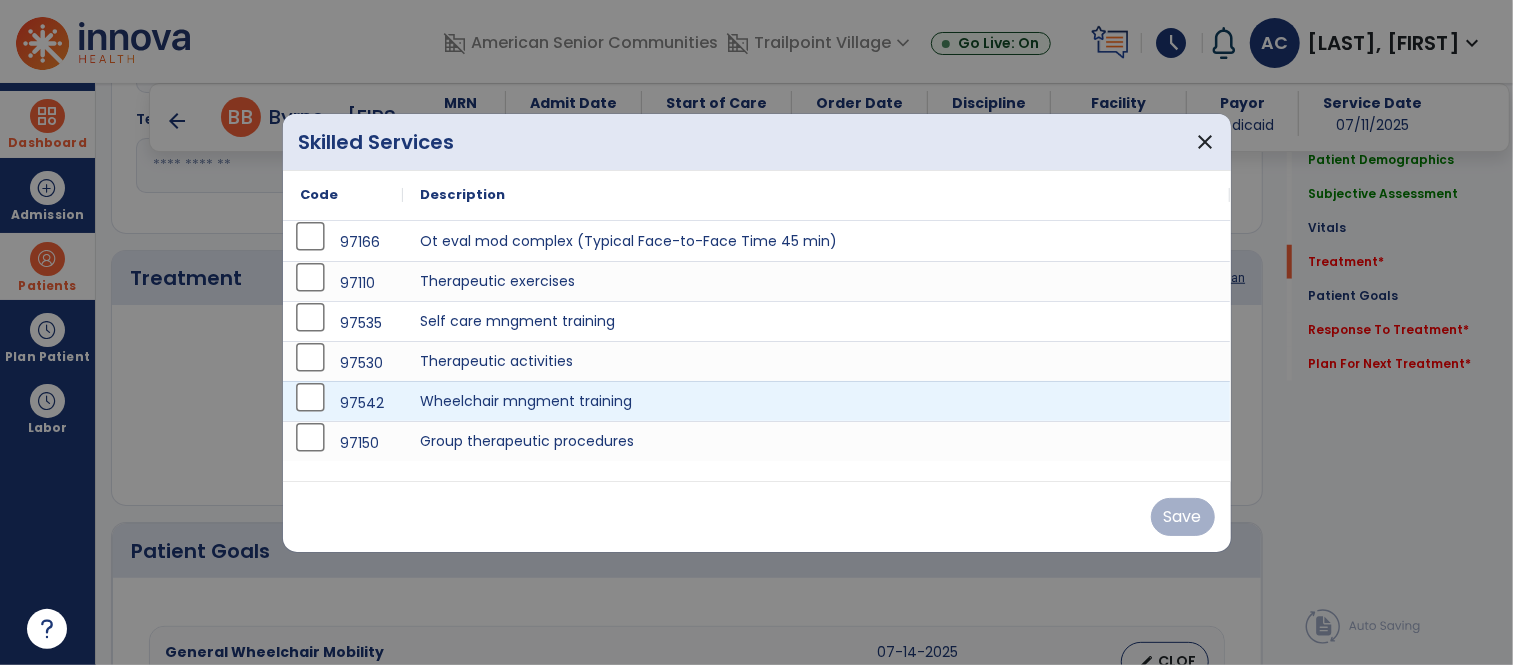 scroll, scrollTop: 1043, scrollLeft: 0, axis: vertical 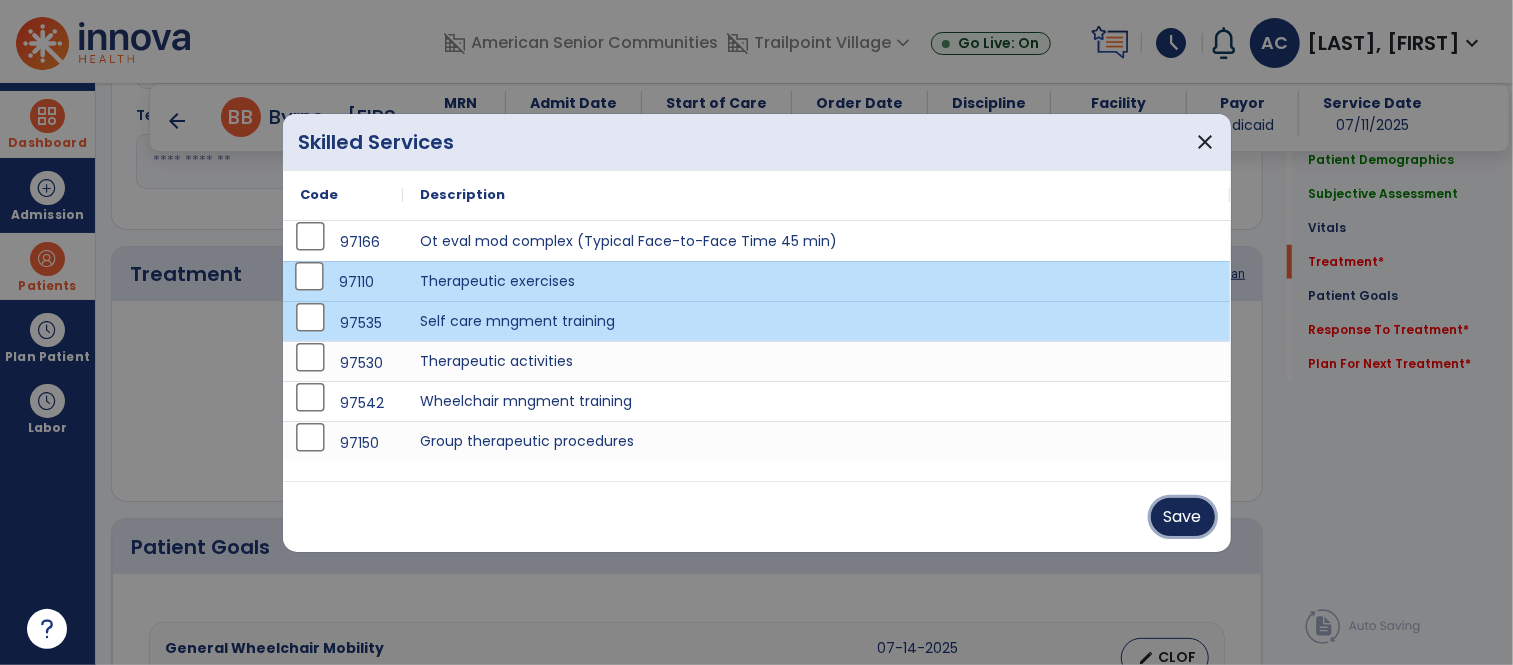 click on "Save" at bounding box center (1183, 517) 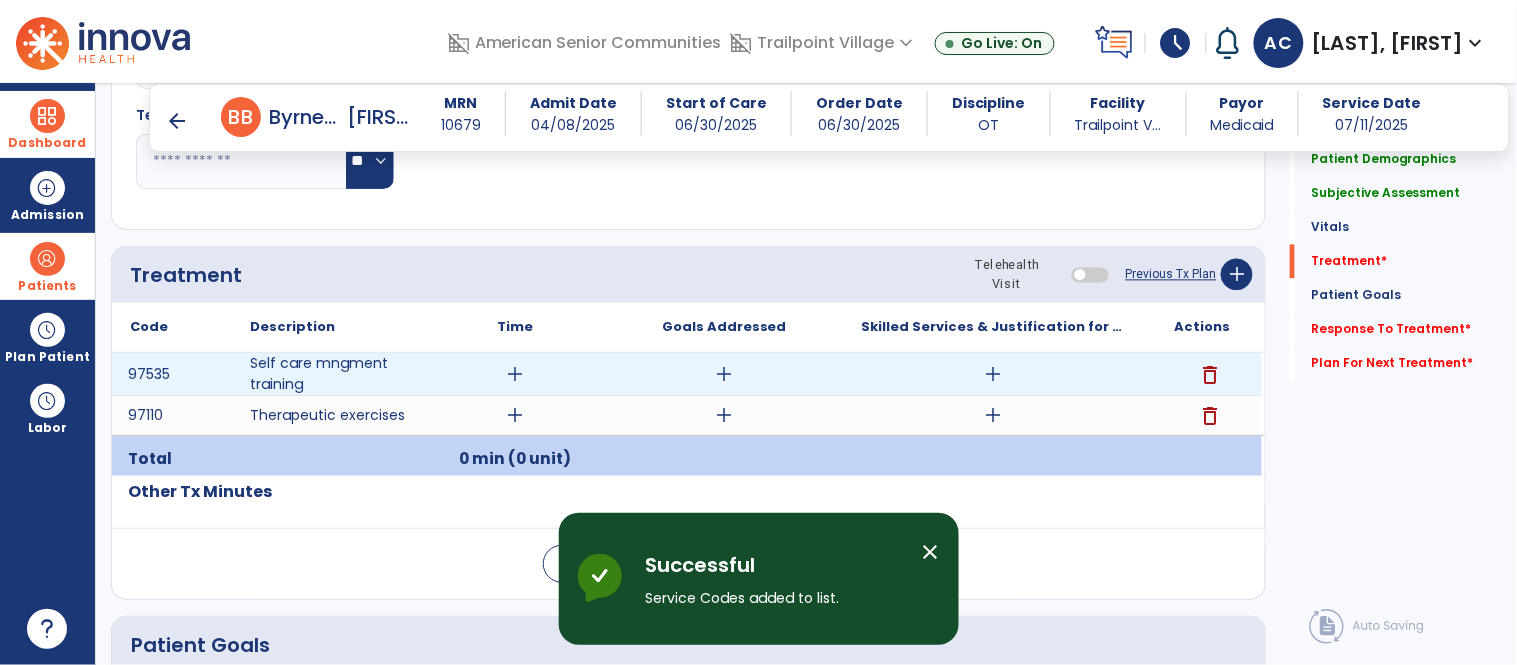 click on "add" at bounding box center (515, 374) 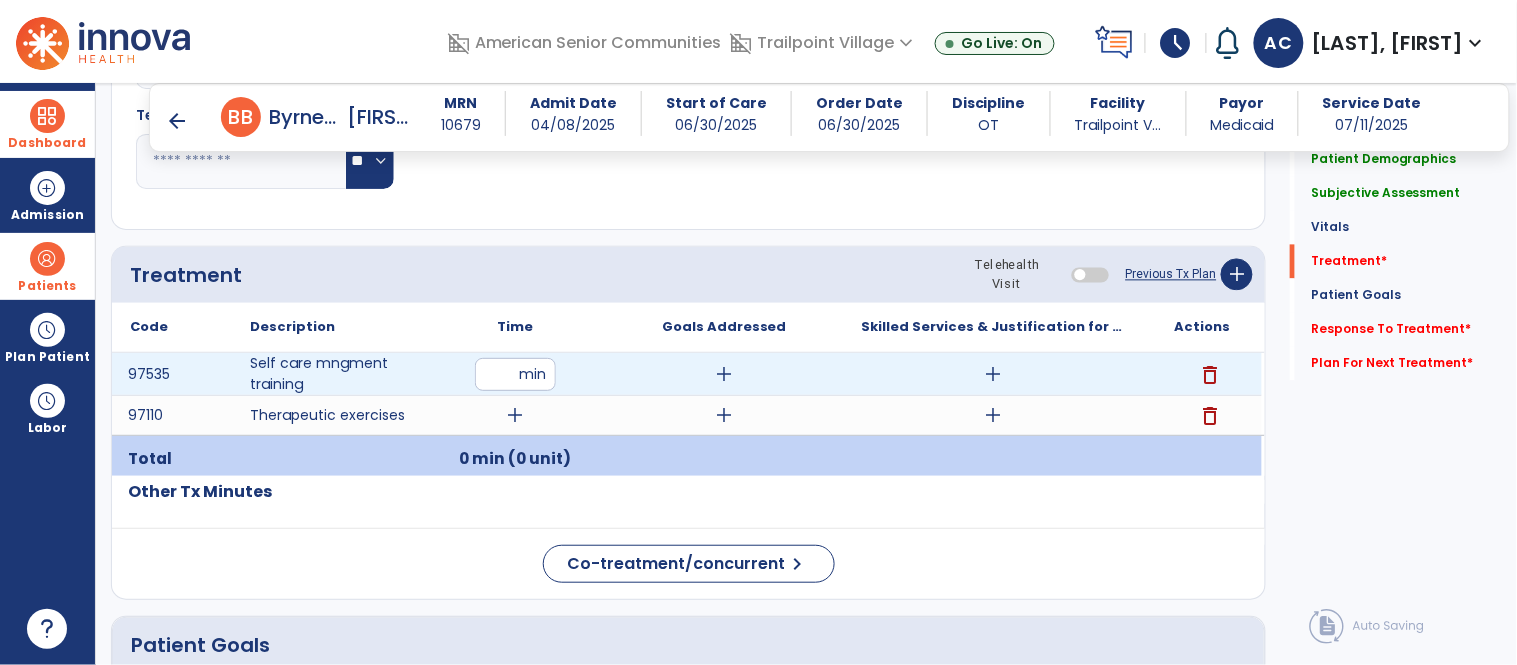 type on "**" 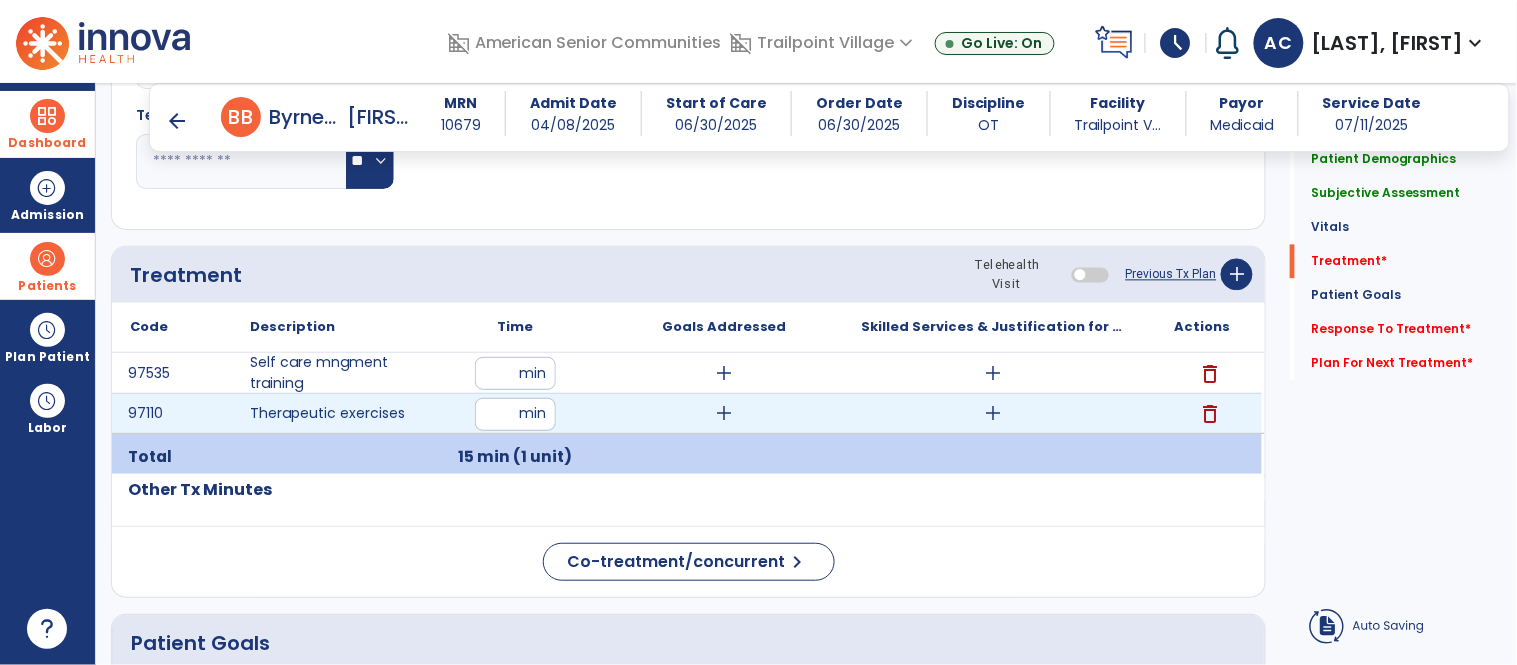 click at bounding box center [515, 414] 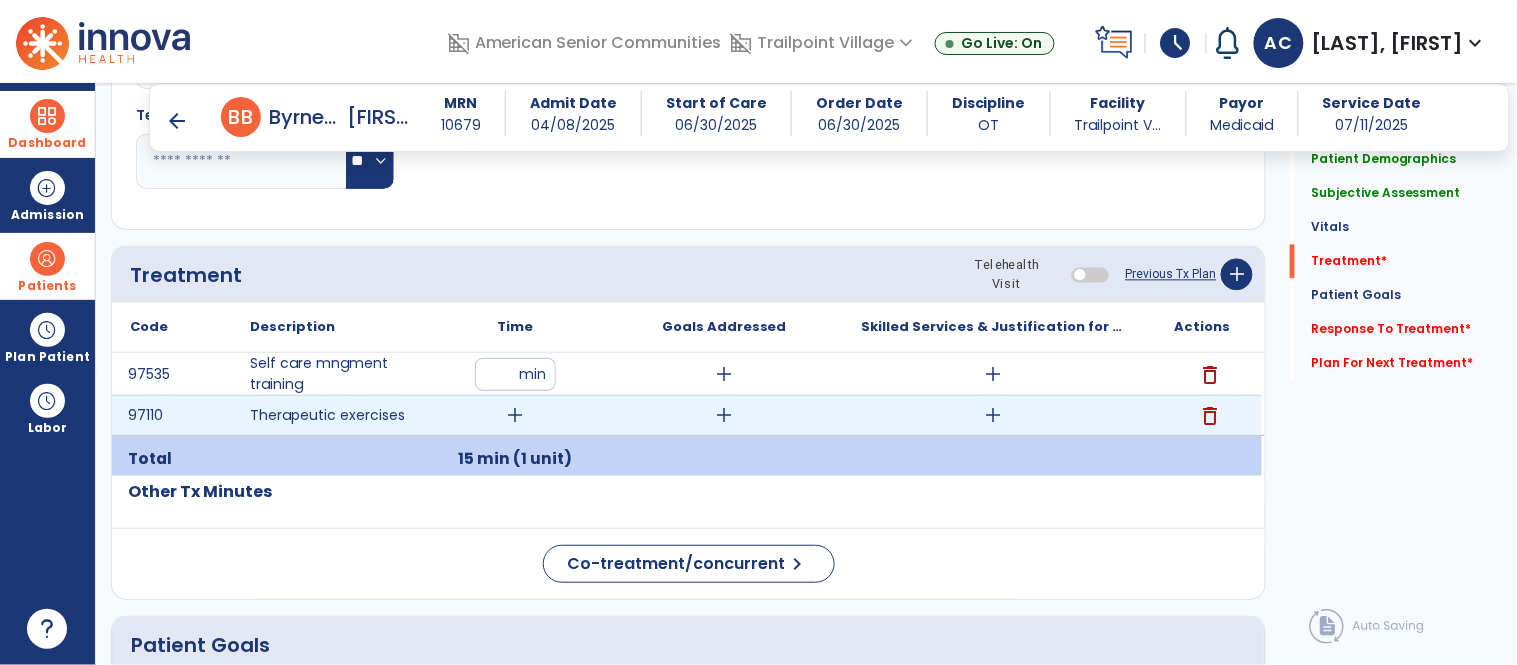 click on "add" at bounding box center (515, 415) 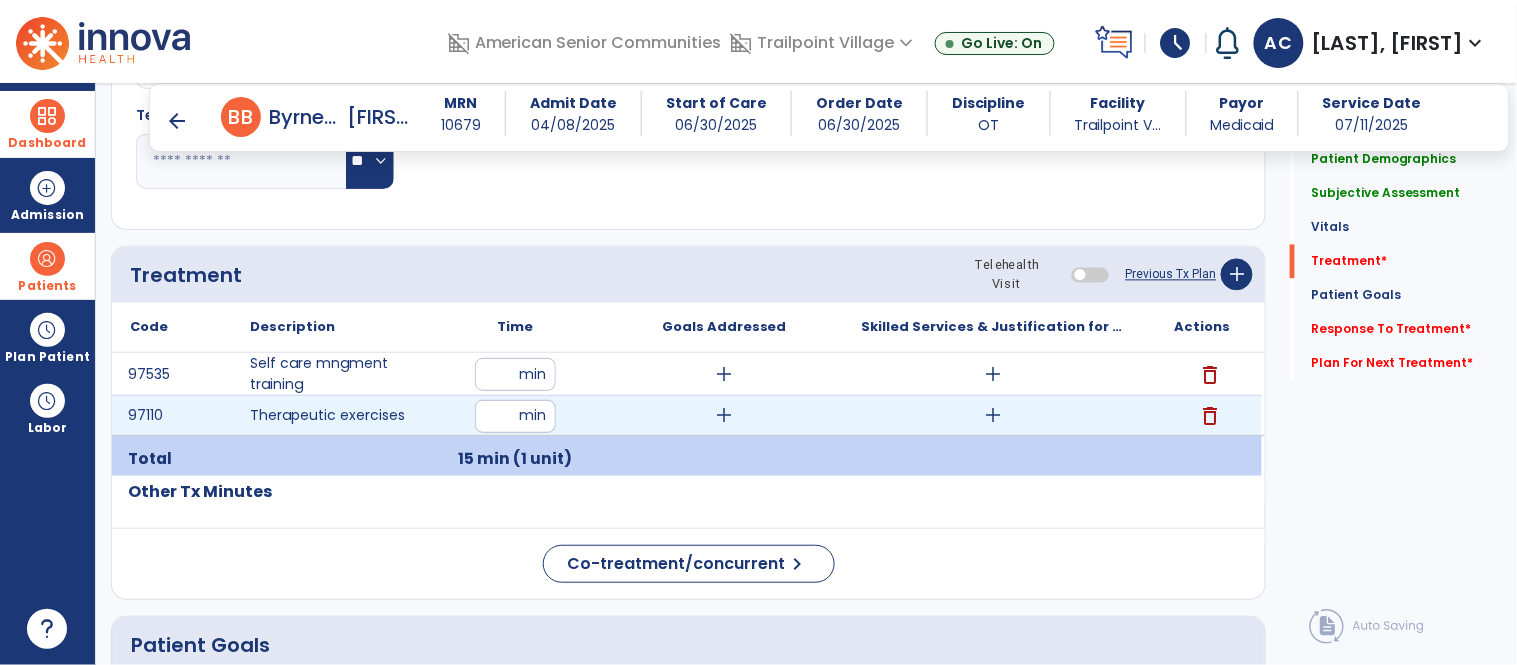 click at bounding box center [515, 416] 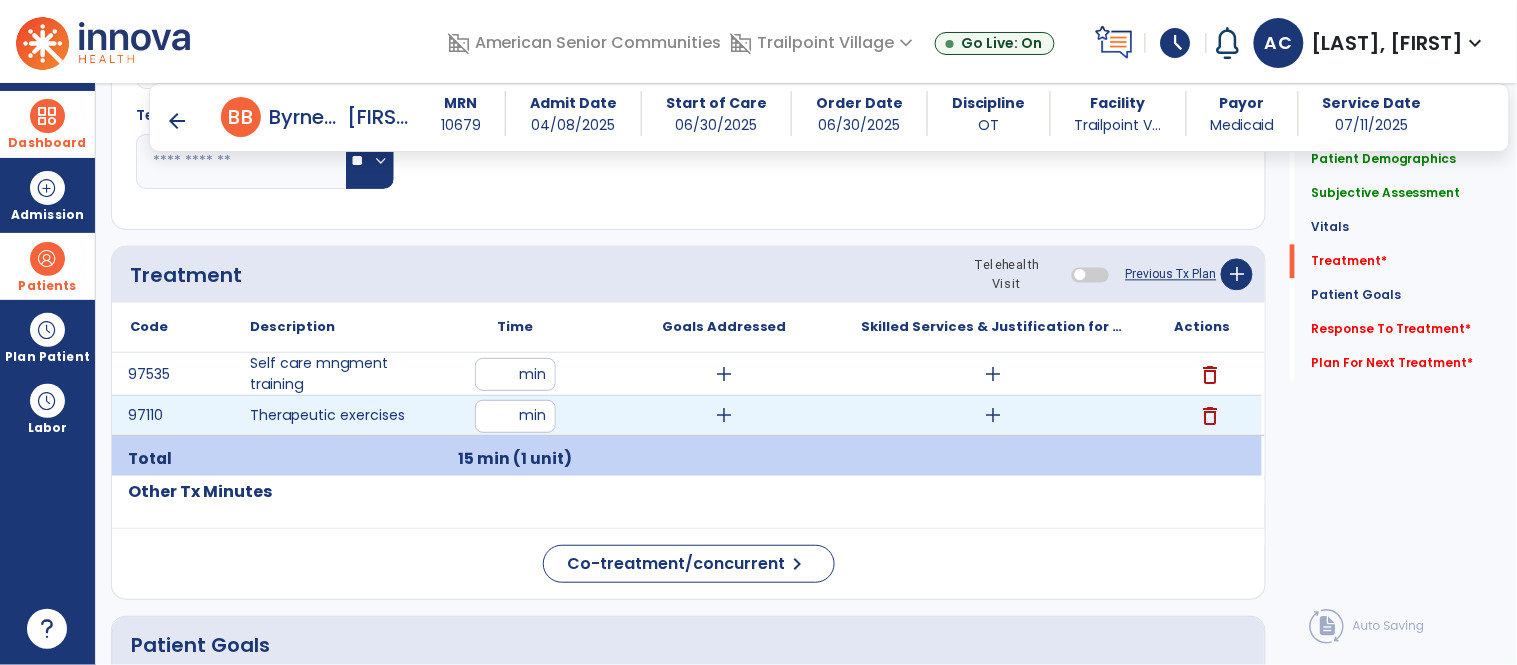 type on "**" 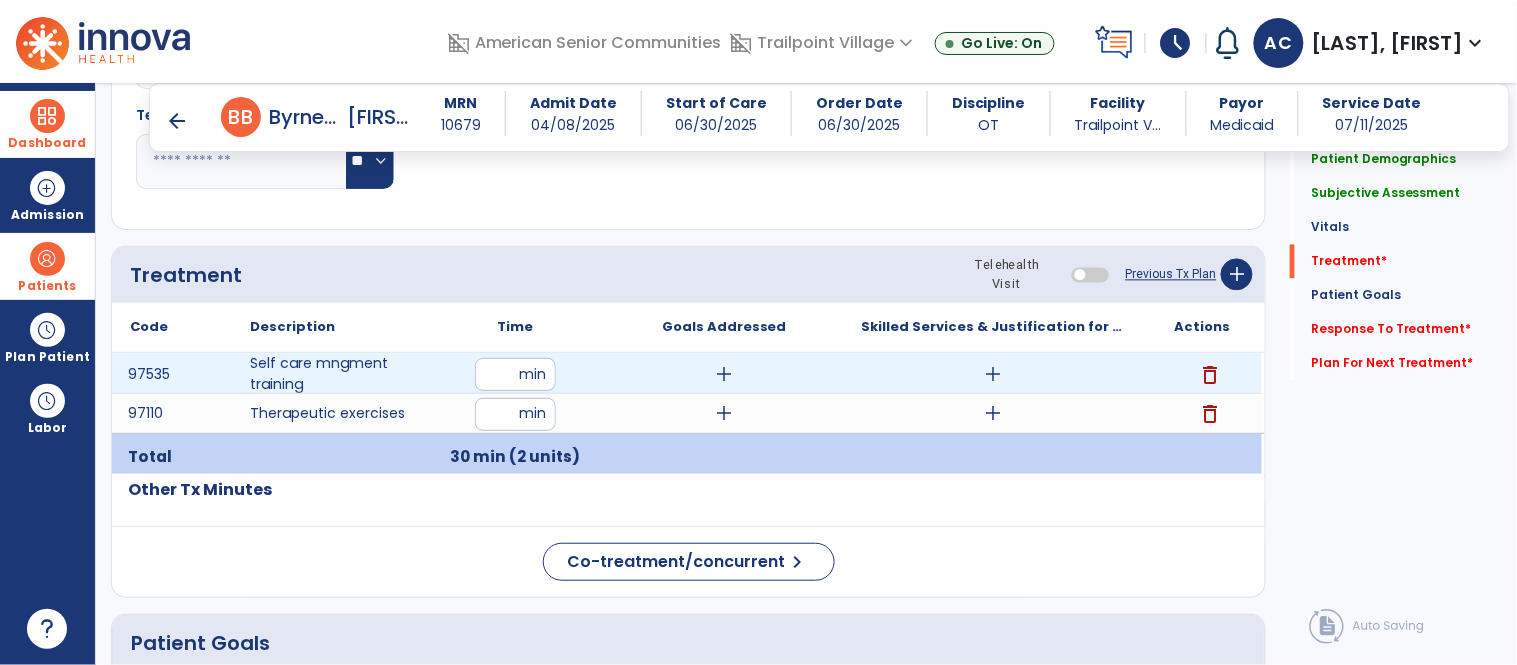 click on "add" at bounding box center [724, 374] 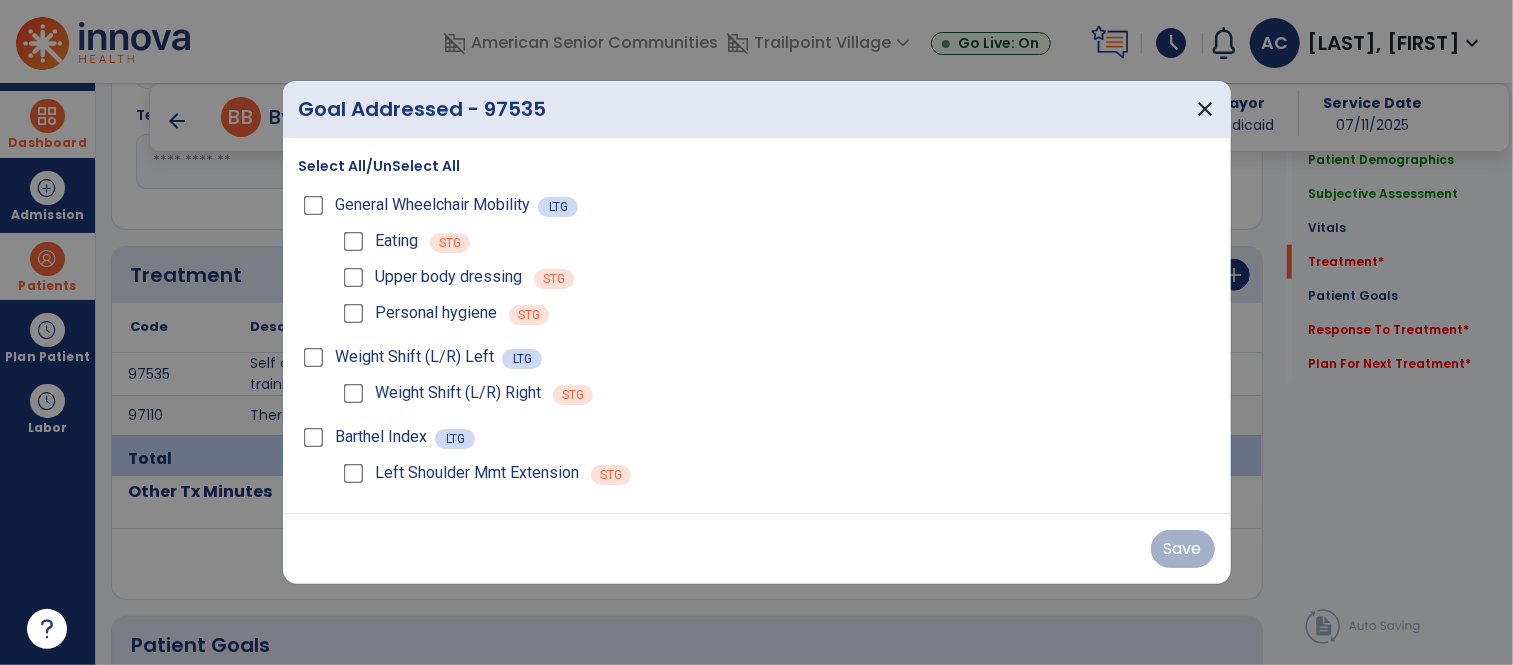scroll, scrollTop: 1043, scrollLeft: 0, axis: vertical 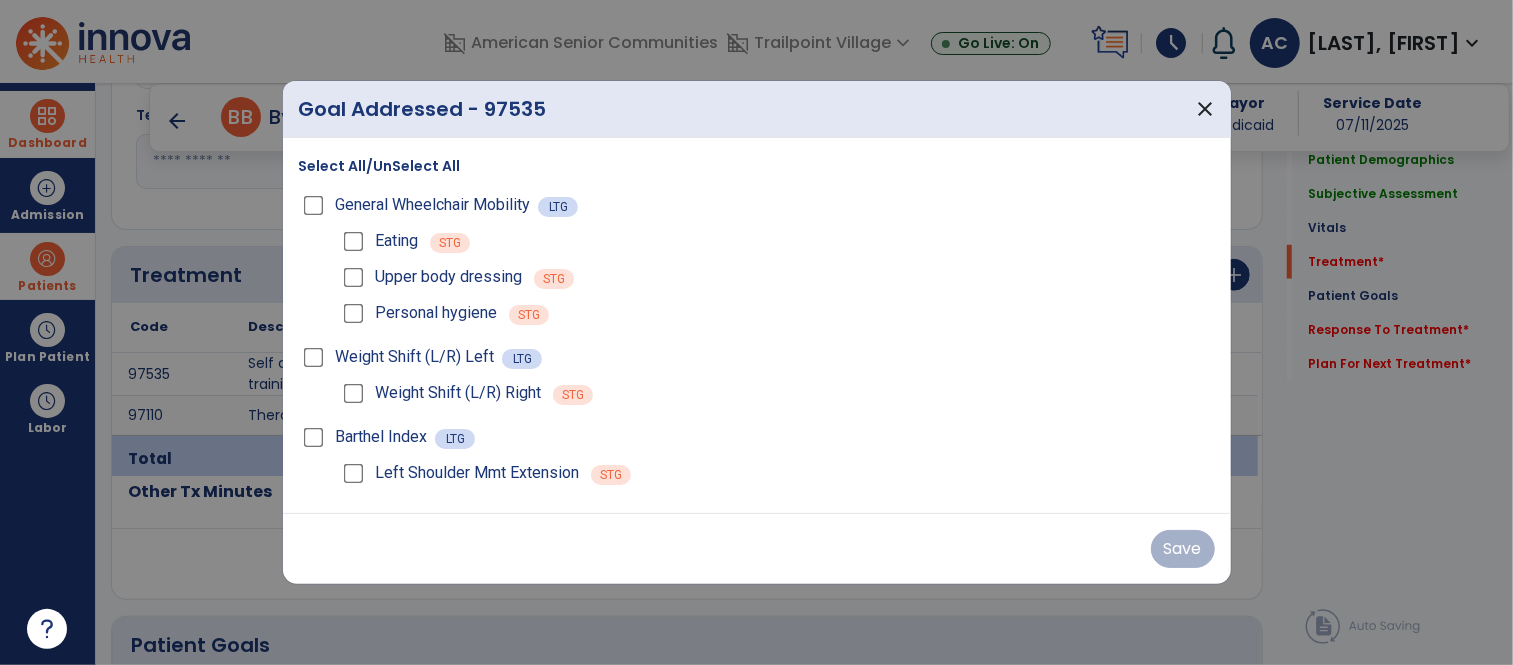 click on "Select All/UnSelect All" at bounding box center [380, 166] 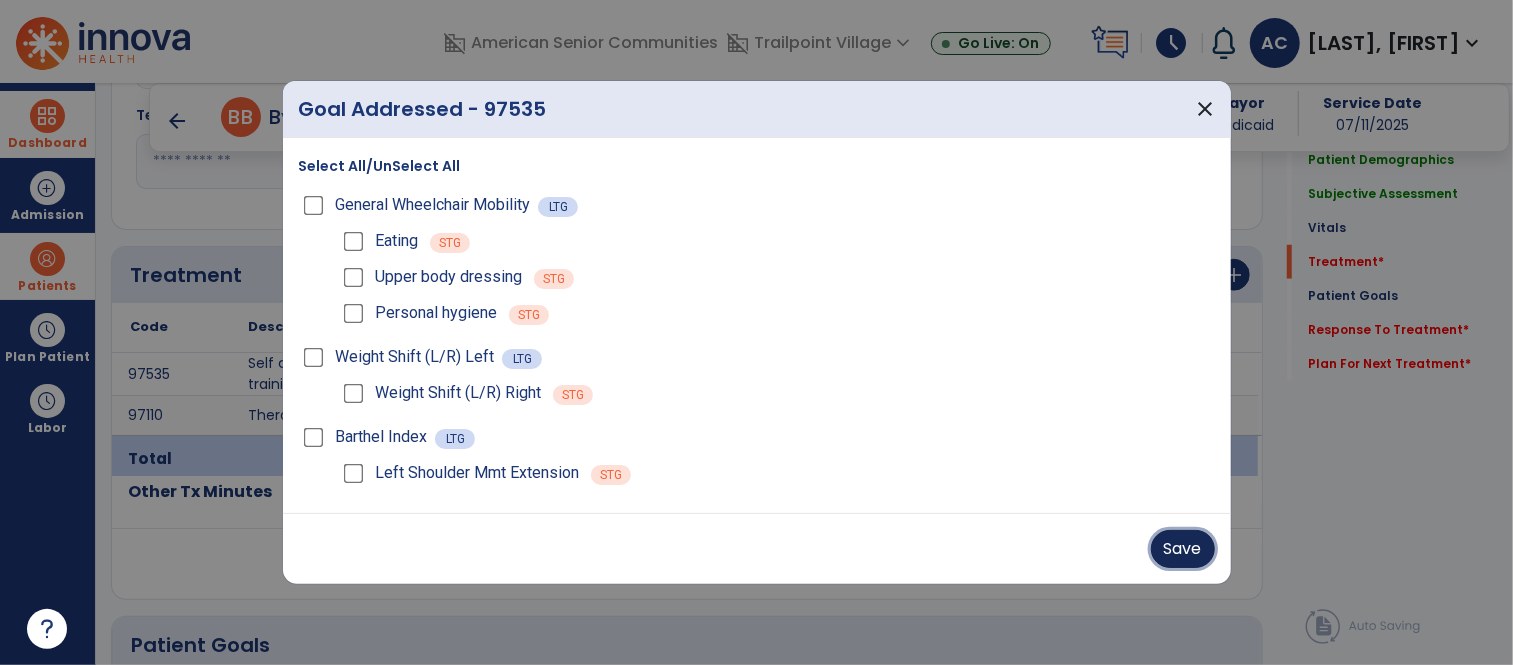 click on "Save" at bounding box center (1183, 549) 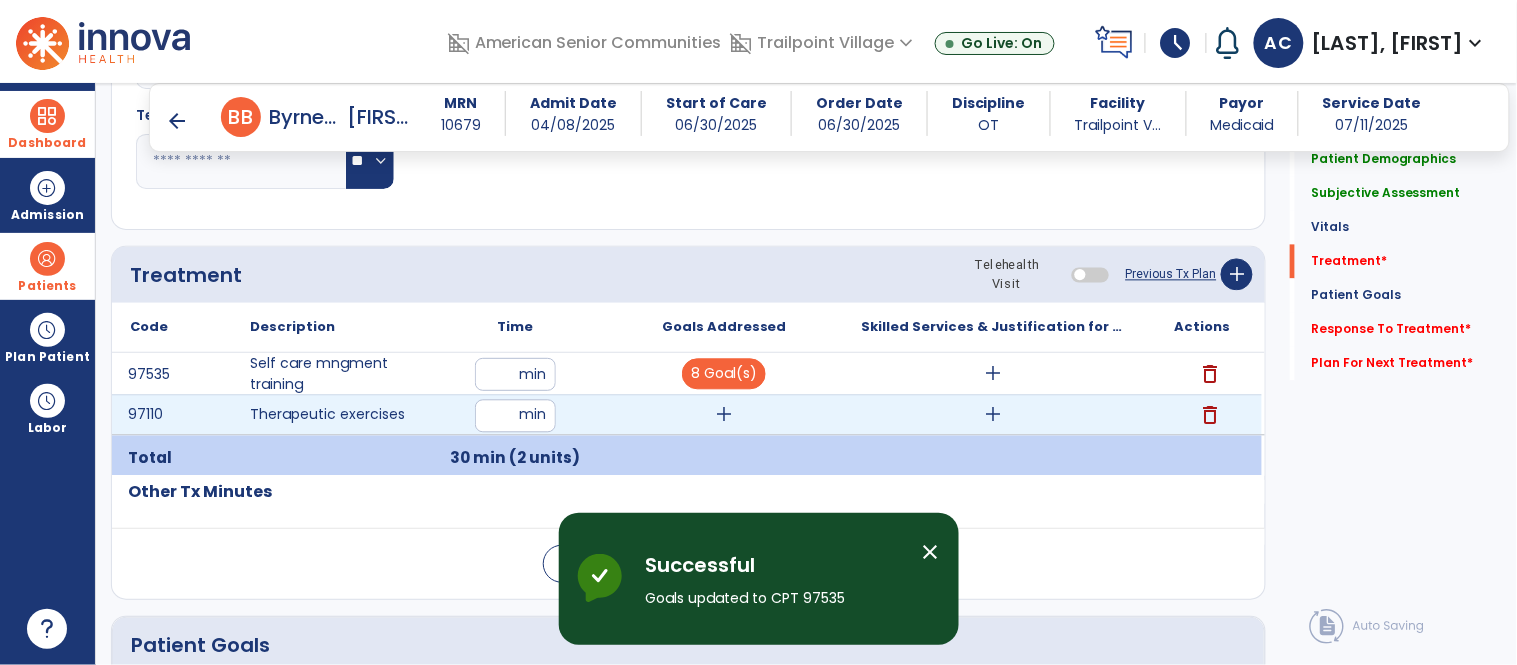 click on "add" at bounding box center [724, 415] 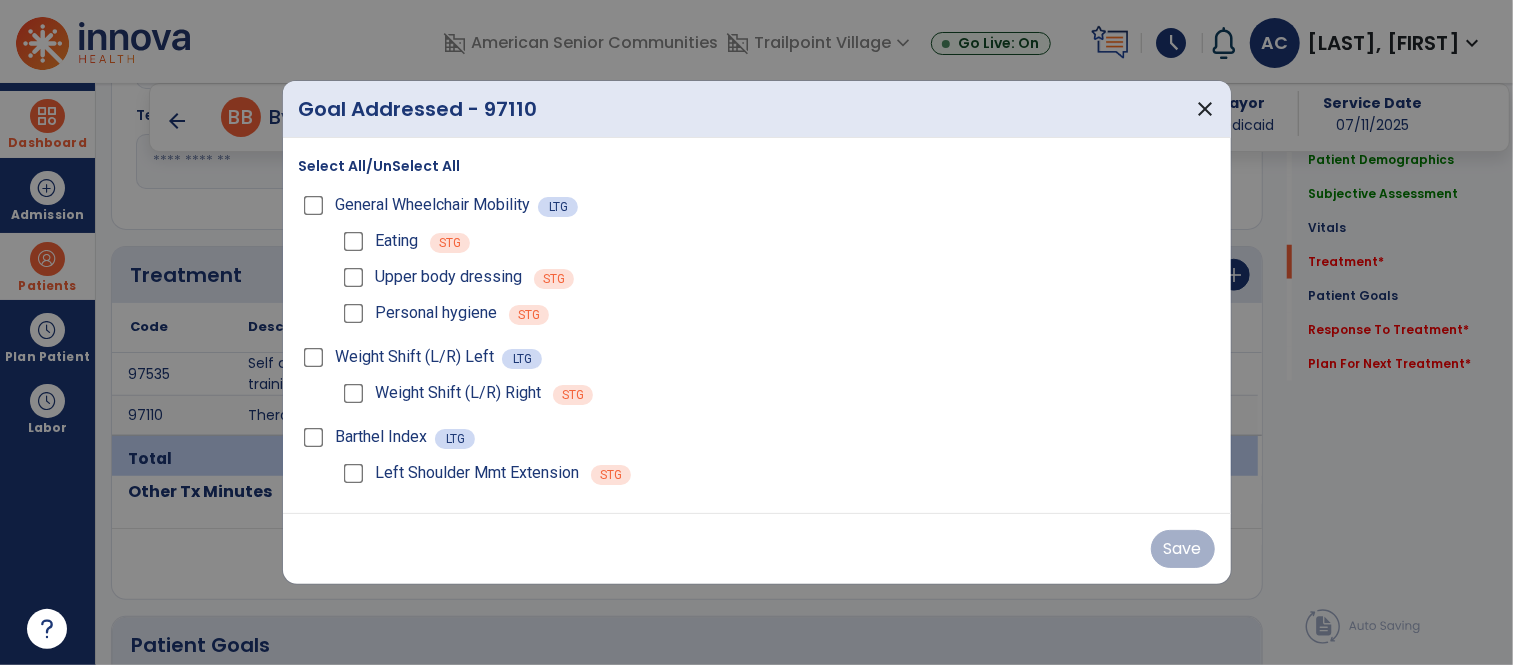 scroll, scrollTop: 1043, scrollLeft: 0, axis: vertical 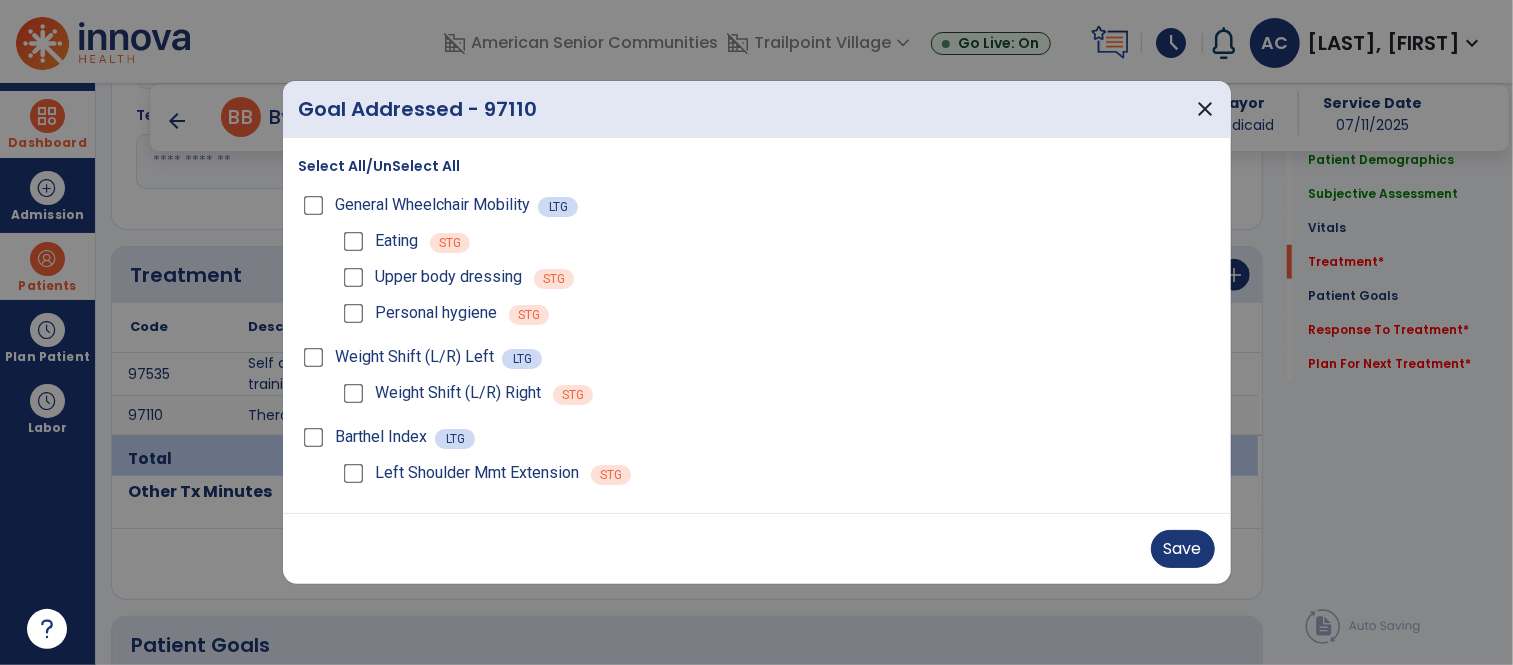 click on "Select All/UnSelect All" at bounding box center (380, 166) 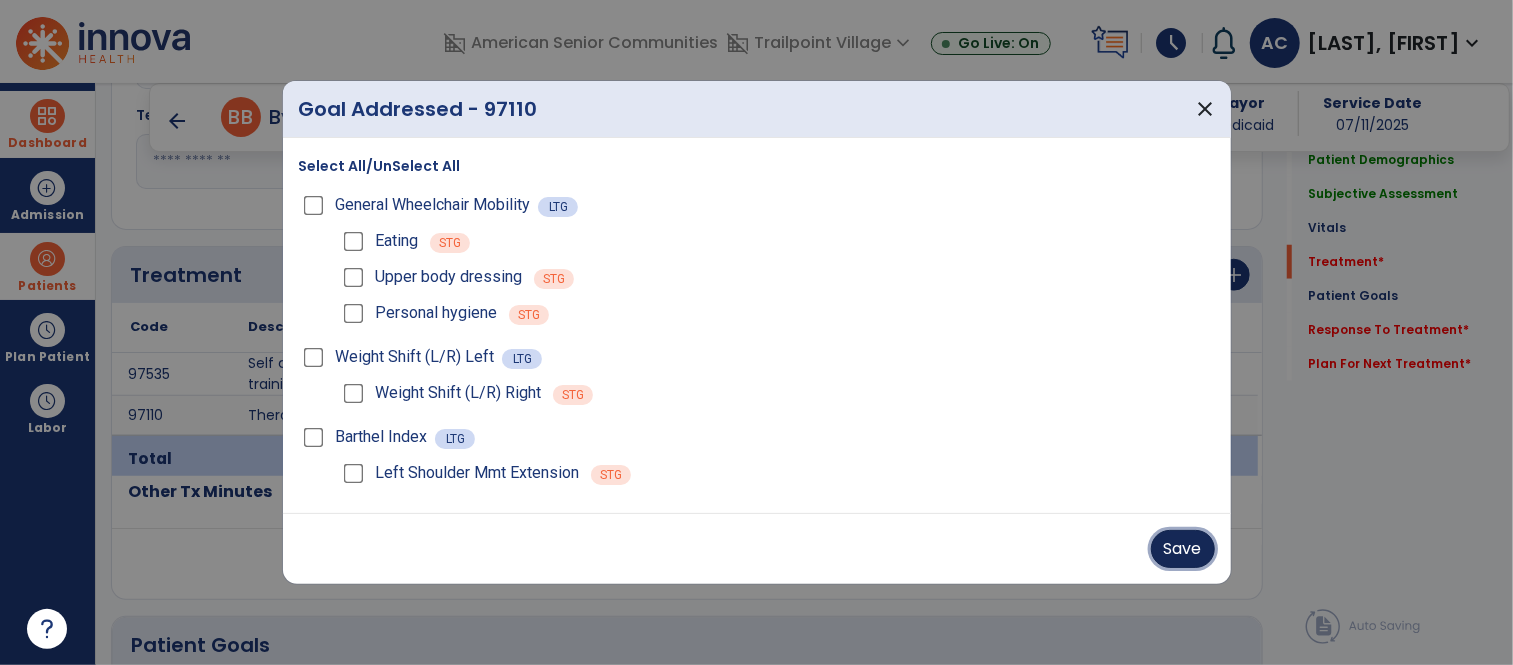 click on "Save" at bounding box center [1183, 549] 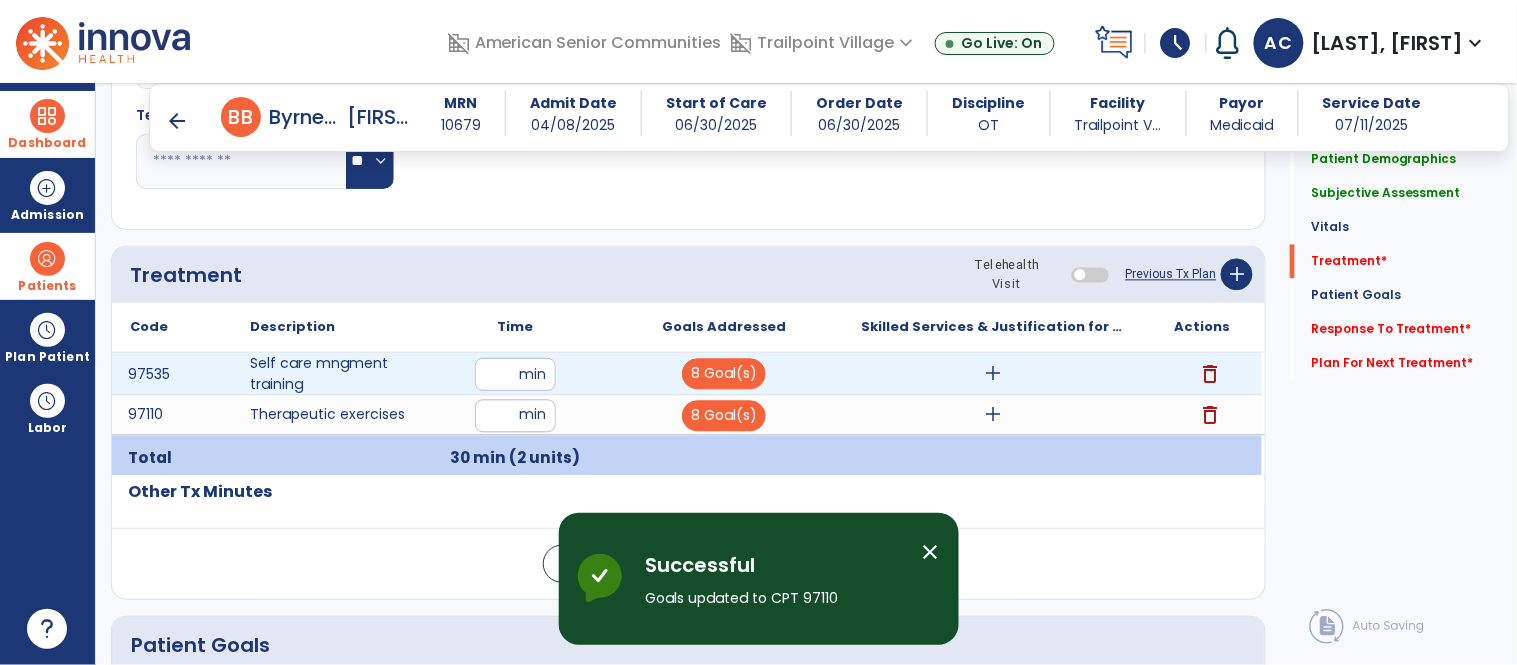 click on "add" at bounding box center [993, 374] 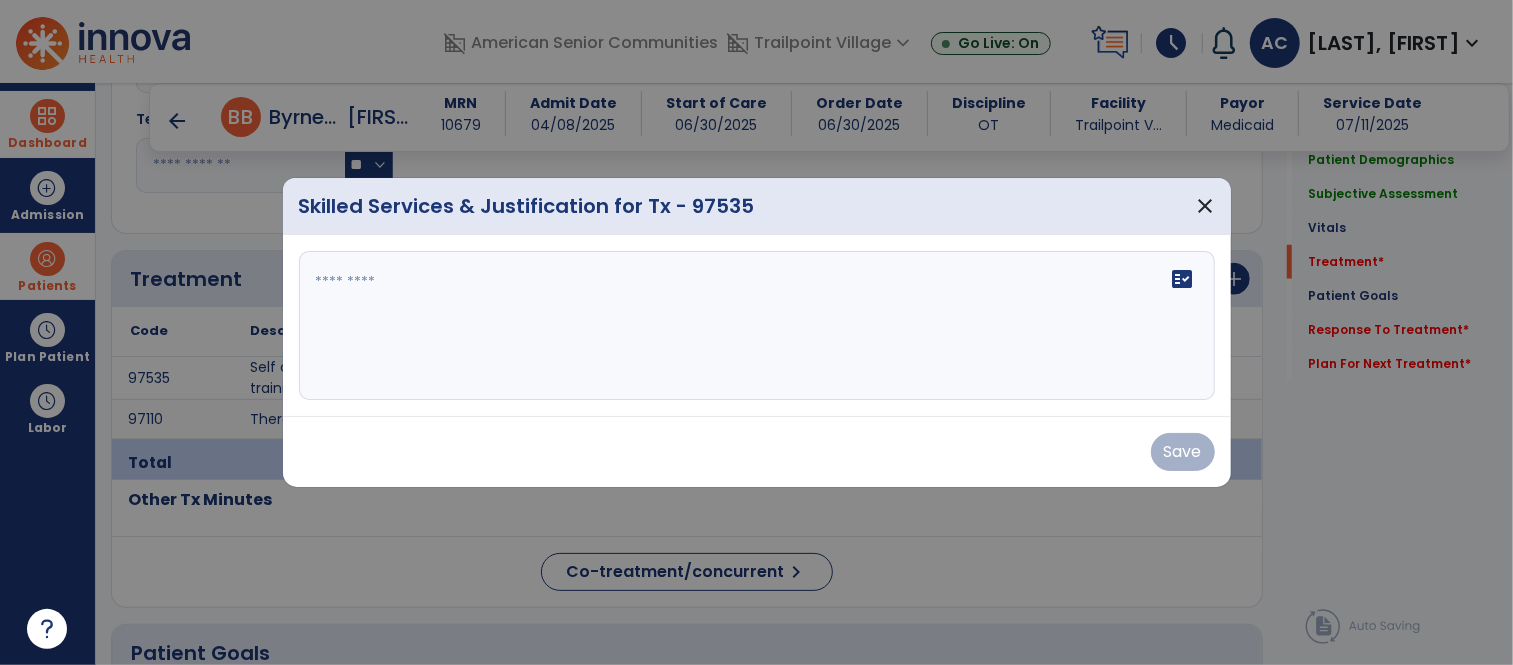 scroll, scrollTop: 1043, scrollLeft: 0, axis: vertical 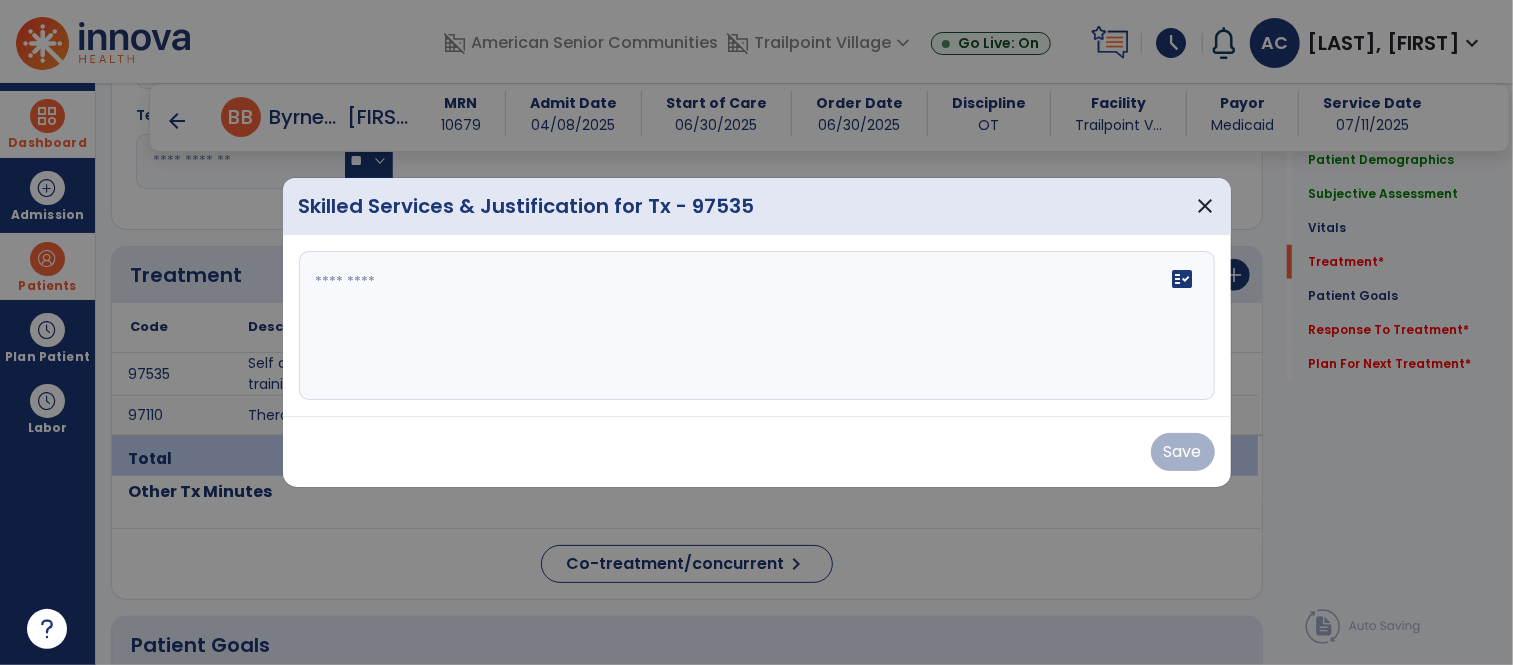 click on "fact_check" at bounding box center [757, 326] 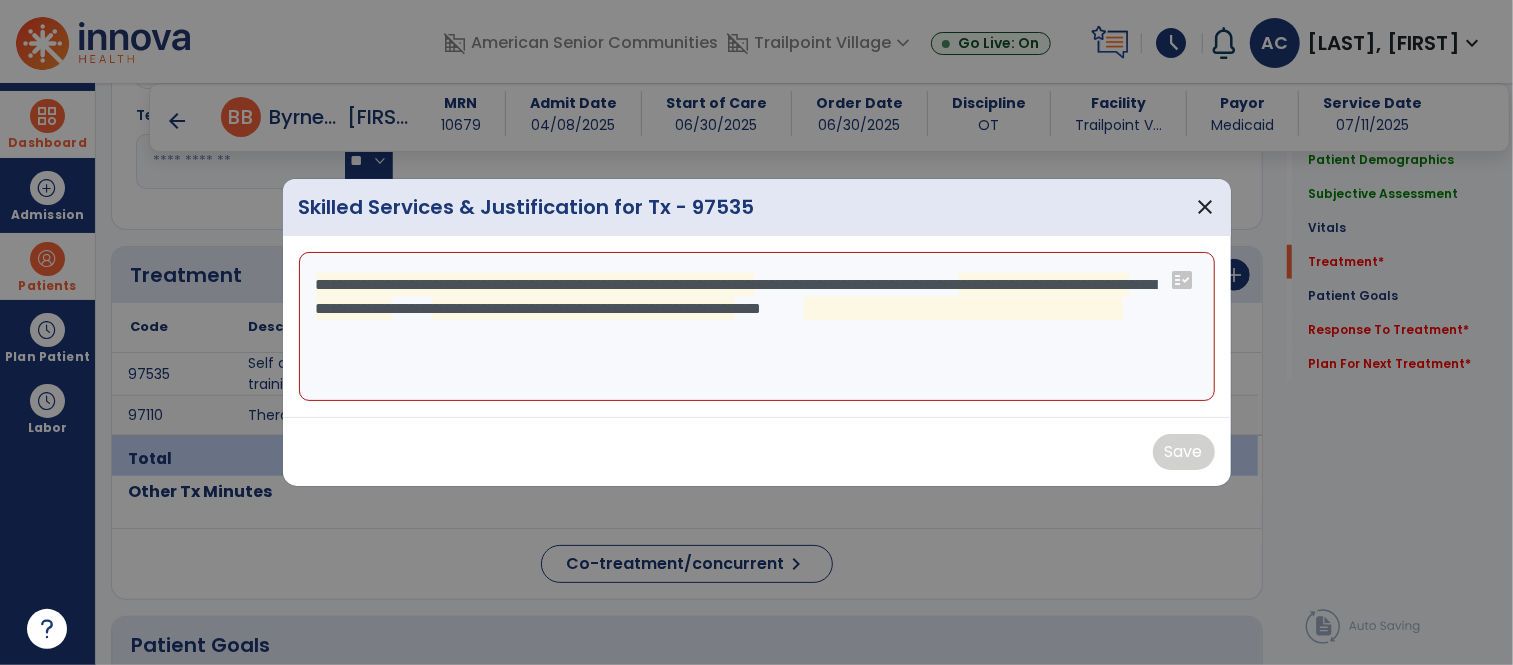 click on "**********" at bounding box center [757, 327] 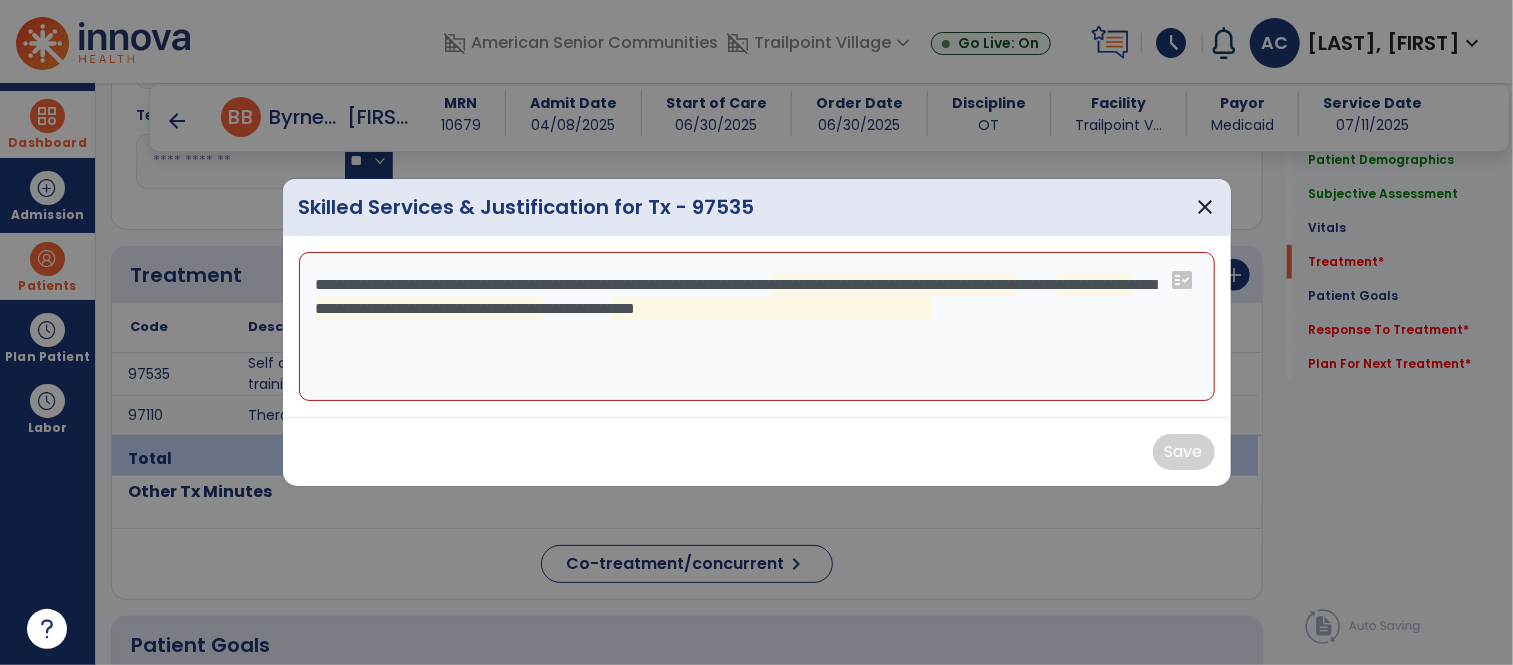 click on "**********" at bounding box center (757, 327) 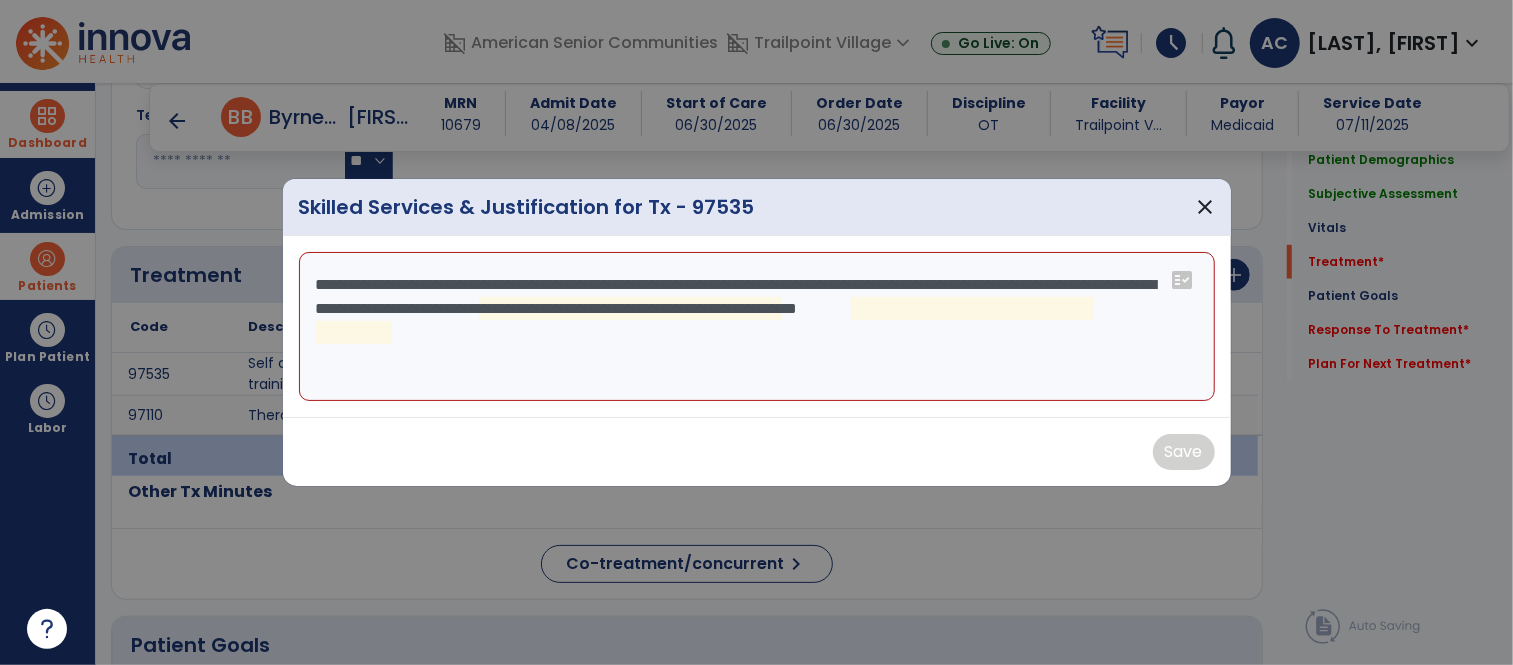 click on "**********" at bounding box center [757, 327] 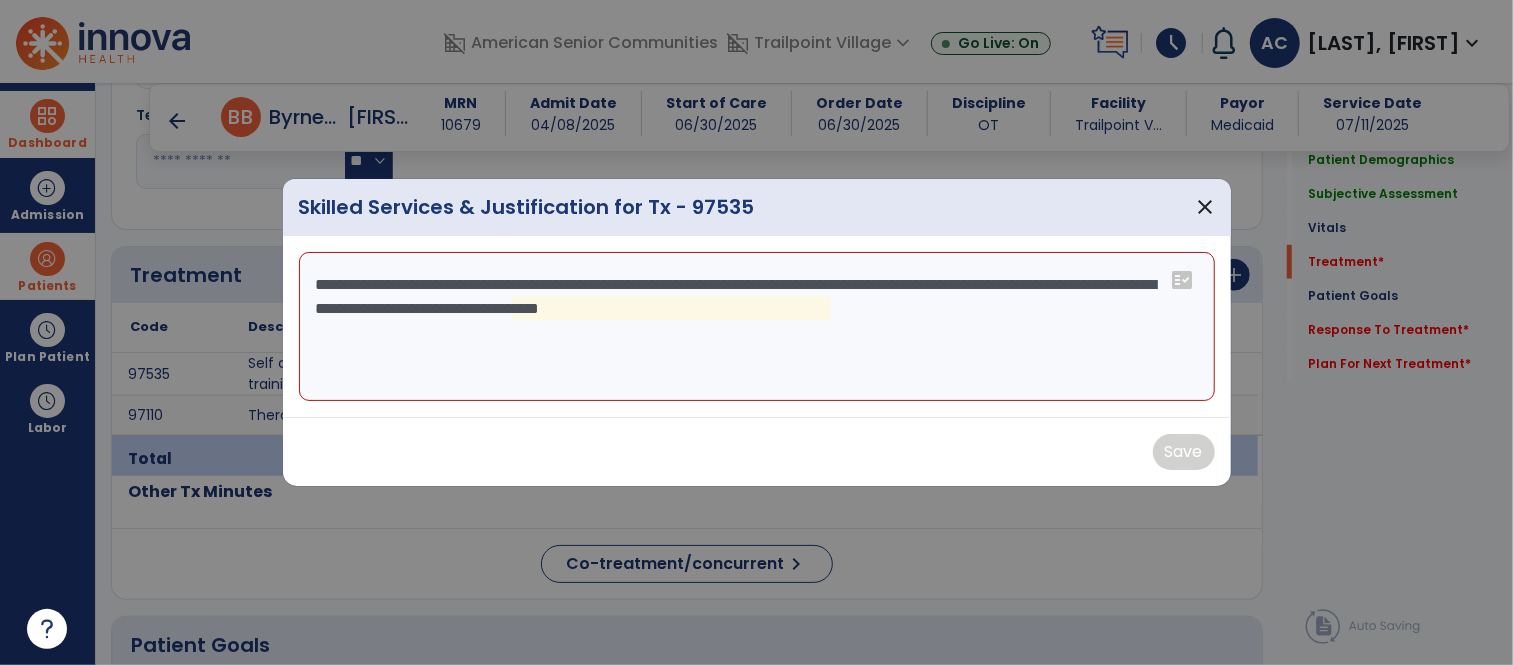 click on "**********" at bounding box center [757, 327] 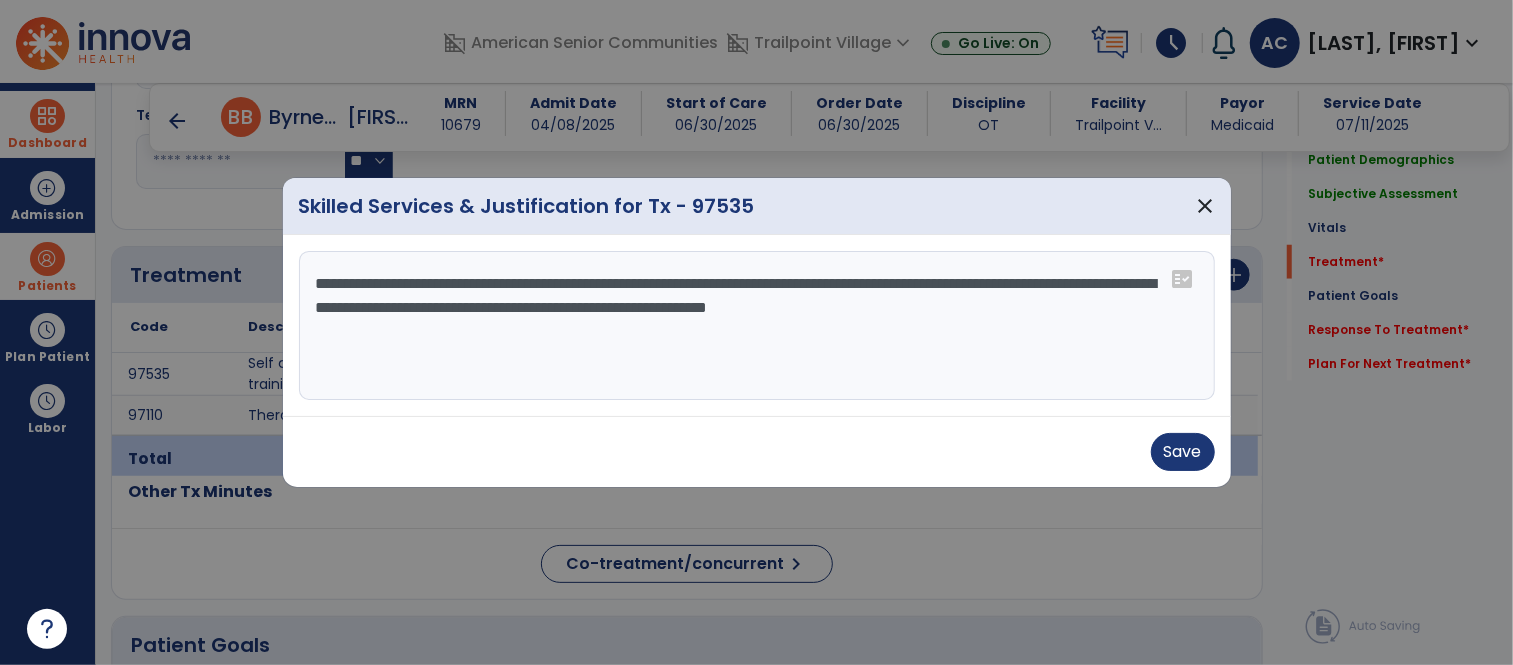 click on "**********" at bounding box center [757, 326] 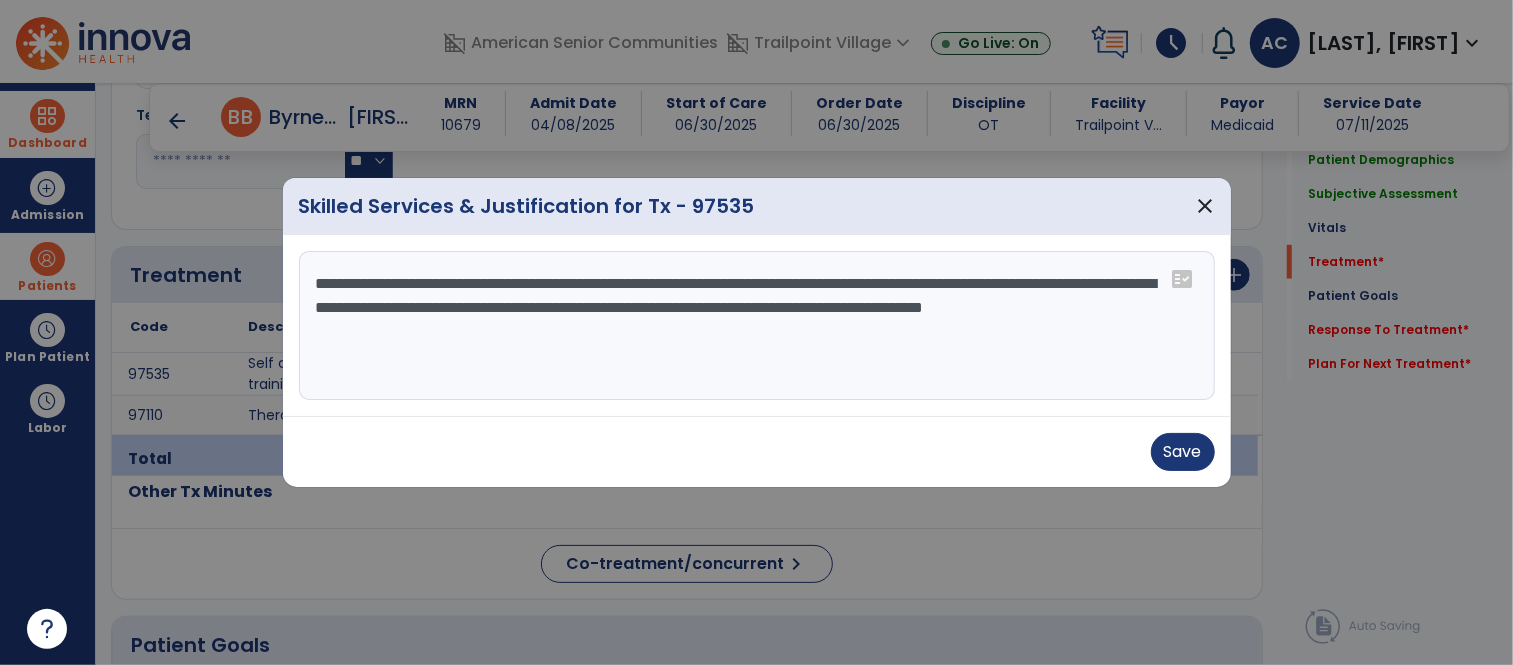 click on "**********" at bounding box center (757, 326) 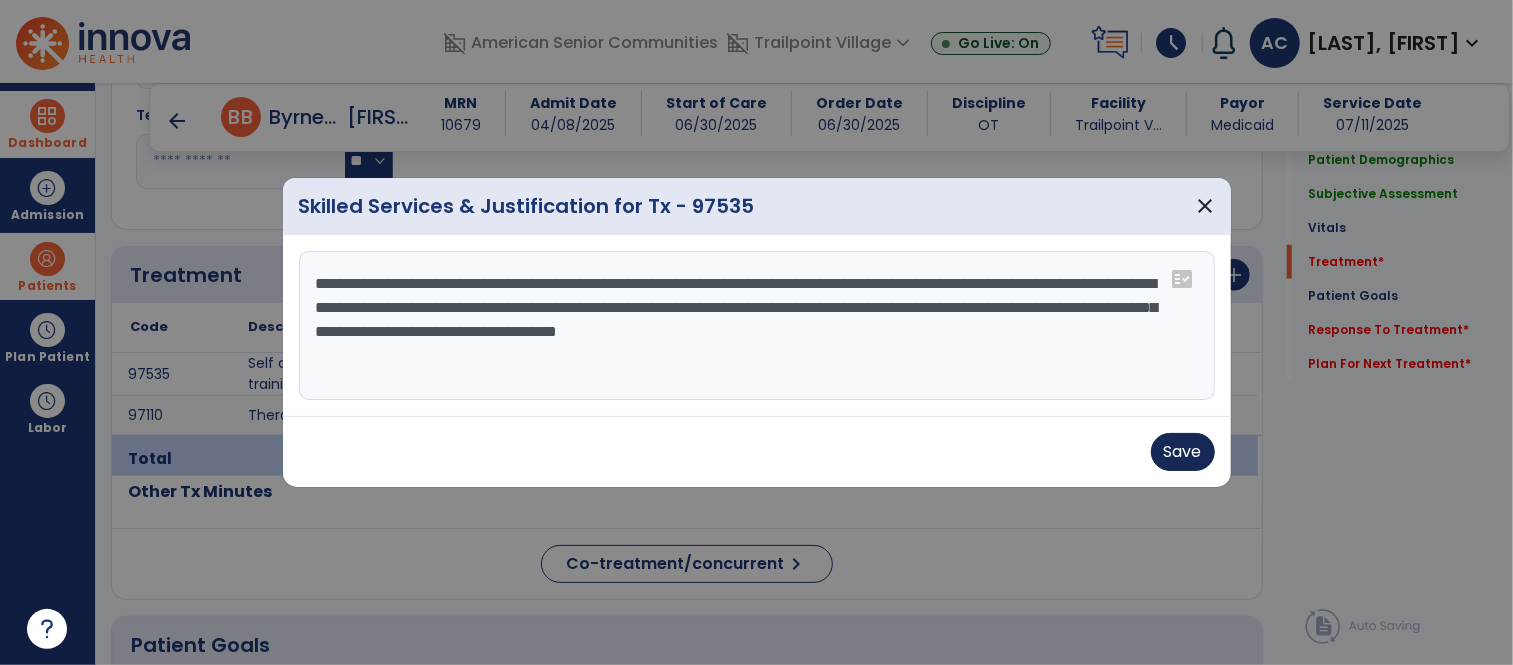 type on "**********" 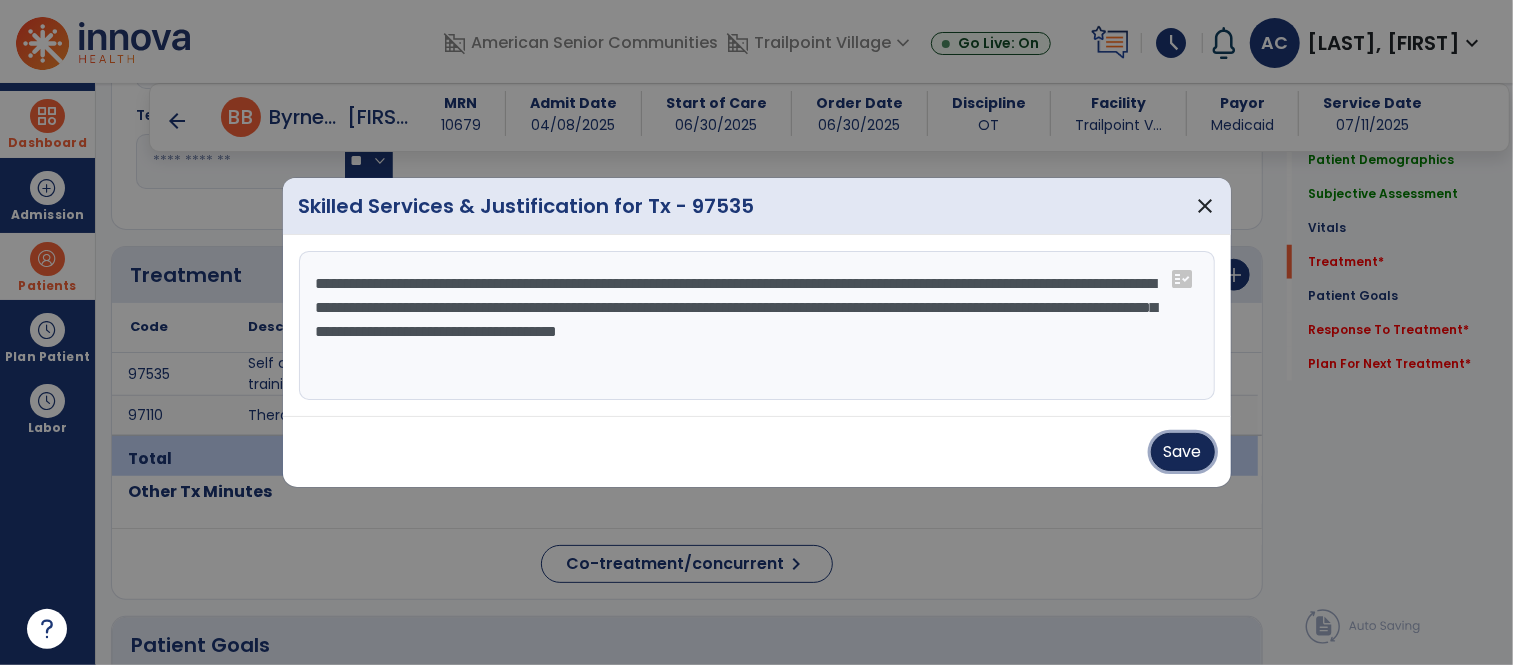 click on "Save" at bounding box center [1183, 452] 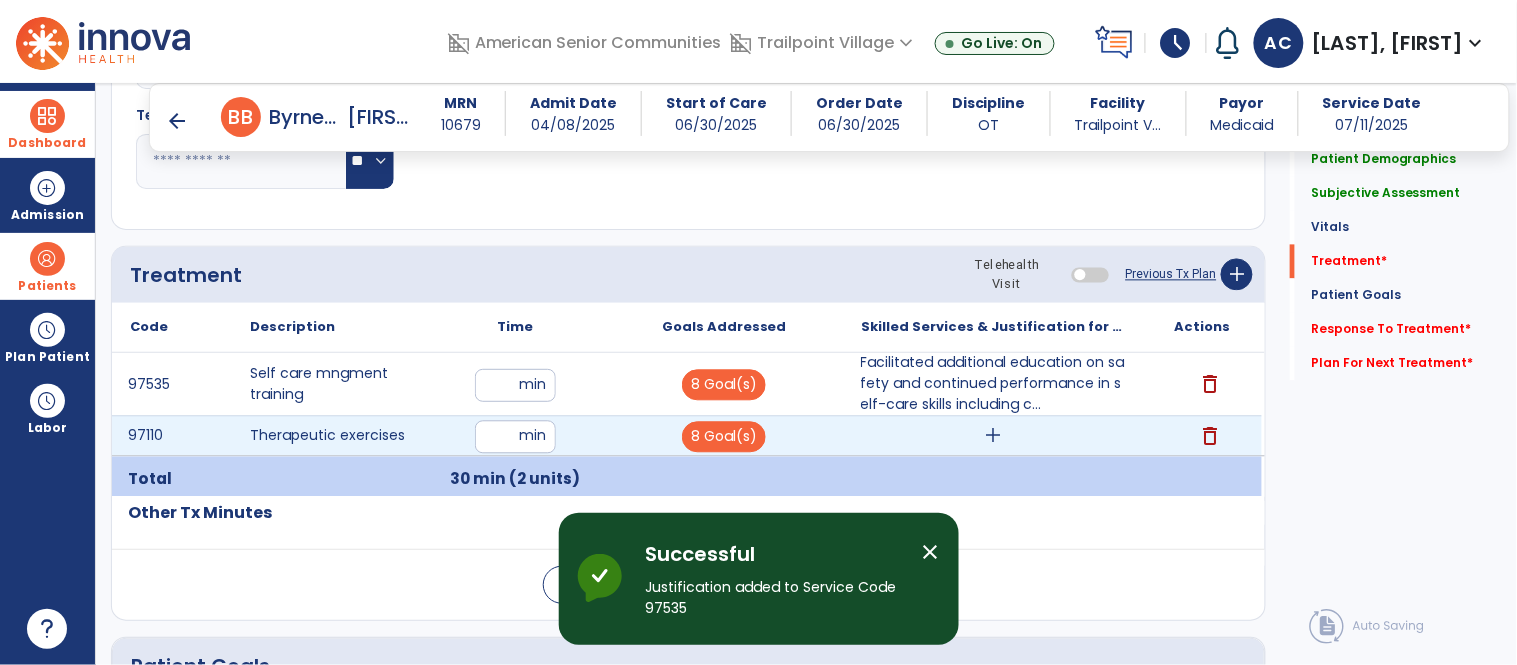 click on "add" at bounding box center (993, 436) 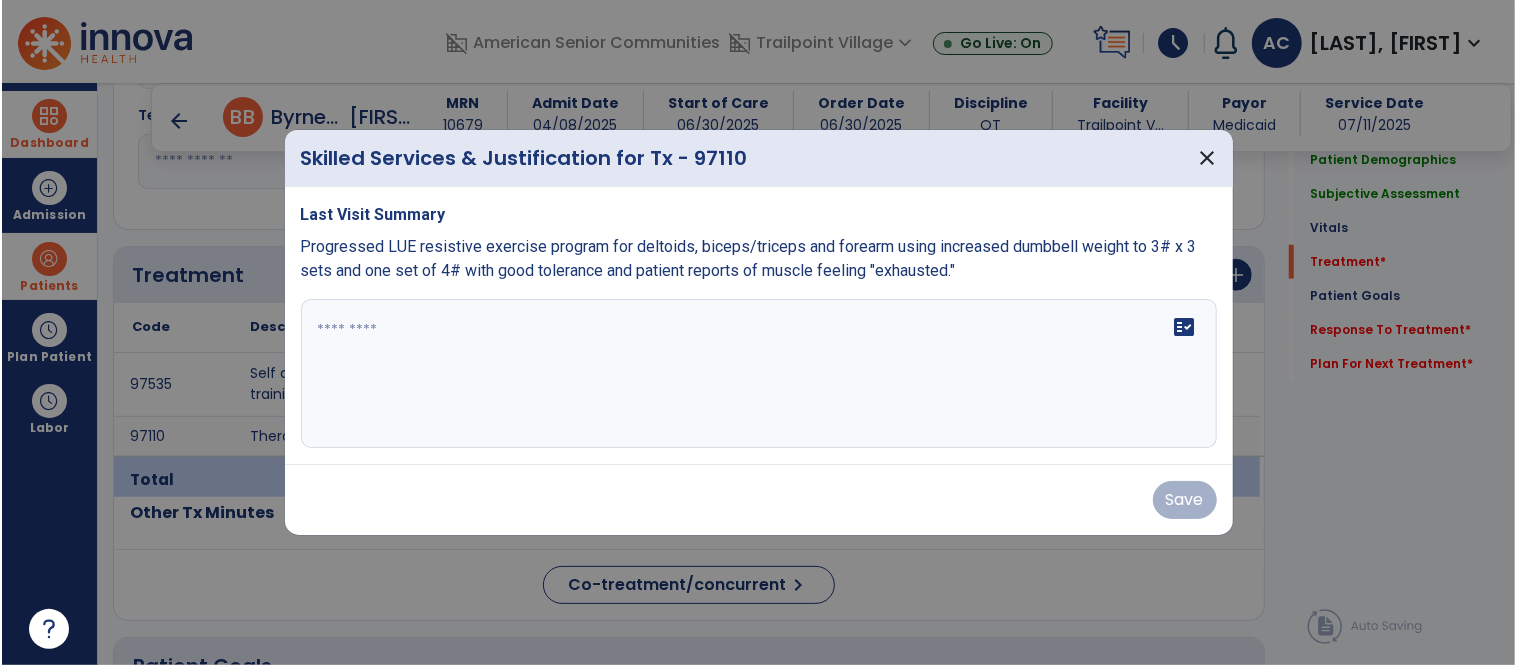 scroll, scrollTop: 1043, scrollLeft: 0, axis: vertical 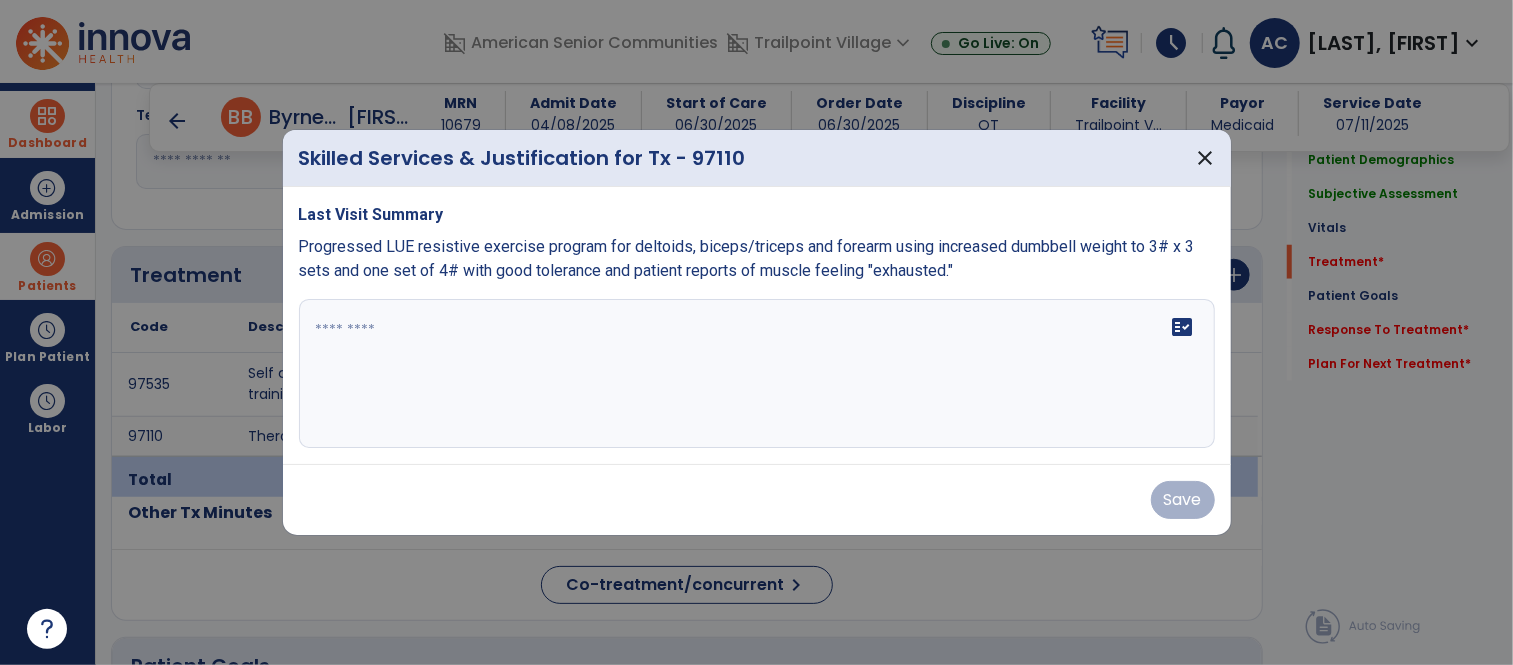 click at bounding box center (757, 374) 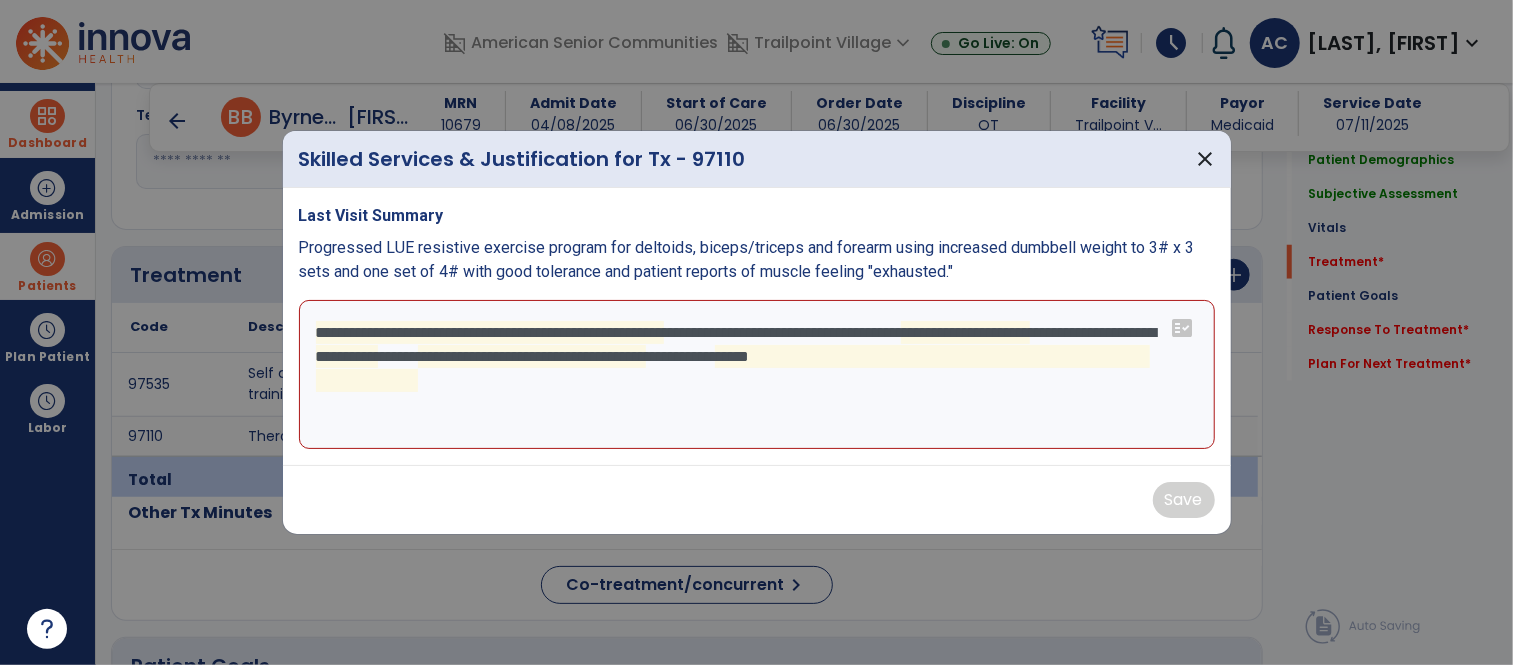 click on "**********" at bounding box center (757, 375) 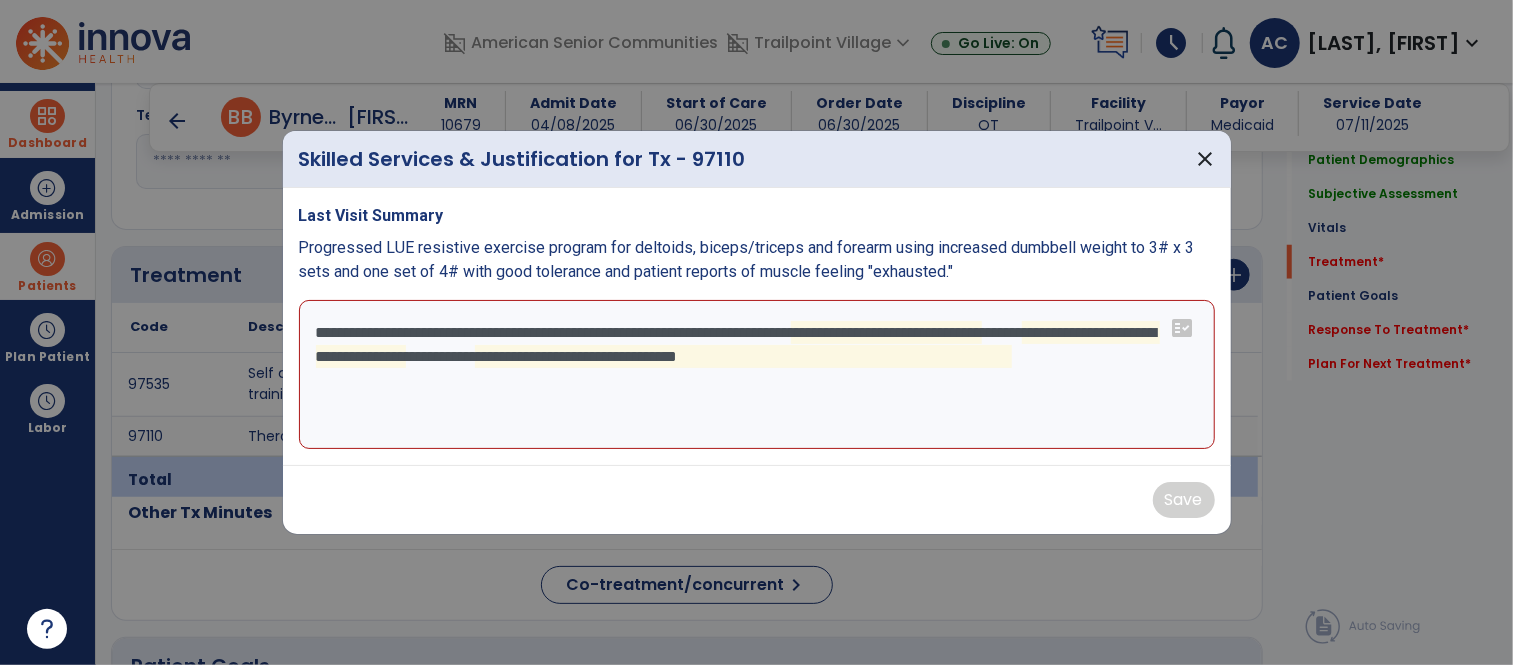 click on "**********" at bounding box center [757, 375] 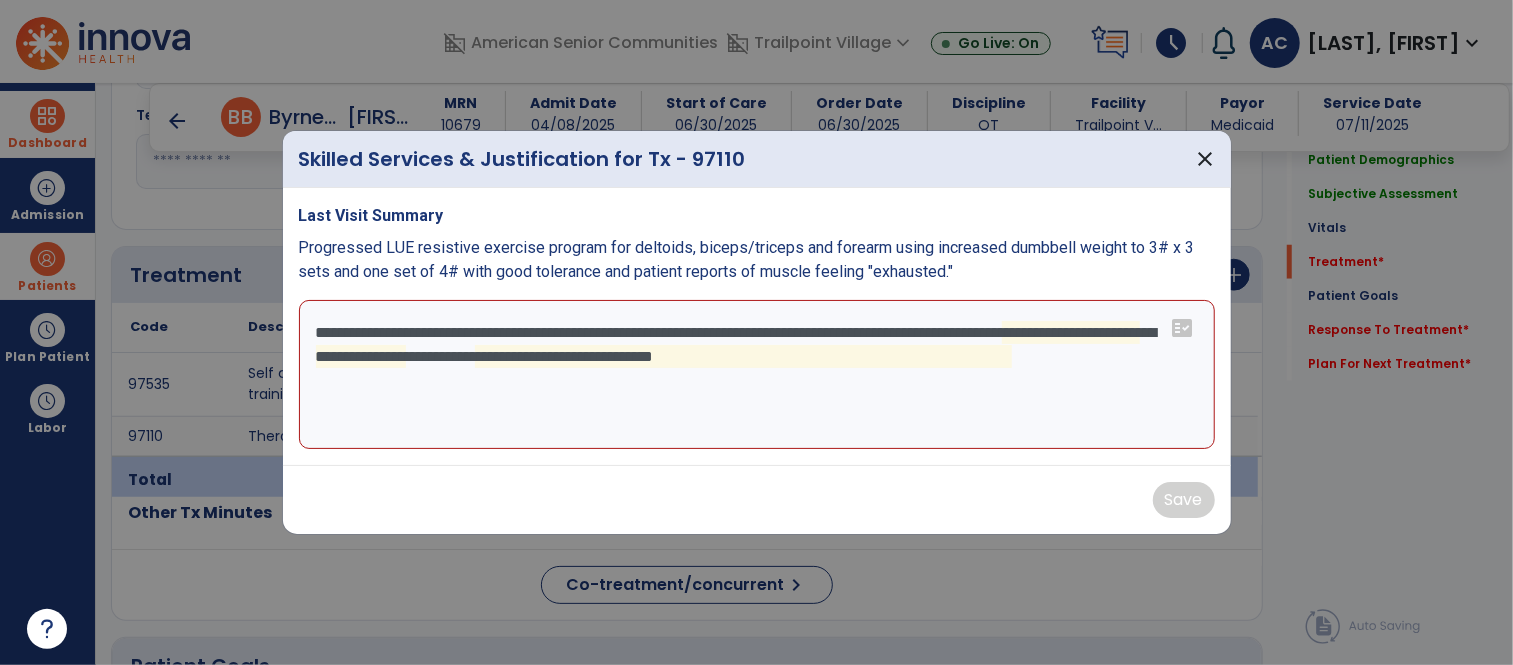 click on "**********" at bounding box center [757, 375] 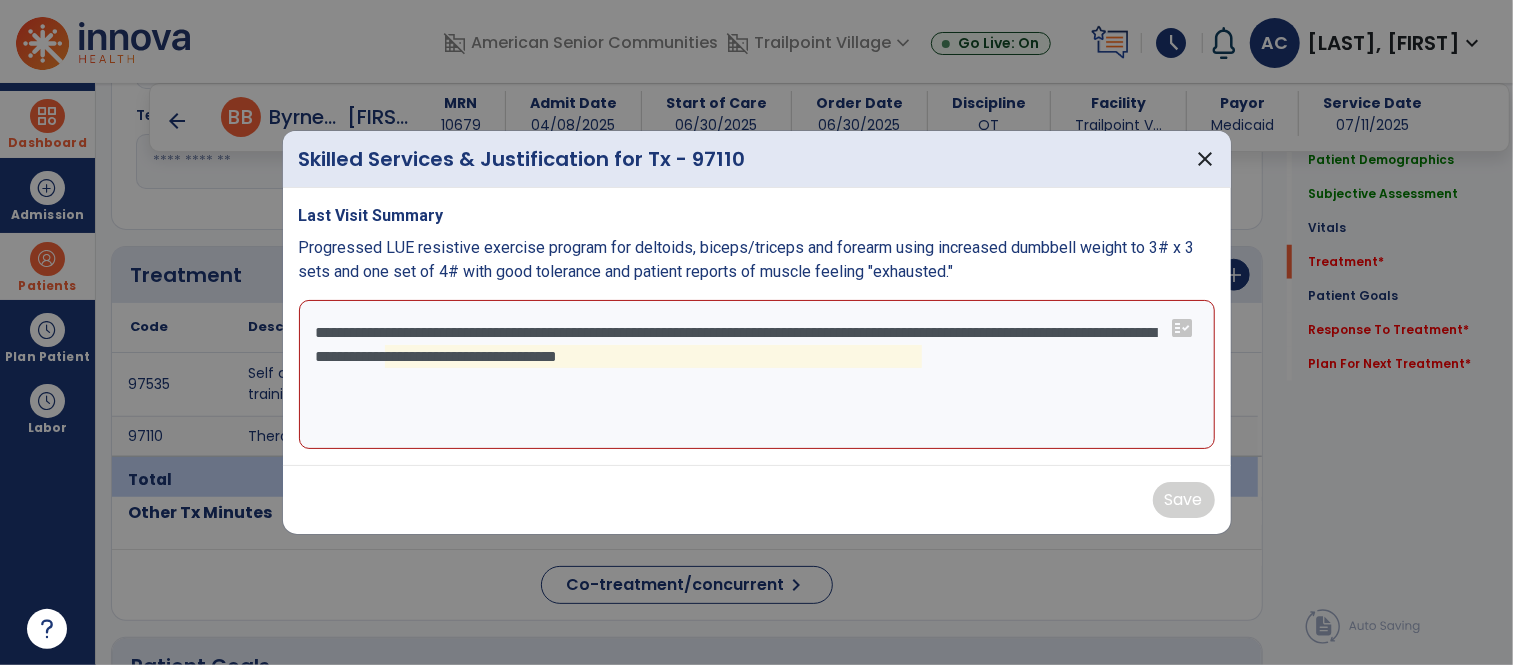 click on "**********" at bounding box center (757, 375) 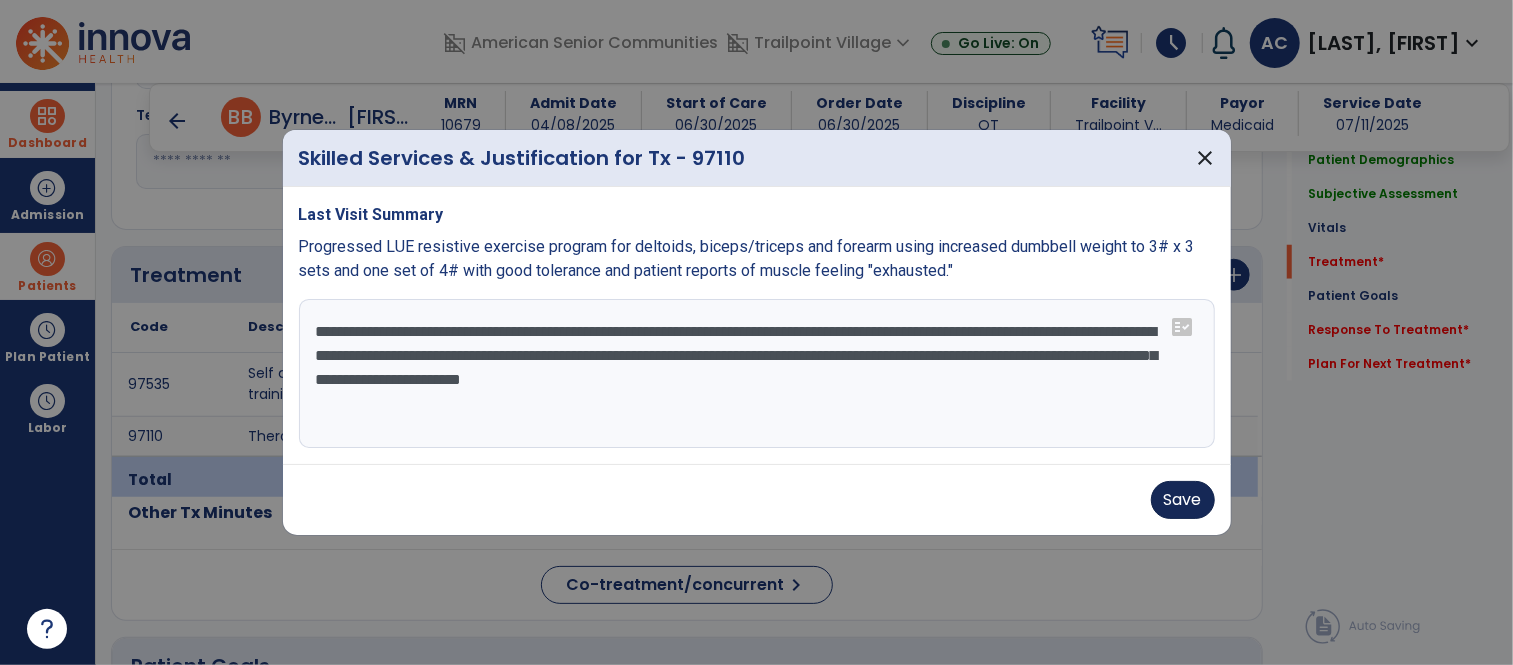 type on "**********" 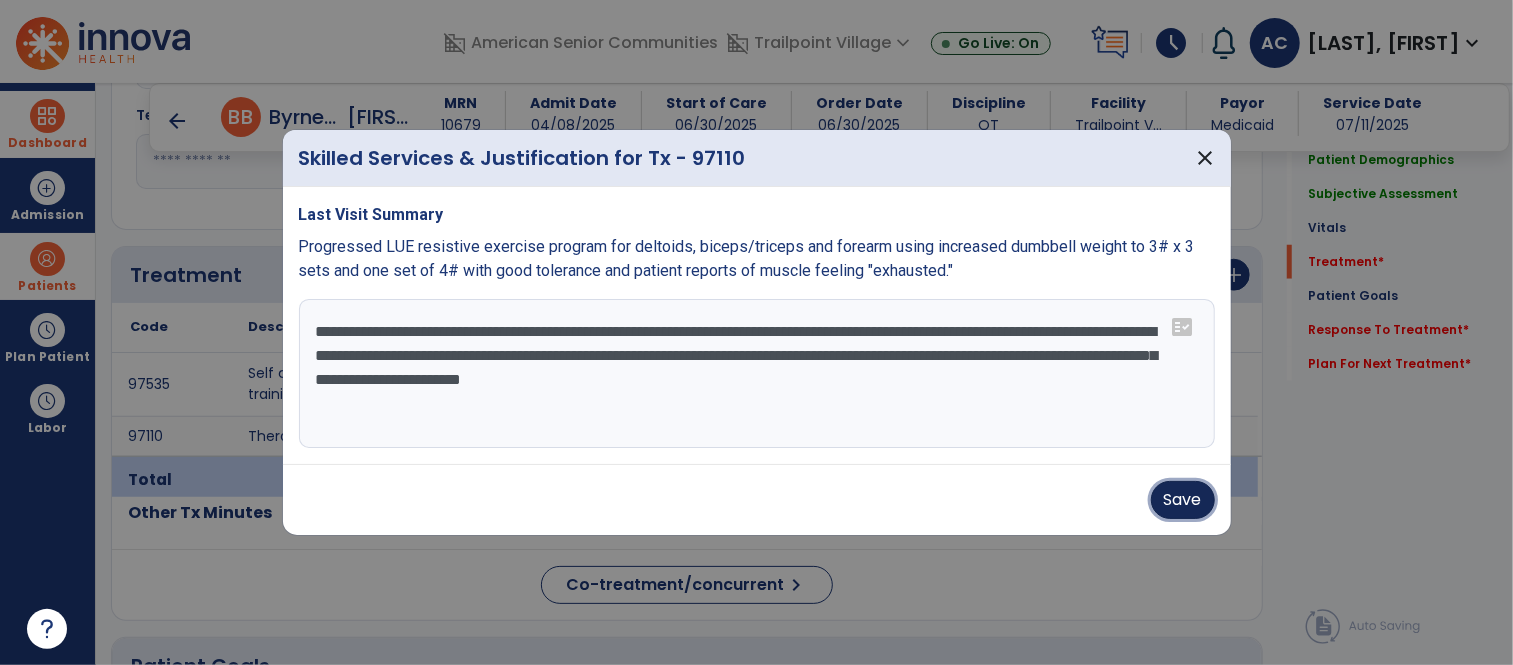 click on "Save" at bounding box center (1183, 500) 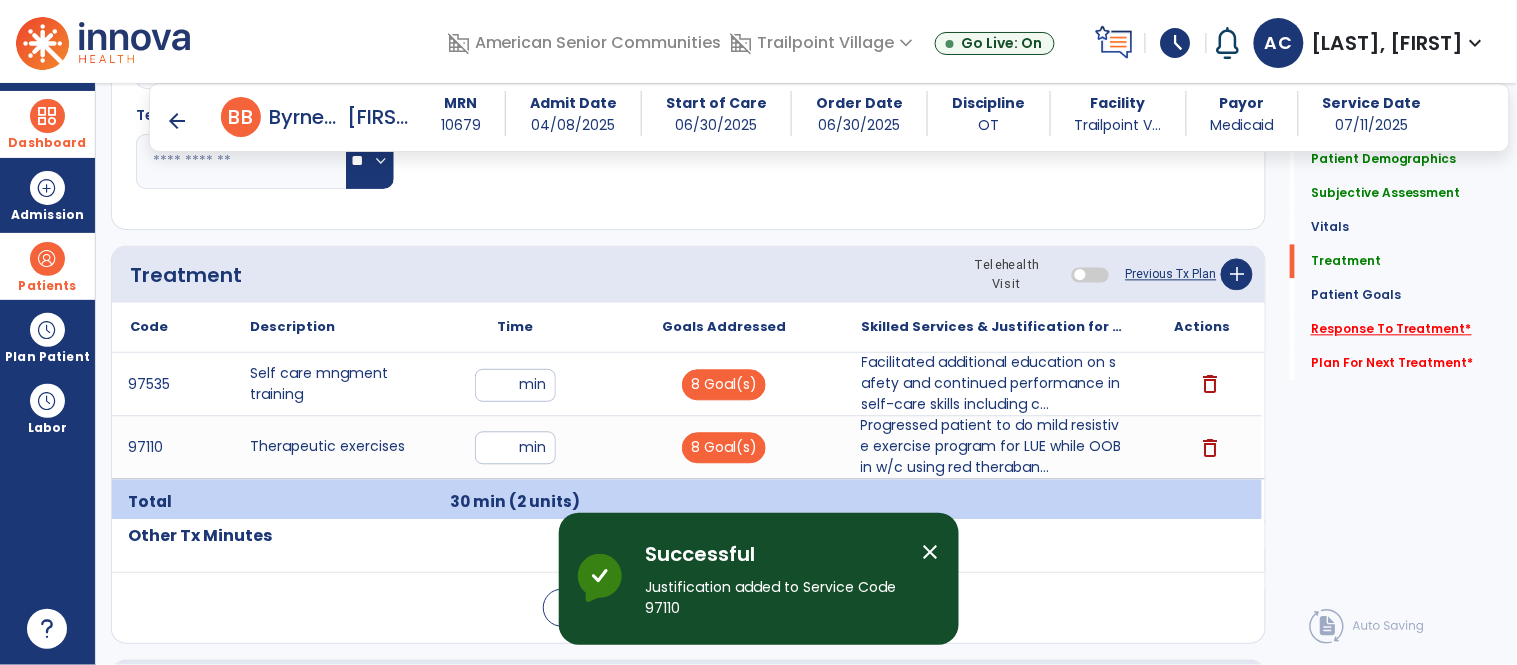 click on "Response To Treatment   *" 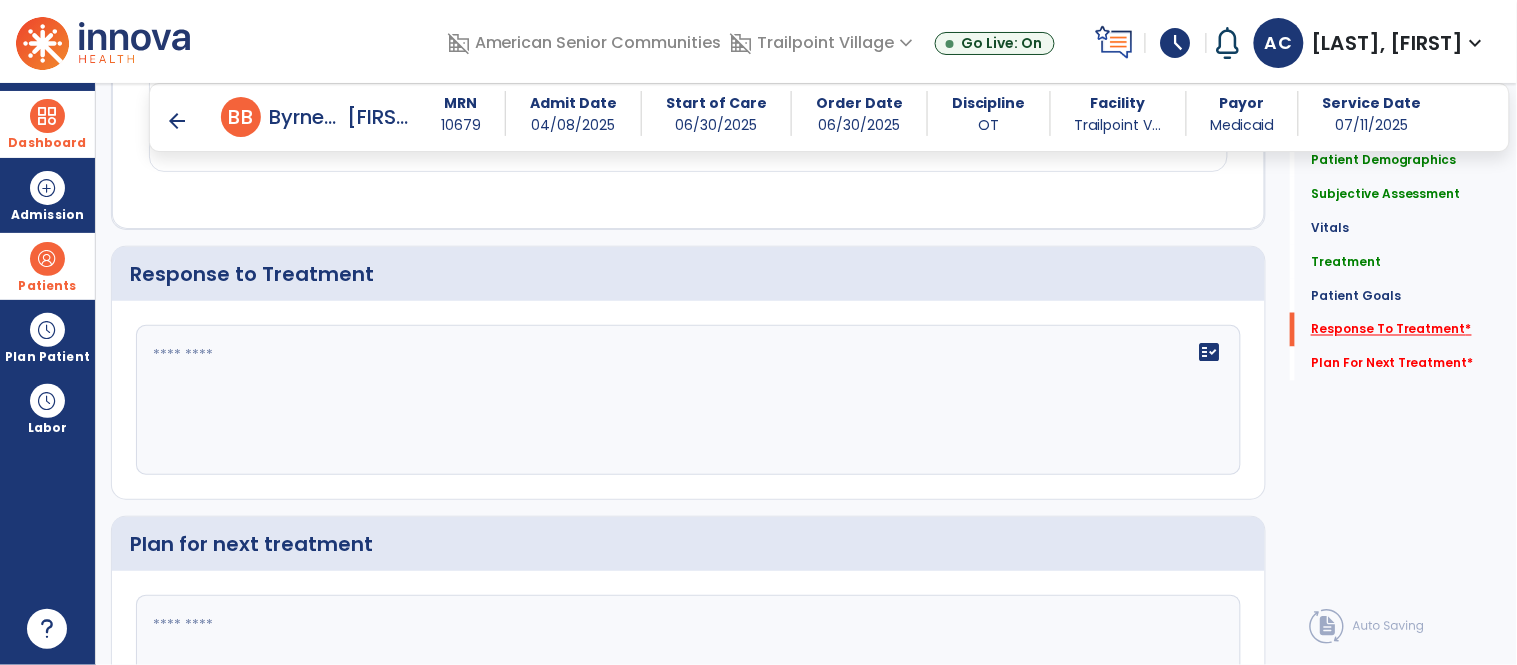 scroll, scrollTop: 2692, scrollLeft: 0, axis: vertical 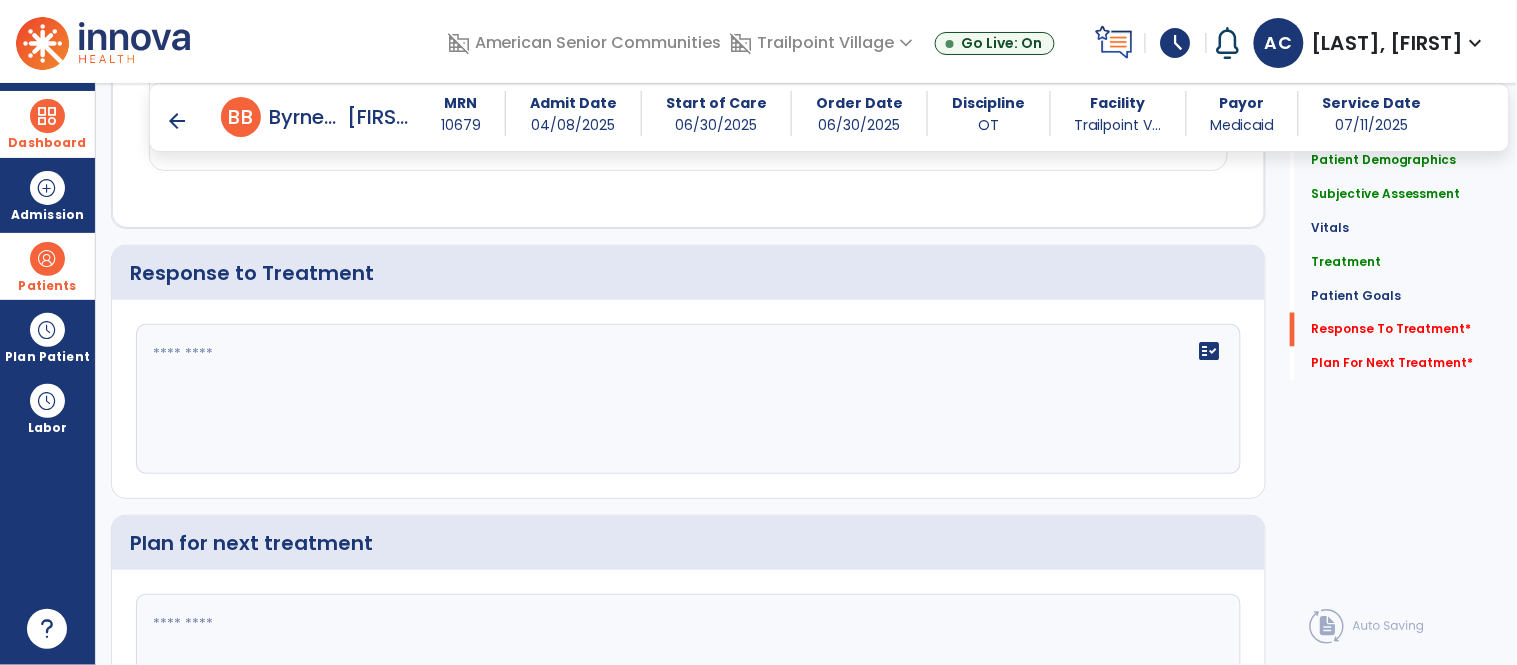 click 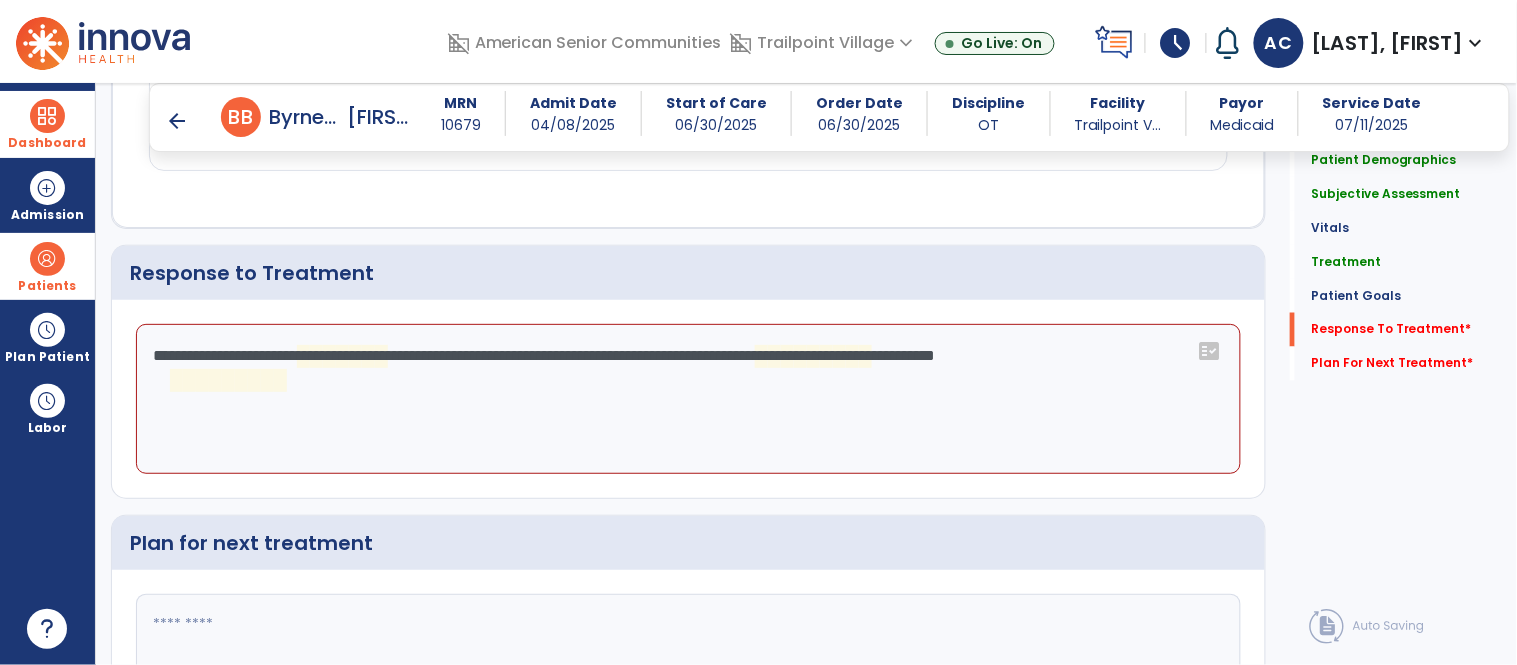 click on "**********" 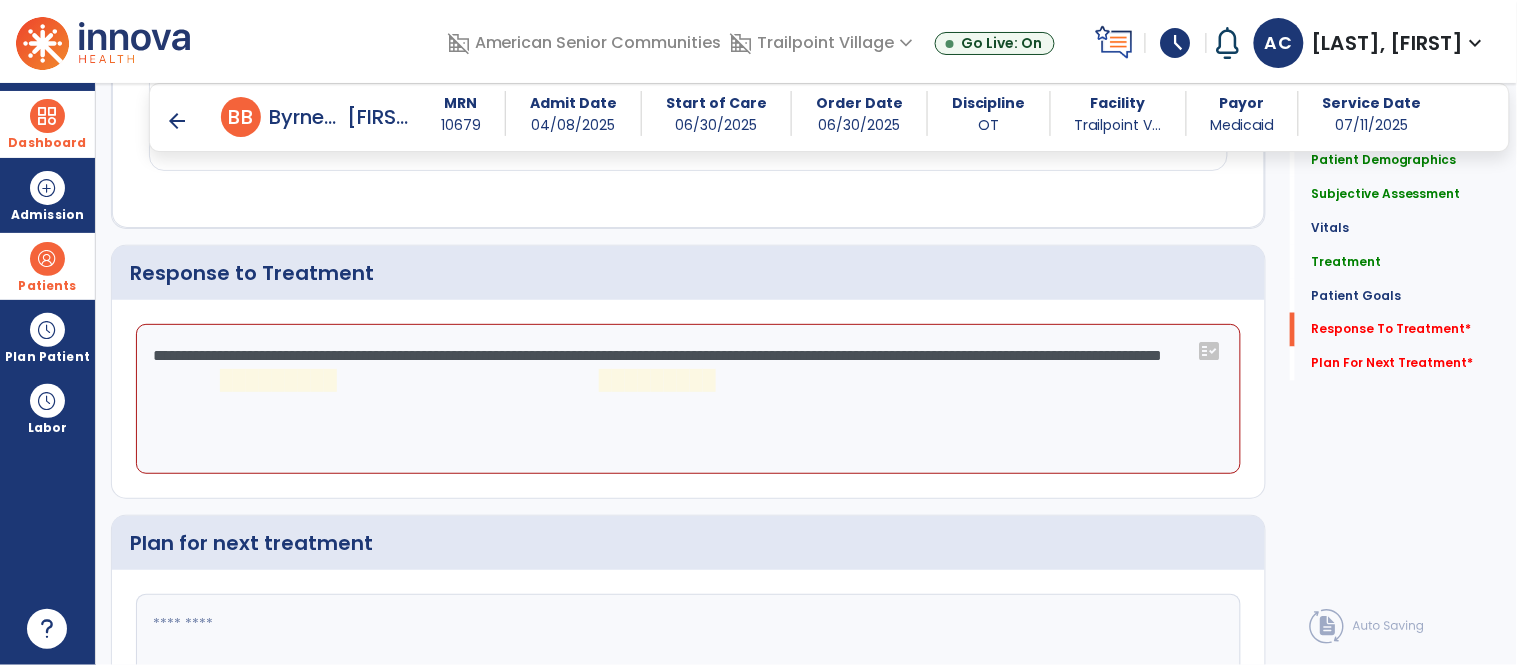 click on "**********" 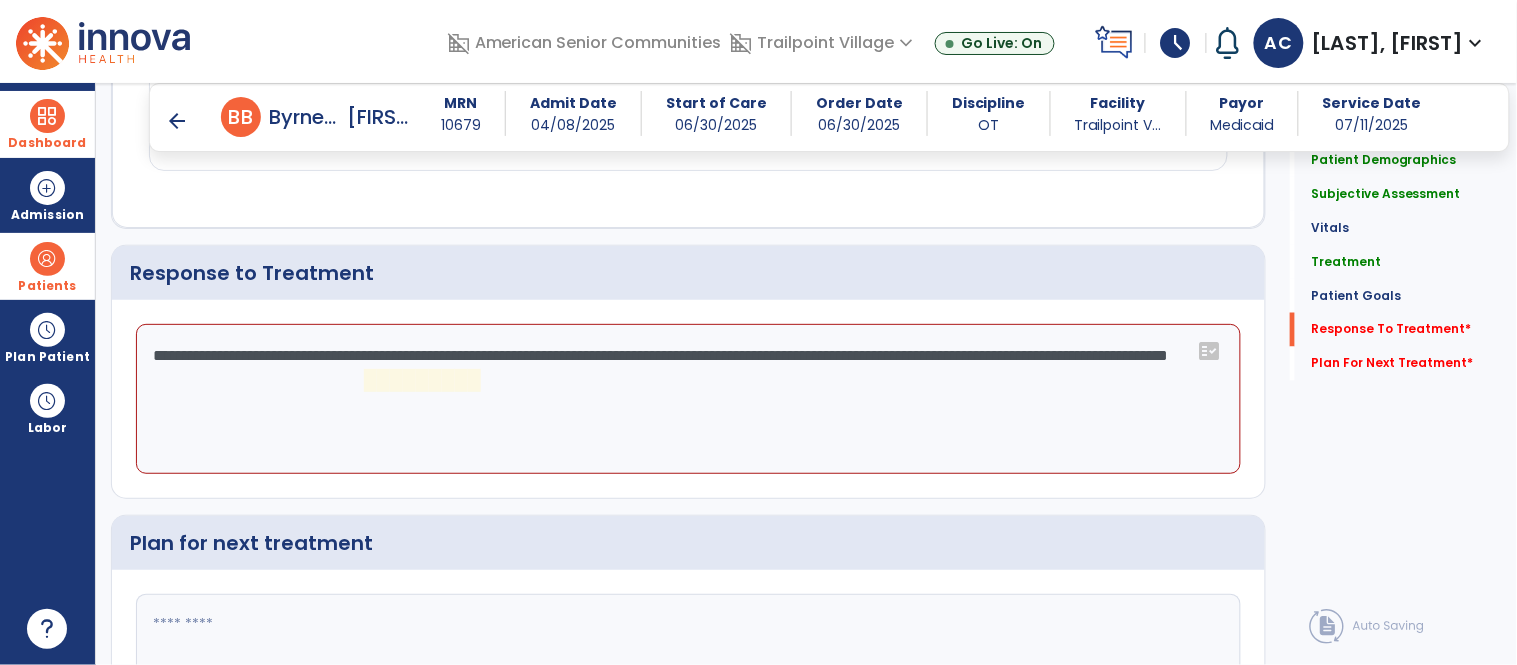 click on "**********" 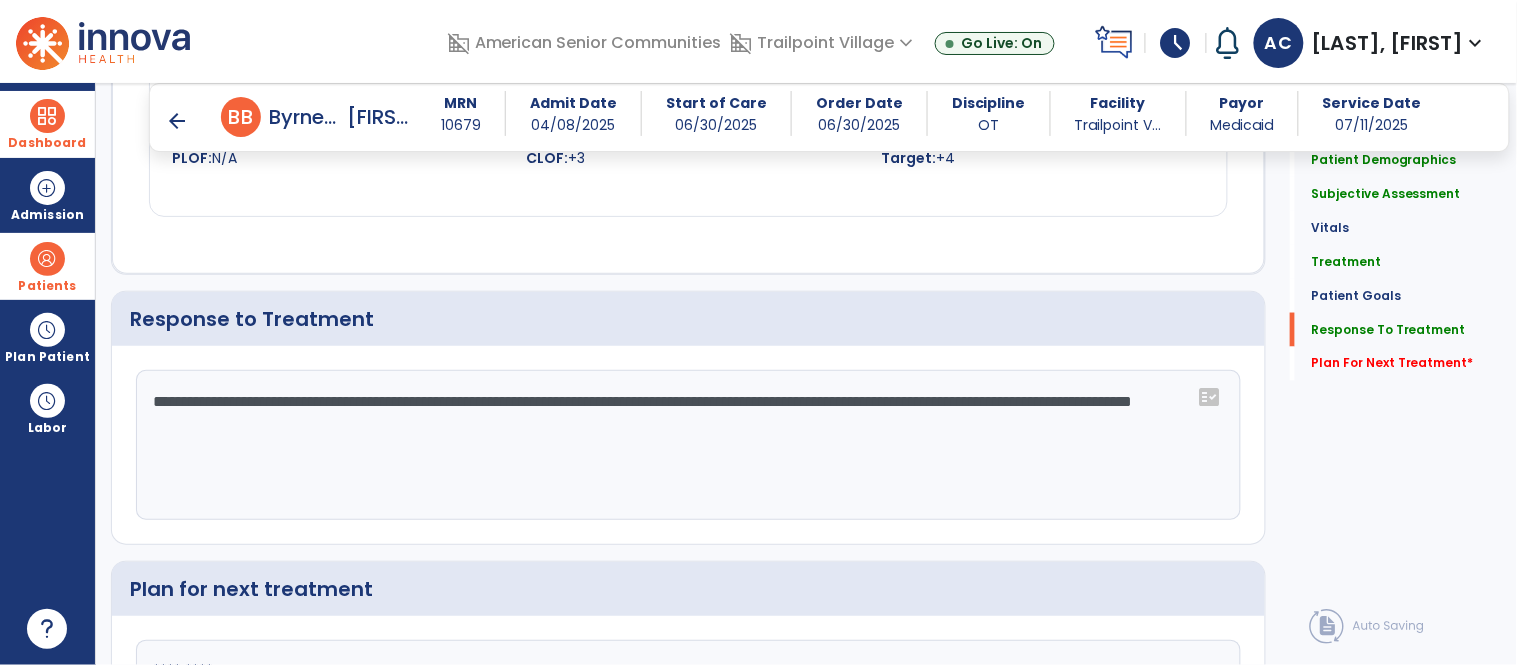 scroll, scrollTop: 2693, scrollLeft: 0, axis: vertical 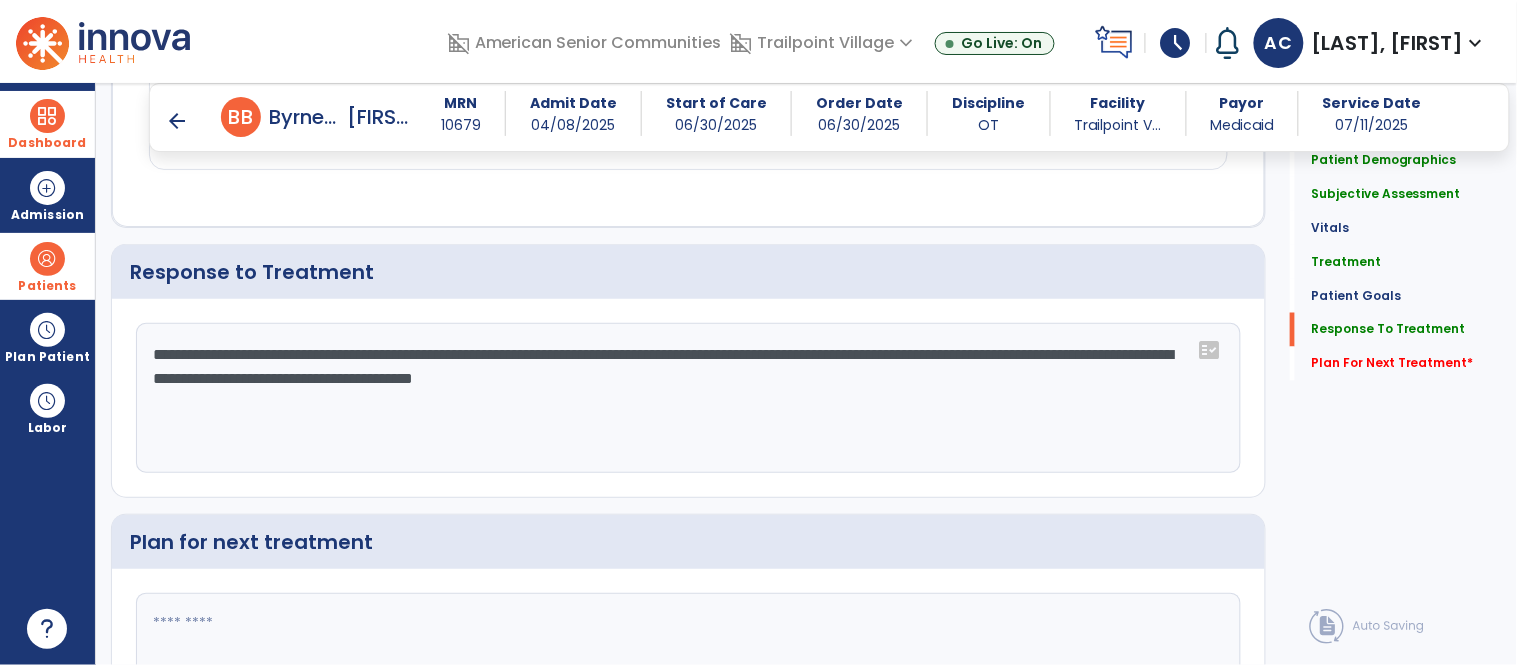 type on "**********" 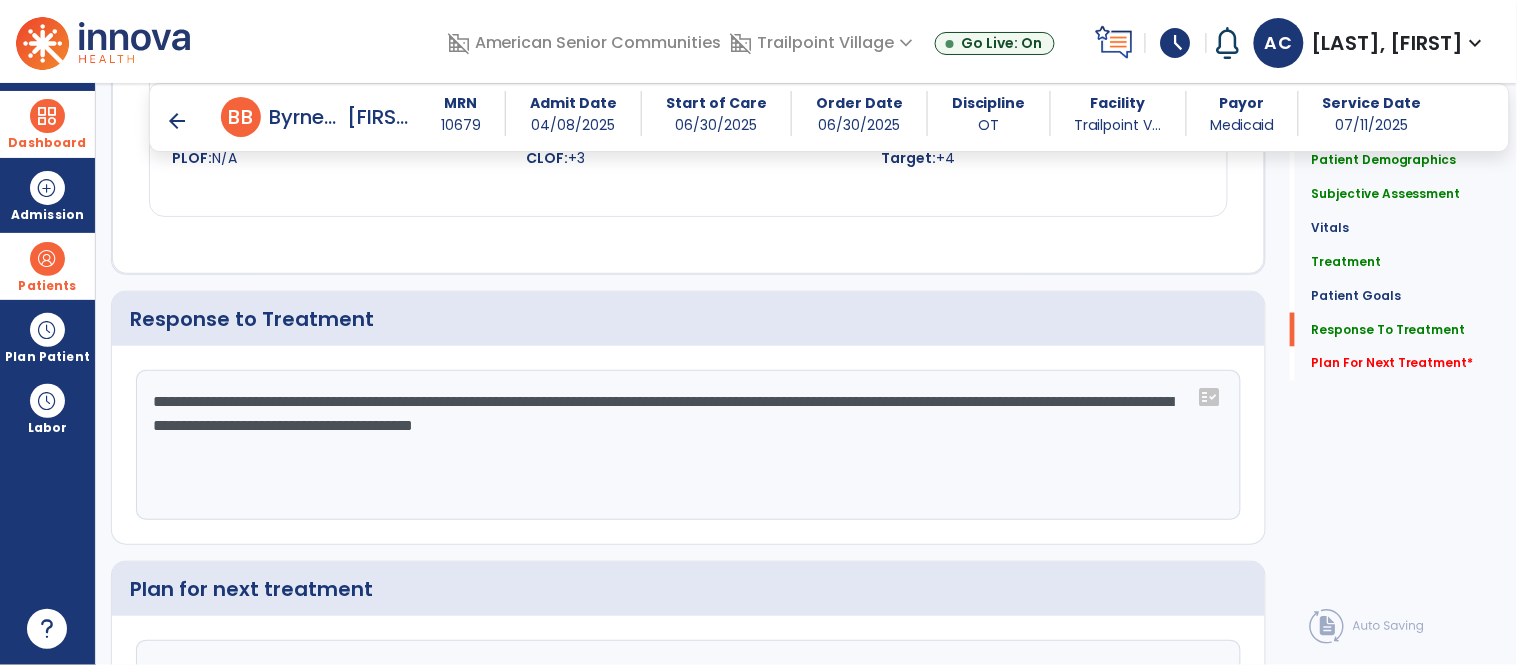 scroll, scrollTop: 2693, scrollLeft: 0, axis: vertical 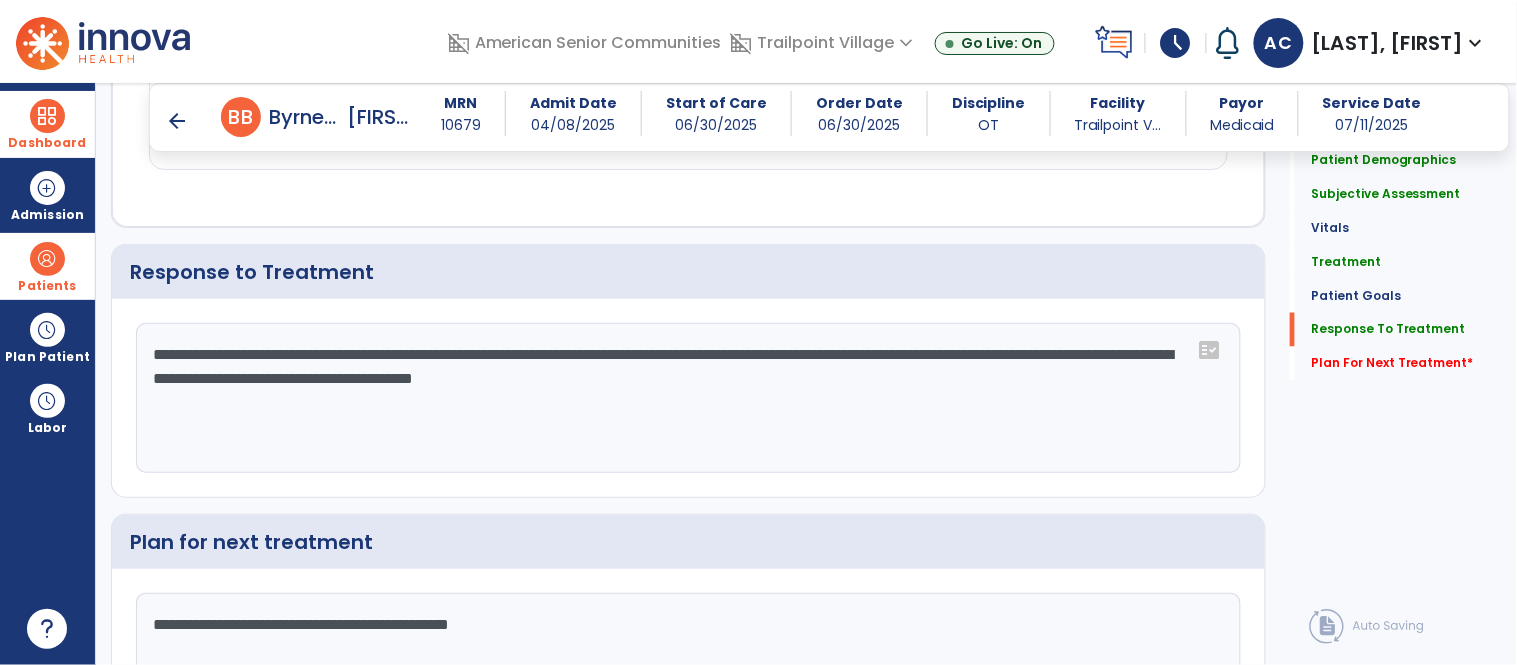 click on "**********" 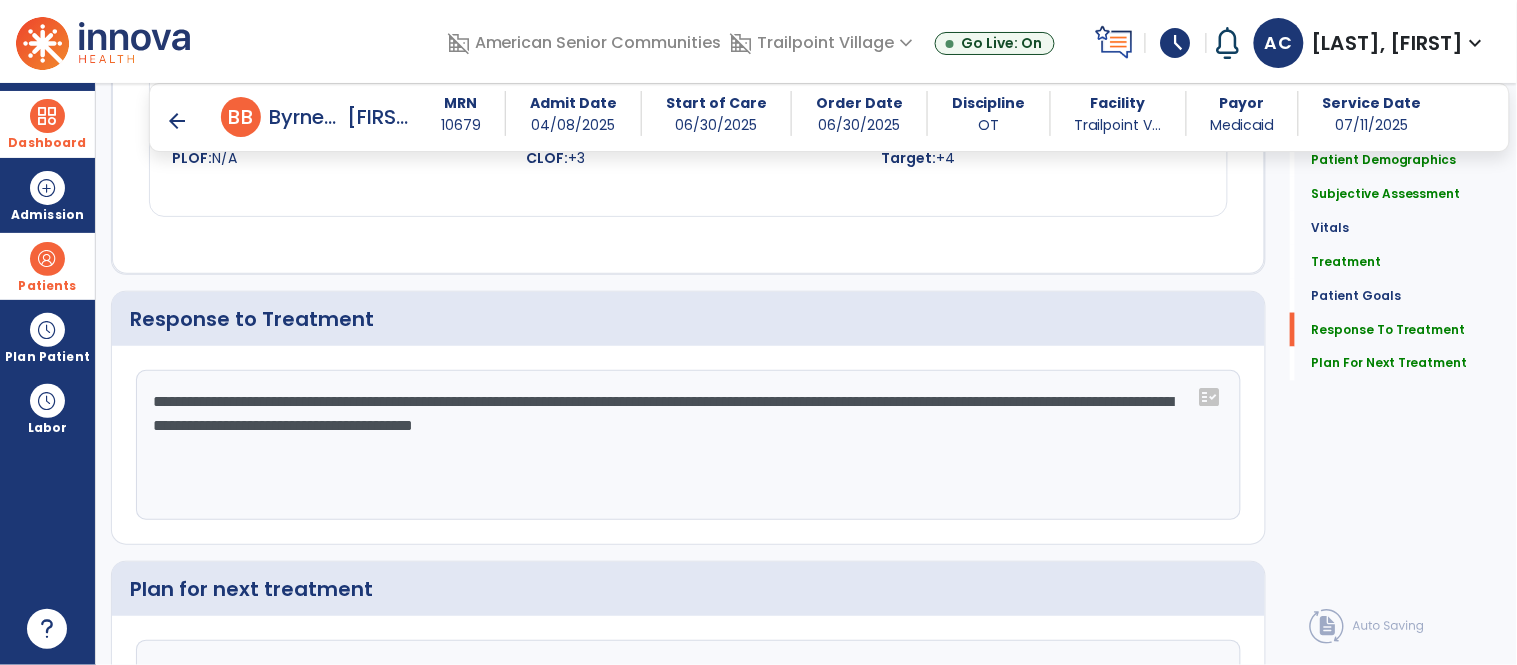 scroll, scrollTop: 2693, scrollLeft: 0, axis: vertical 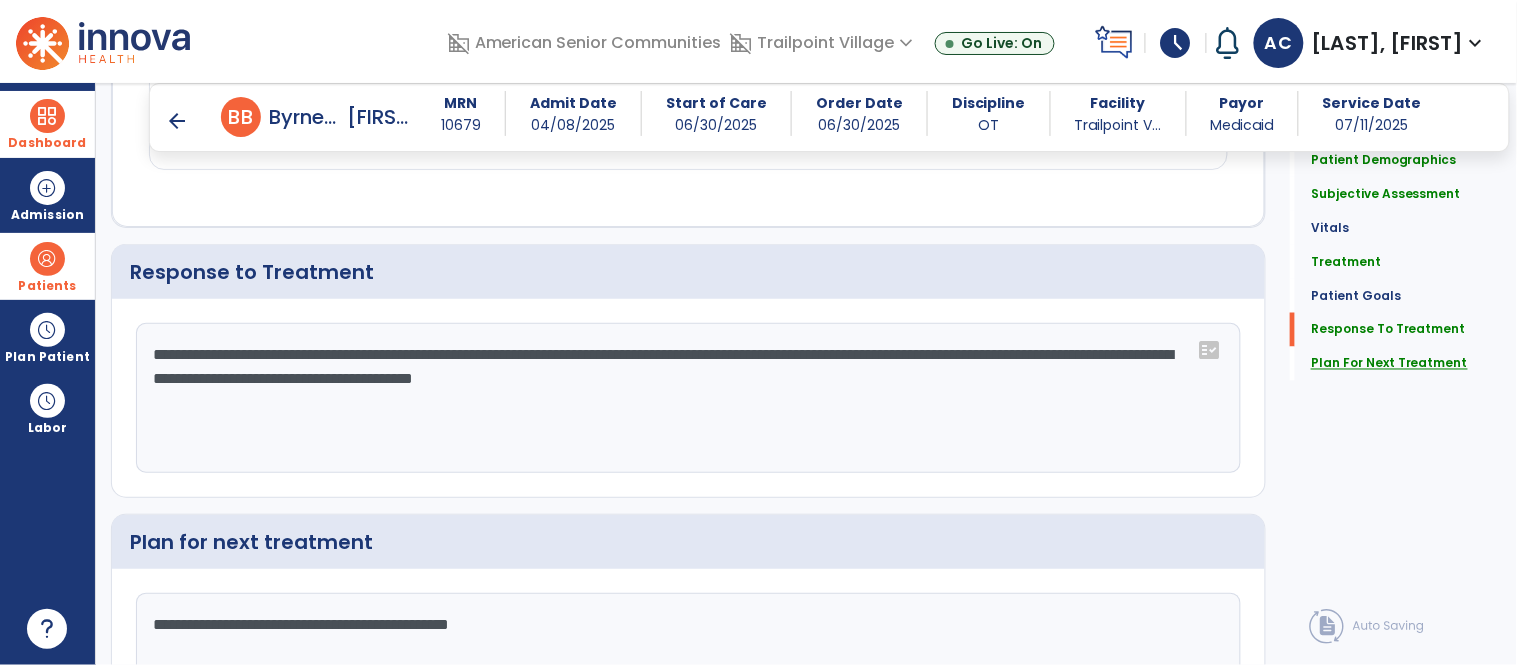 type on "**********" 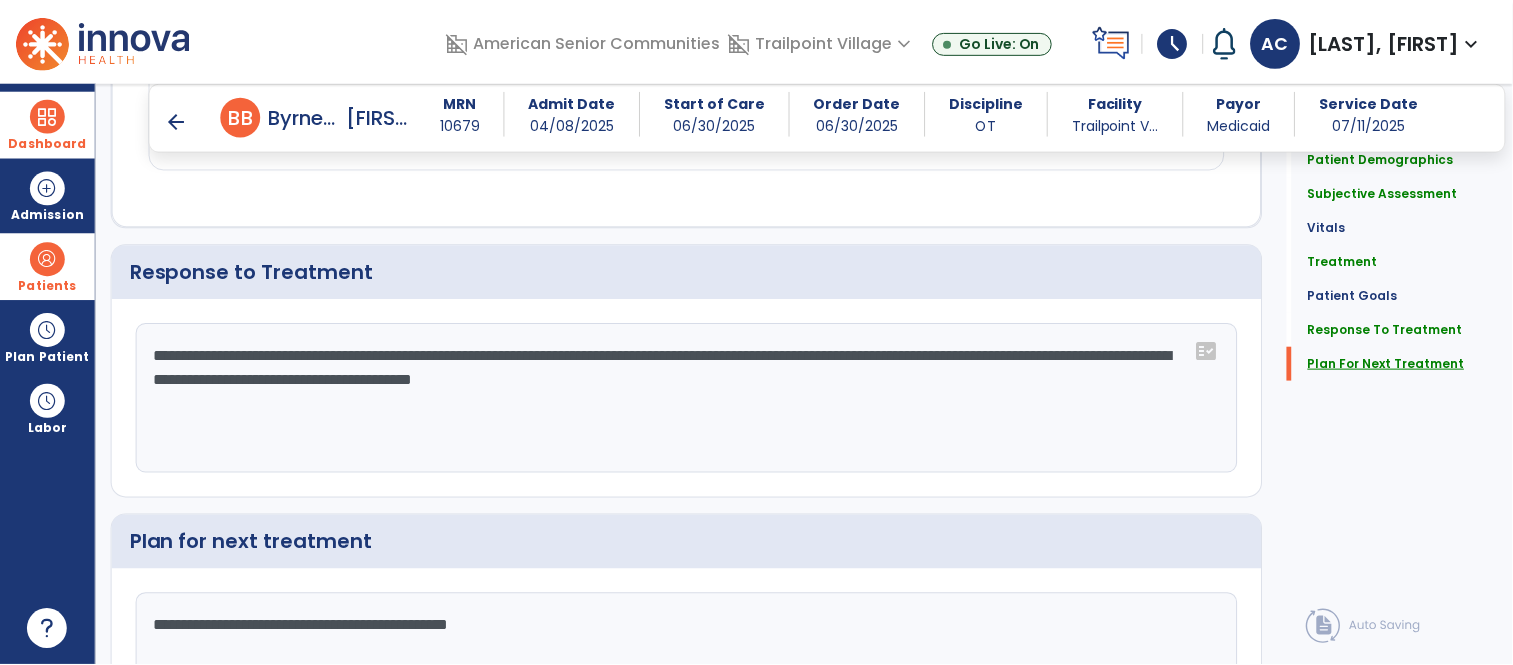 scroll, scrollTop: 2864, scrollLeft: 0, axis: vertical 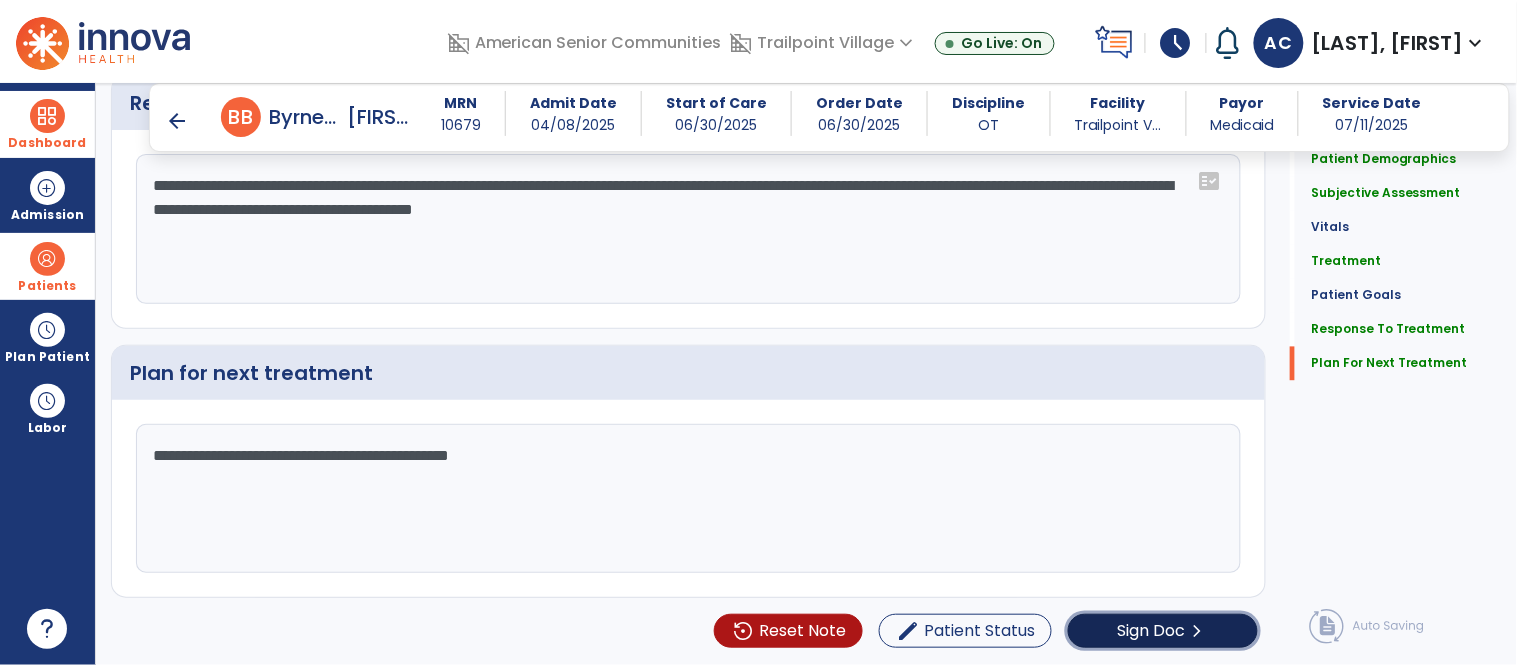 click on "Sign Doc  chevron_right" 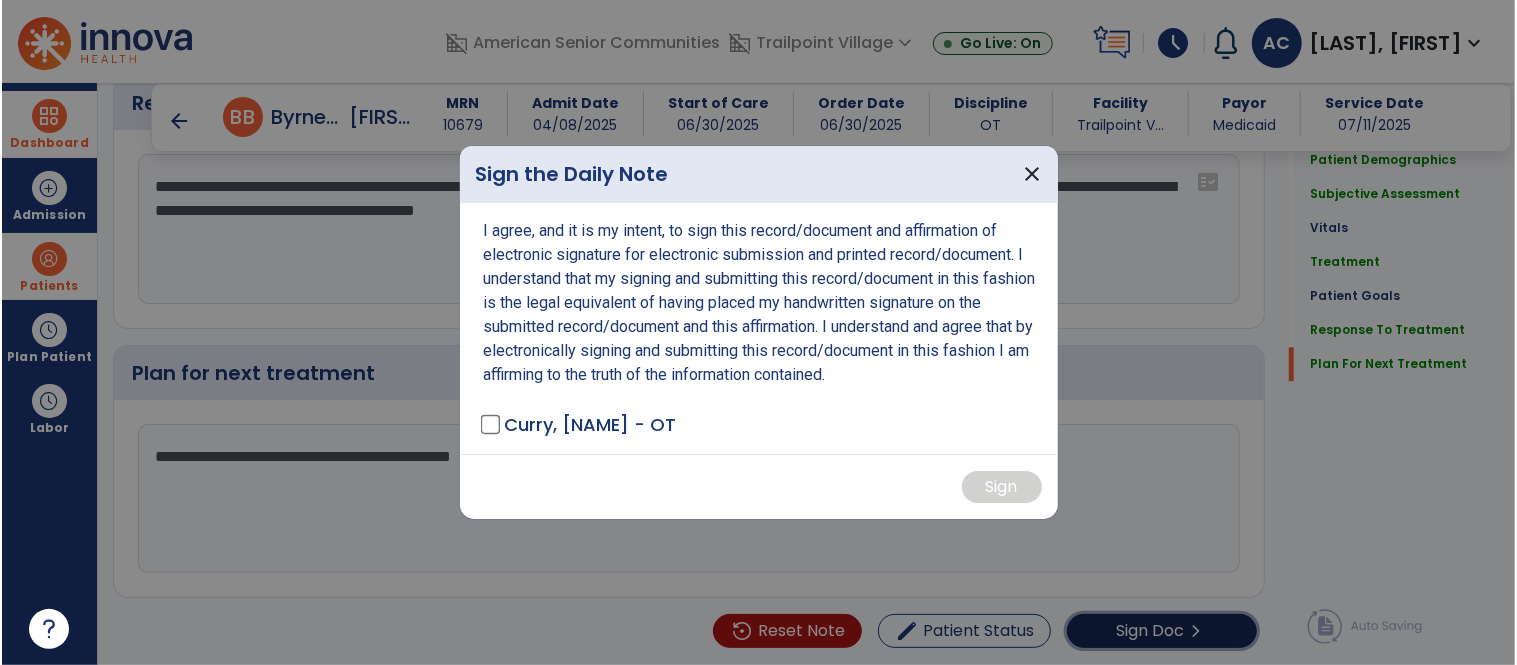 scroll, scrollTop: 2864, scrollLeft: 0, axis: vertical 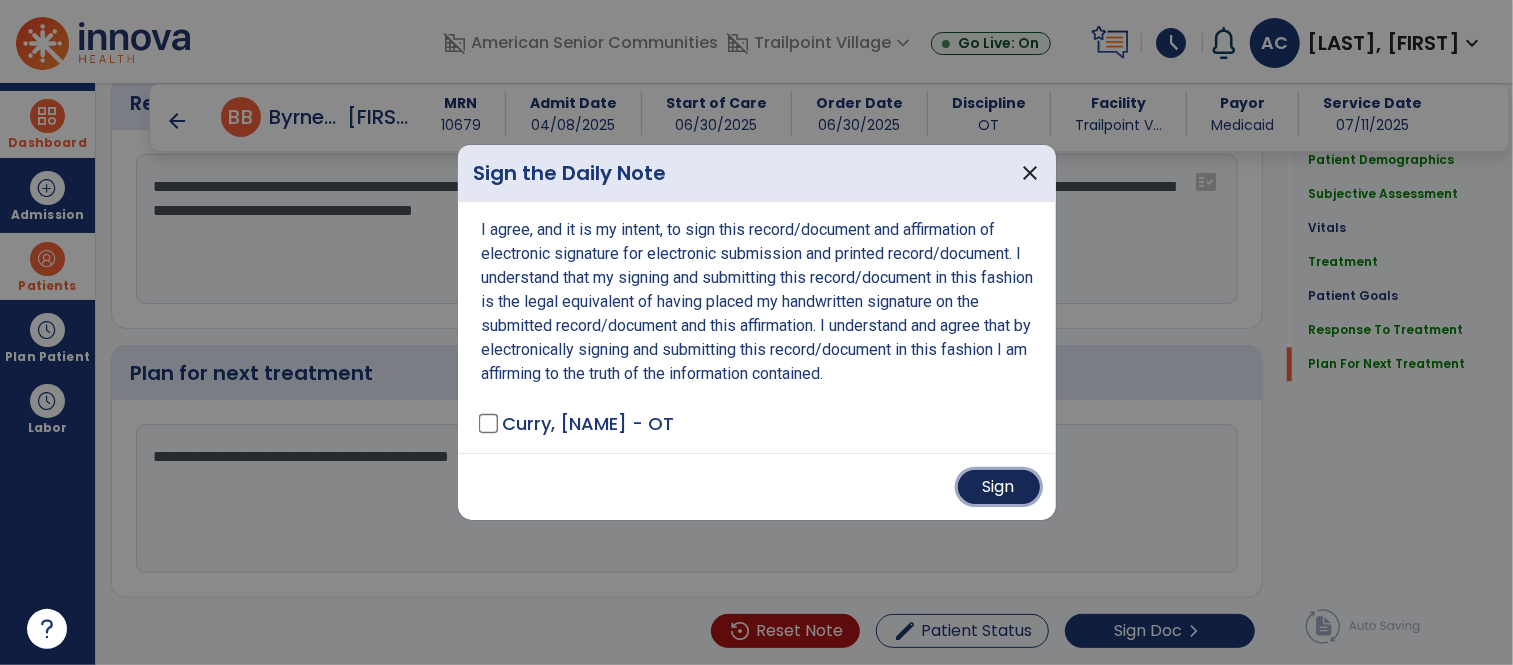 click on "Sign" at bounding box center [999, 487] 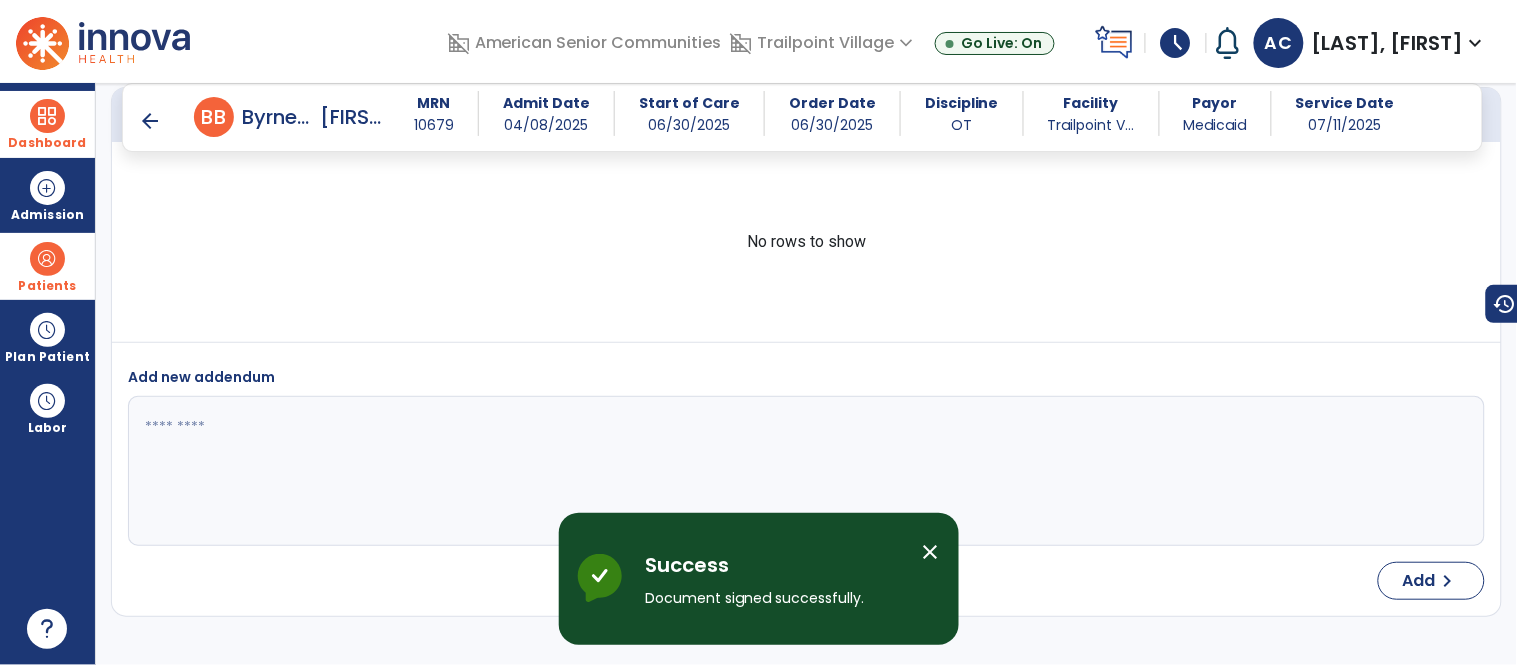 click on "arrow_back" at bounding box center [150, 121] 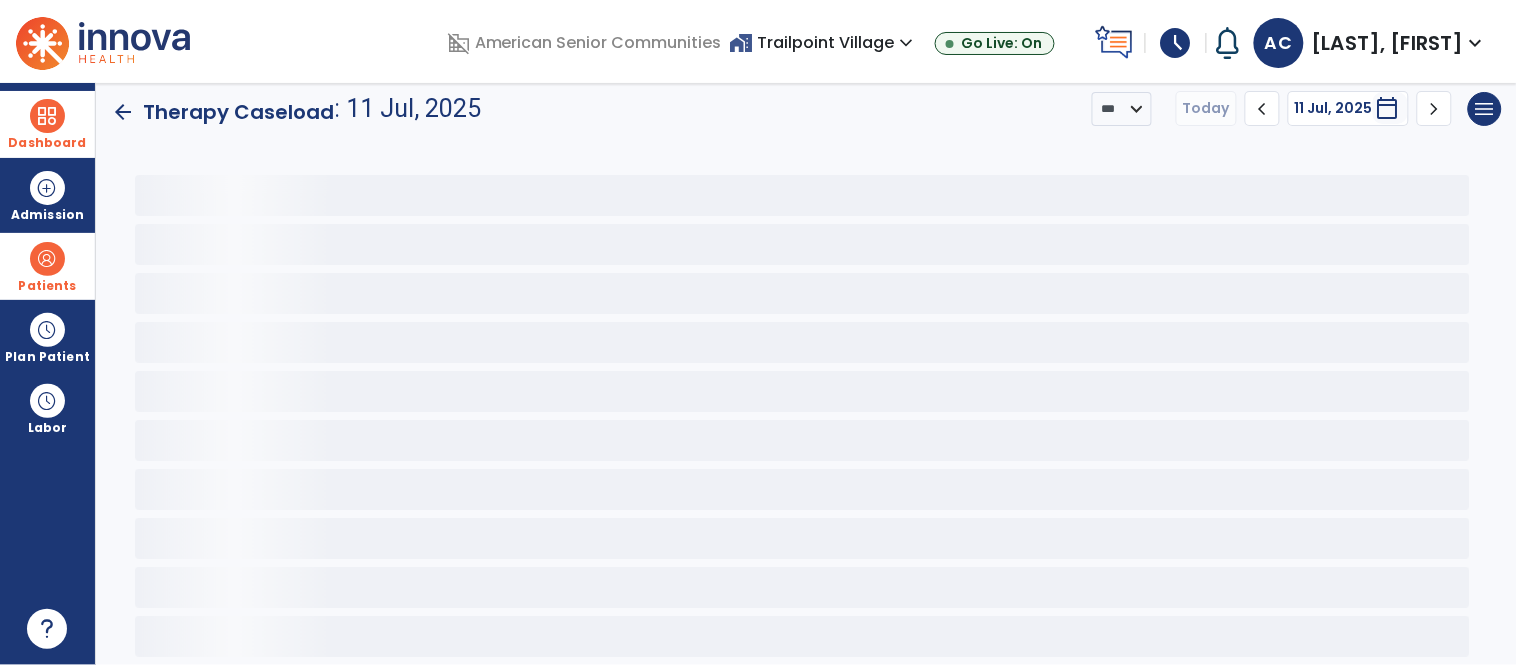 scroll, scrollTop: 15, scrollLeft: 0, axis: vertical 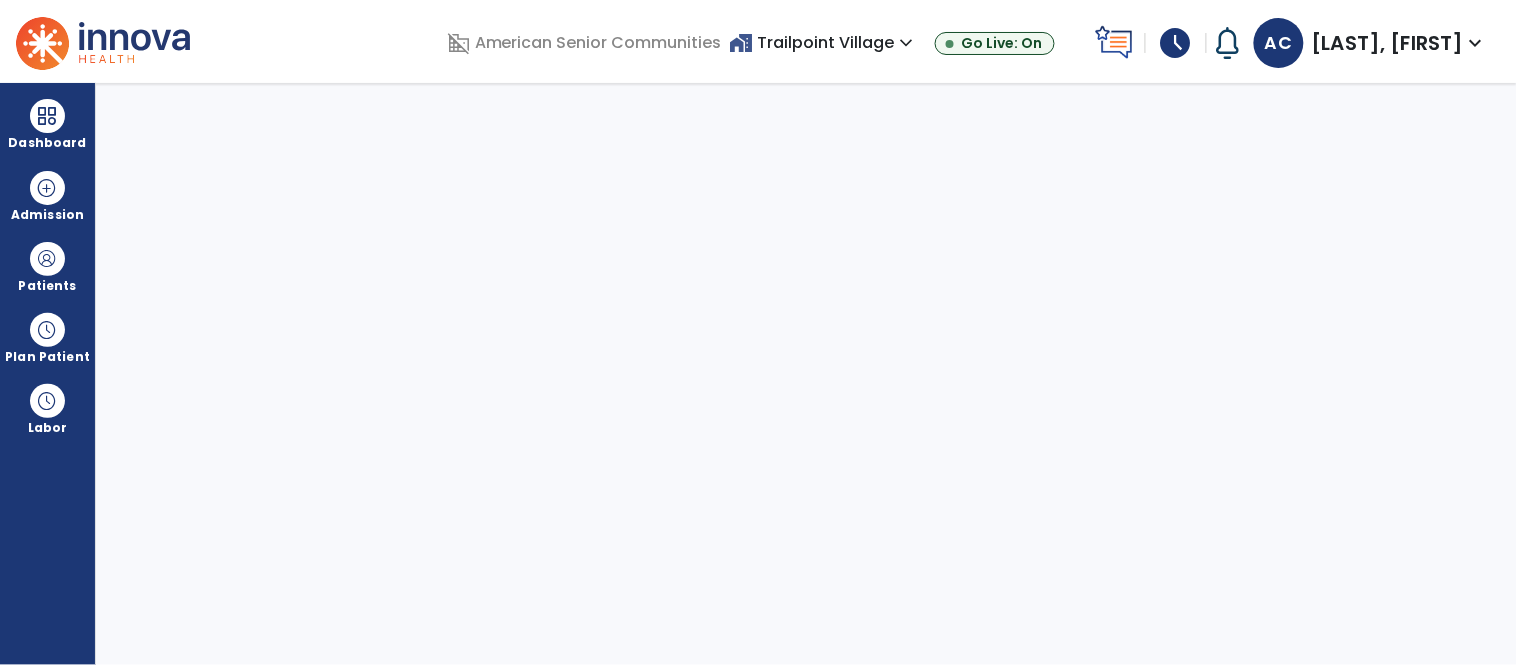 select on "****" 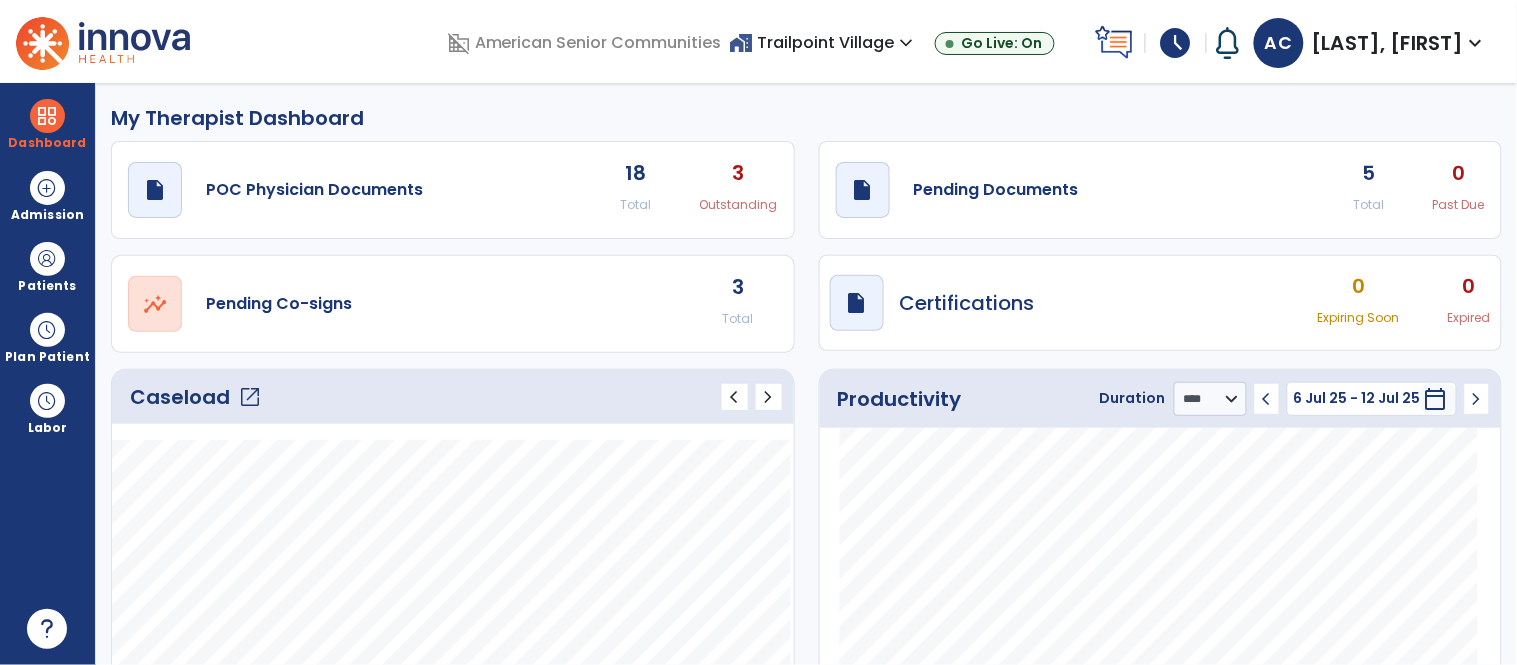 click on "open_in_new" 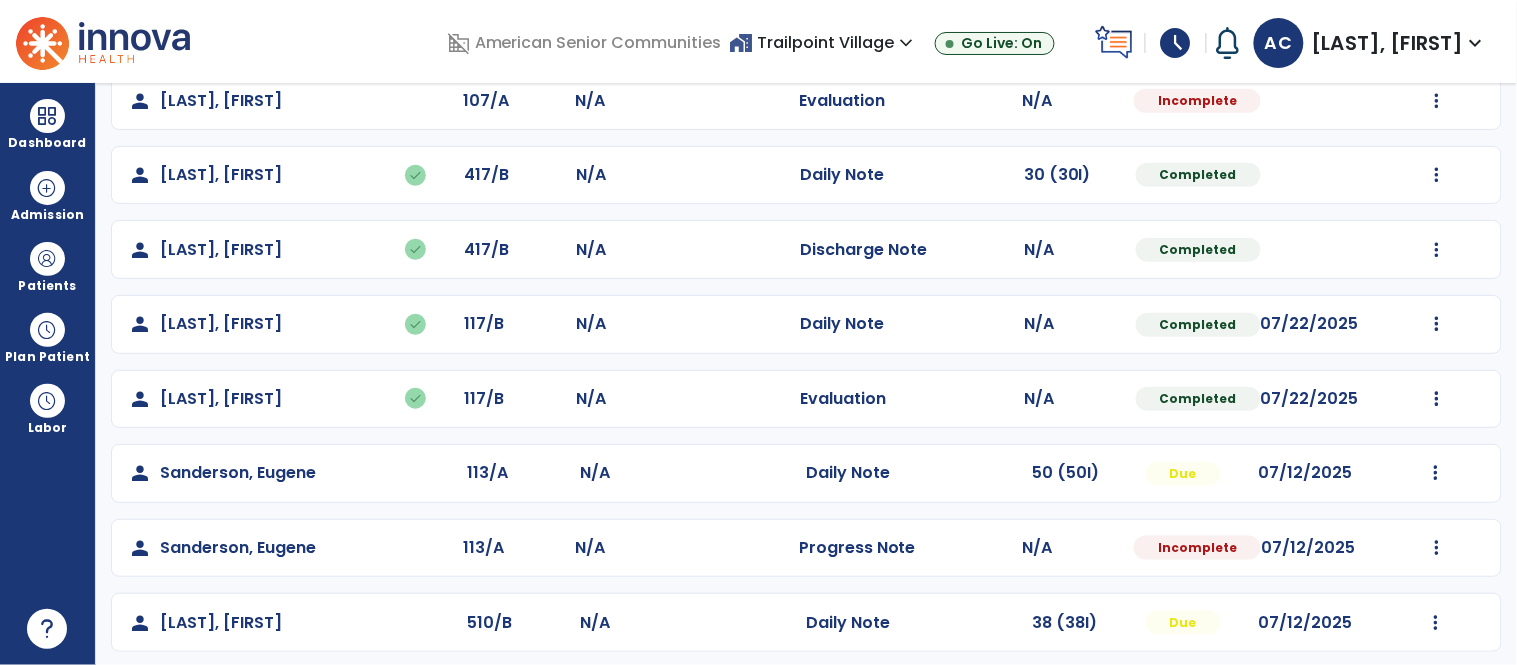 scroll, scrollTop: 342, scrollLeft: 0, axis: vertical 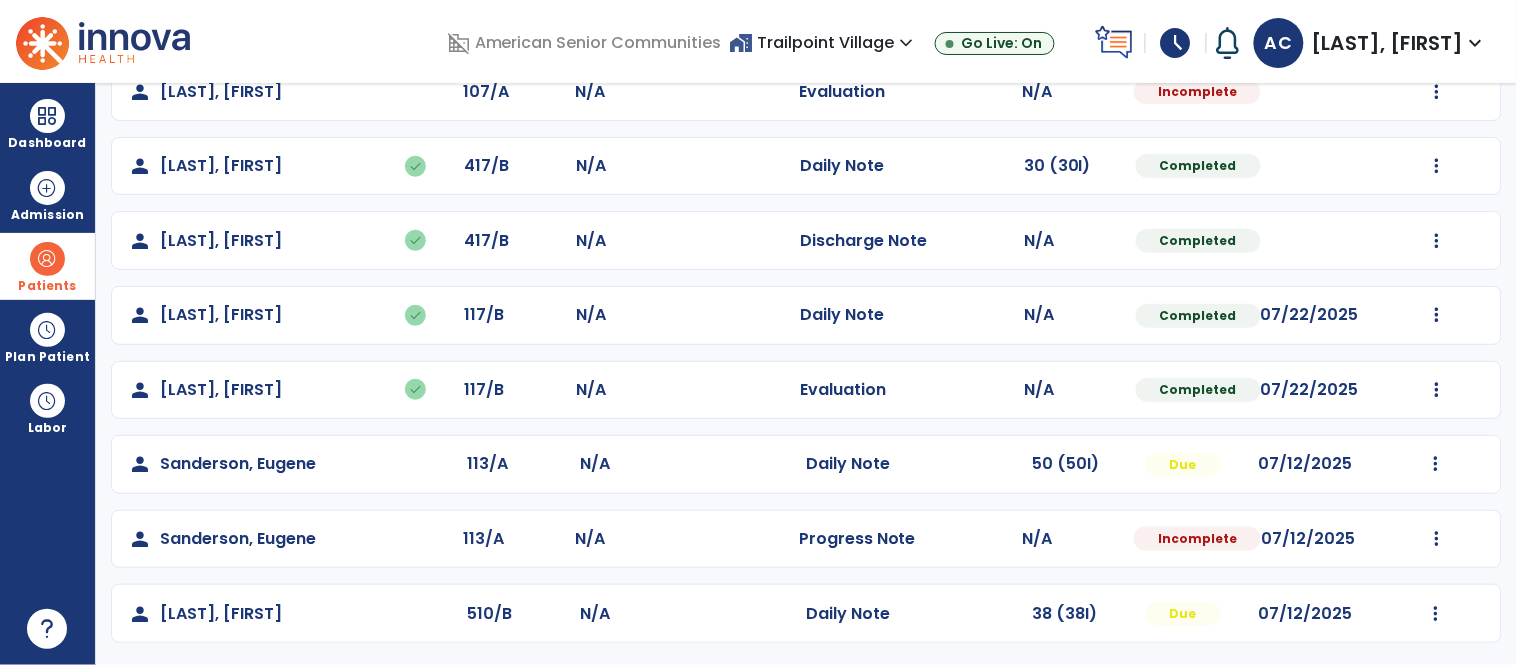 click at bounding box center (47, 259) 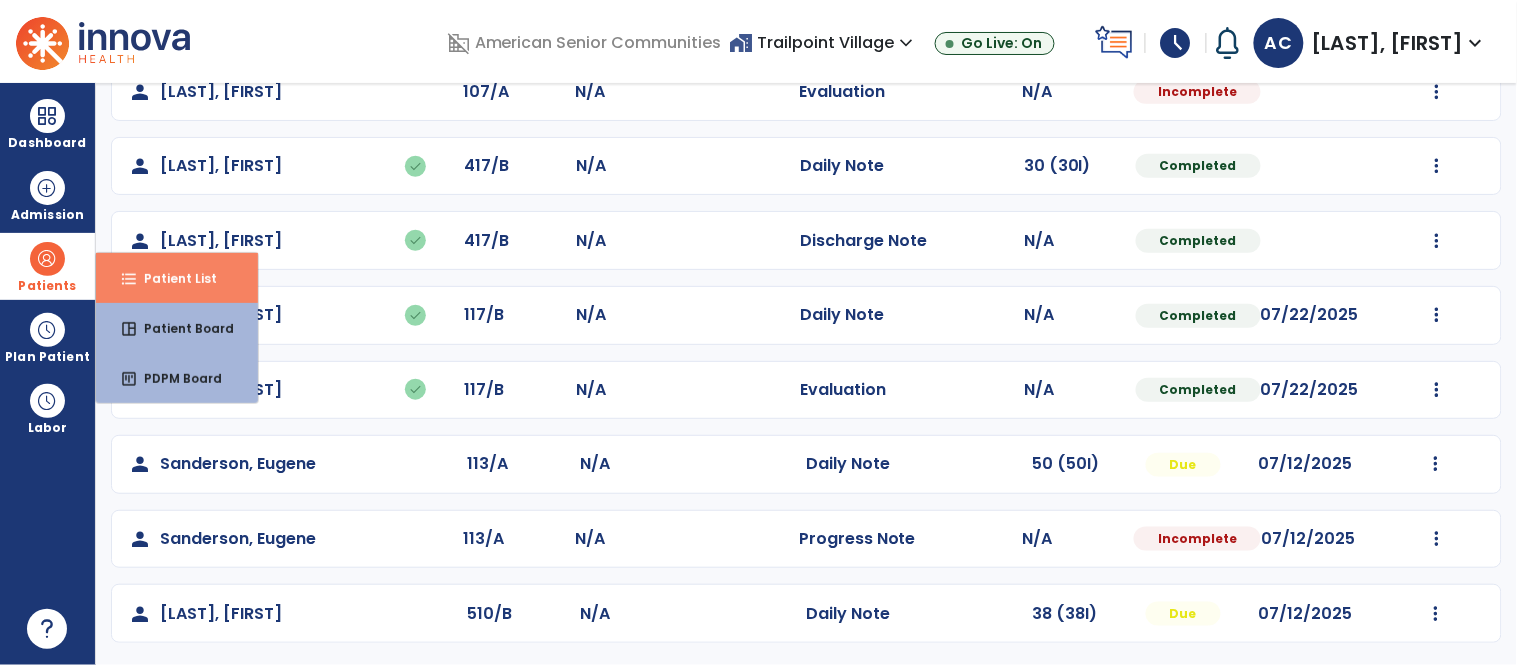 click on "Patient List" at bounding box center (172, 278) 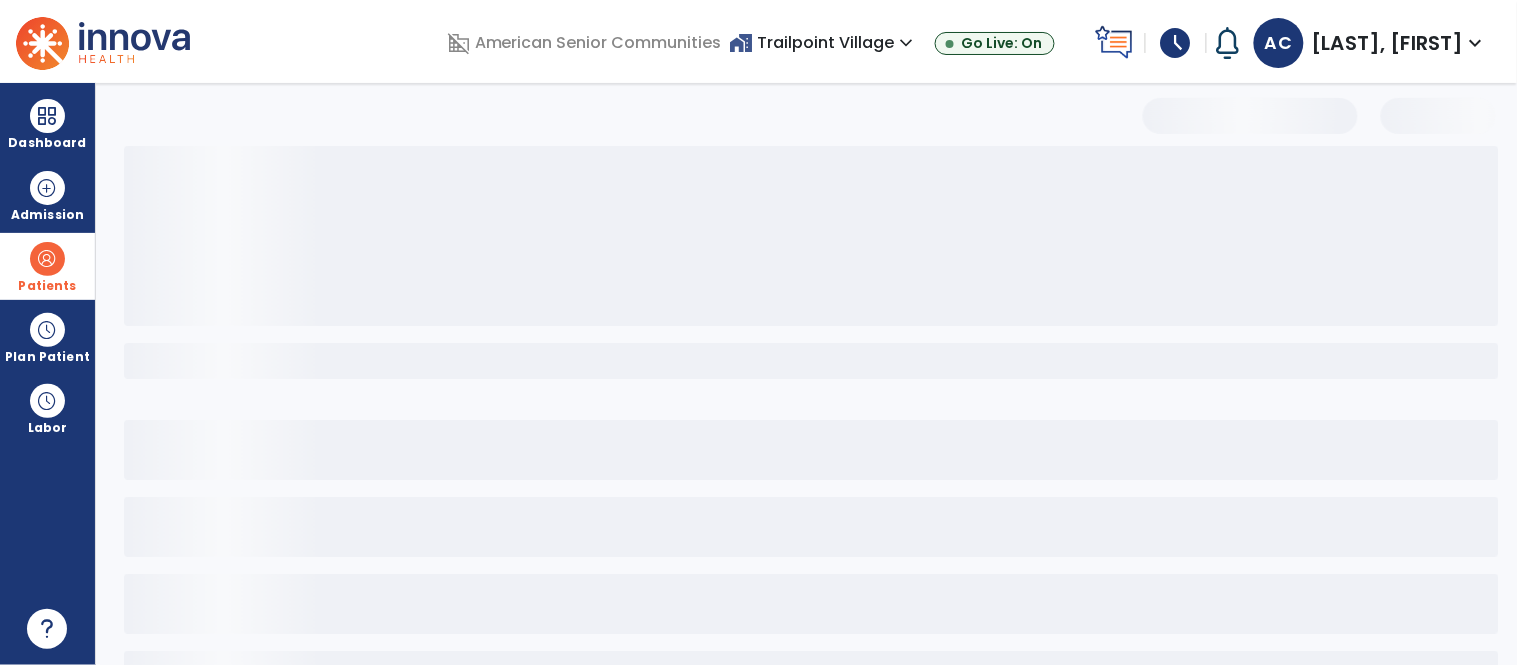 scroll, scrollTop: 0, scrollLeft: 0, axis: both 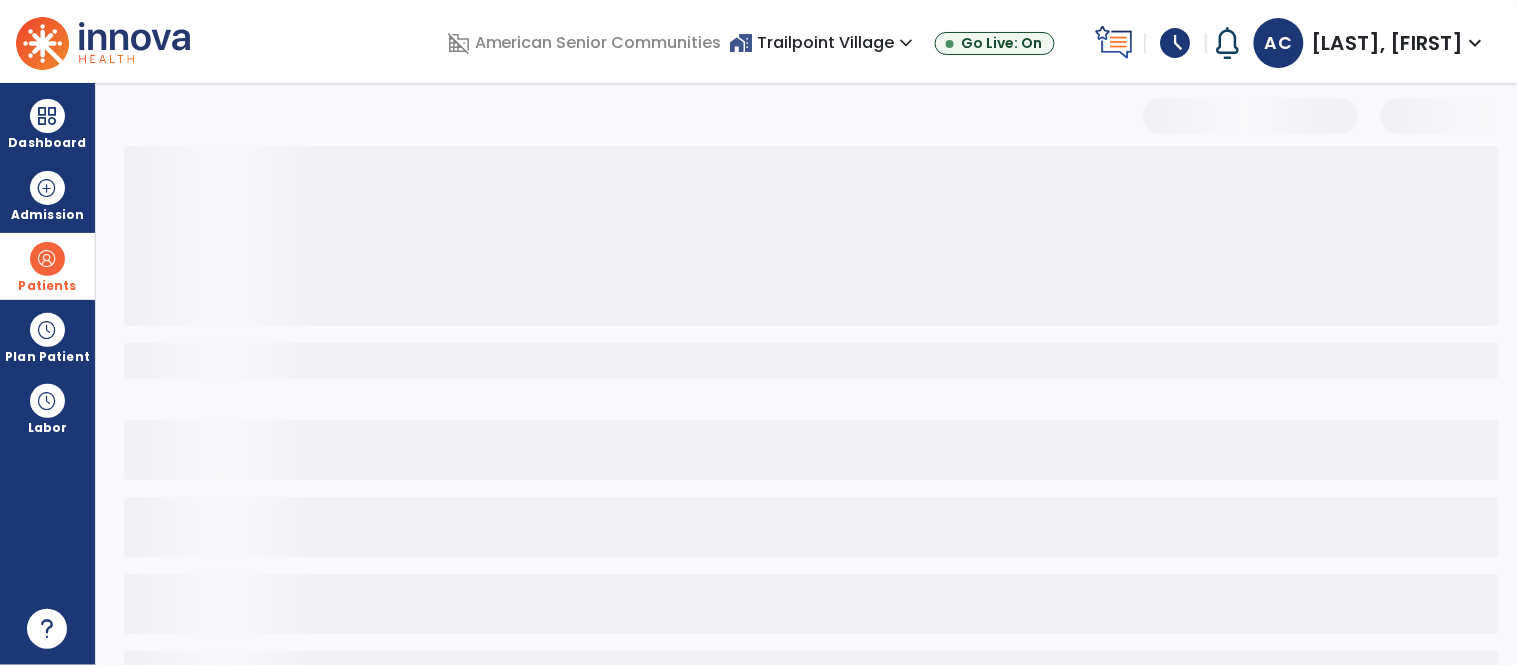 select on "***" 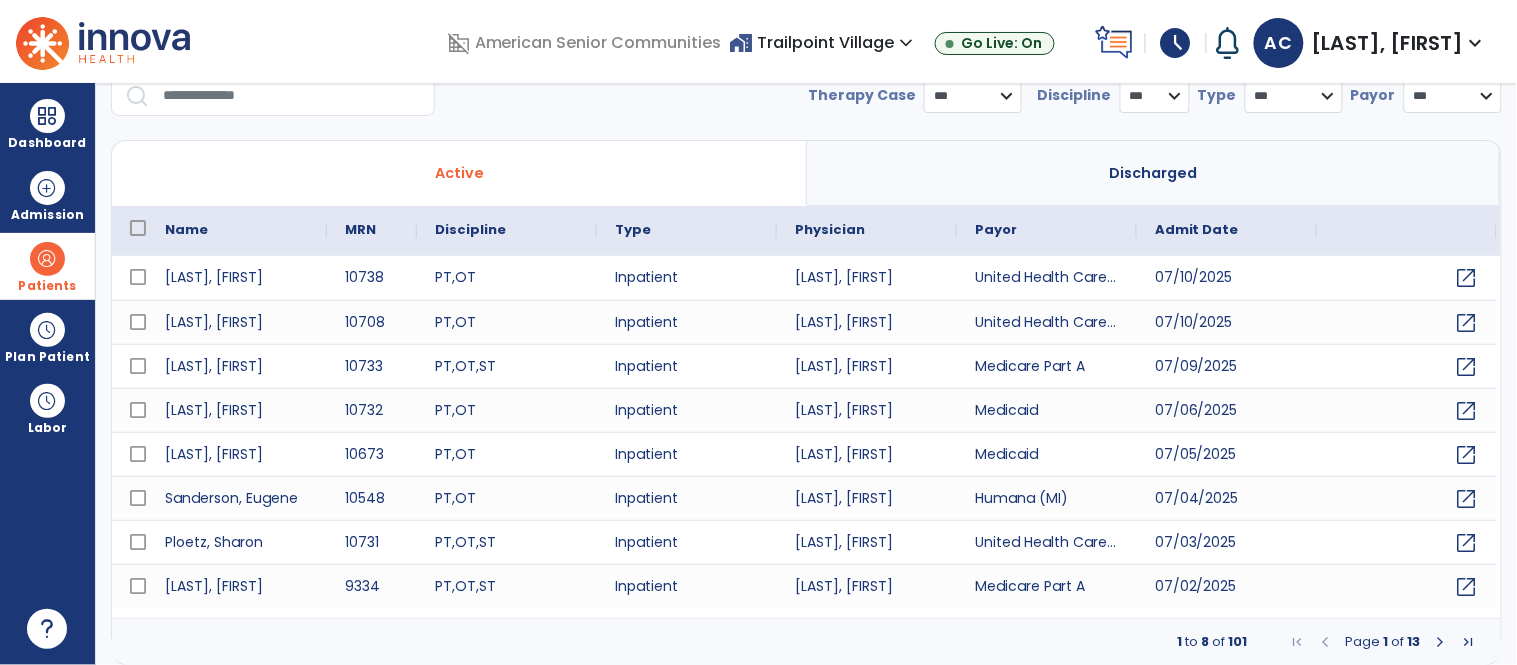 scroll, scrollTop: 0, scrollLeft: 0, axis: both 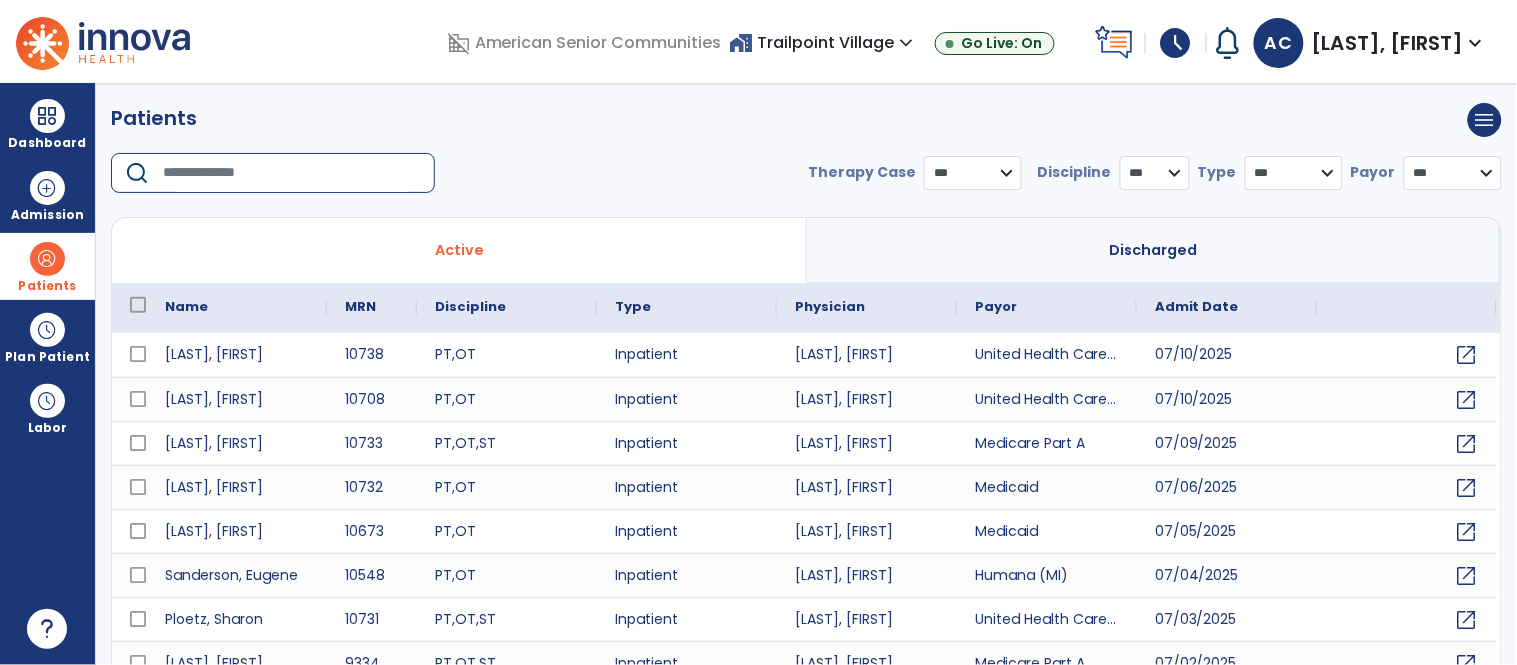 click at bounding box center (292, 173) 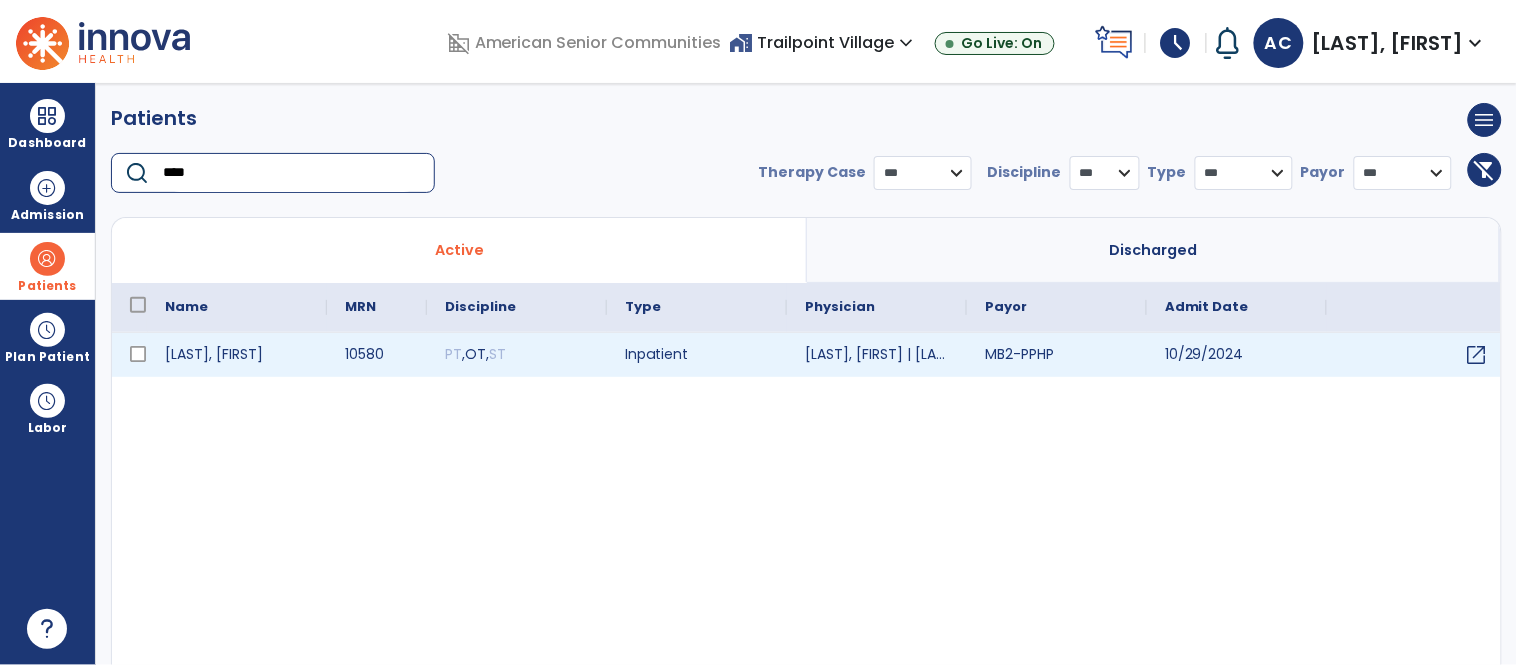 type on "****" 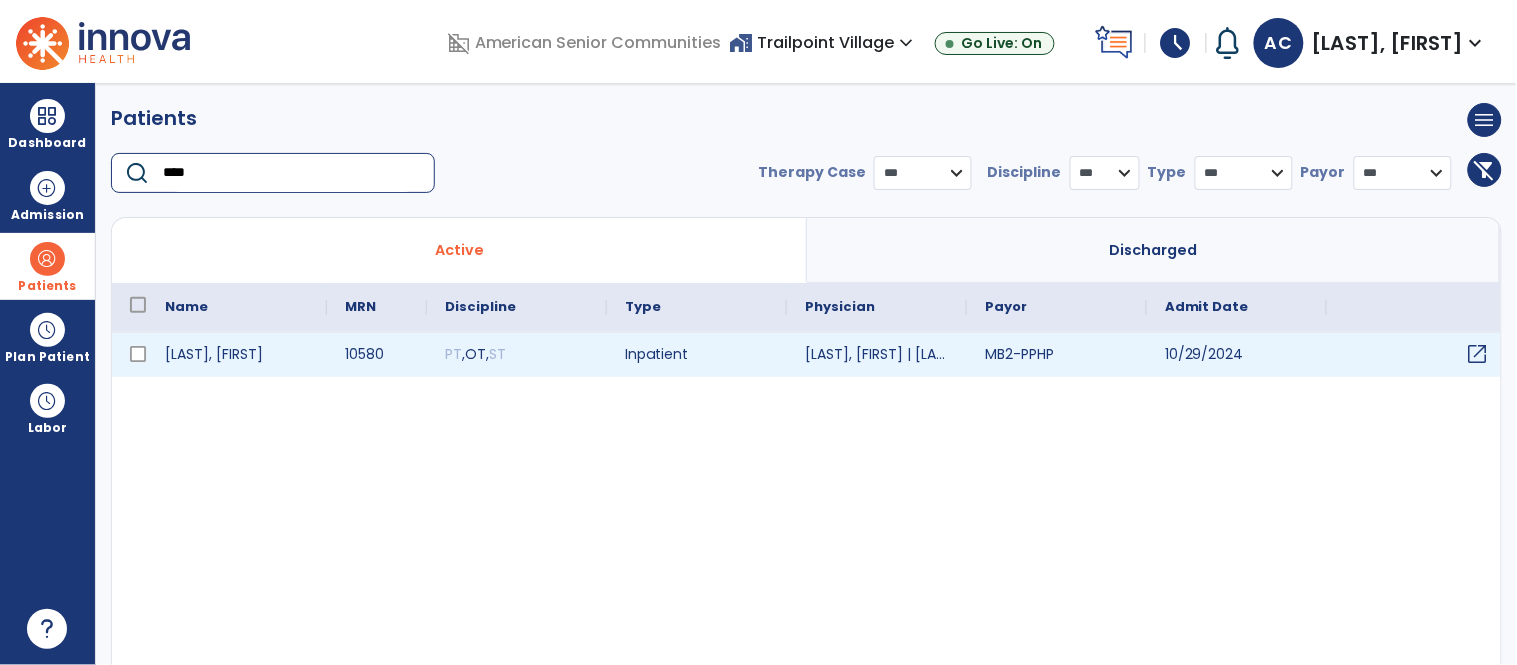 click on "open_in_new" at bounding box center (1478, 354) 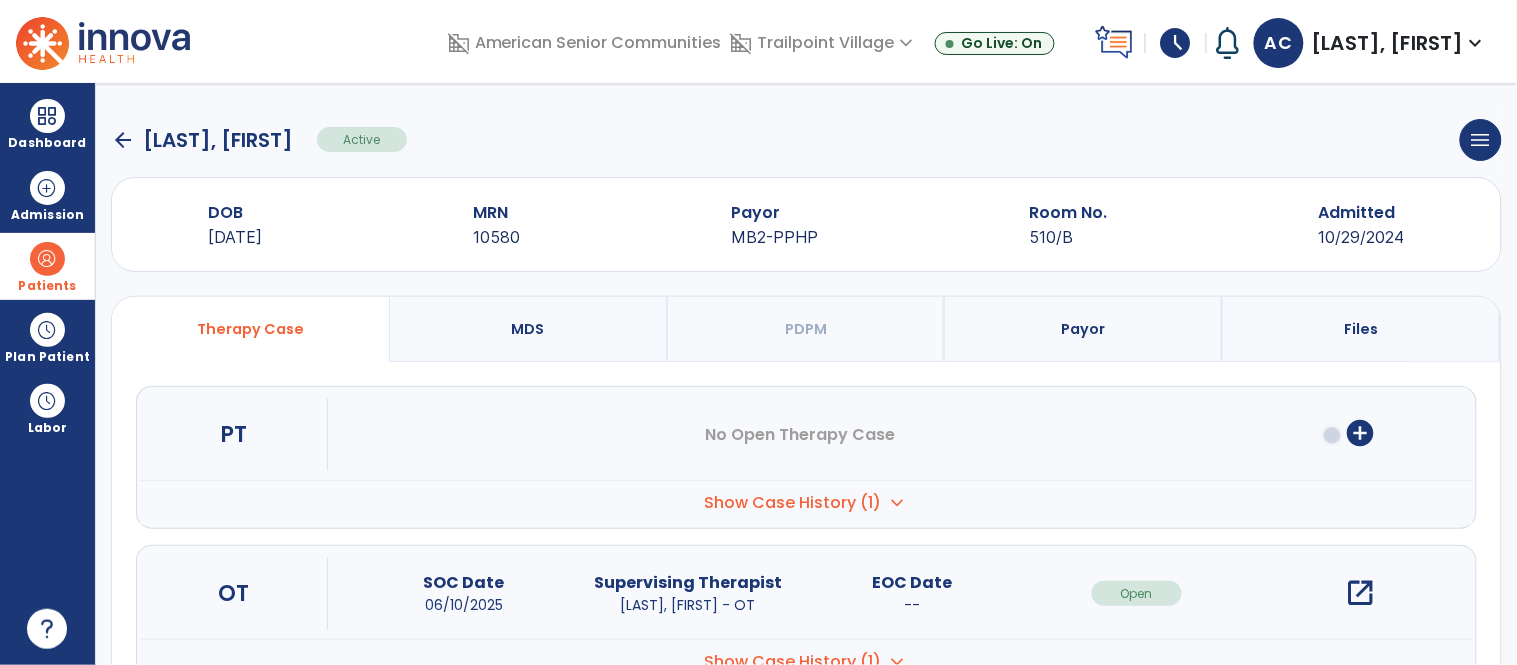 click on "open_in_new" at bounding box center [1361, 593] 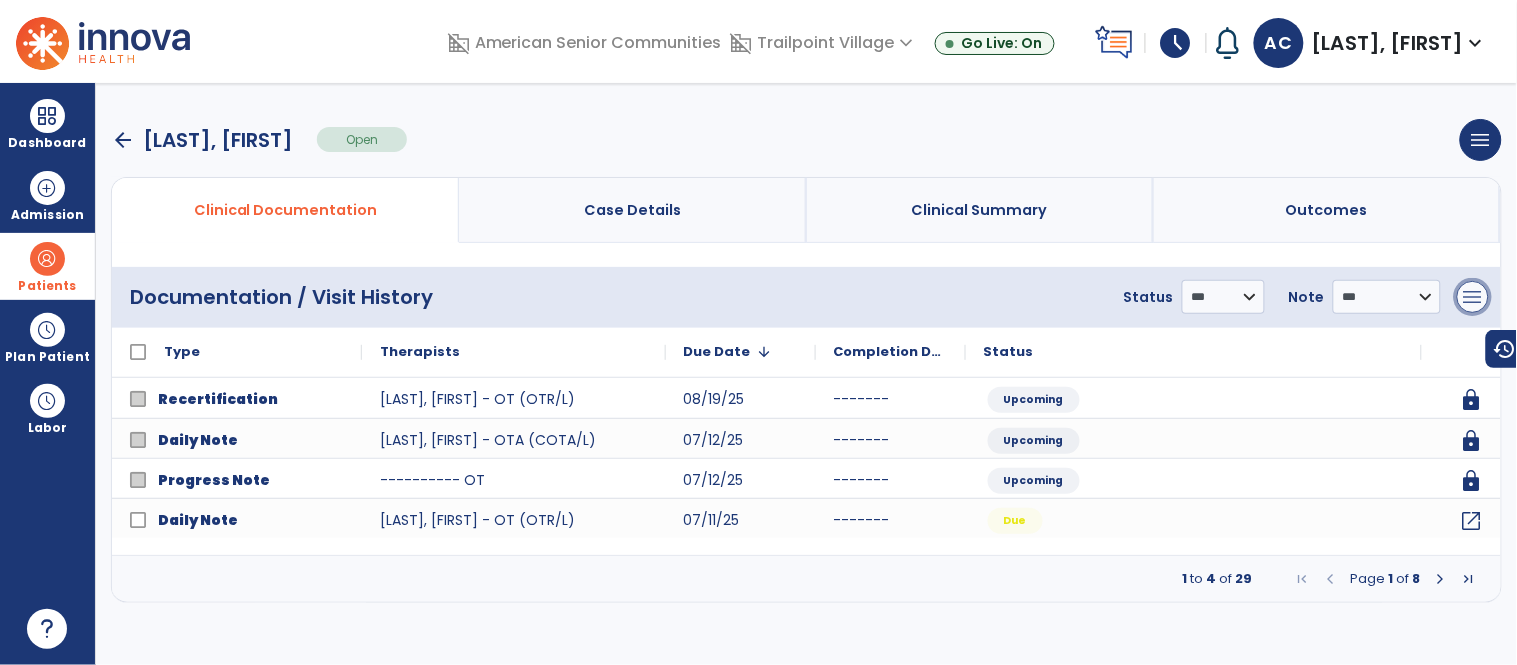 click on "menu" at bounding box center (1473, 297) 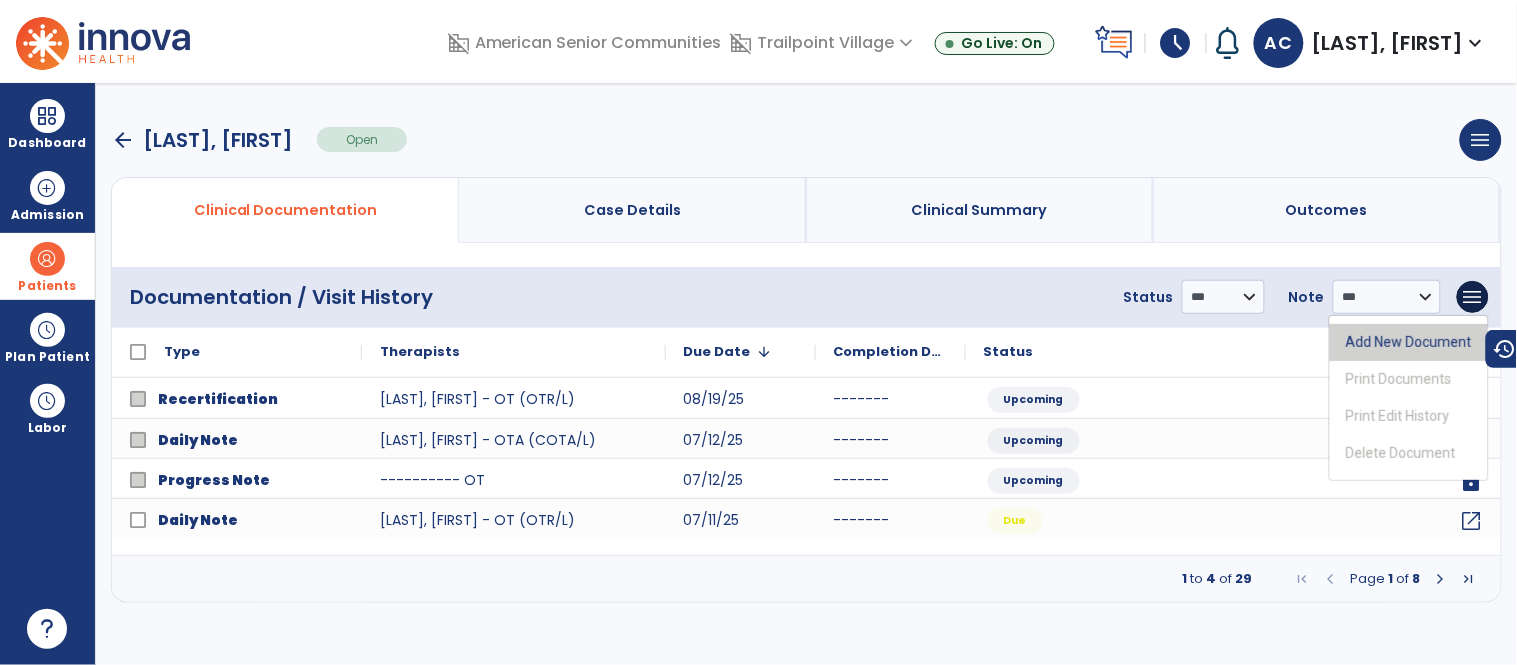 click on "Add New Document" at bounding box center (1409, 342) 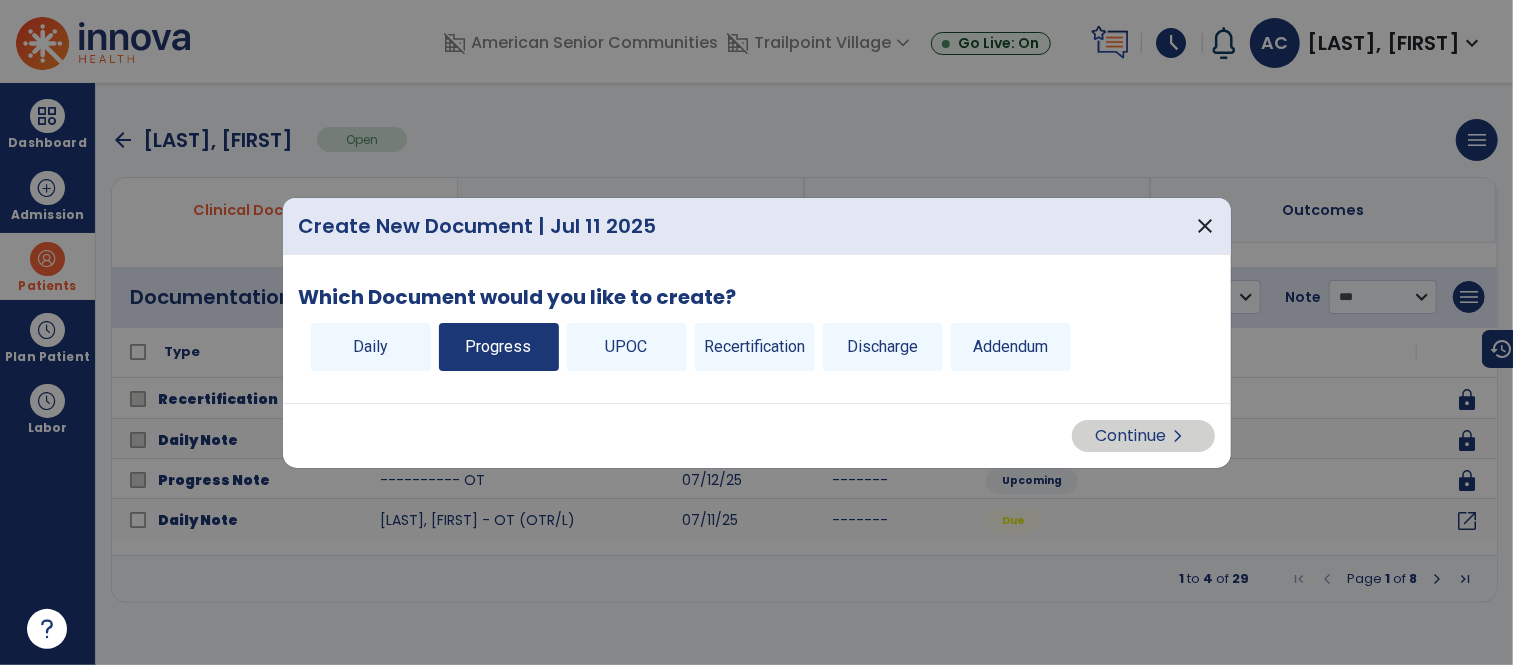 click on "Progress" at bounding box center [499, 347] 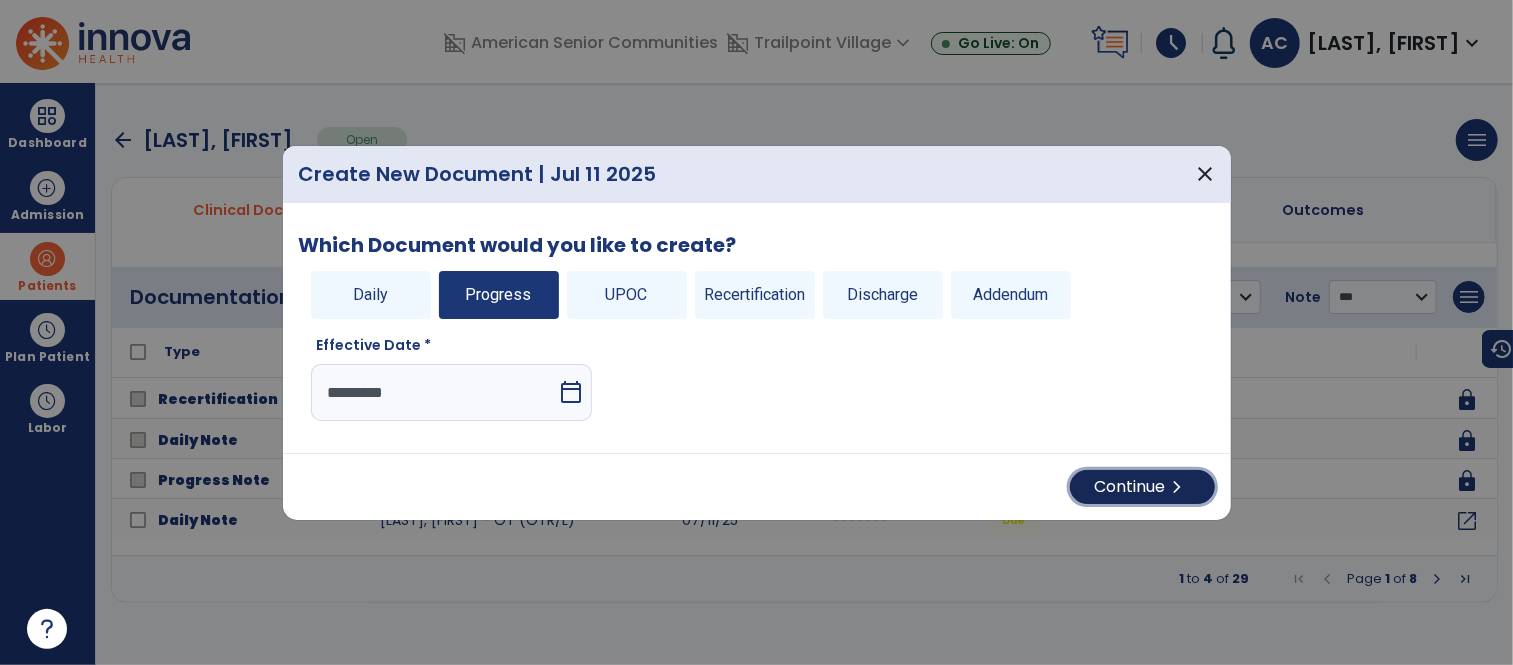 click on "chevron_right" at bounding box center [1178, 487] 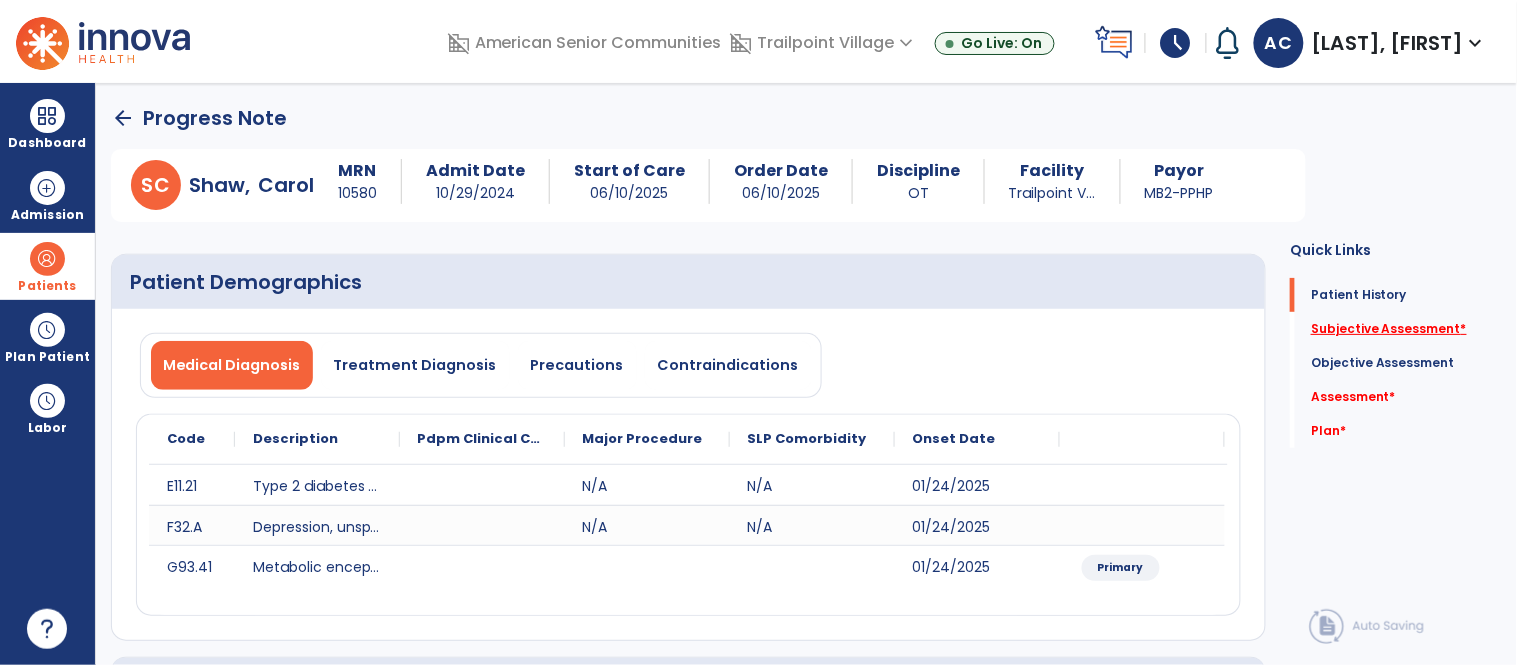 click on "Subjective Assessment   *" 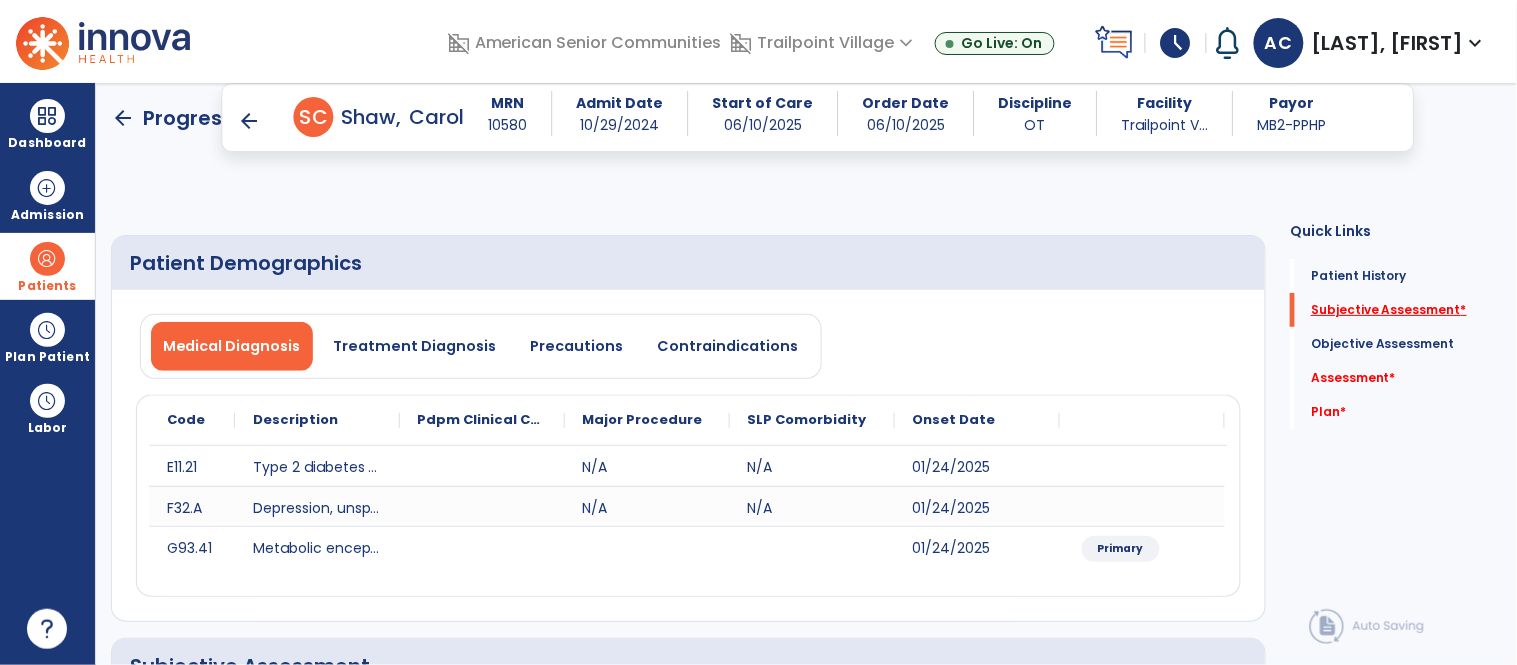 scroll, scrollTop: 418, scrollLeft: 0, axis: vertical 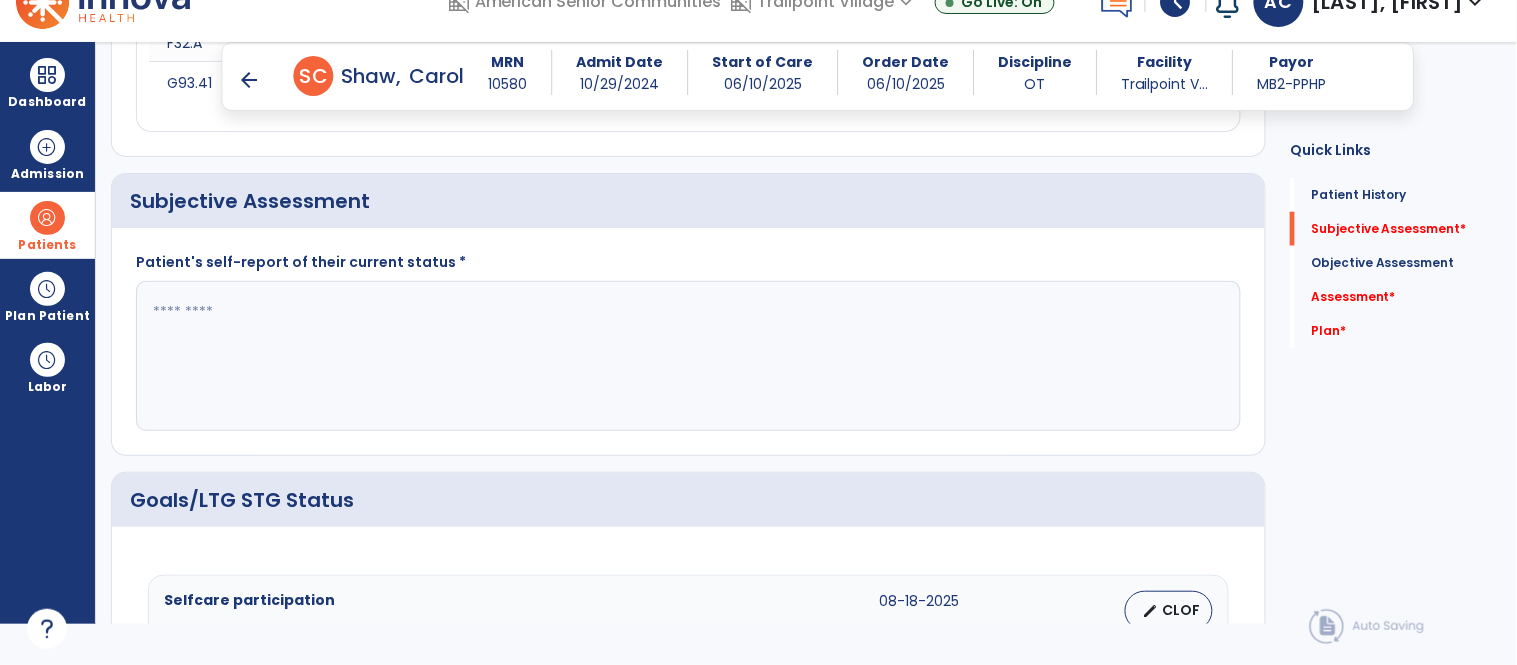 click 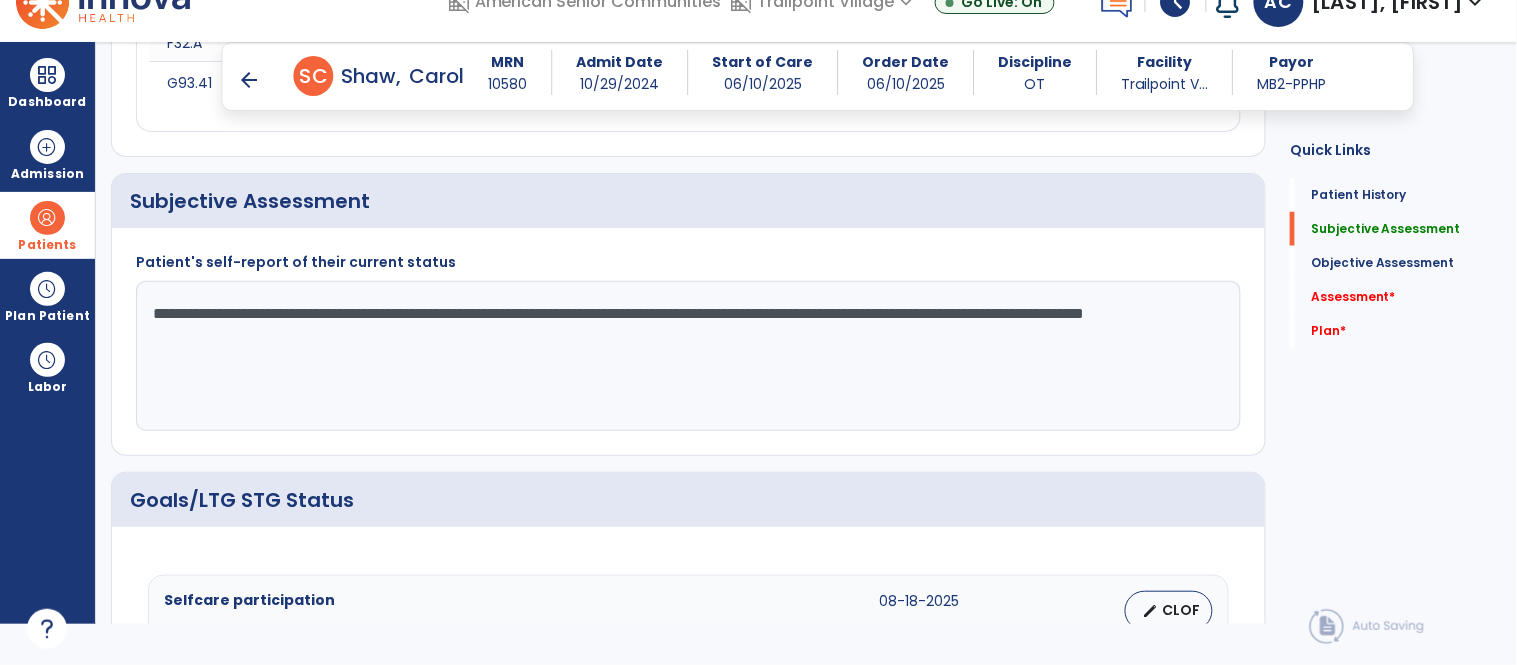 type on "**********" 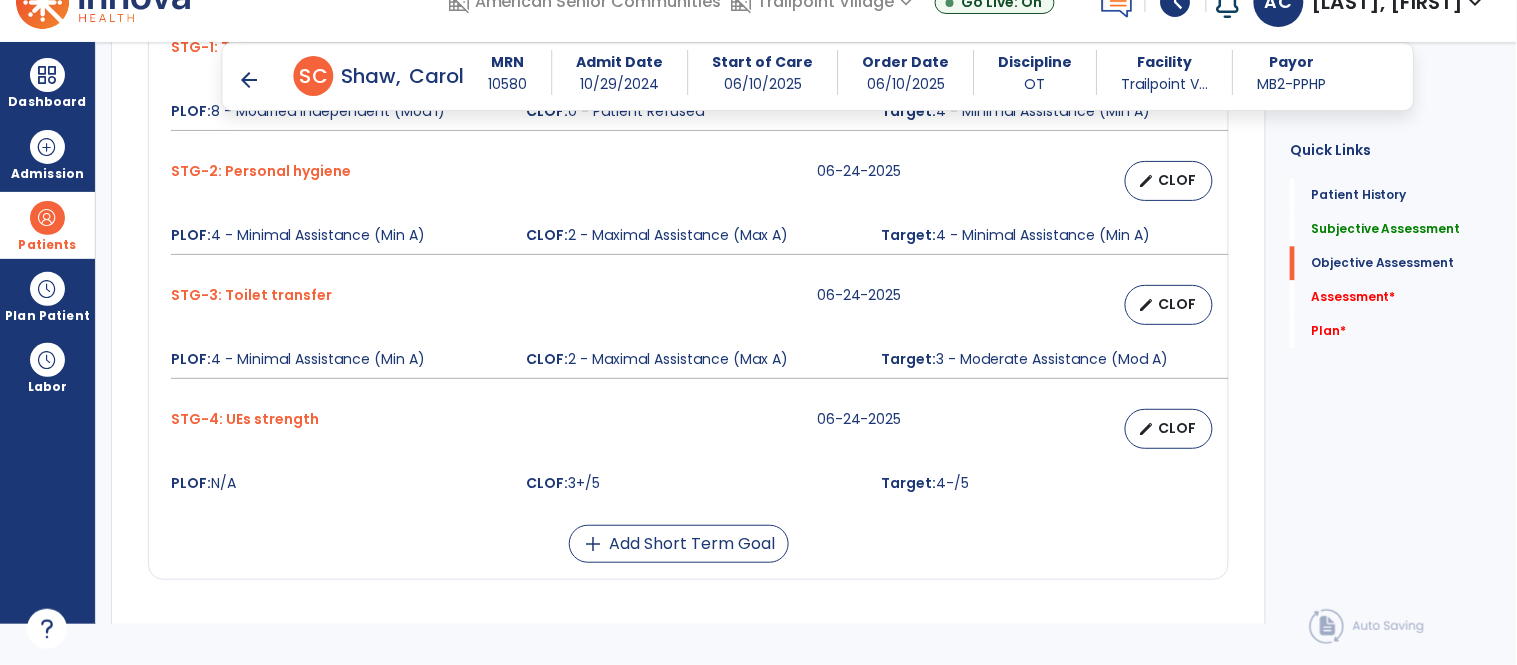 scroll, scrollTop: 1180, scrollLeft: 0, axis: vertical 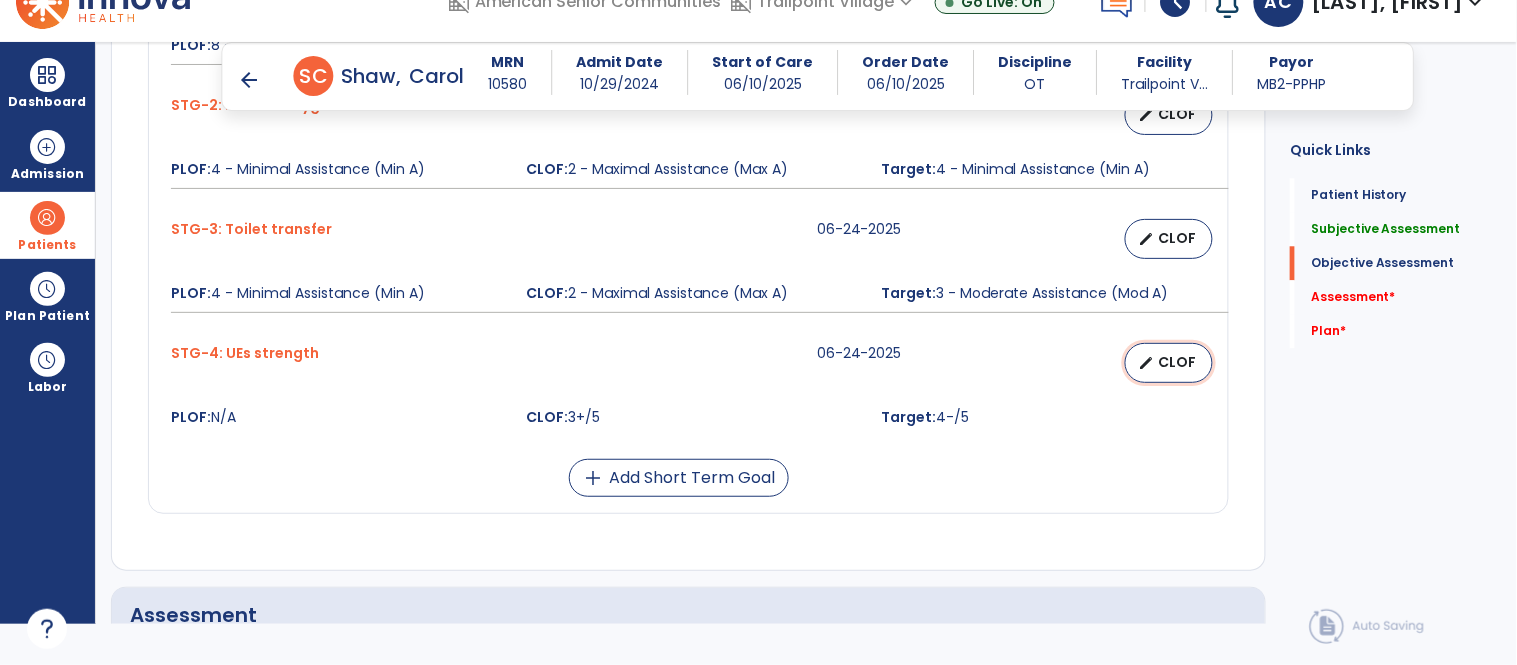 click on "CLOF" at bounding box center (1177, 362) 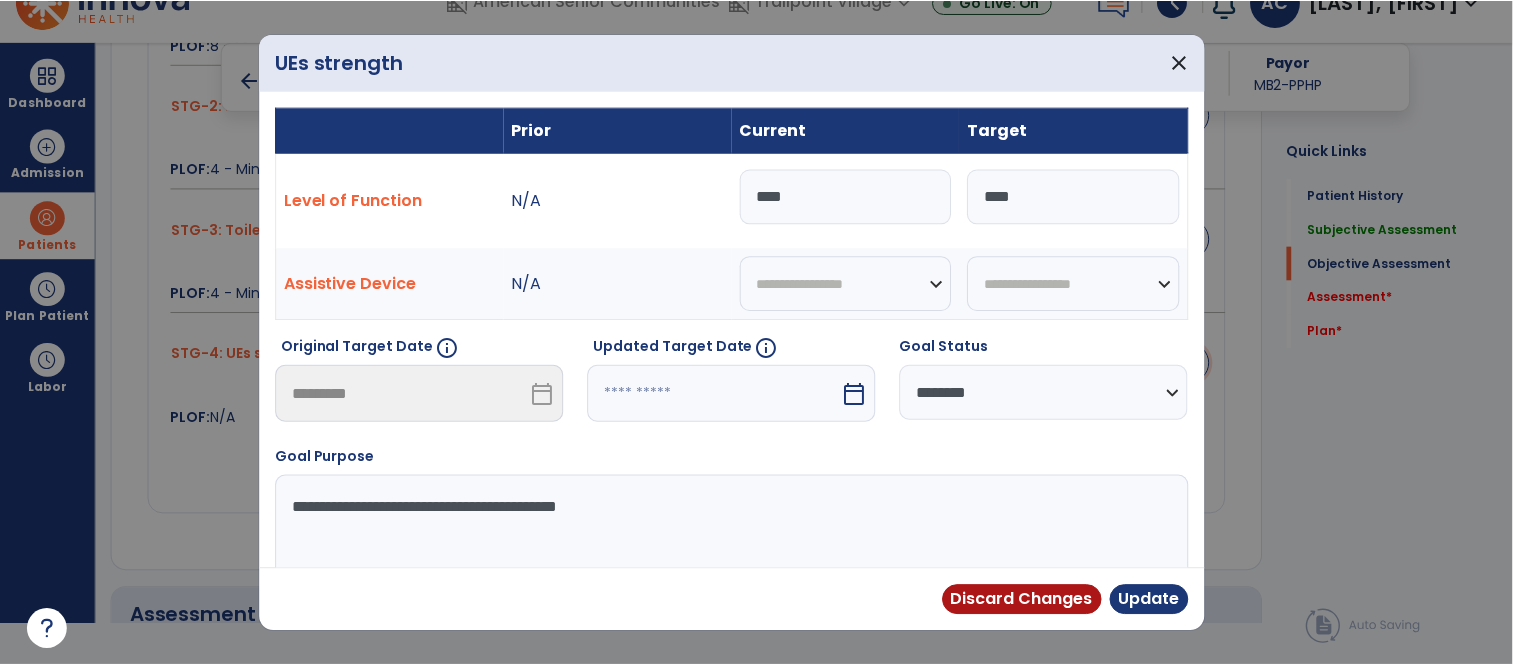 scroll, scrollTop: 0, scrollLeft: 0, axis: both 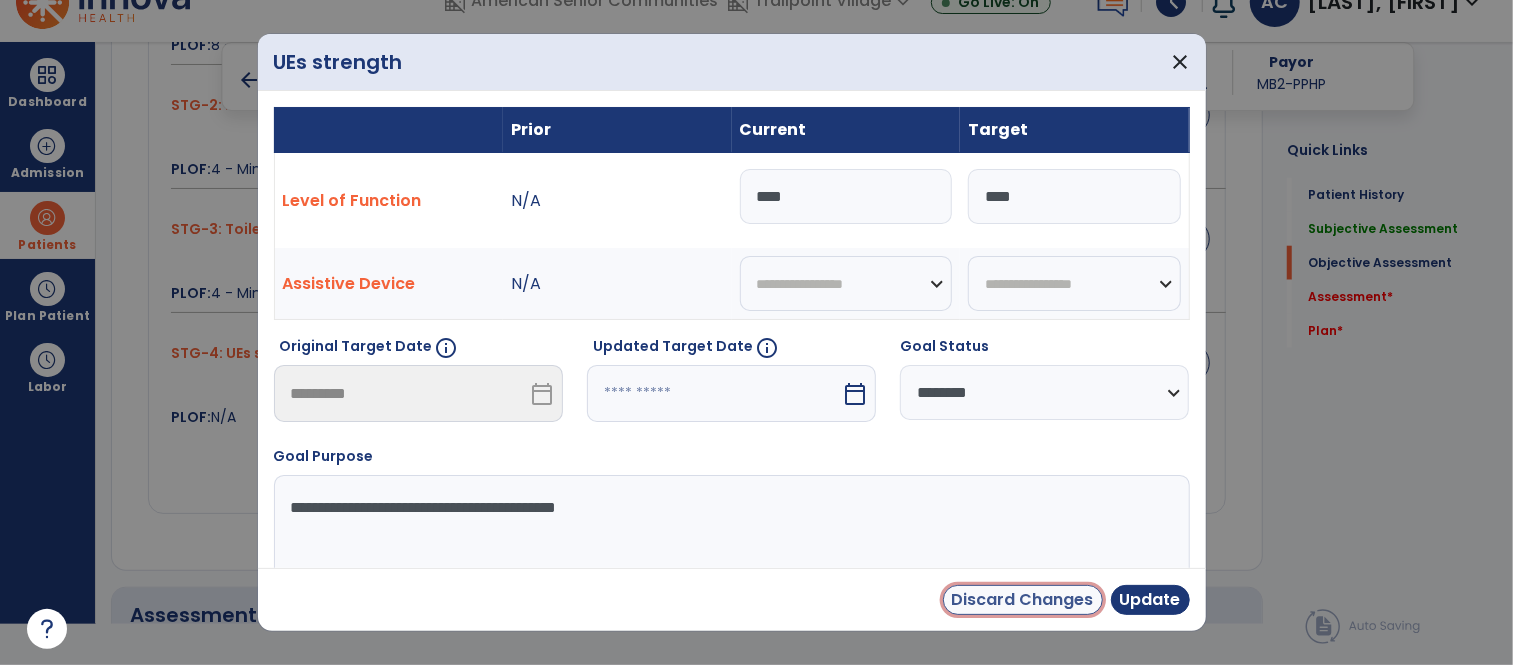click on "Discard Changes" at bounding box center [1023, 600] 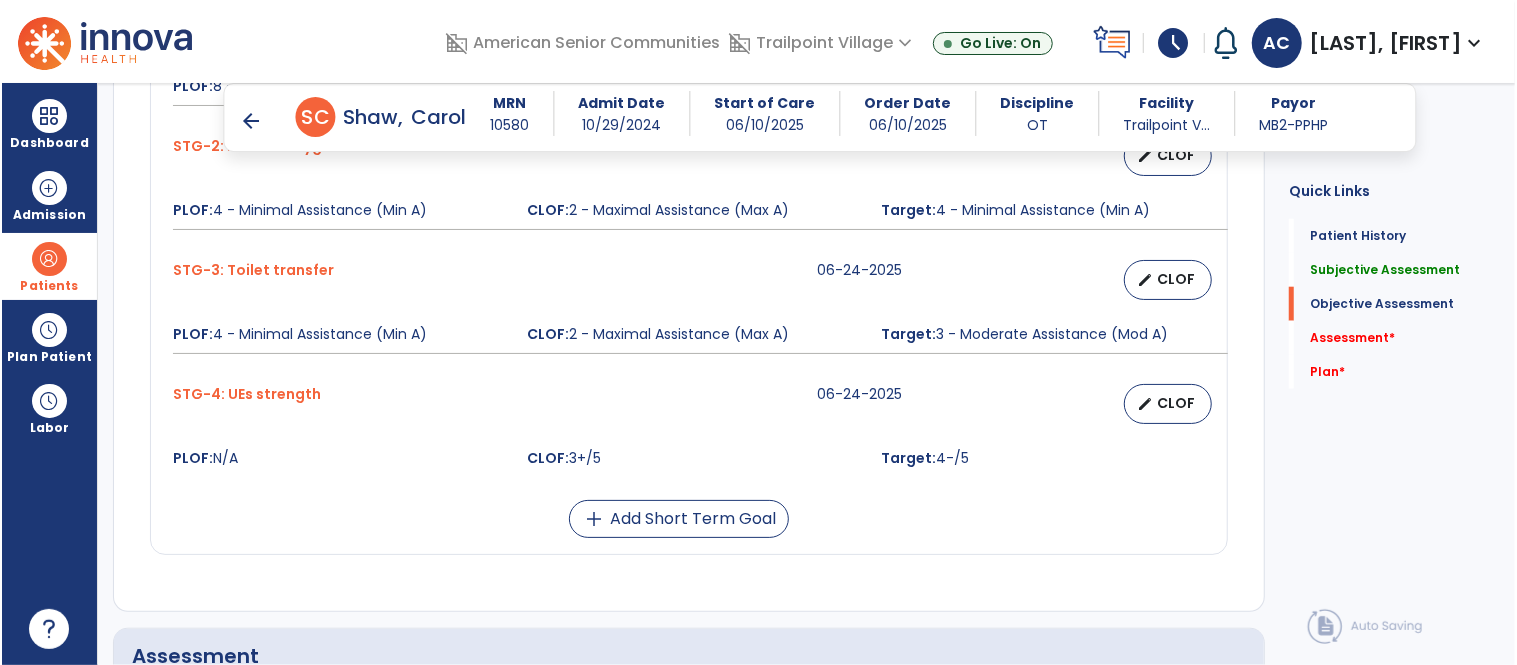 scroll, scrollTop: 41, scrollLeft: 0, axis: vertical 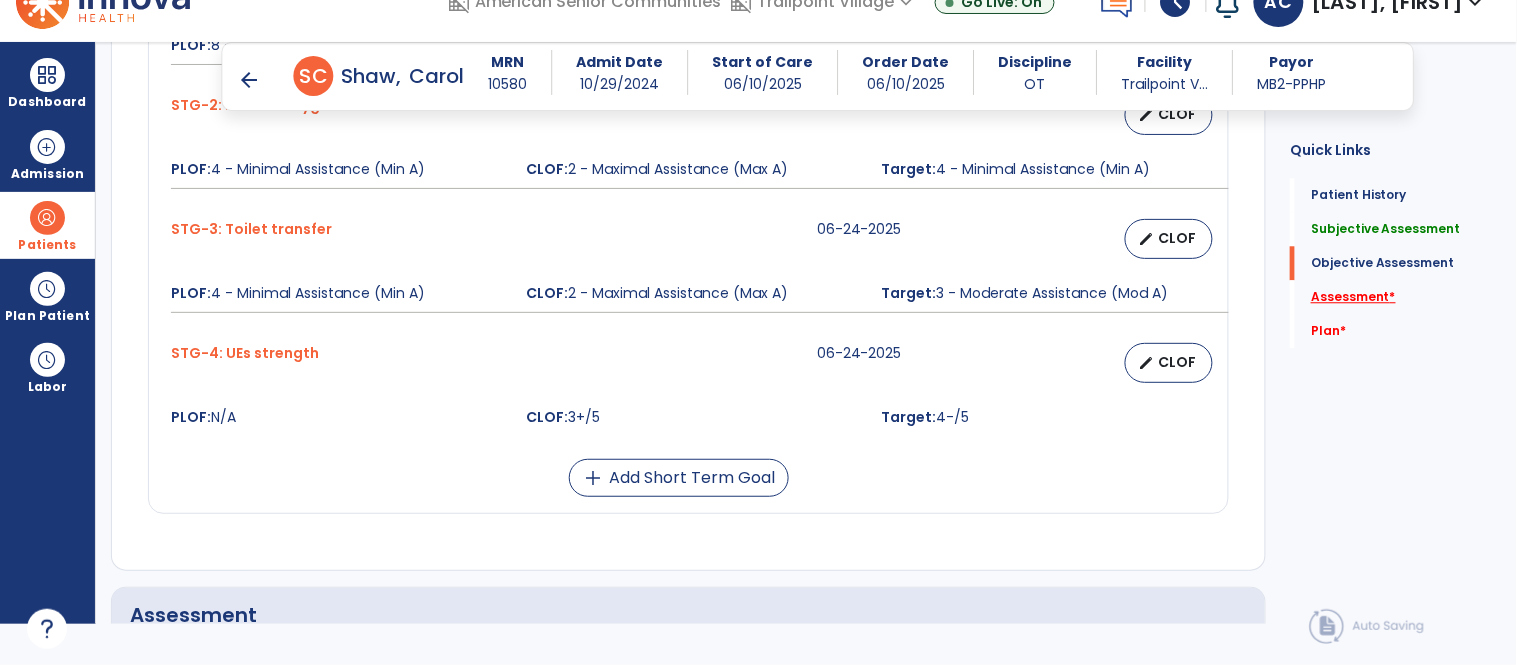 click on "Assessment   *" 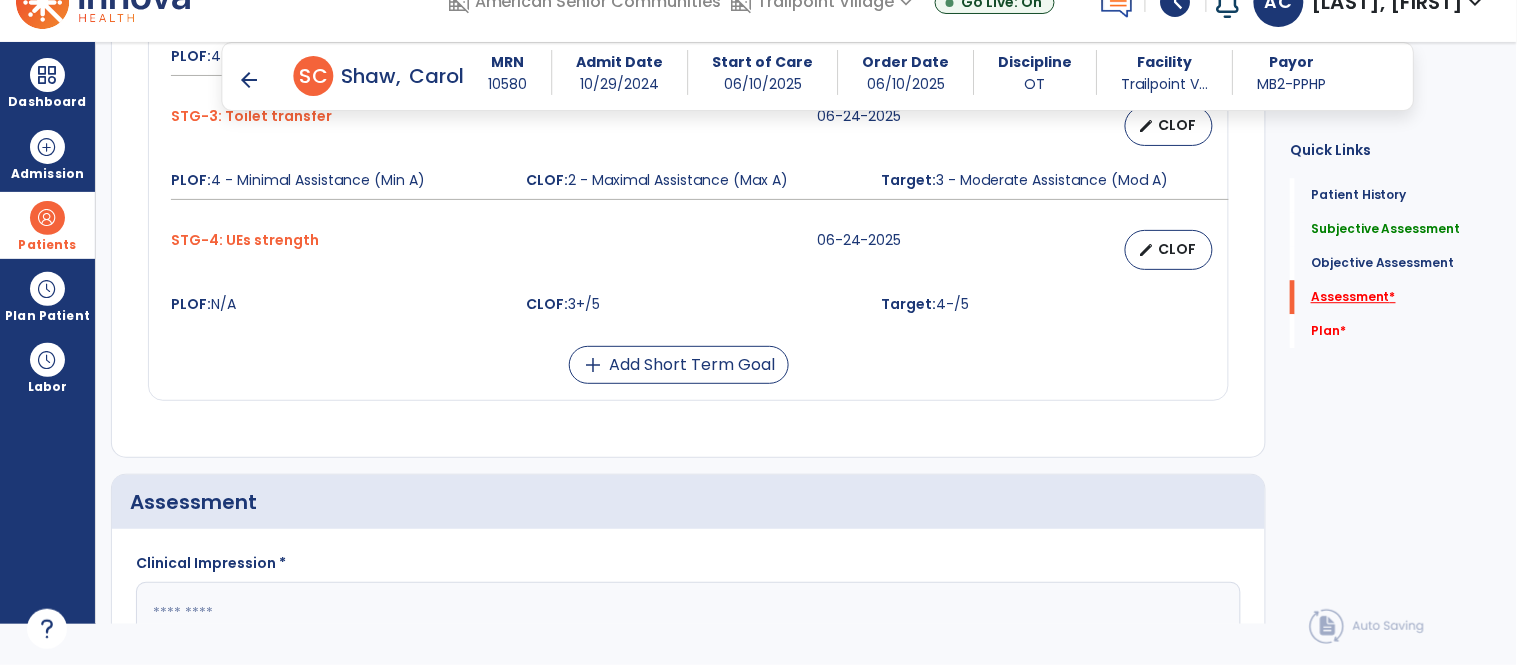 scroll, scrollTop: 1576, scrollLeft: 0, axis: vertical 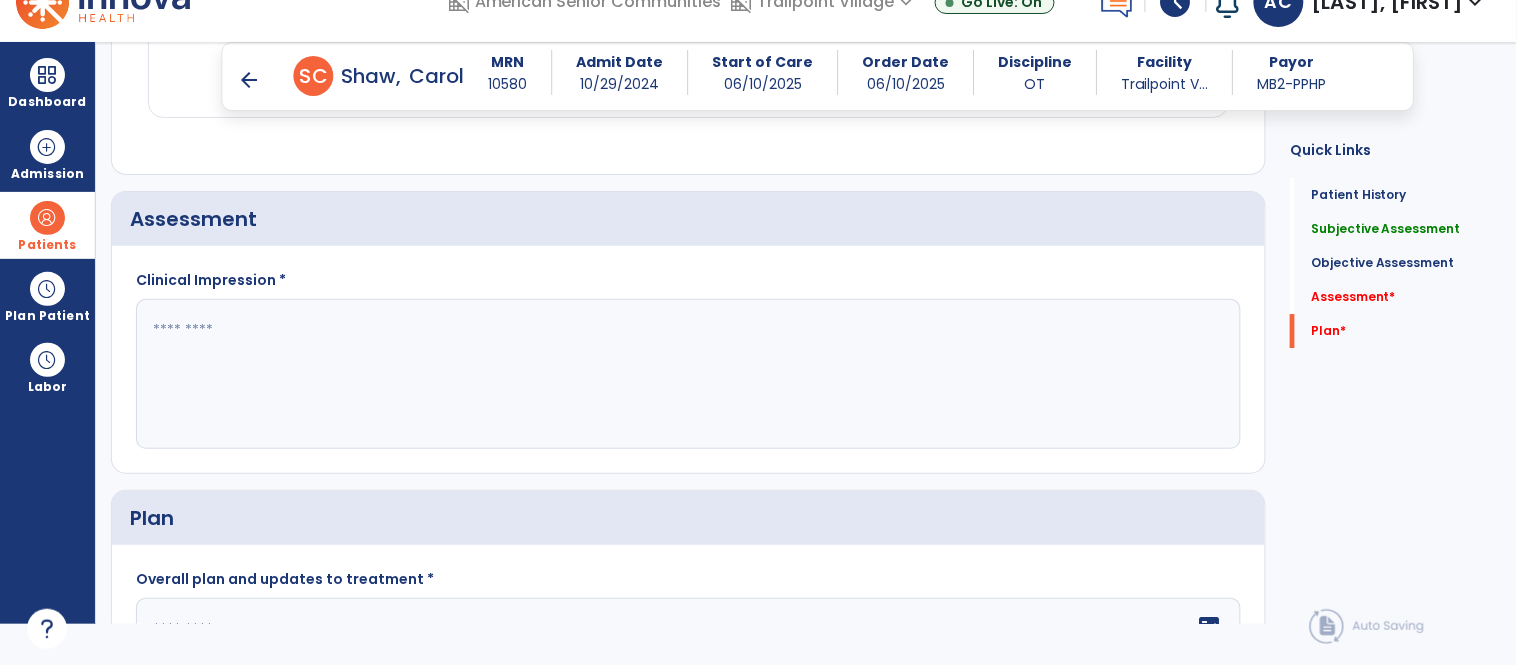 click 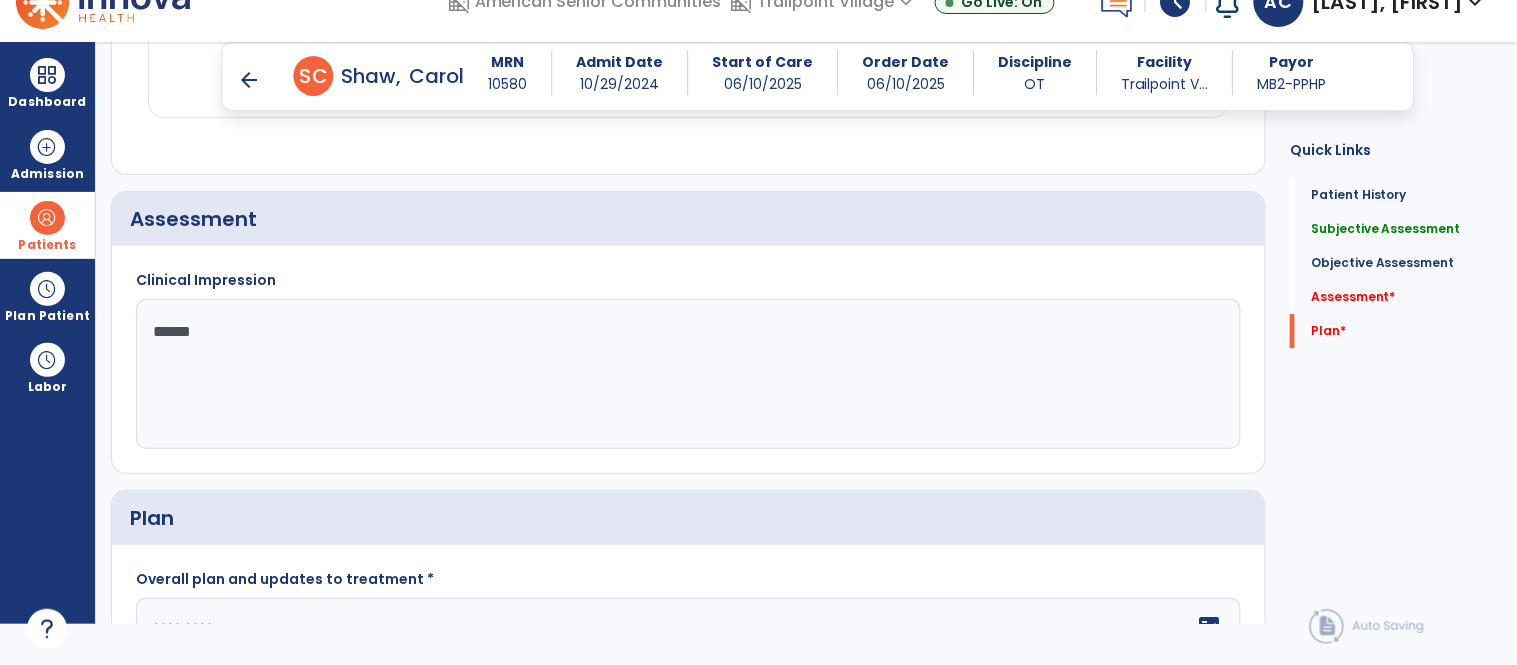 type on "*******" 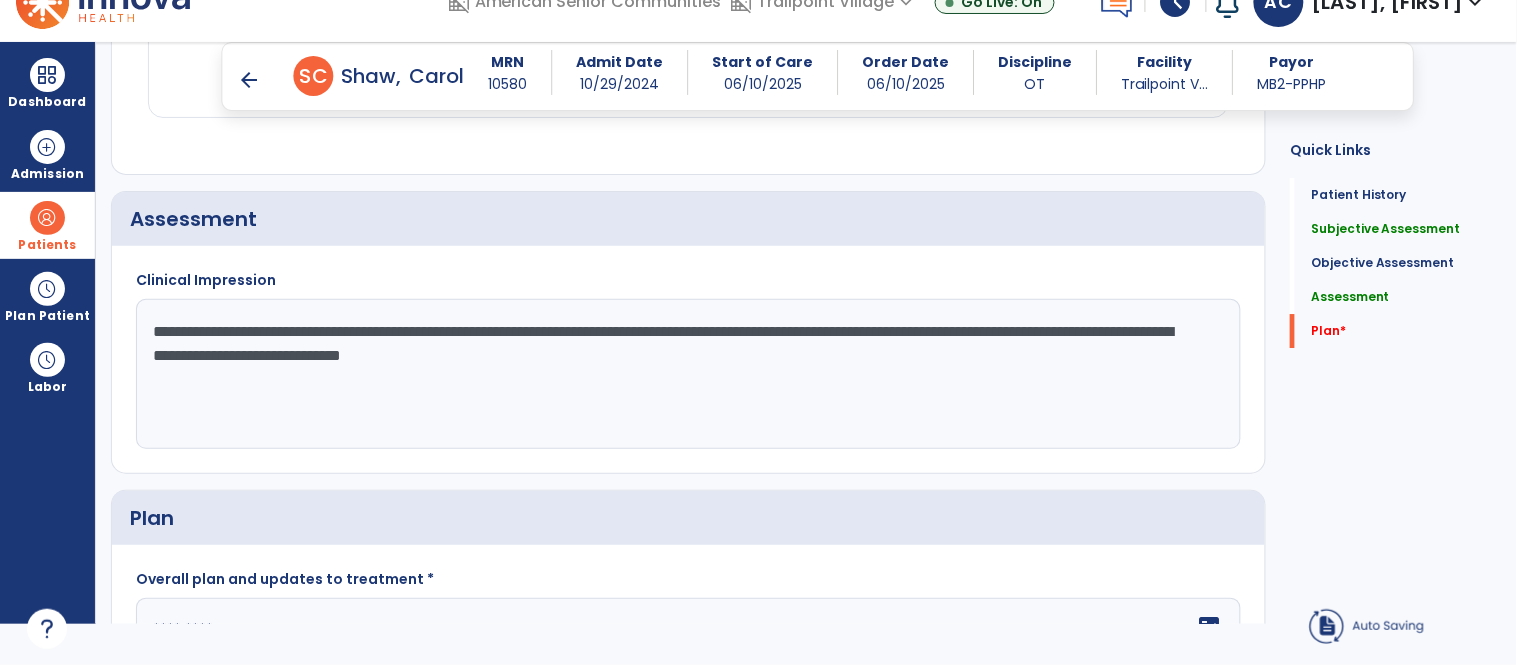 click on "**********" 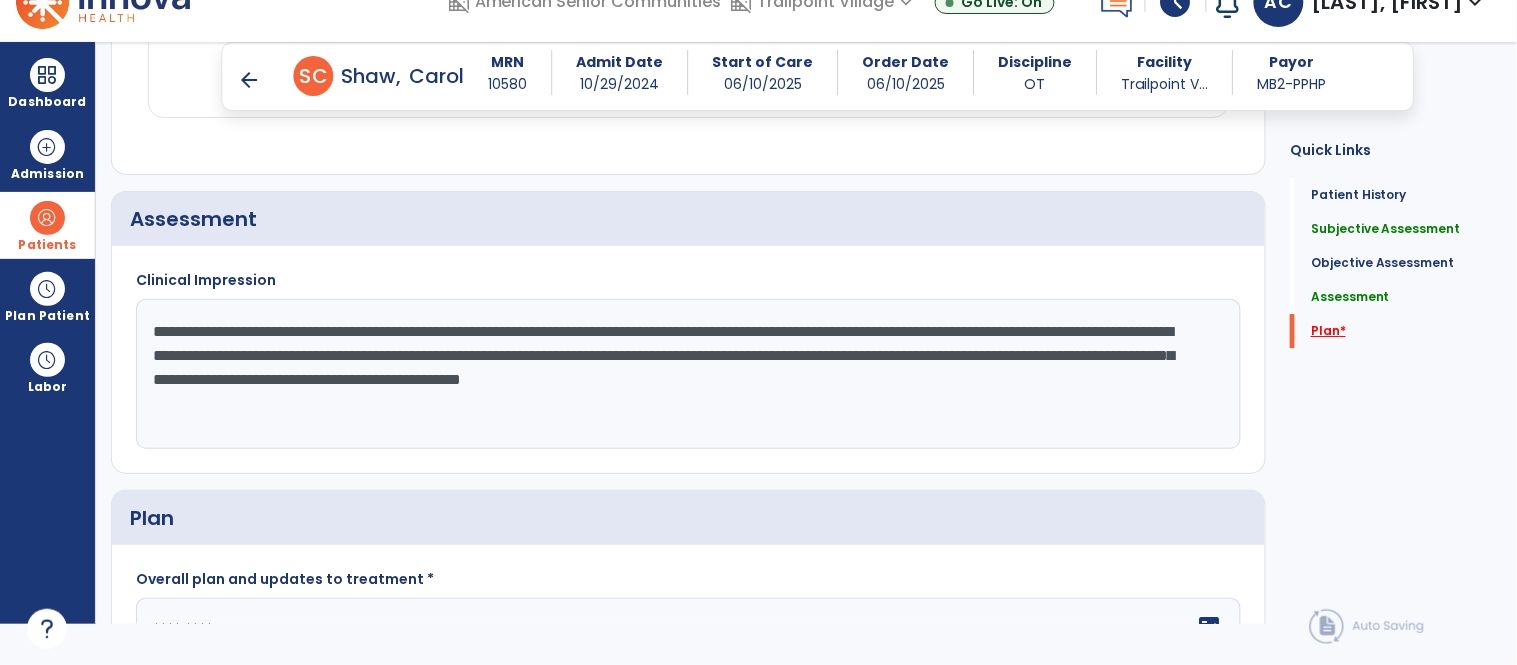 type on "**********" 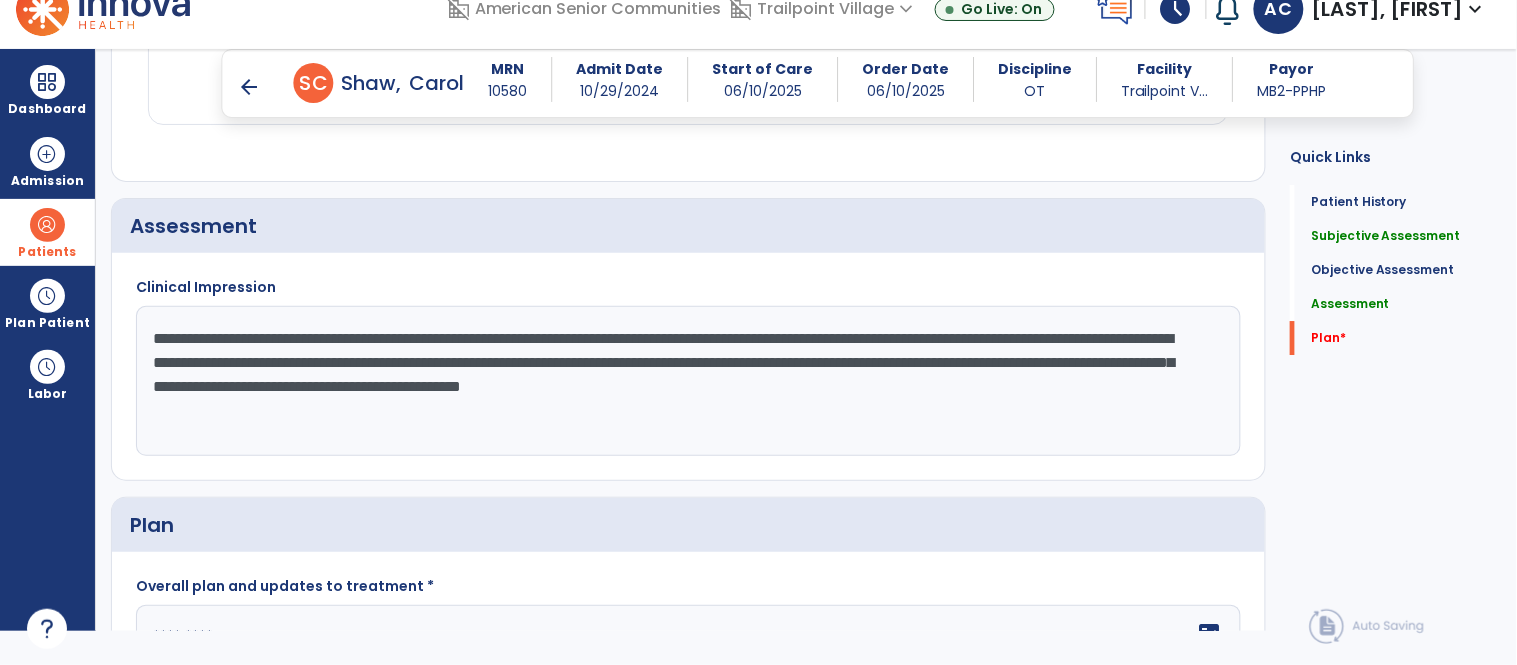 scroll, scrollTop: 1737, scrollLeft: 0, axis: vertical 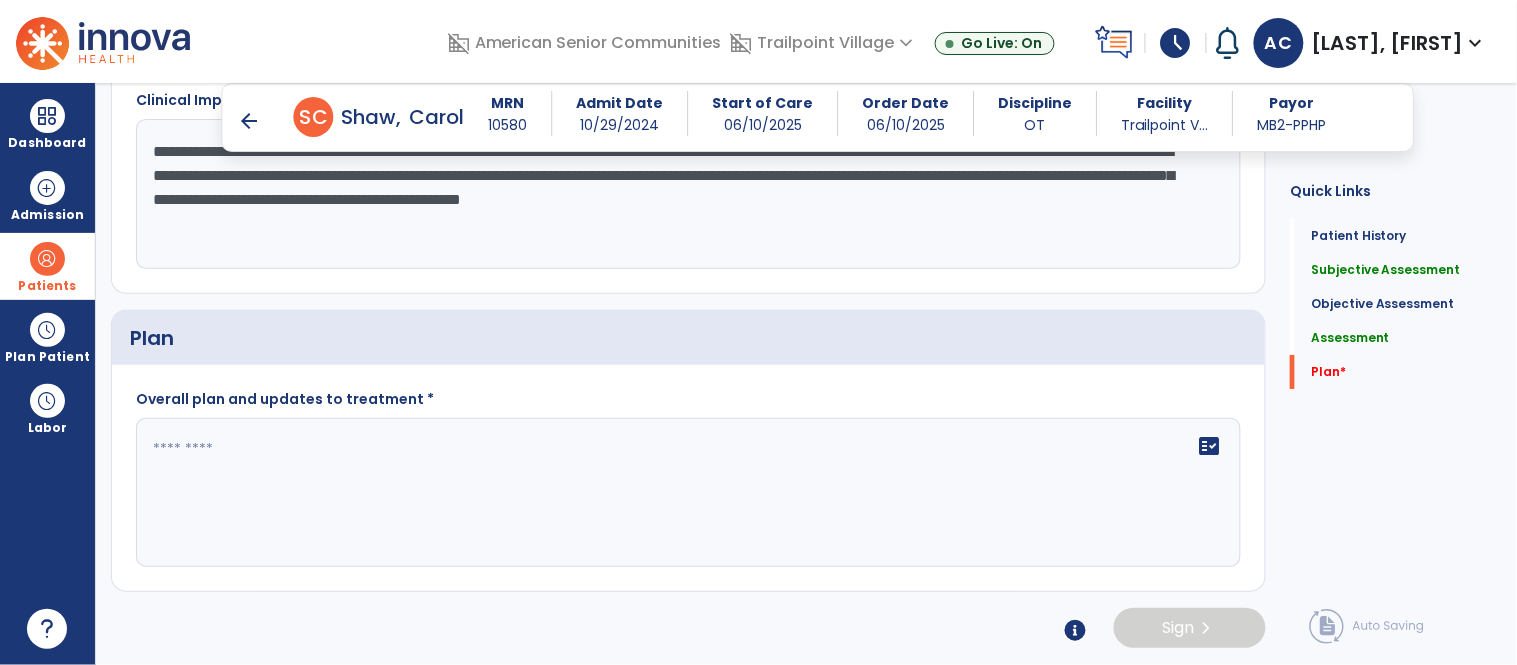 click on "fact_check" 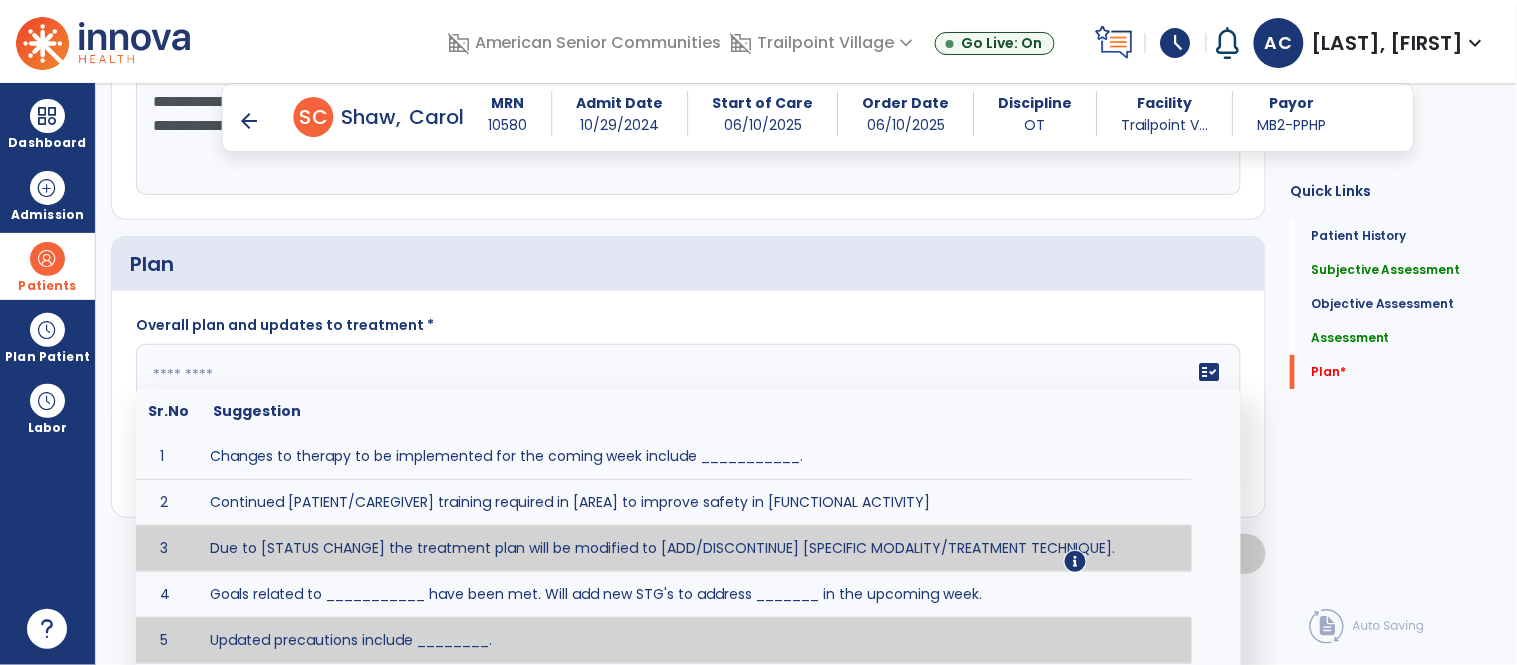 scroll, scrollTop: 1891, scrollLeft: 0, axis: vertical 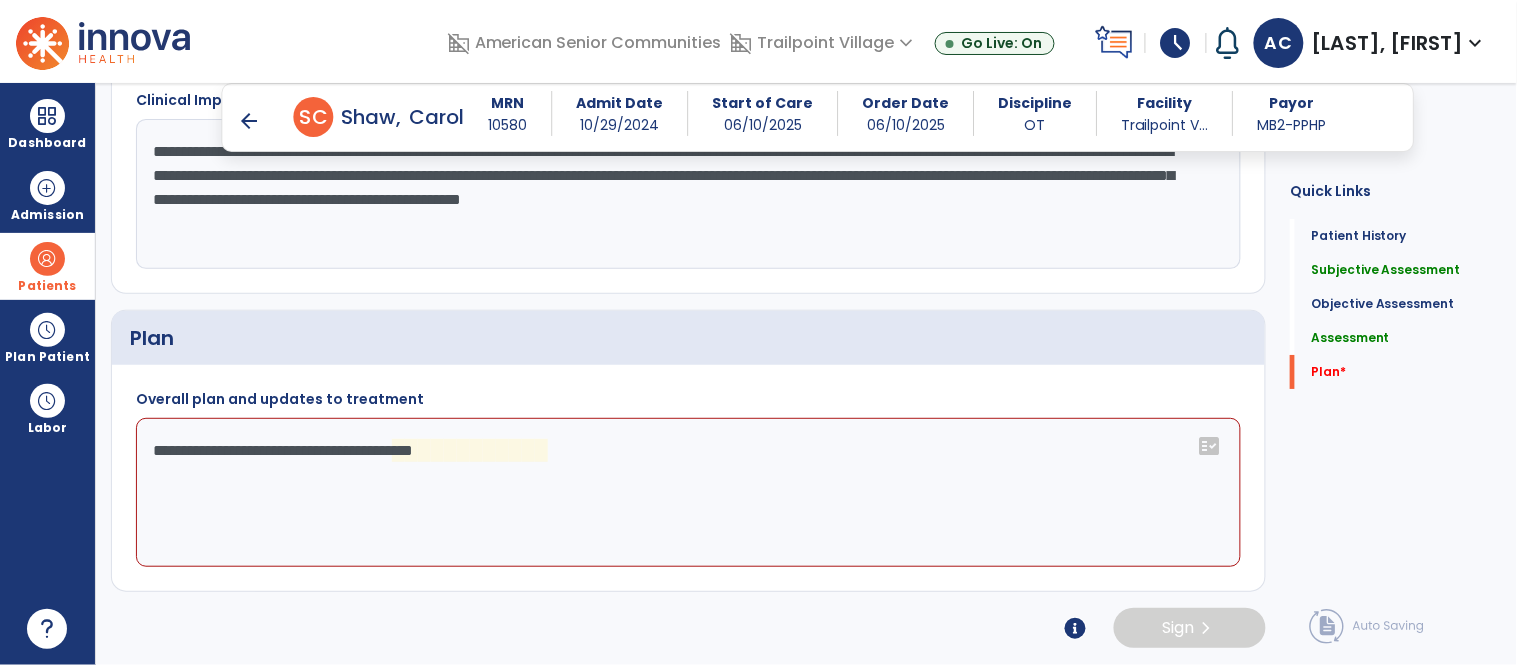click on "**********" 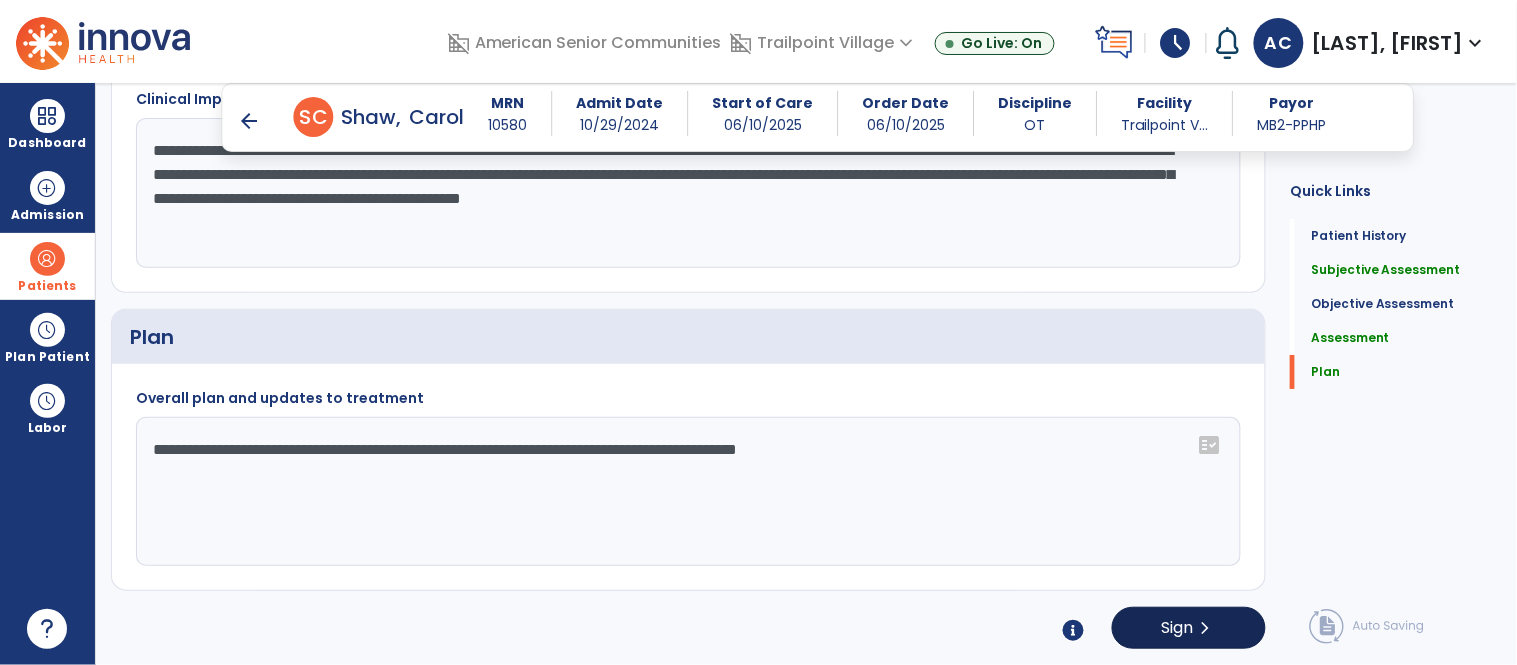 type on "**********" 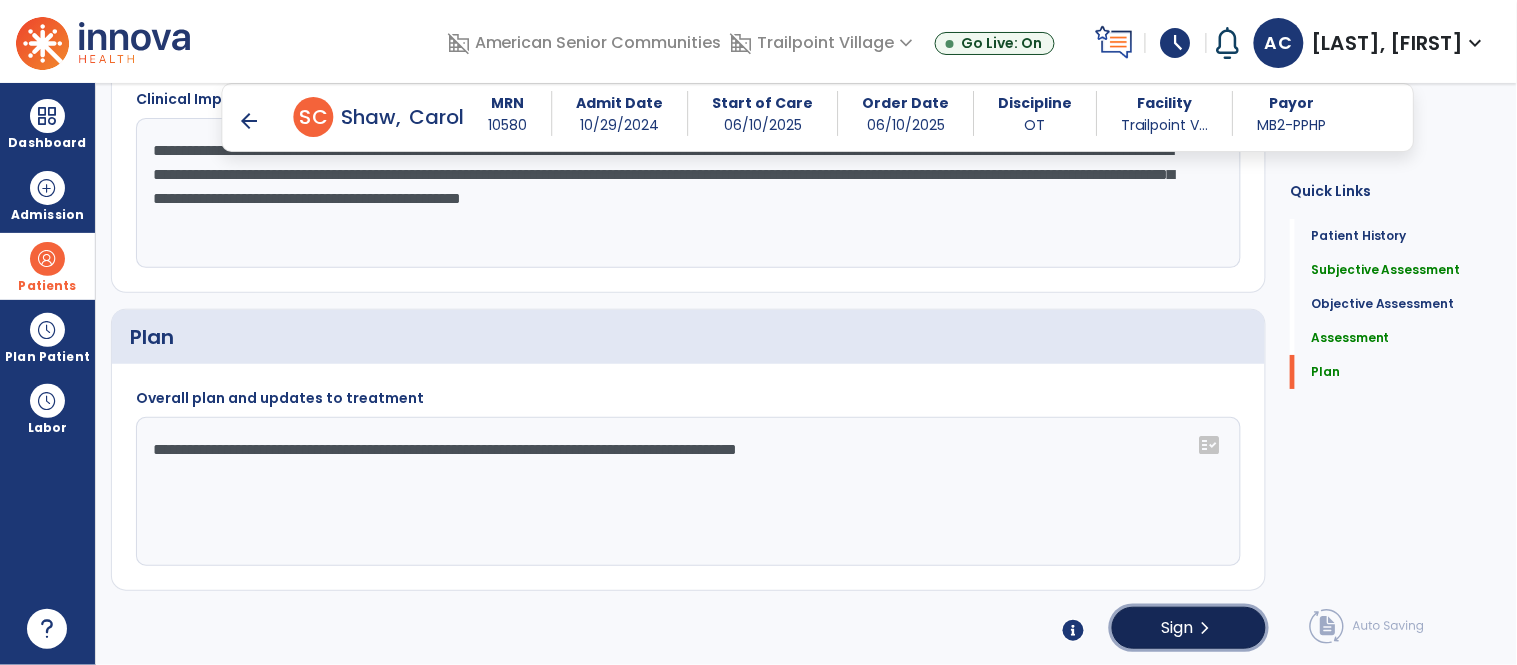 click on "Sign  chevron_right" 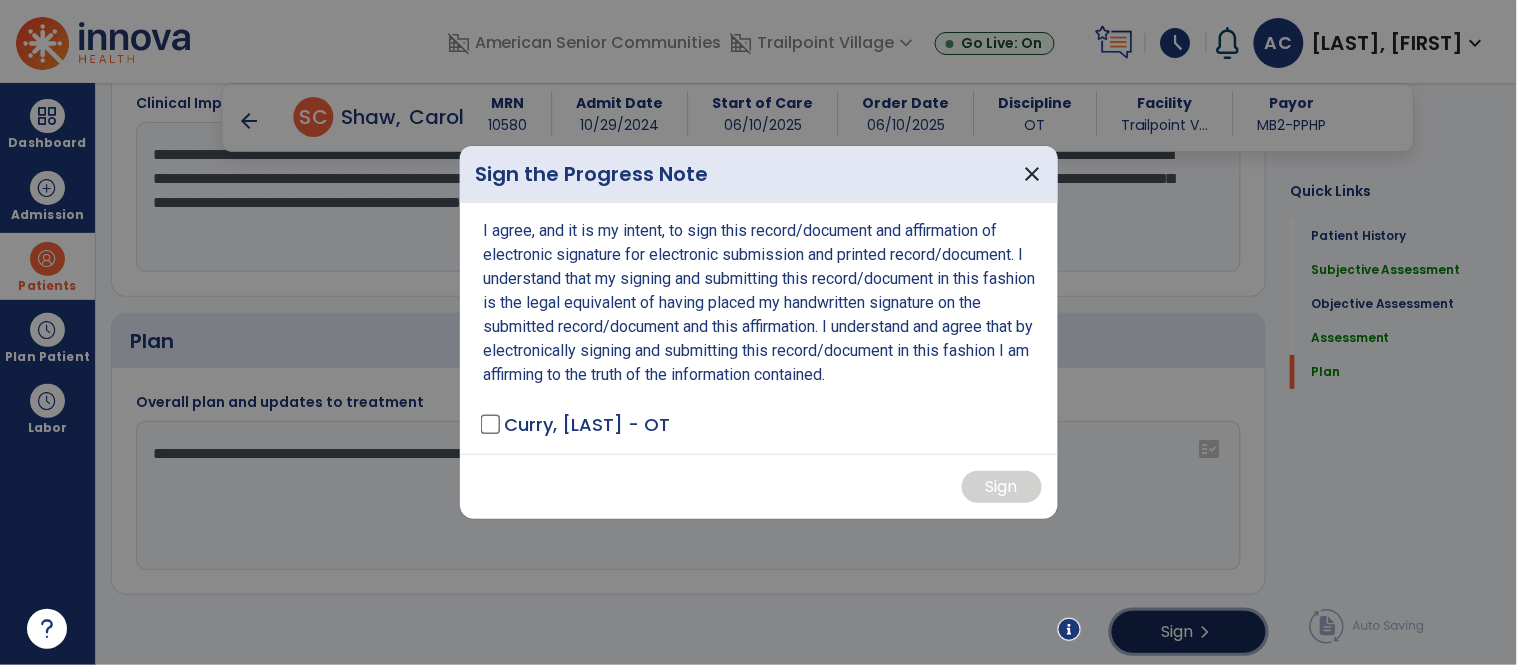 scroll, scrollTop: 1798, scrollLeft: 0, axis: vertical 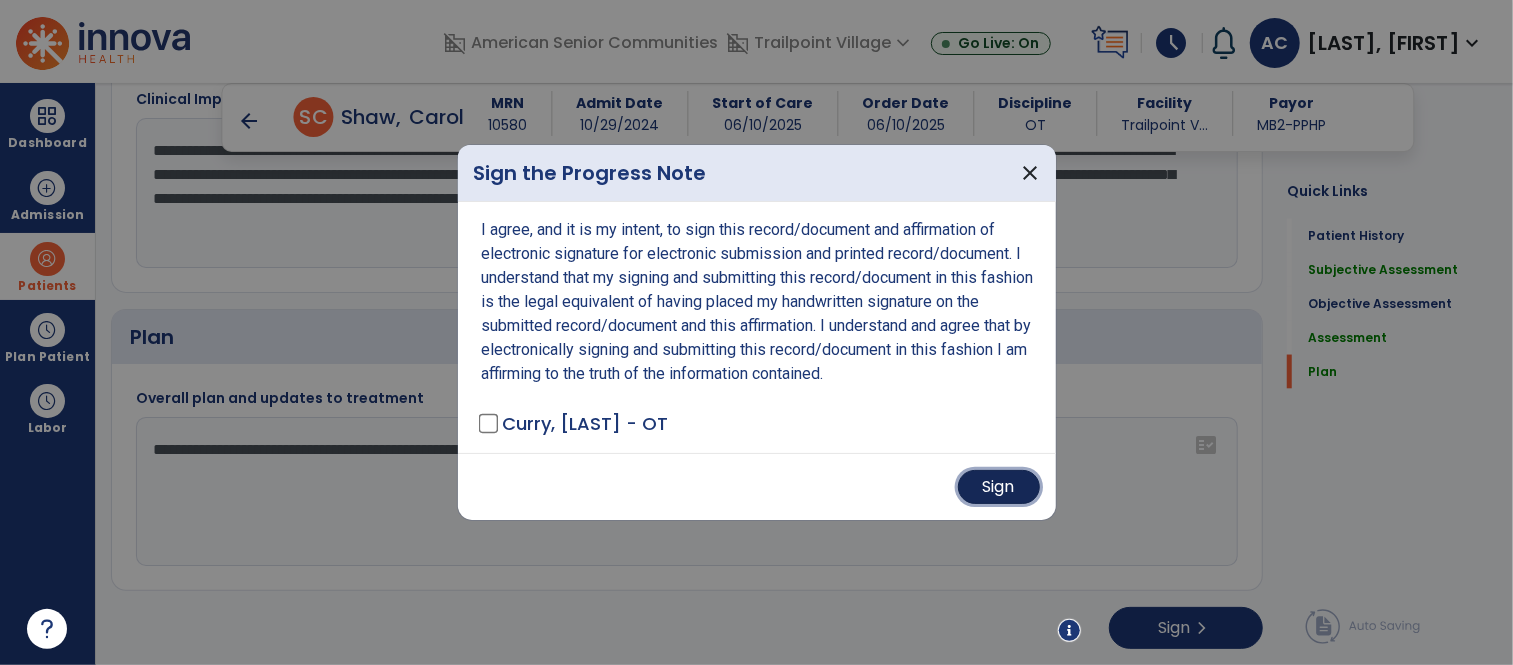 click on "Sign" at bounding box center [999, 487] 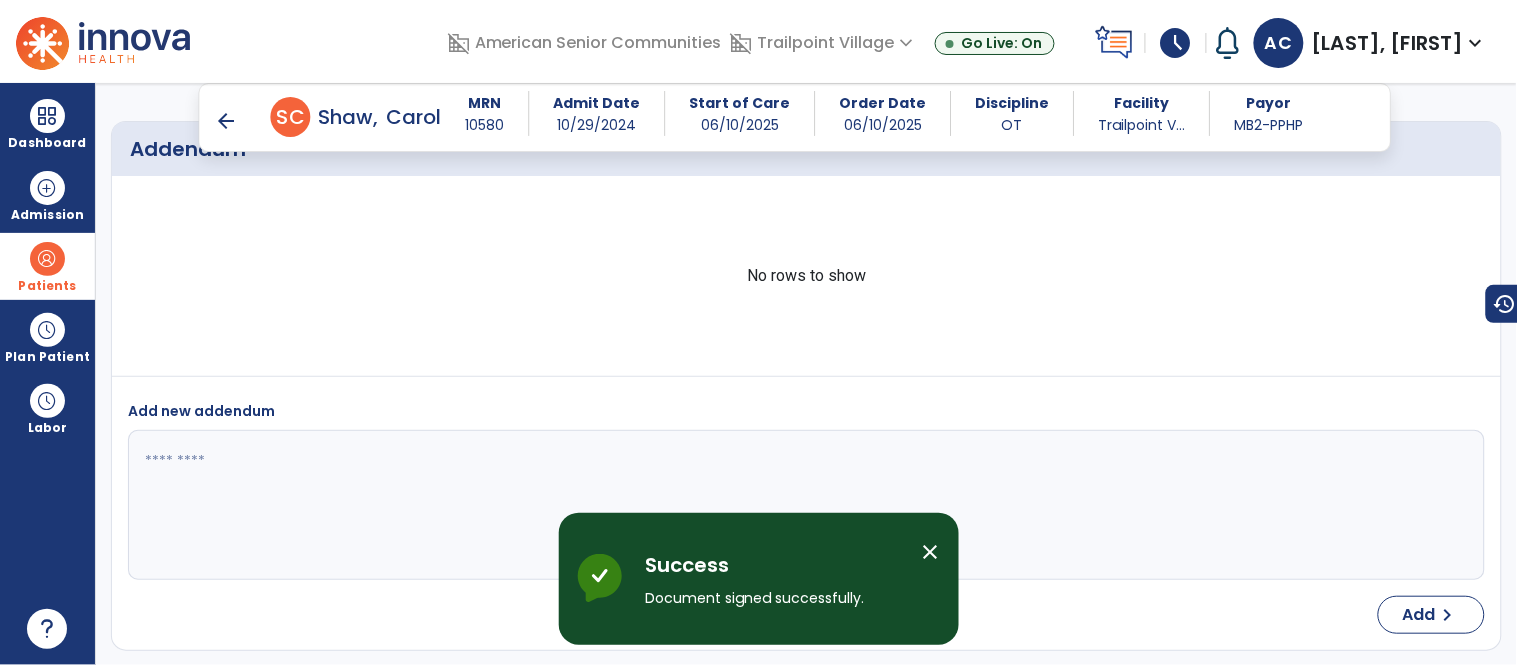 scroll, scrollTop: 2385, scrollLeft: 0, axis: vertical 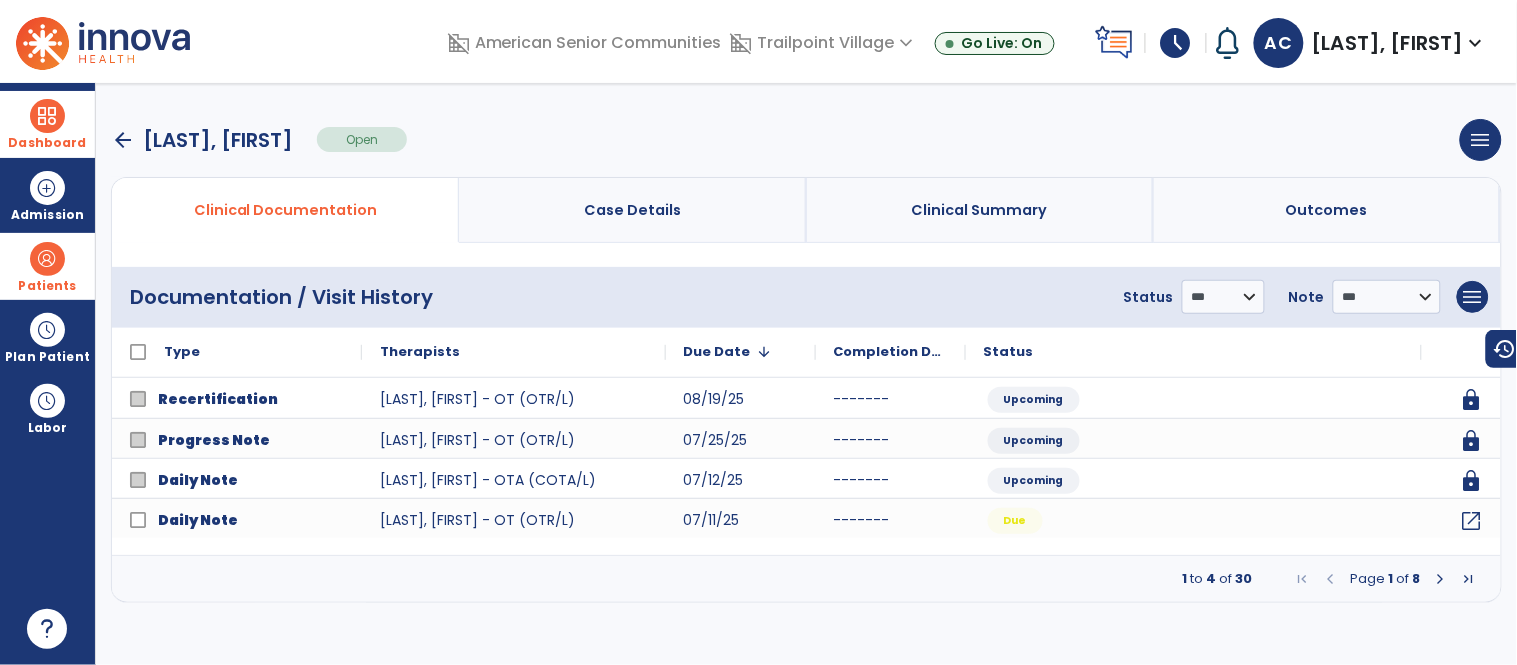 click at bounding box center [47, 116] 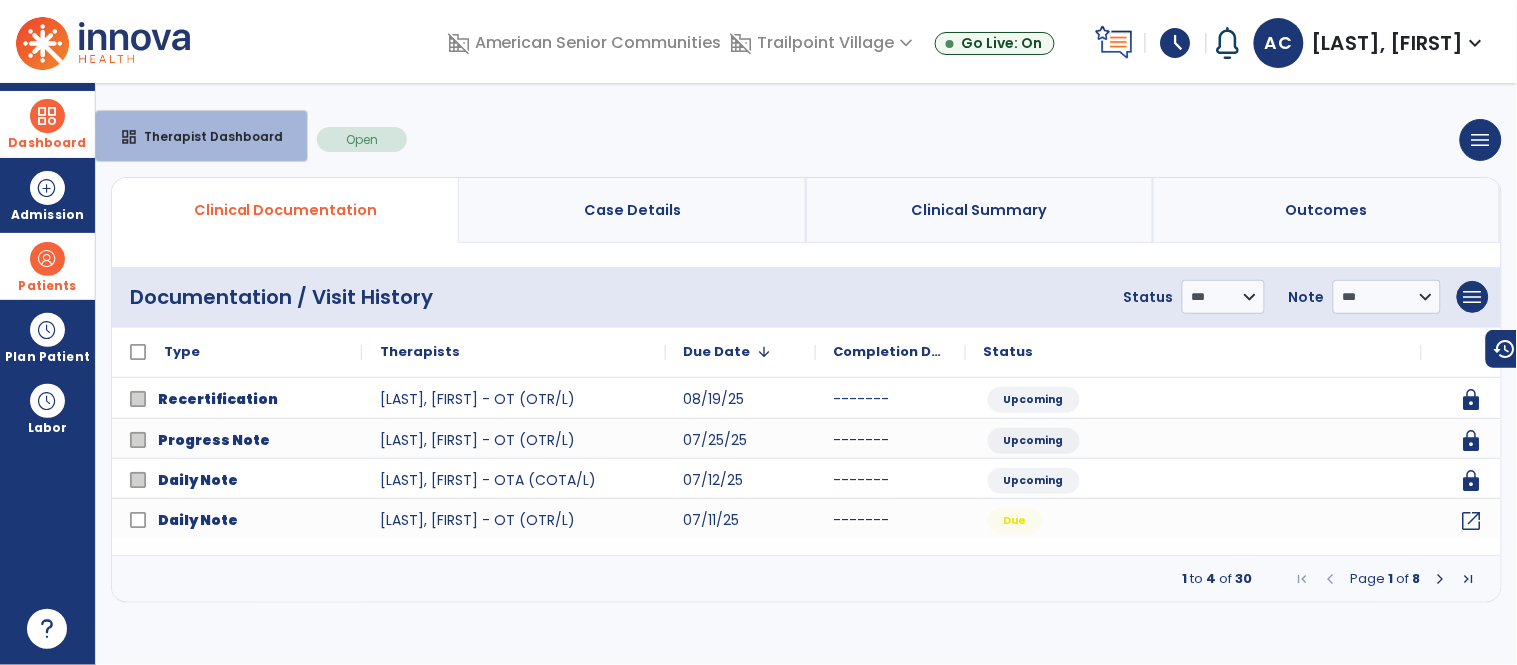 click at bounding box center (47, 116) 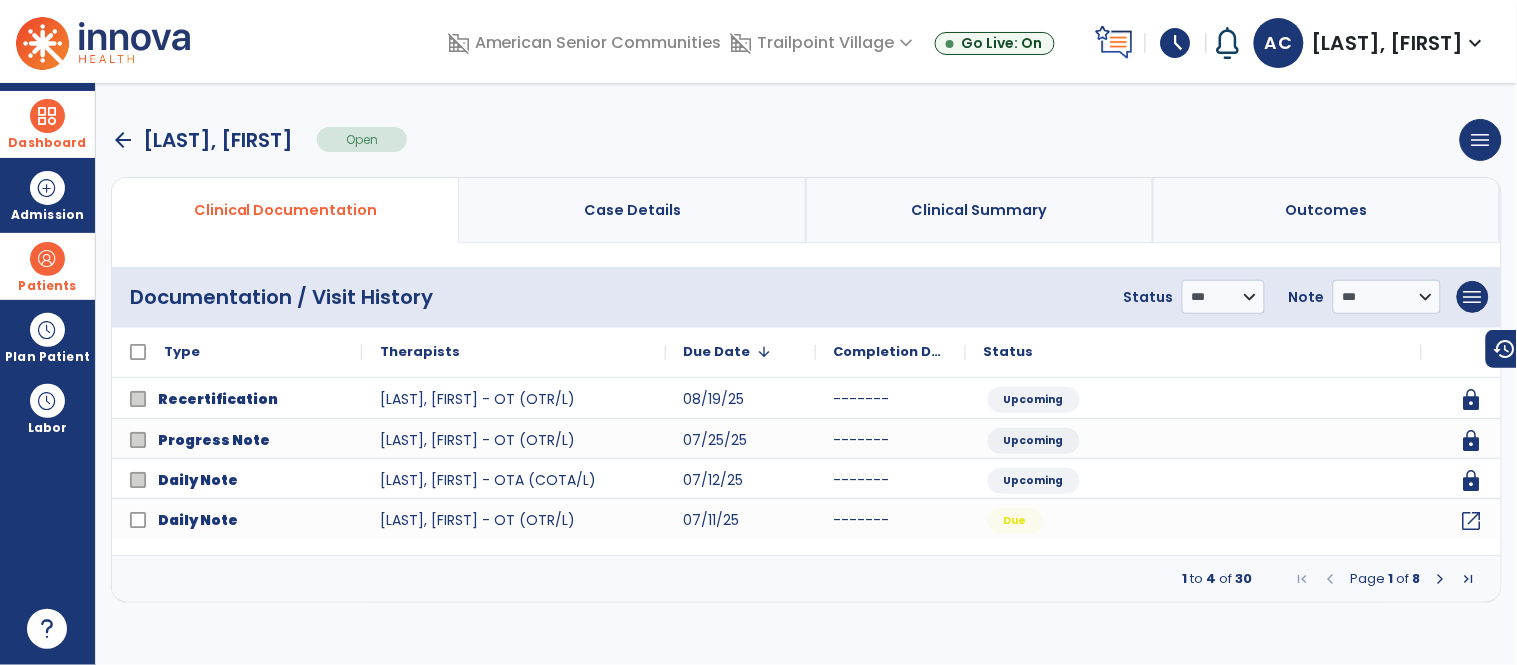 click at bounding box center [47, 116] 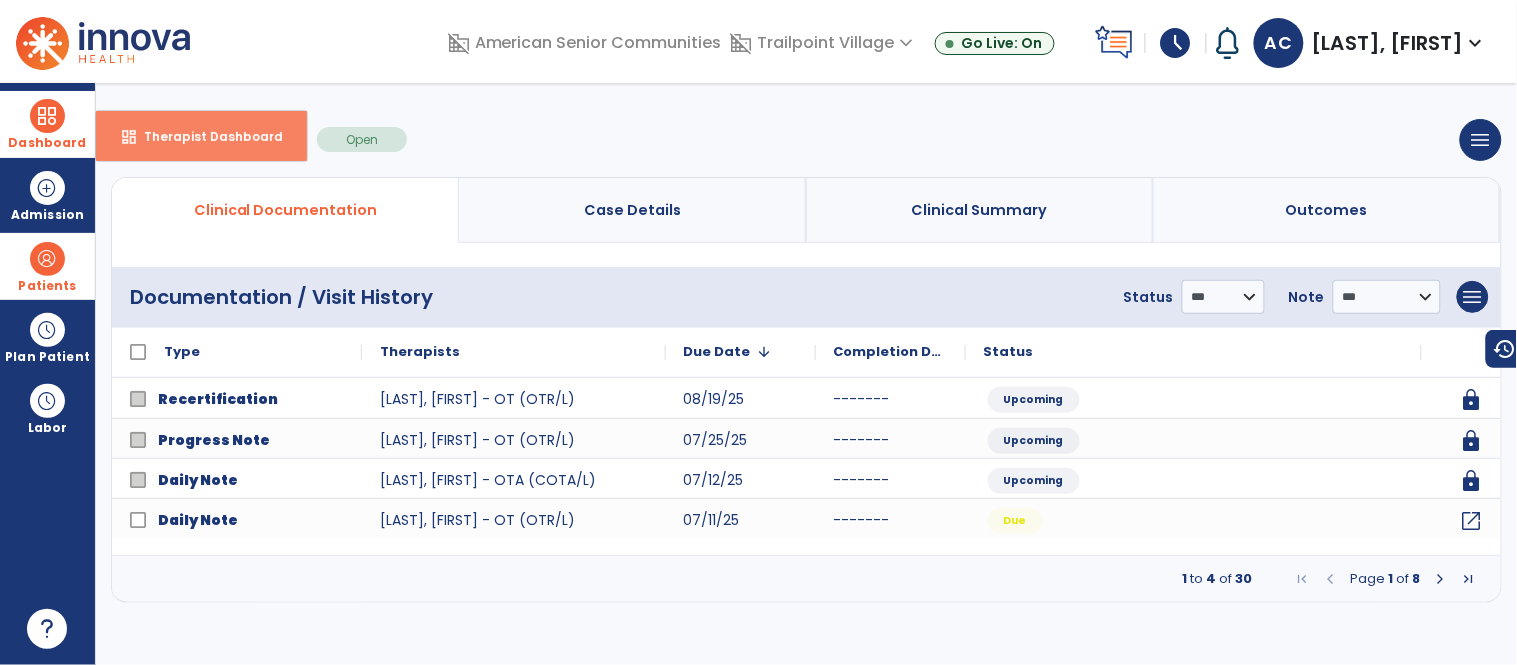 click on "dashboard  Therapist Dashboard" at bounding box center (201, 136) 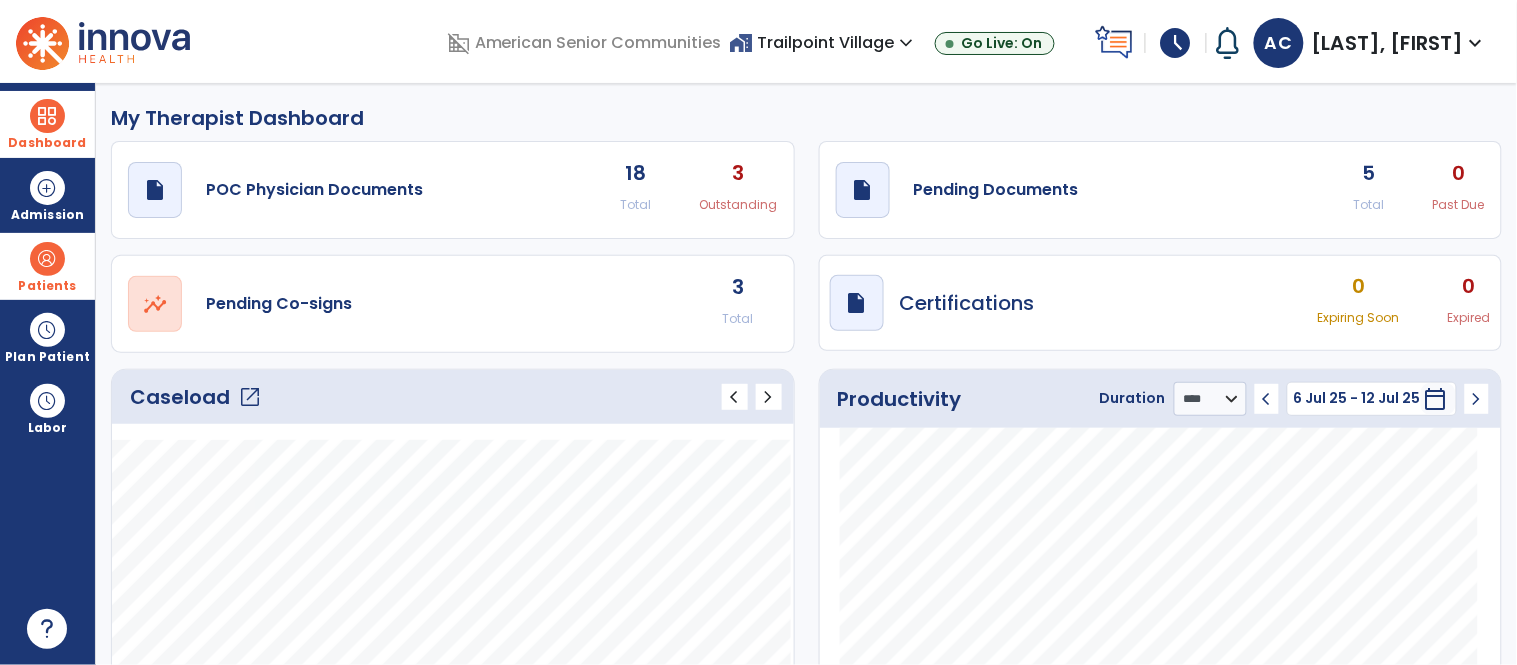 click on "open_in_new" 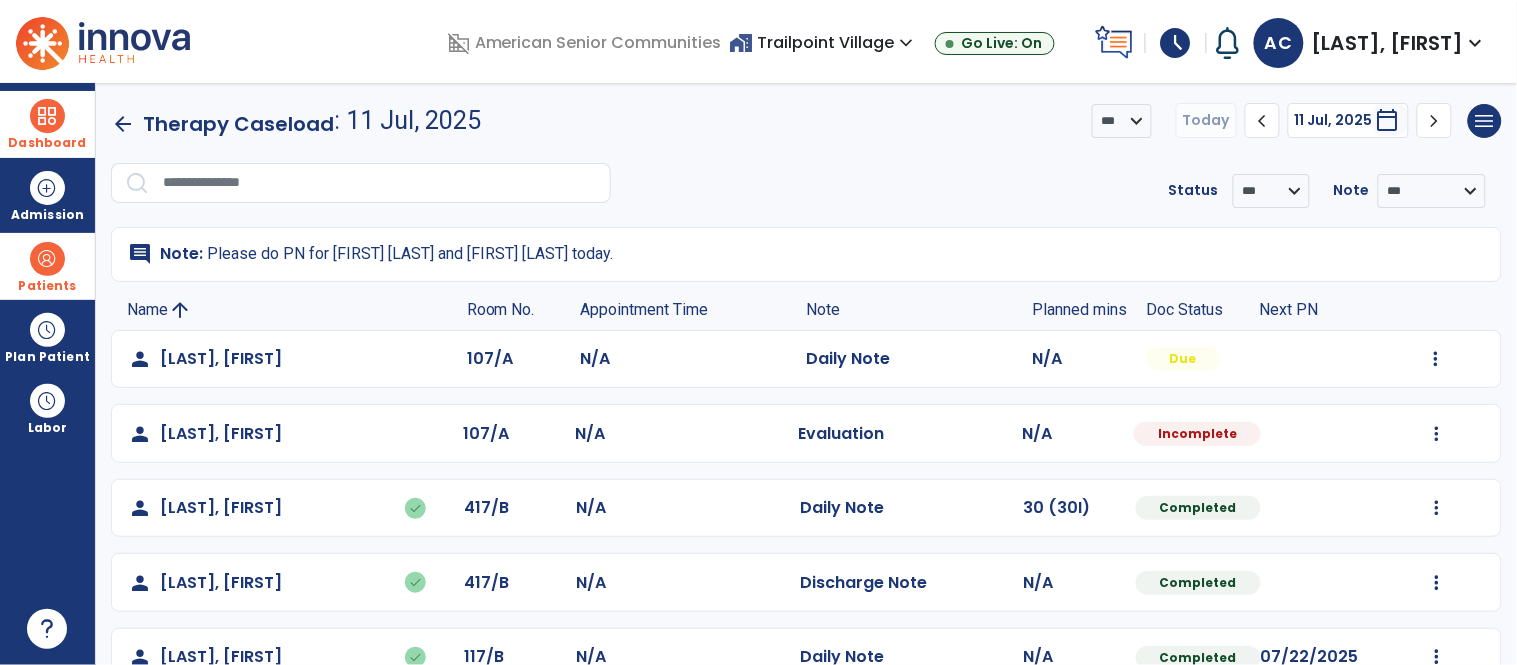 scroll, scrollTop: 416, scrollLeft: 0, axis: vertical 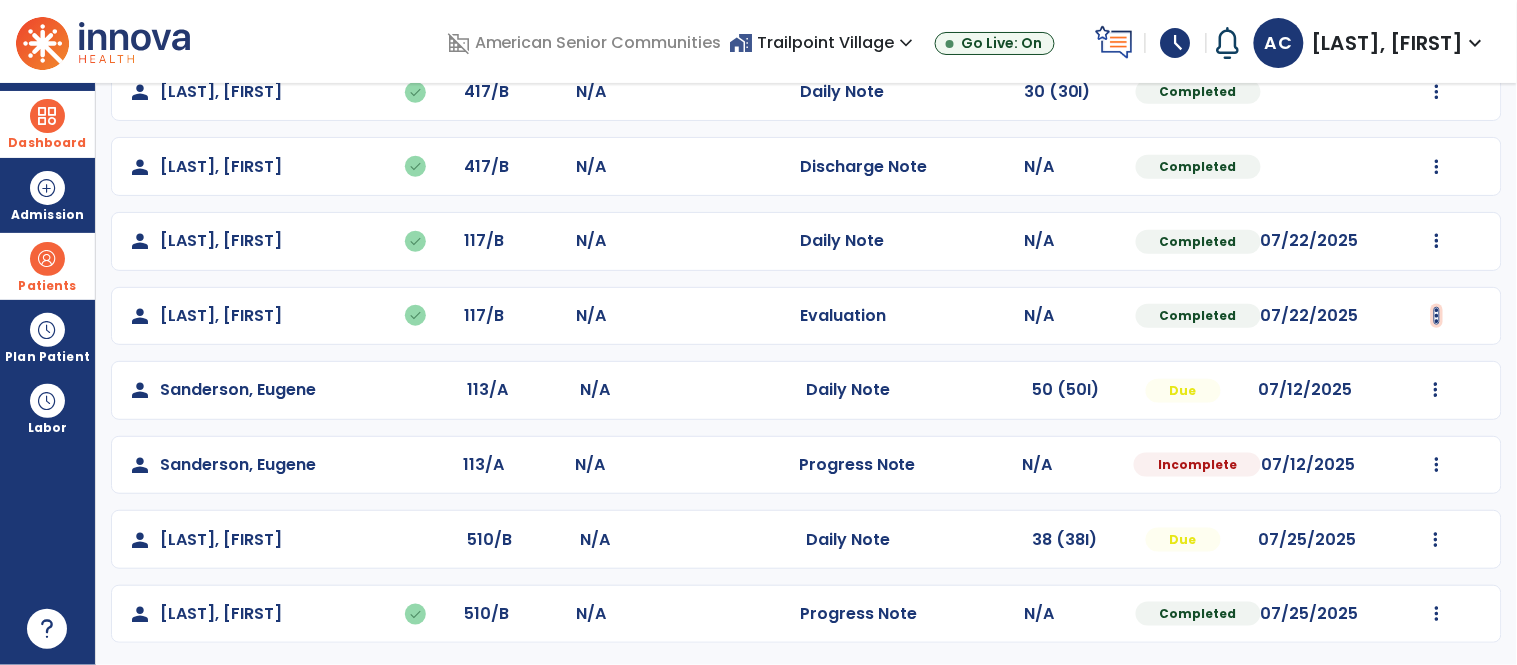 click at bounding box center [1436, -57] 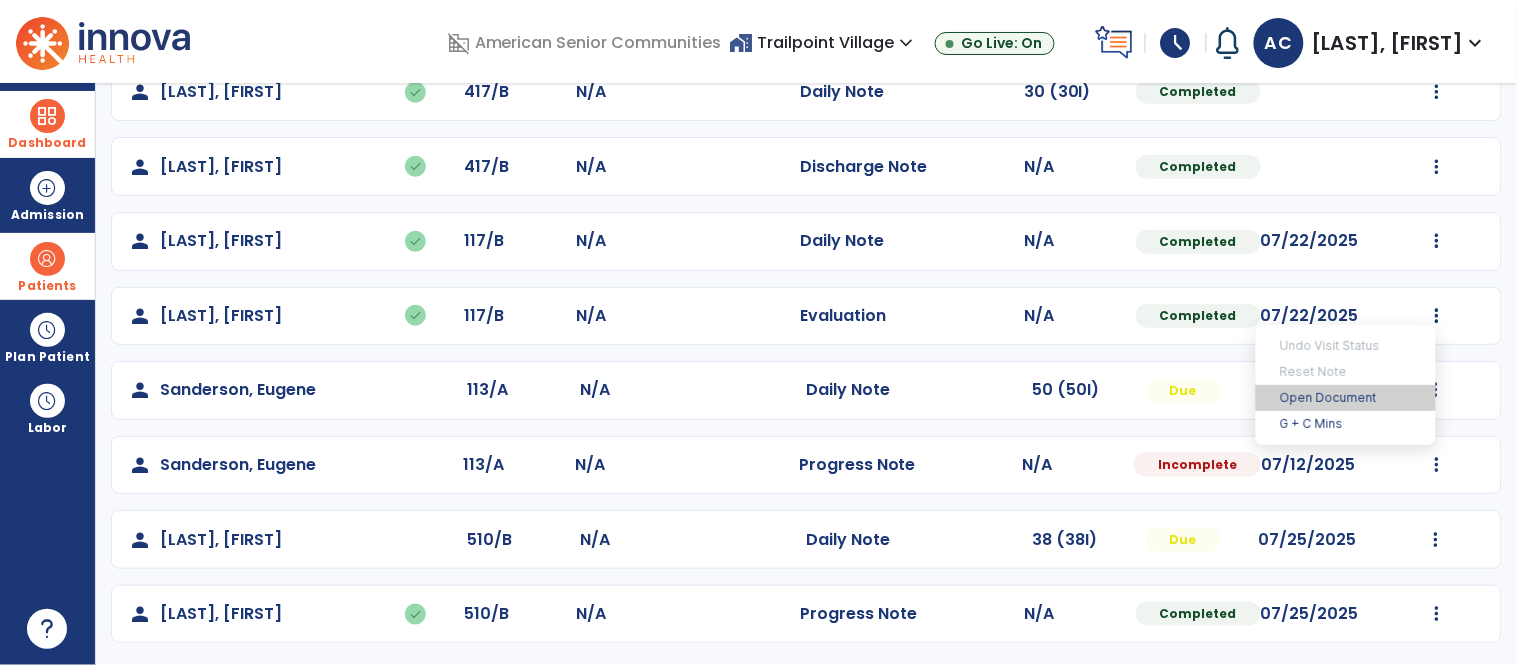 click on "Open Document" at bounding box center [1346, 398] 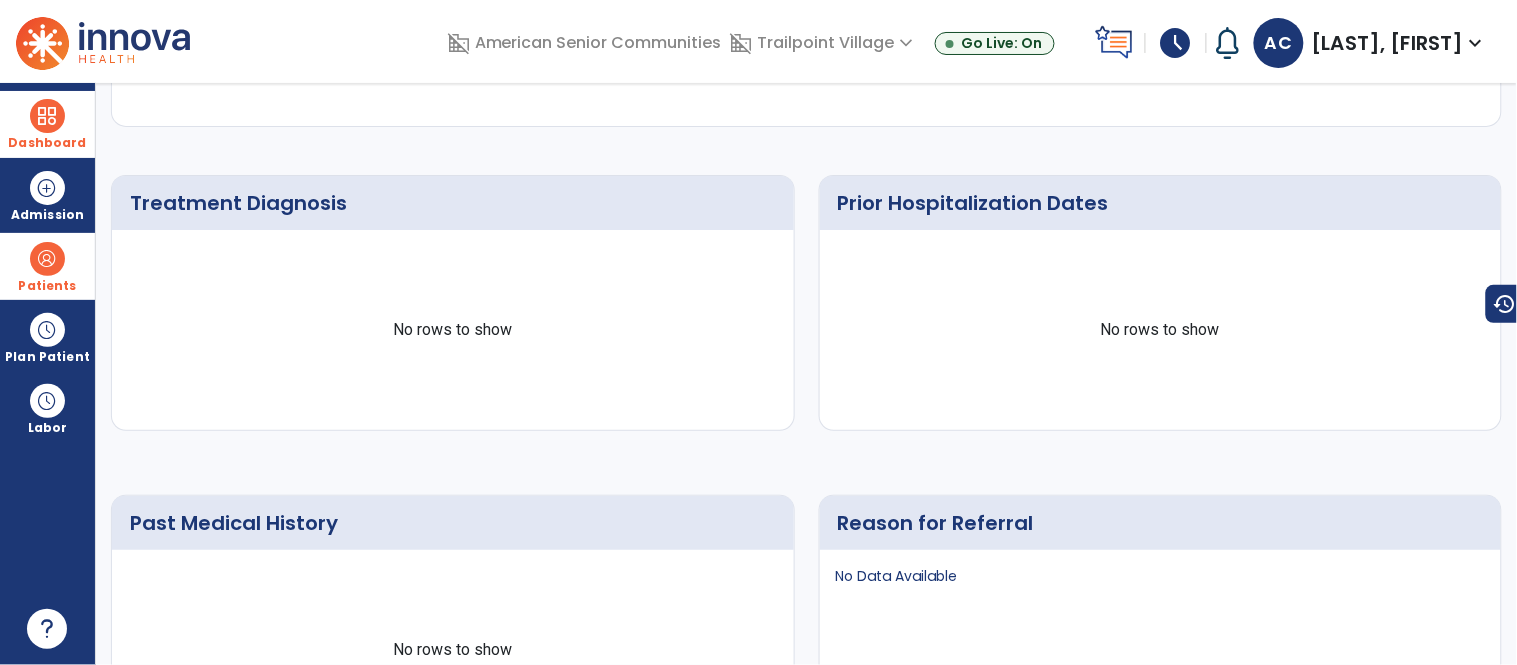 scroll, scrollTop: 0, scrollLeft: 0, axis: both 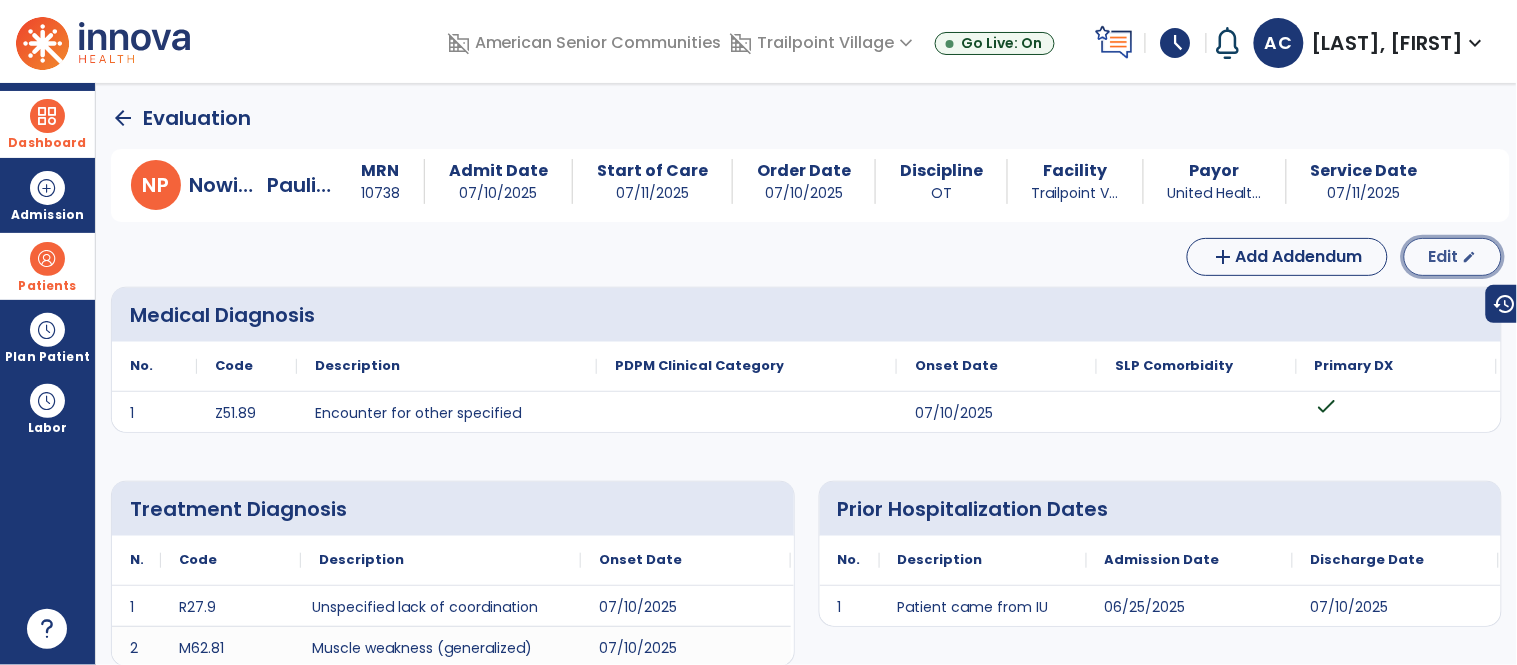 click on "Edit" 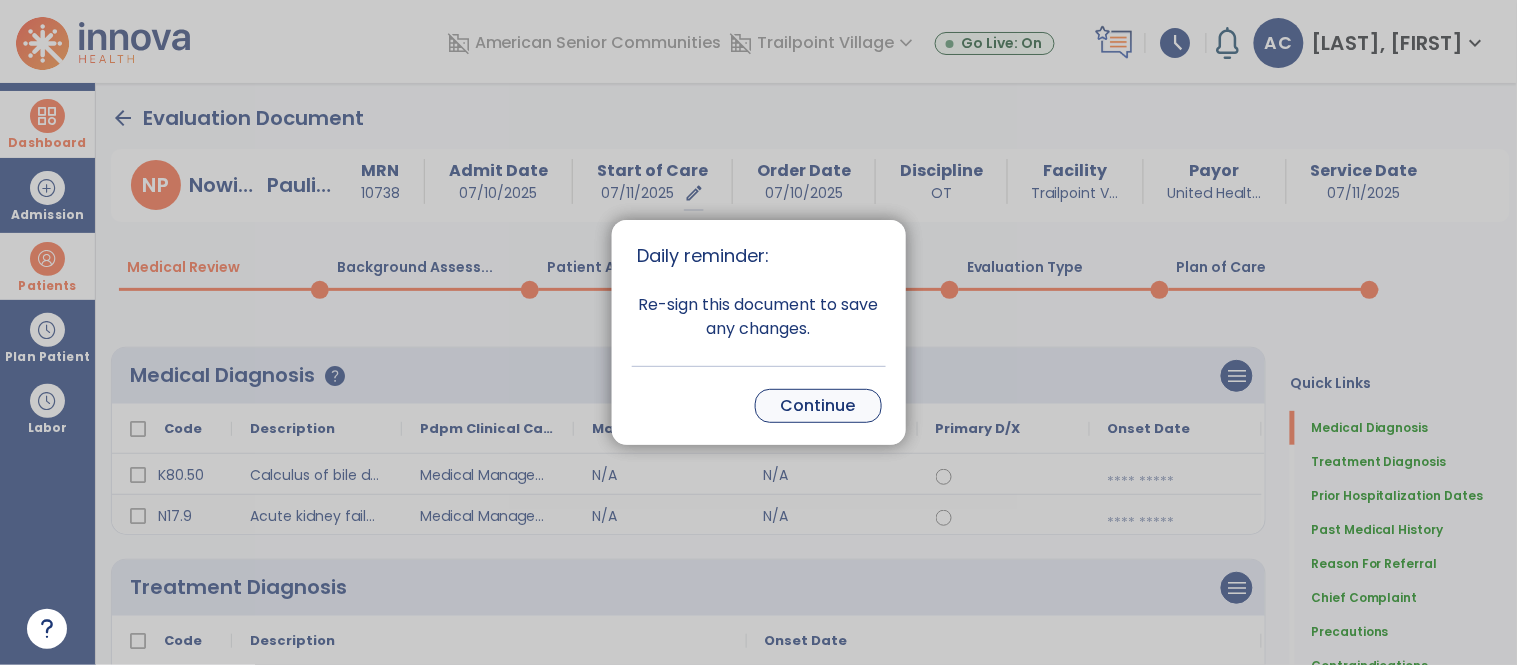 click on "Continue" at bounding box center (818, 406) 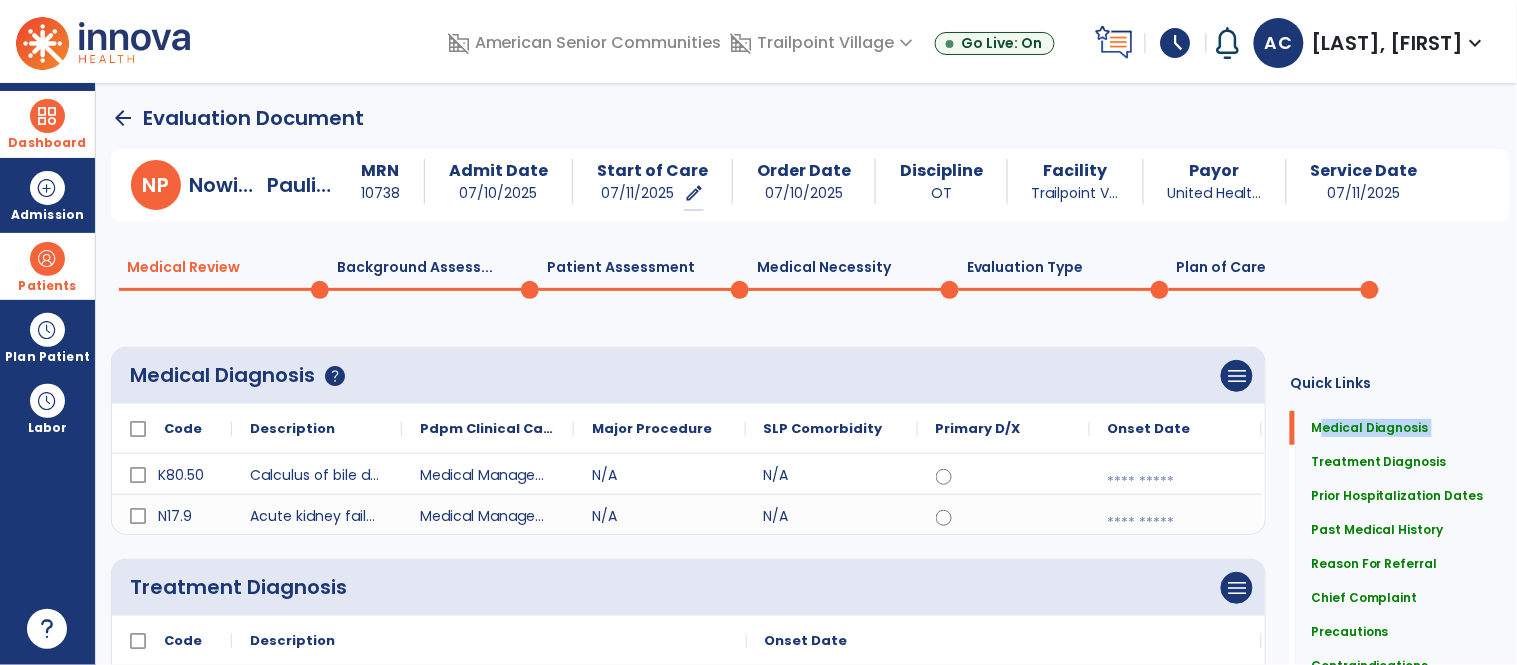 drag, startPoint x: 1289, startPoint y: 438, endPoint x: 1290, endPoint y: 474, distance: 36.013885 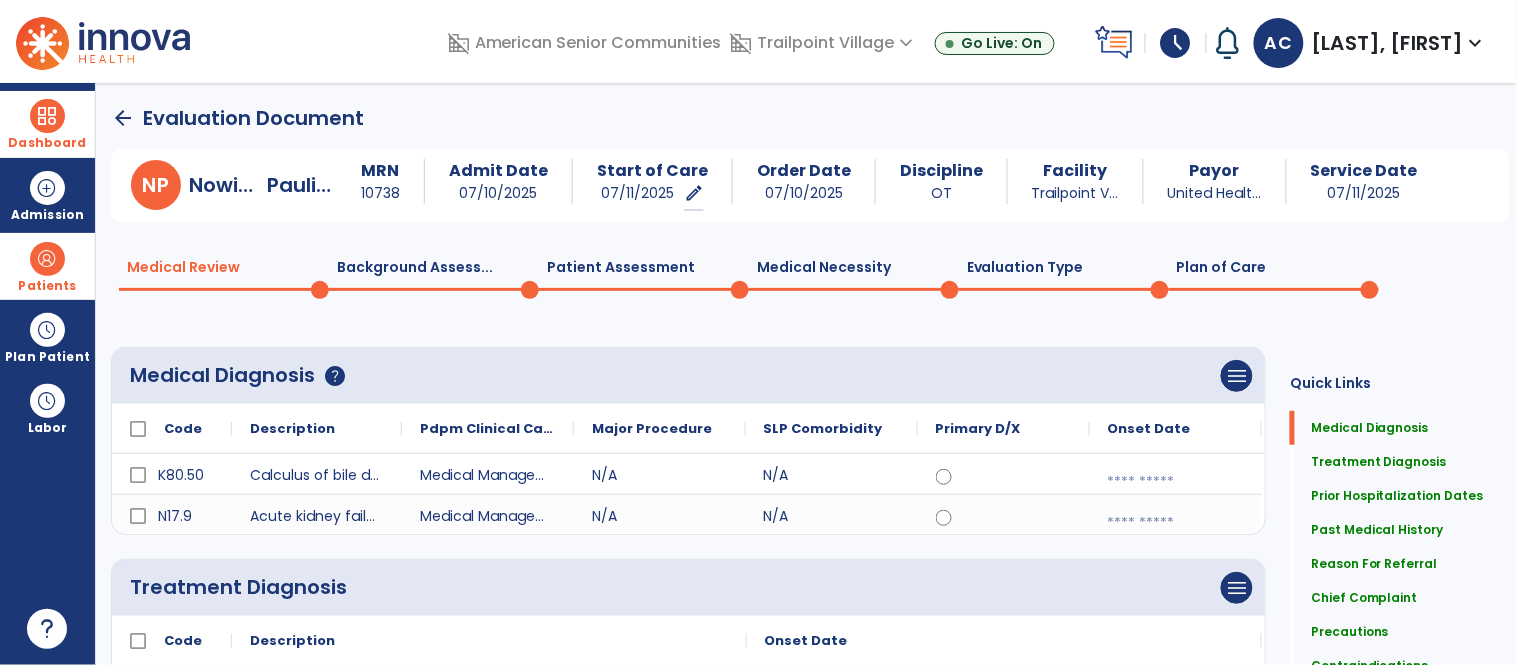 click on "arrow_back   Evaluation Document   N  P  Nowicki,   Pauline  MRN 10738 Admit Date 07/10/2025 Start of Care 07/11/2025   edit  ********* Order Date 07/10/2025 Discipline OT Facility Trailpoint V... Payor United Healt... Service Date 07/11/2025  Medical Review  0  Background Assess...  0  Patient Assessment  0  Medical Necessity  0  Evaluation Type  0  Plan of Care  0 Medical Diagnosis      help   menu   Add Medical Diagnosis   Delete Medical Diagnosis
Code
Description
1" at bounding box center (806, 374) 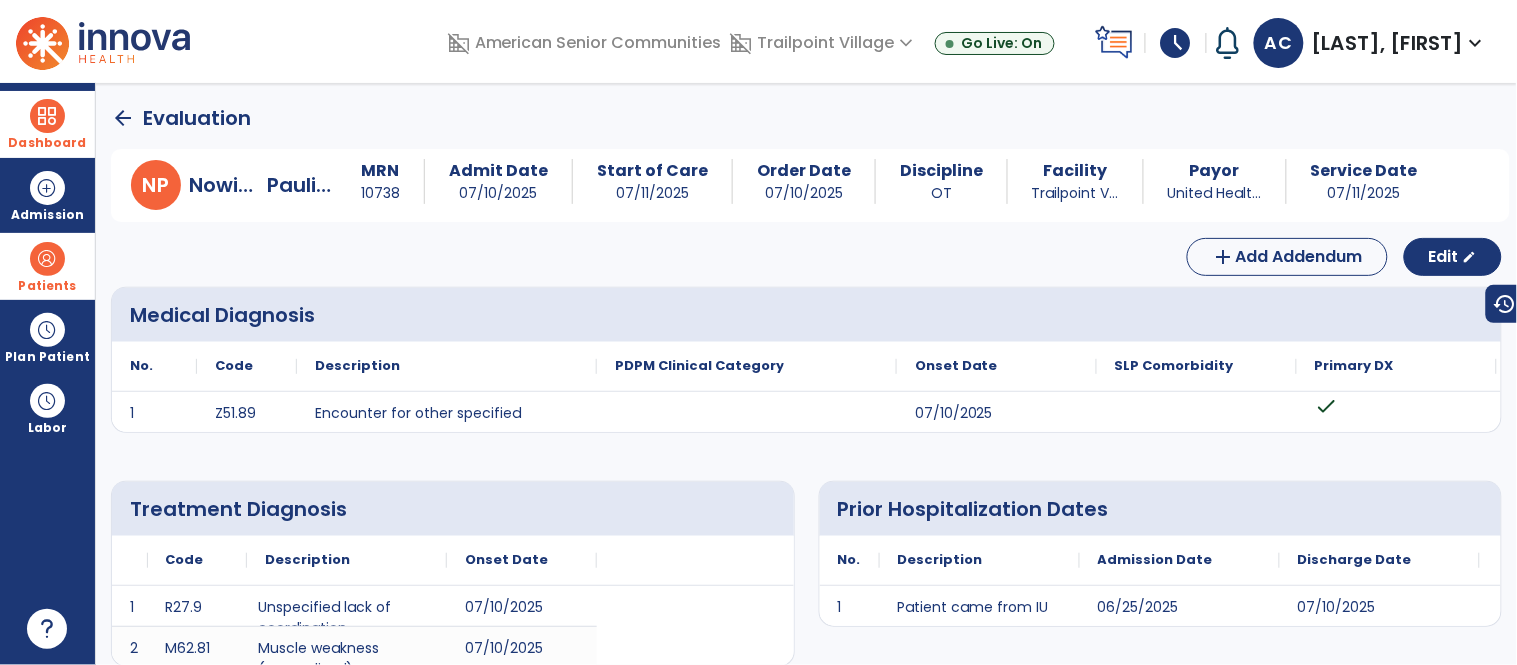 click on "arrow_back" 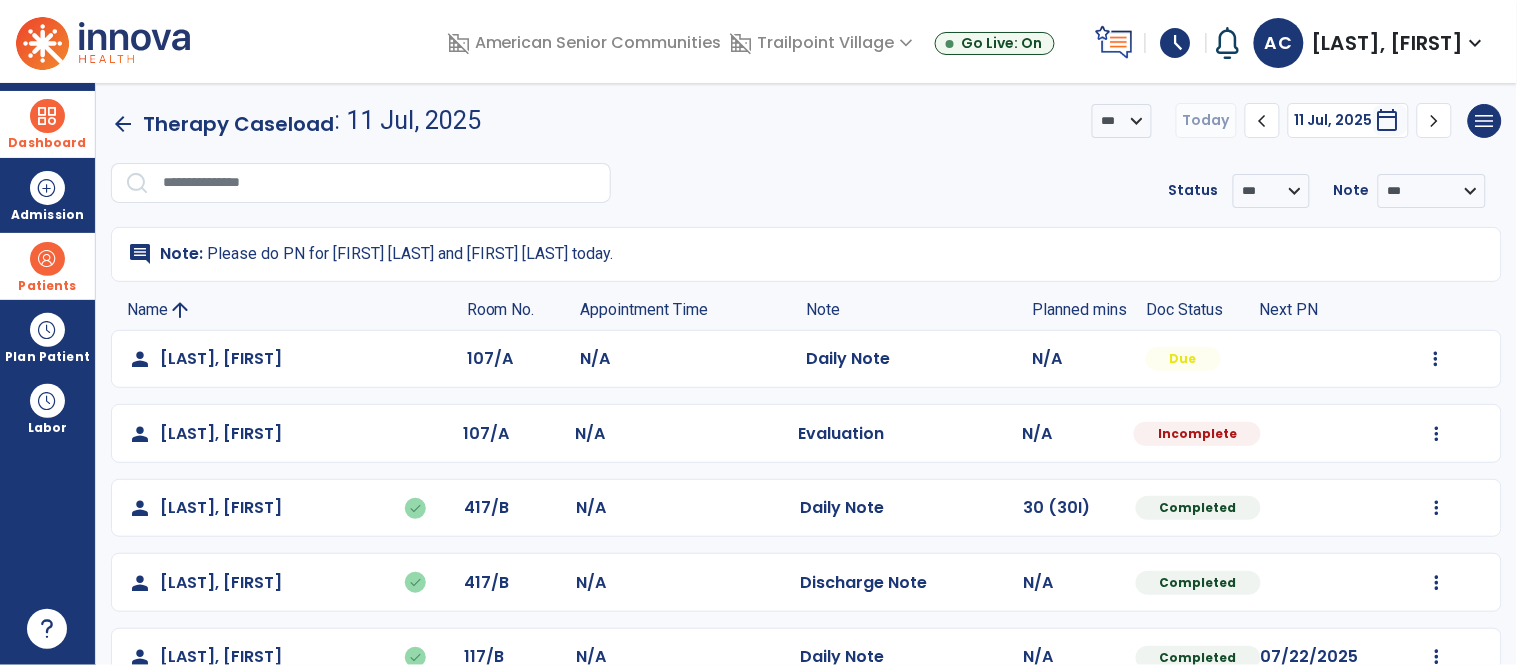 scroll, scrollTop: 416, scrollLeft: 0, axis: vertical 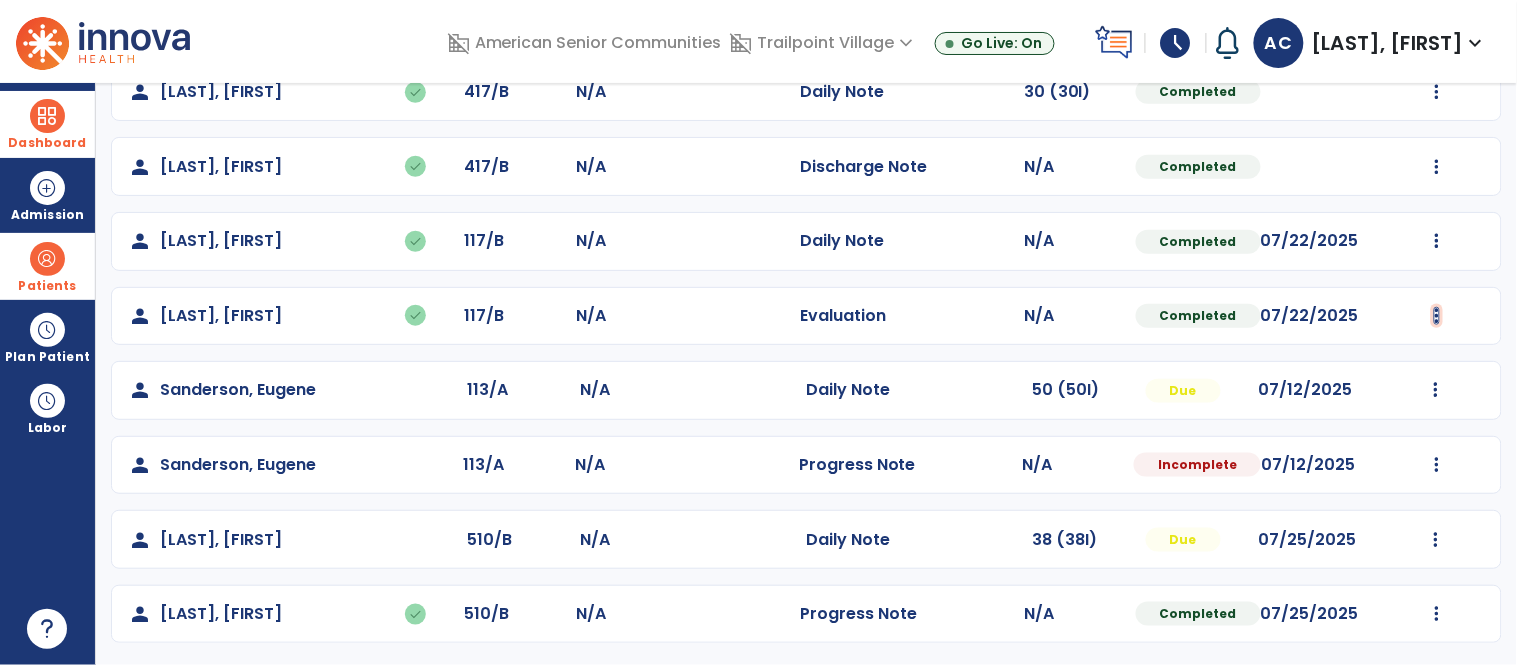 click at bounding box center [1436, -57] 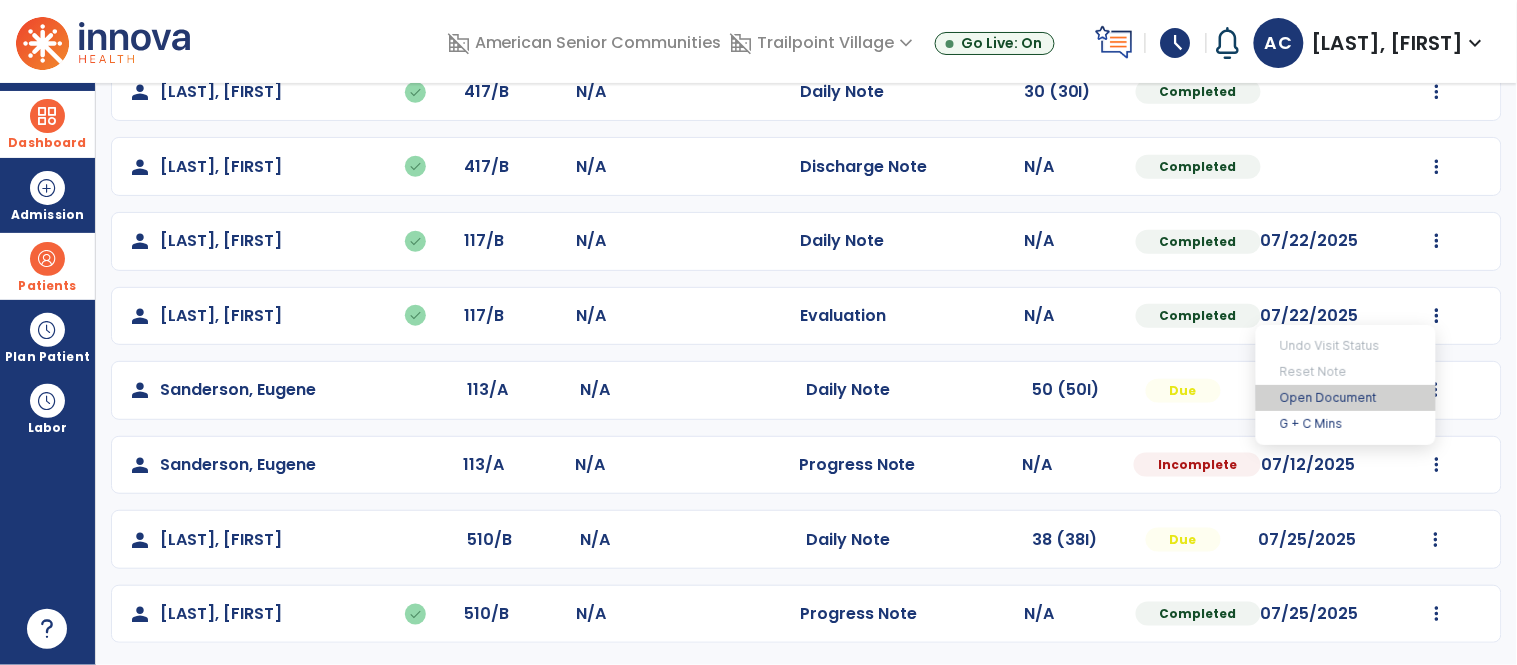 click on "Open Document" at bounding box center [1346, 398] 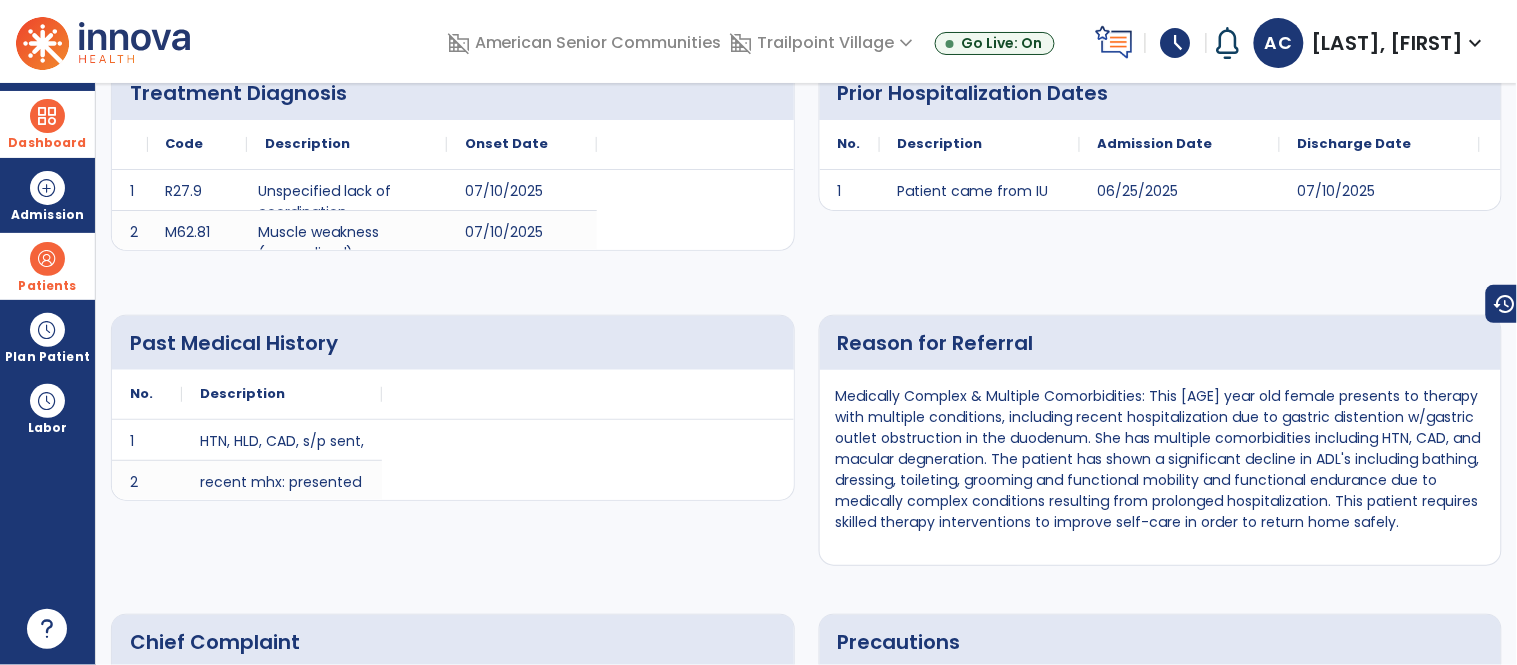 scroll, scrollTop: 0, scrollLeft: 0, axis: both 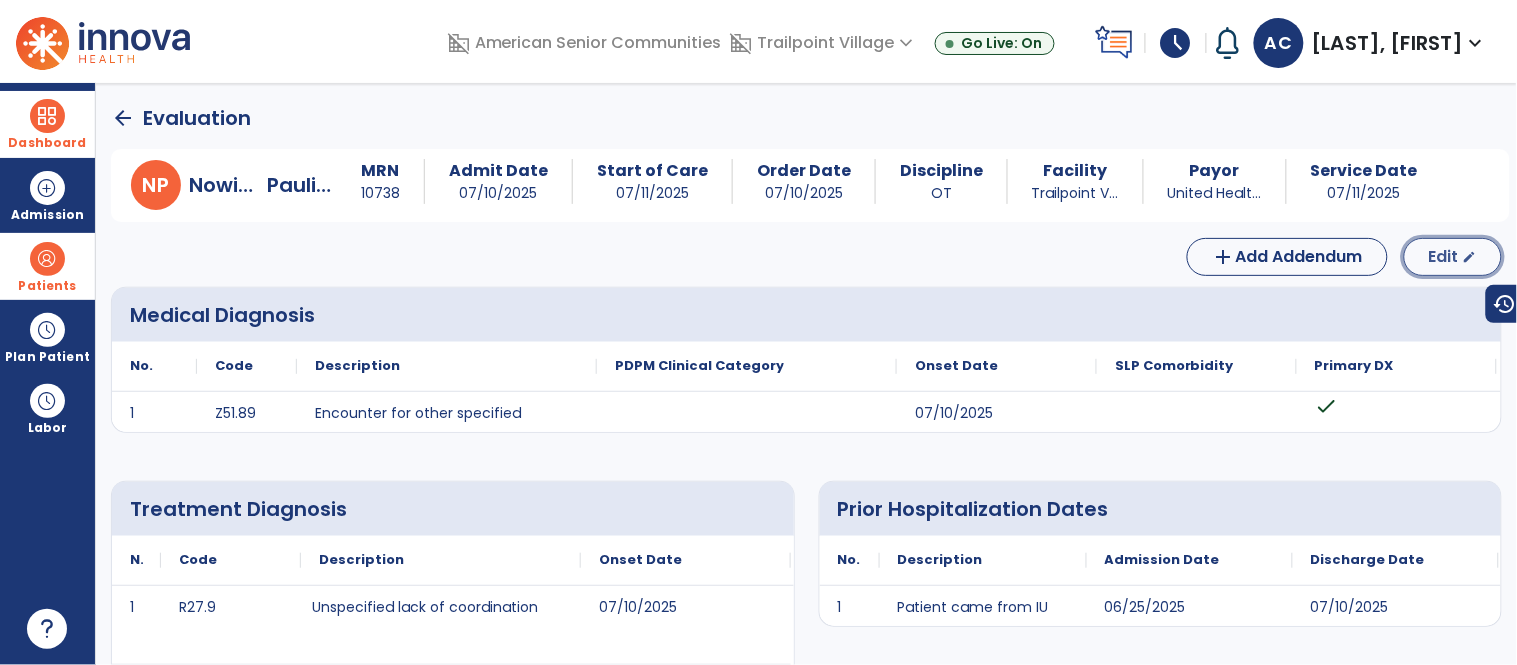 click on "Edit" 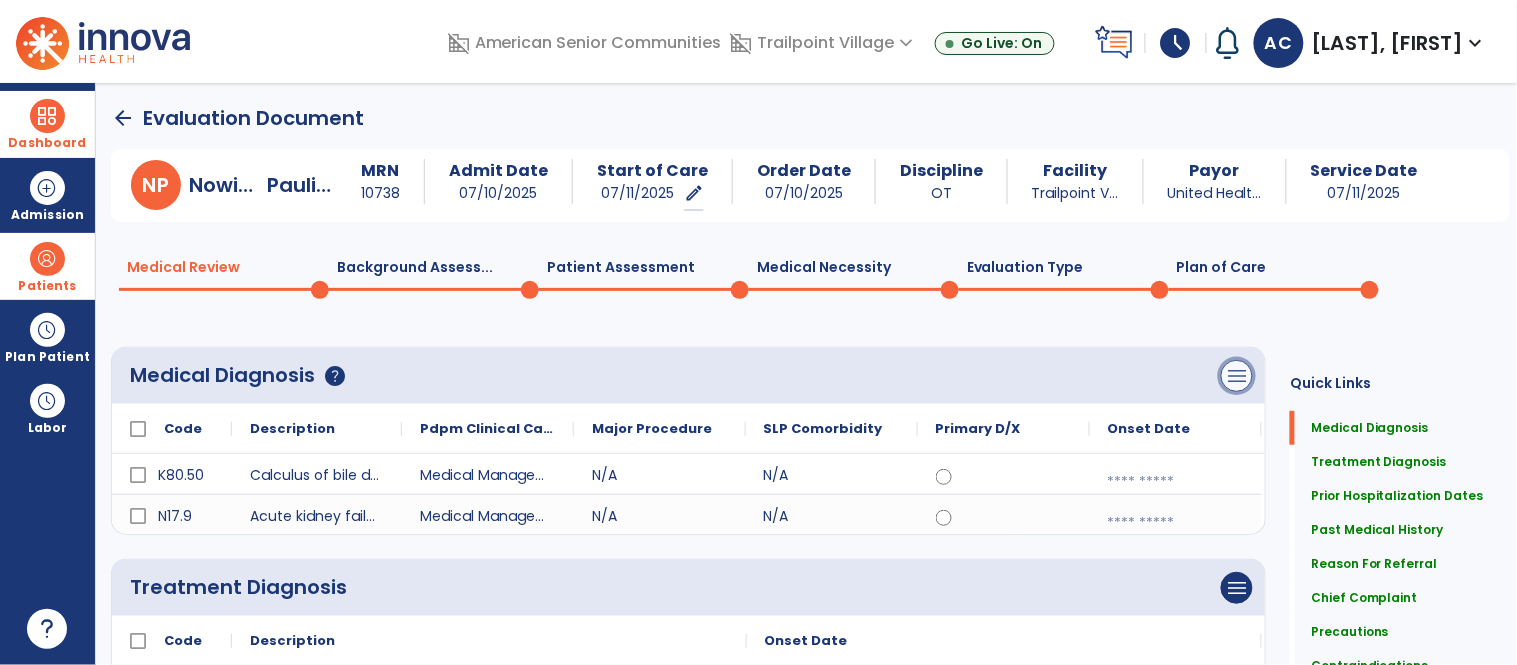 click on "menu" at bounding box center (1237, 376) 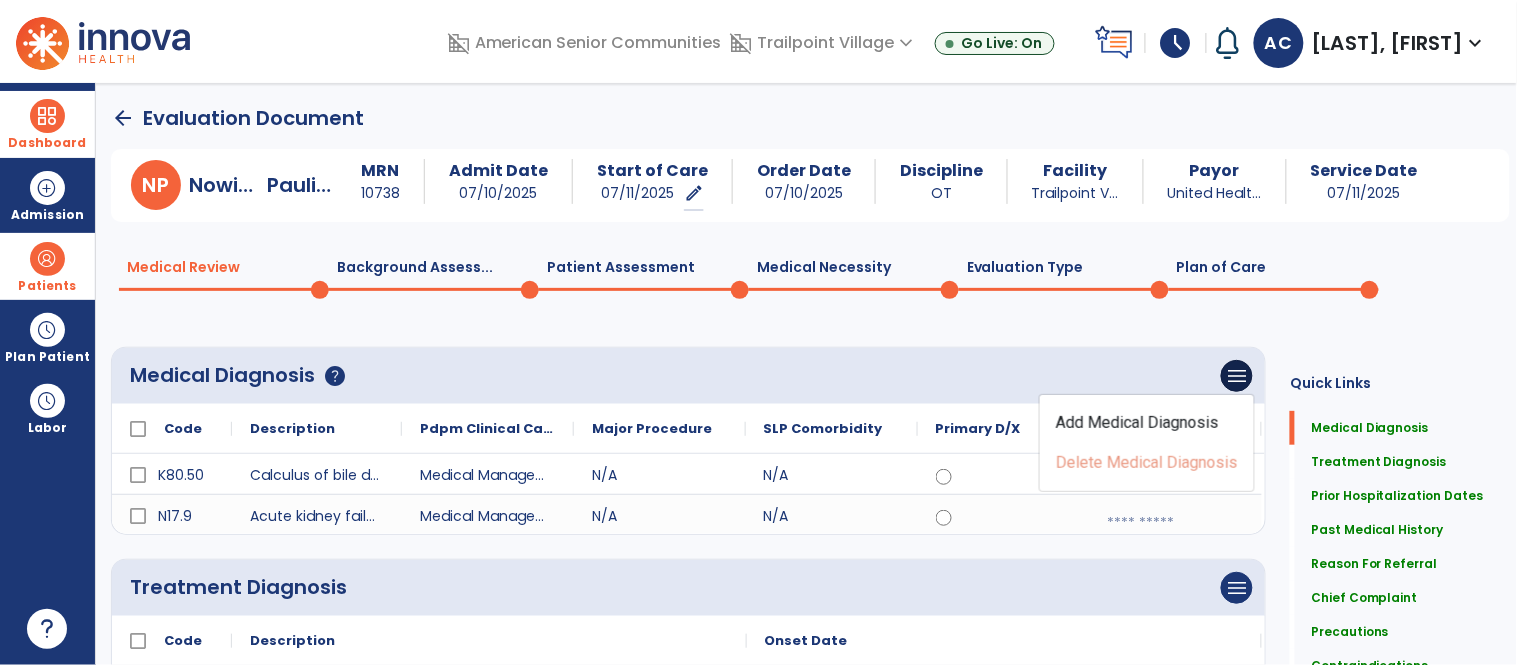 click on "menu   Add Medical Diagnosis   Delete Medical Diagnosis" 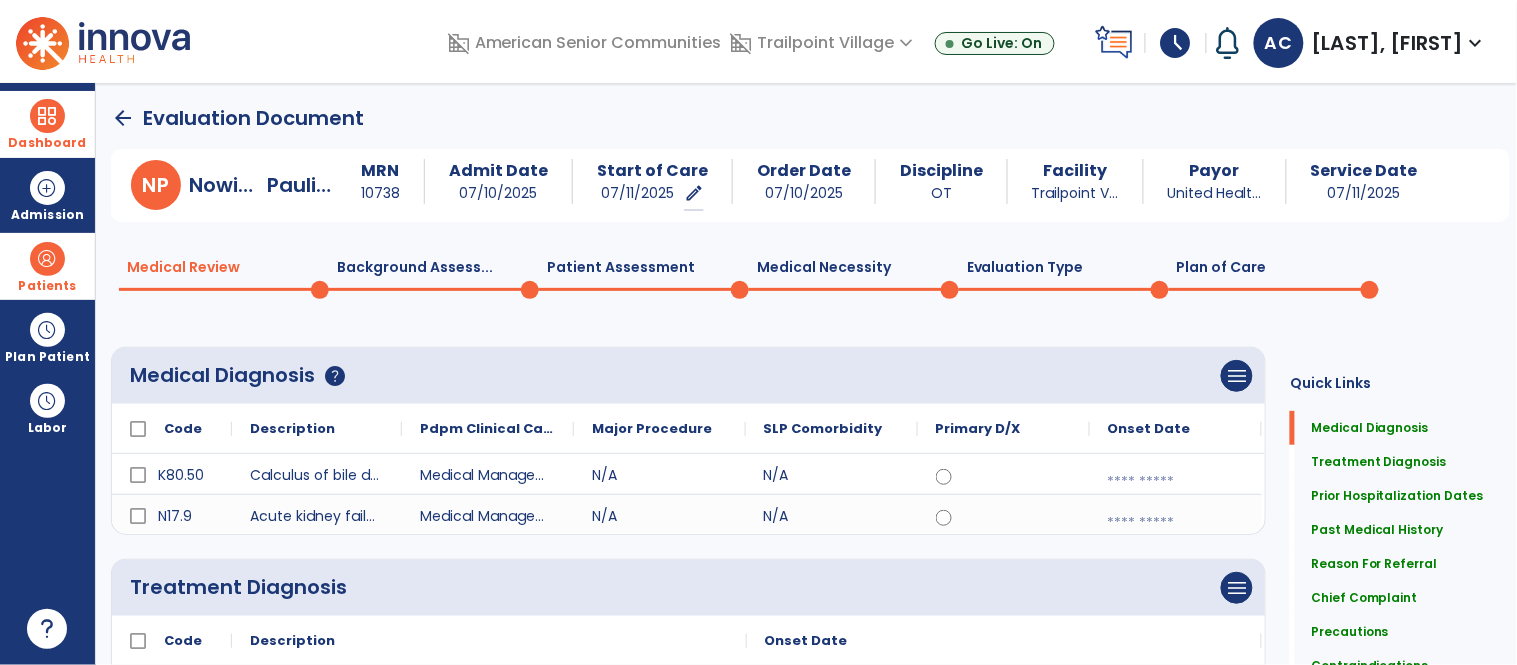 click on "menu   Add Medical Diagnosis   Delete Medical Diagnosis" 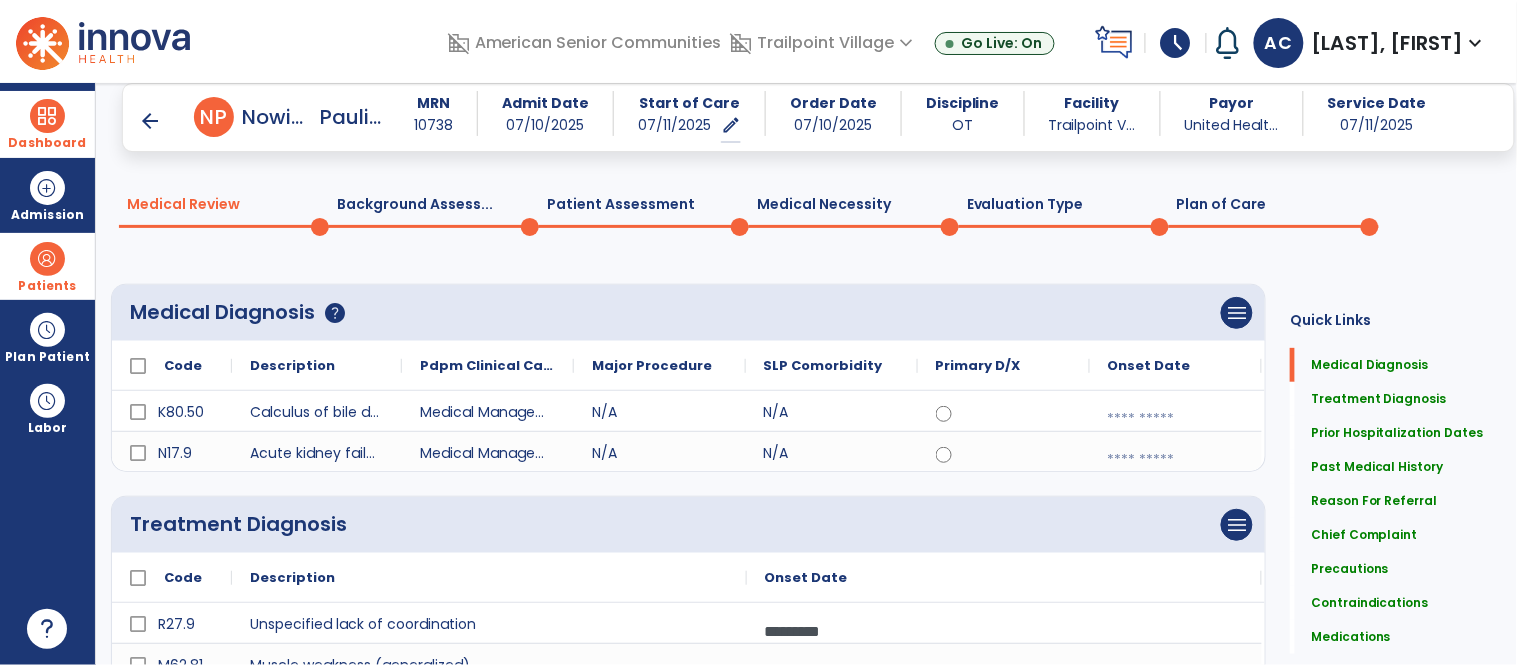 scroll, scrollTop: 88, scrollLeft: 0, axis: vertical 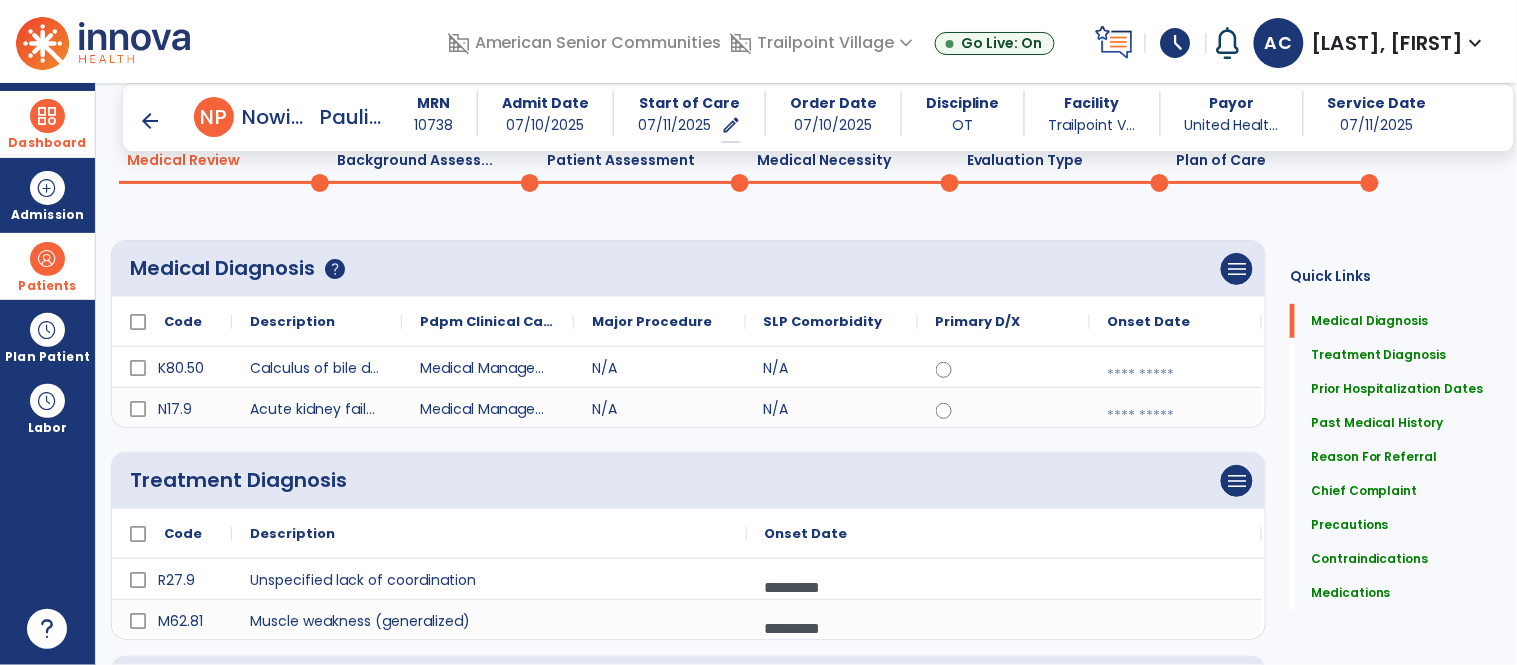 click on "menu   Add Medical Diagnosis   Delete Medical Diagnosis" 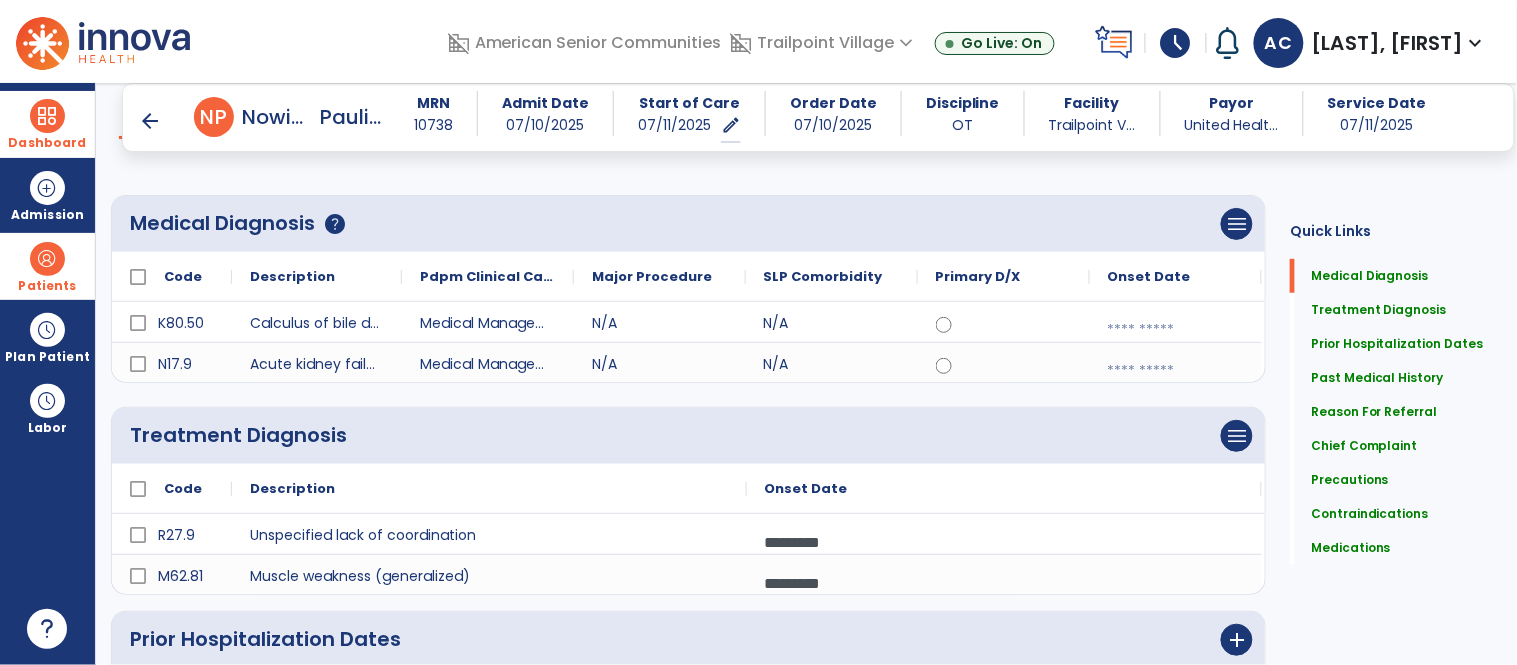 scroll, scrollTop: 88, scrollLeft: 0, axis: vertical 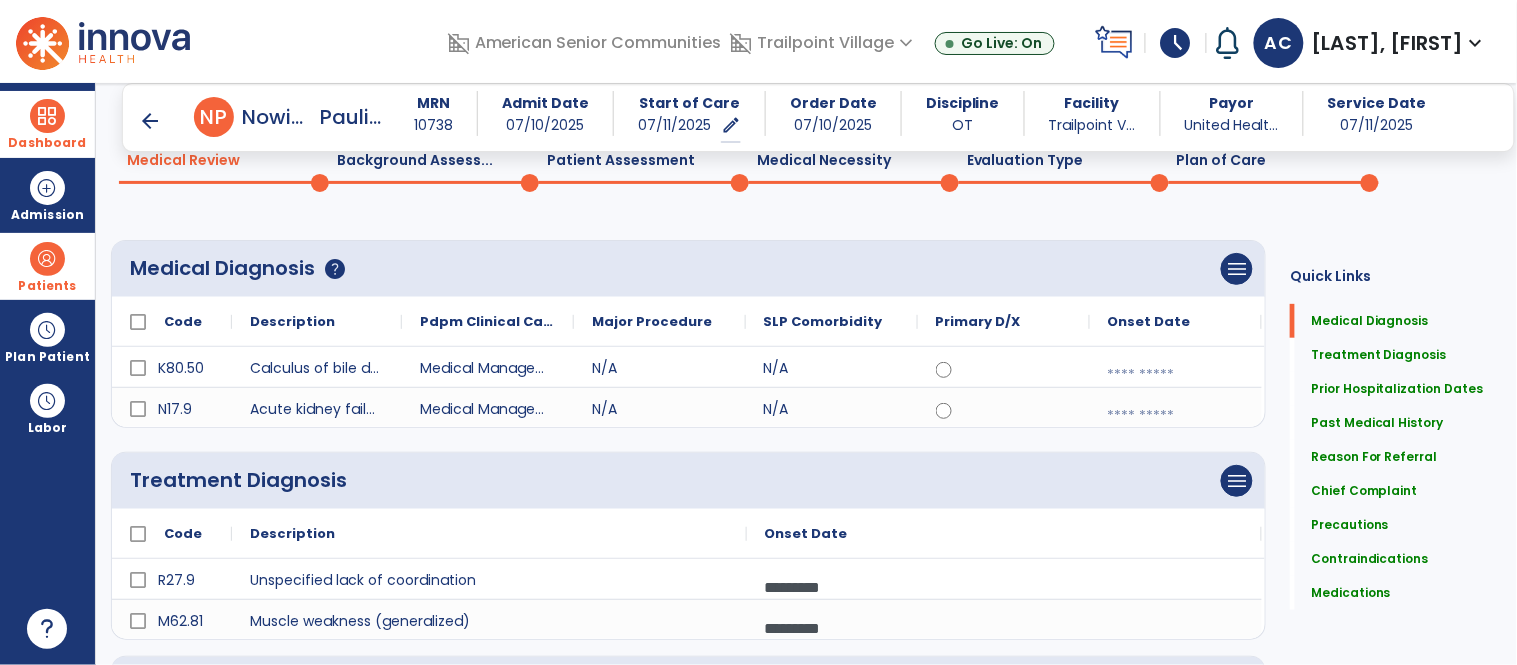 click on "arrow_back" at bounding box center [150, 121] 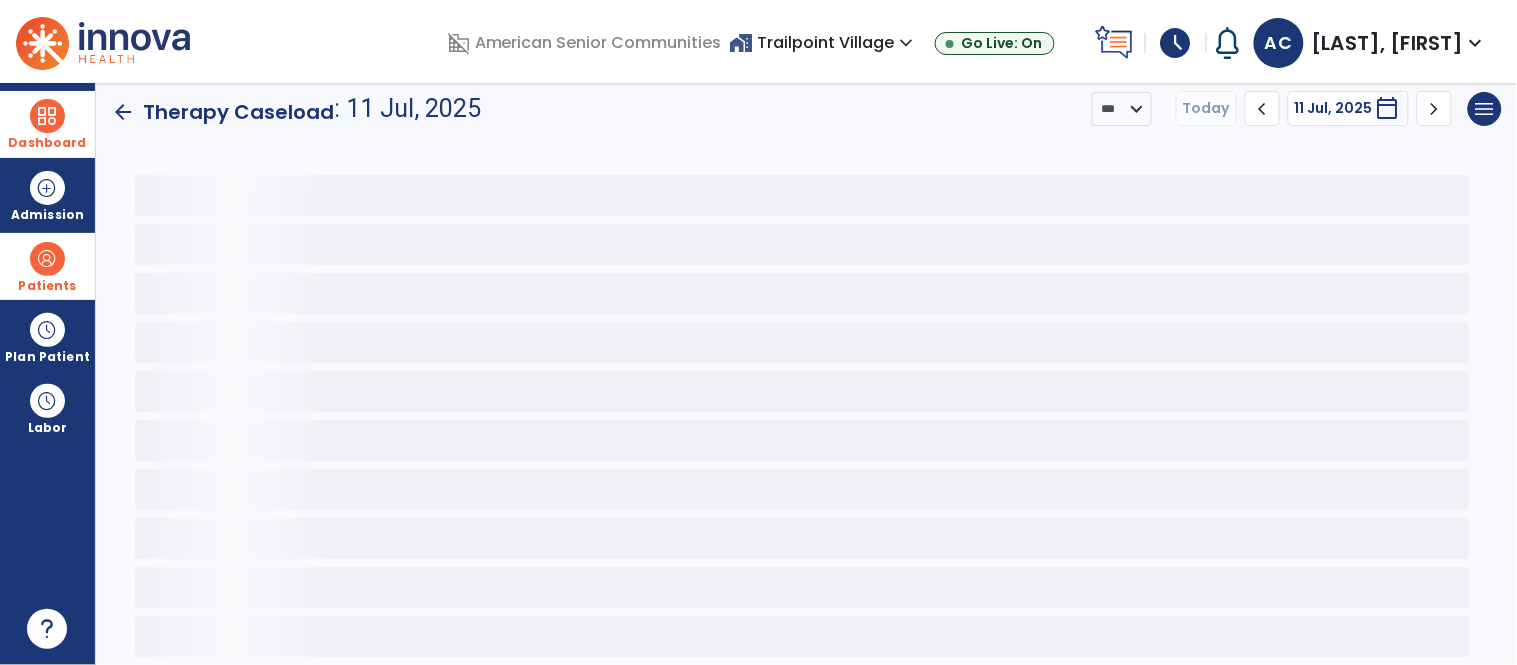 scroll, scrollTop: 15, scrollLeft: 0, axis: vertical 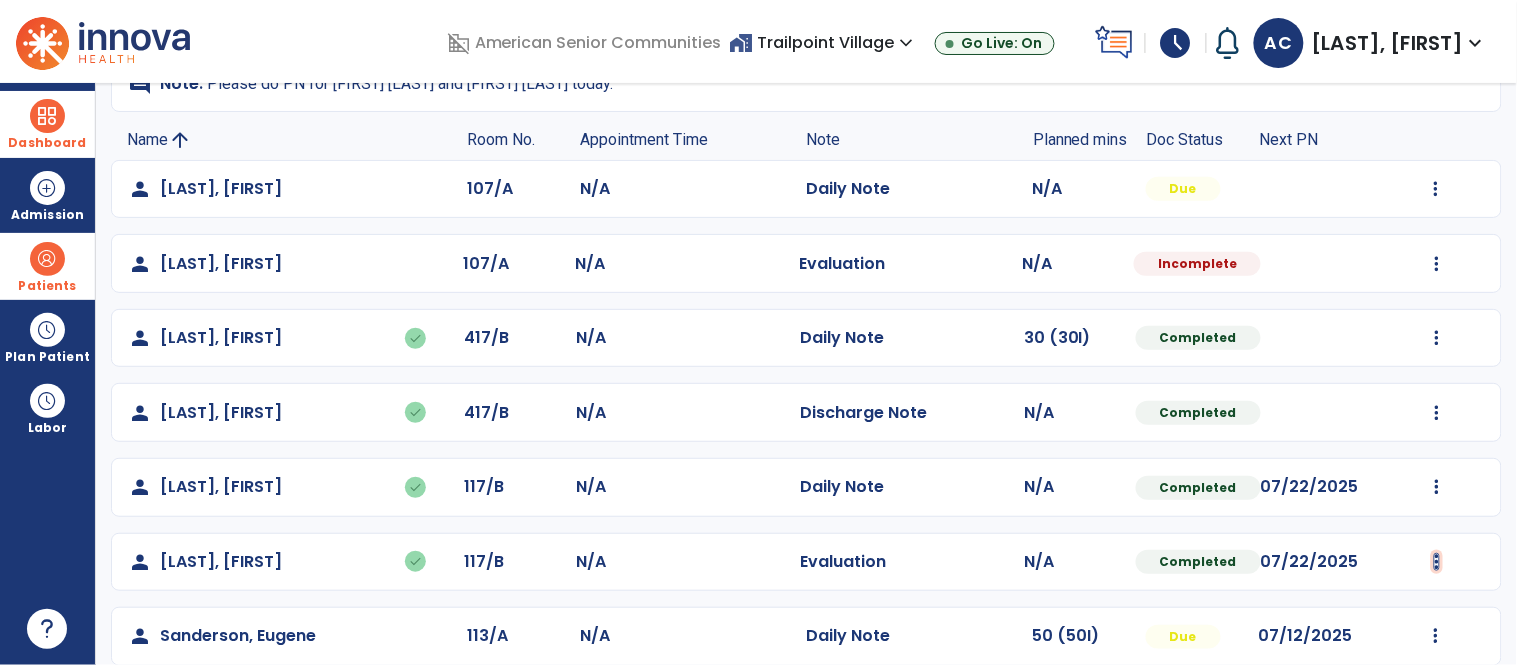 click at bounding box center (1436, 189) 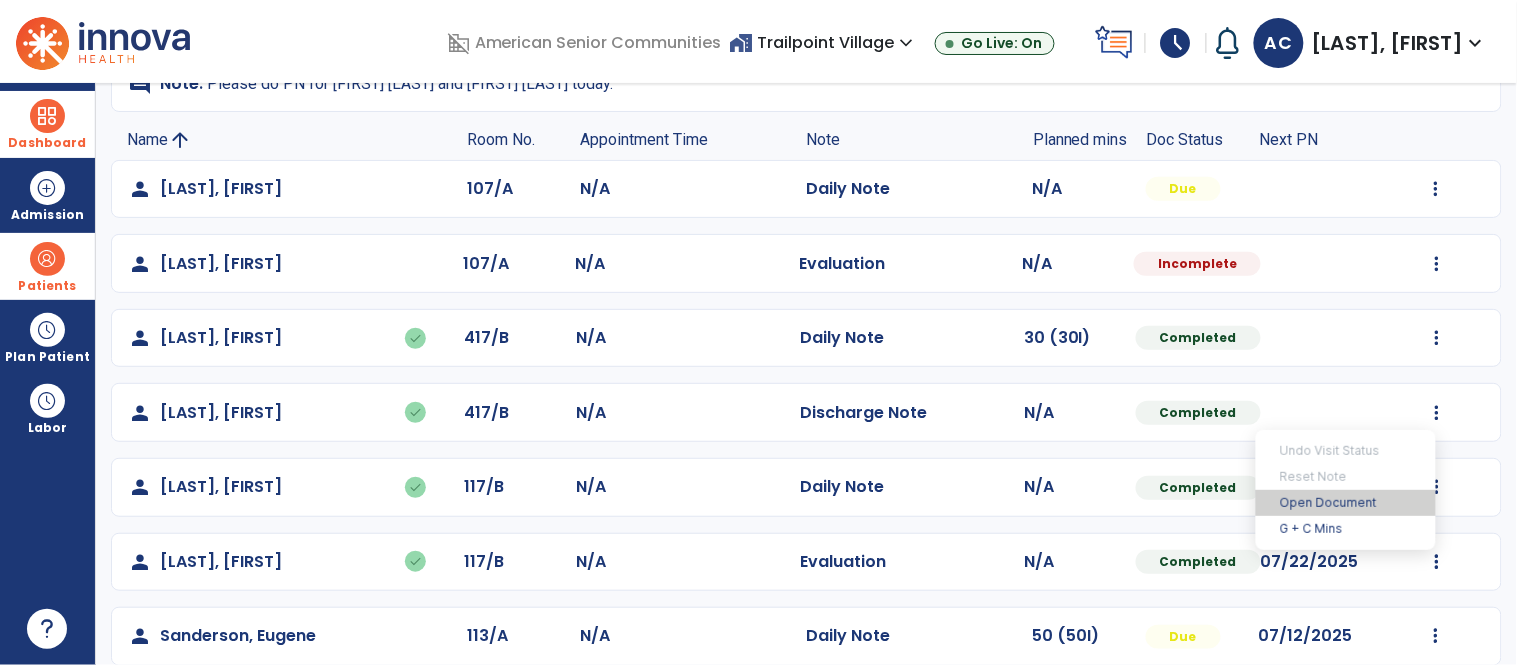 click on "Open Document" at bounding box center [1346, 503] 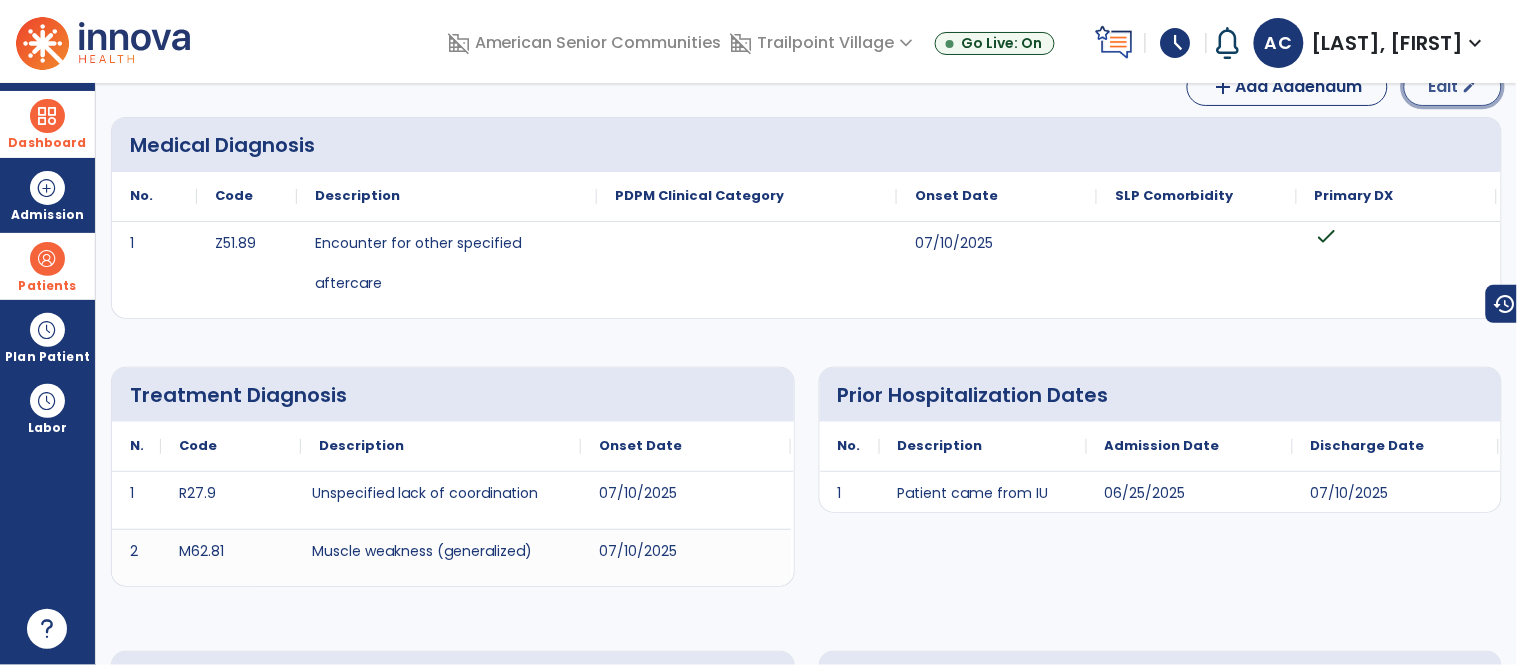 click on "Edit" 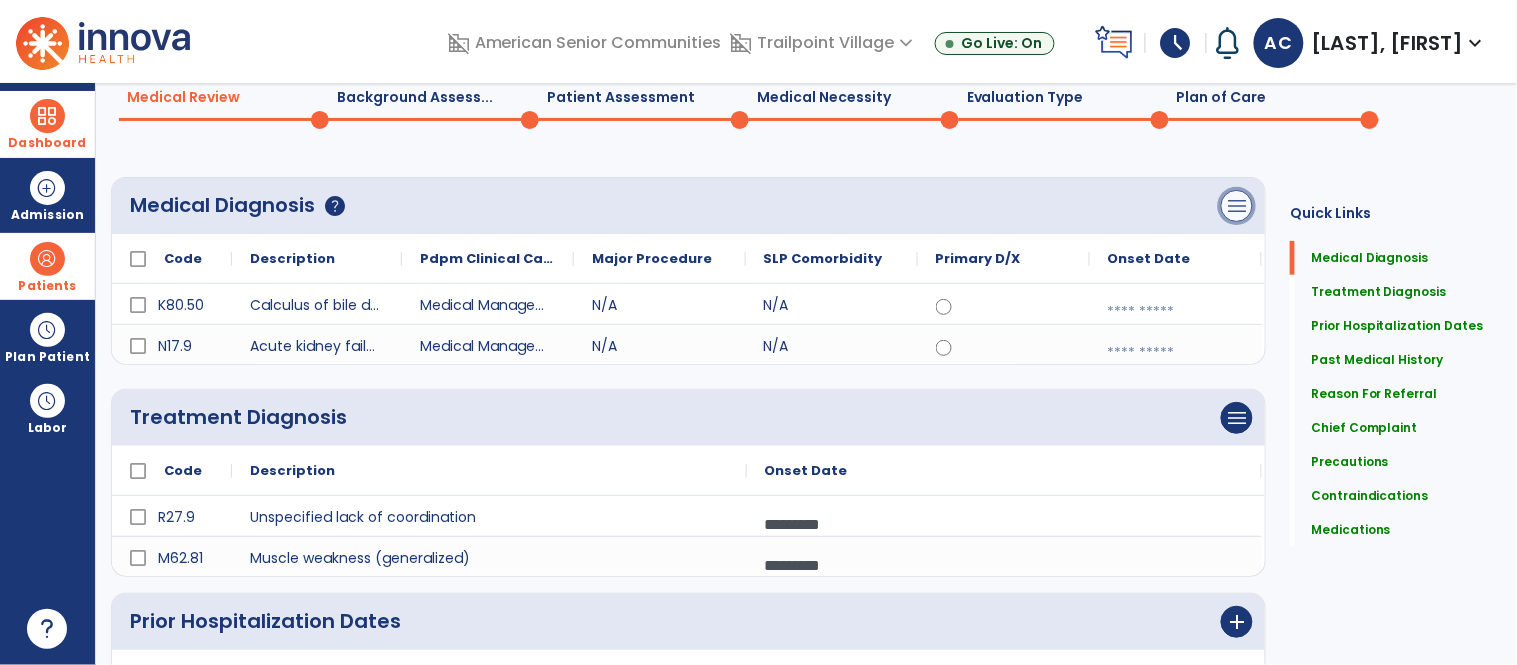 click on "menu" at bounding box center [1237, 206] 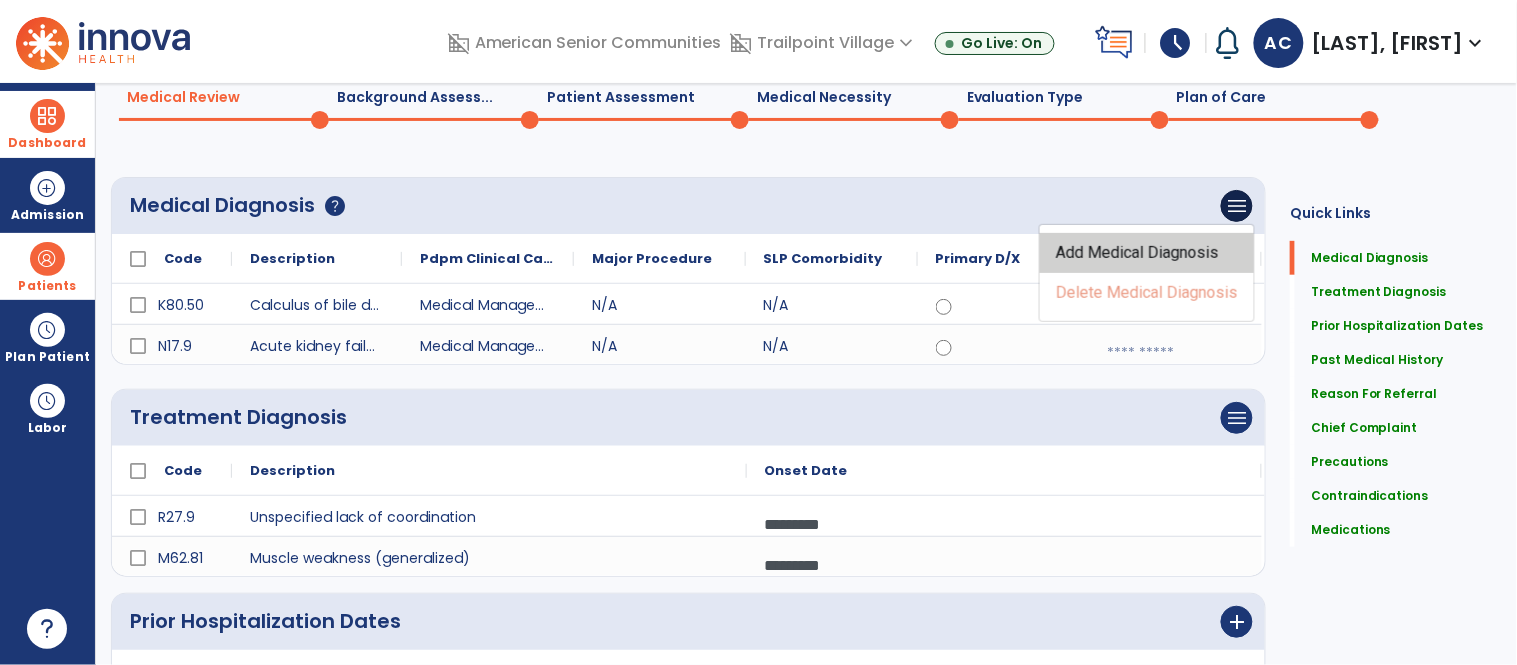 click on "Add Medical Diagnosis" 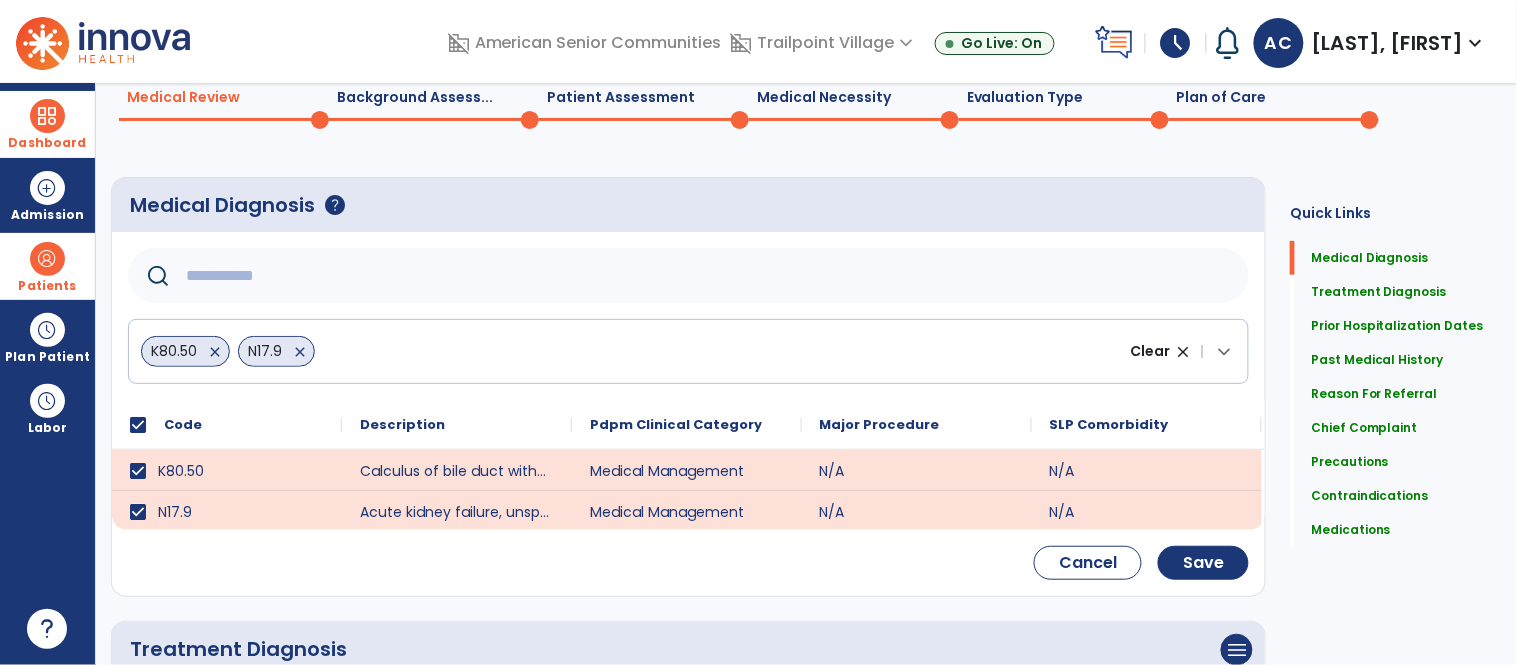 click 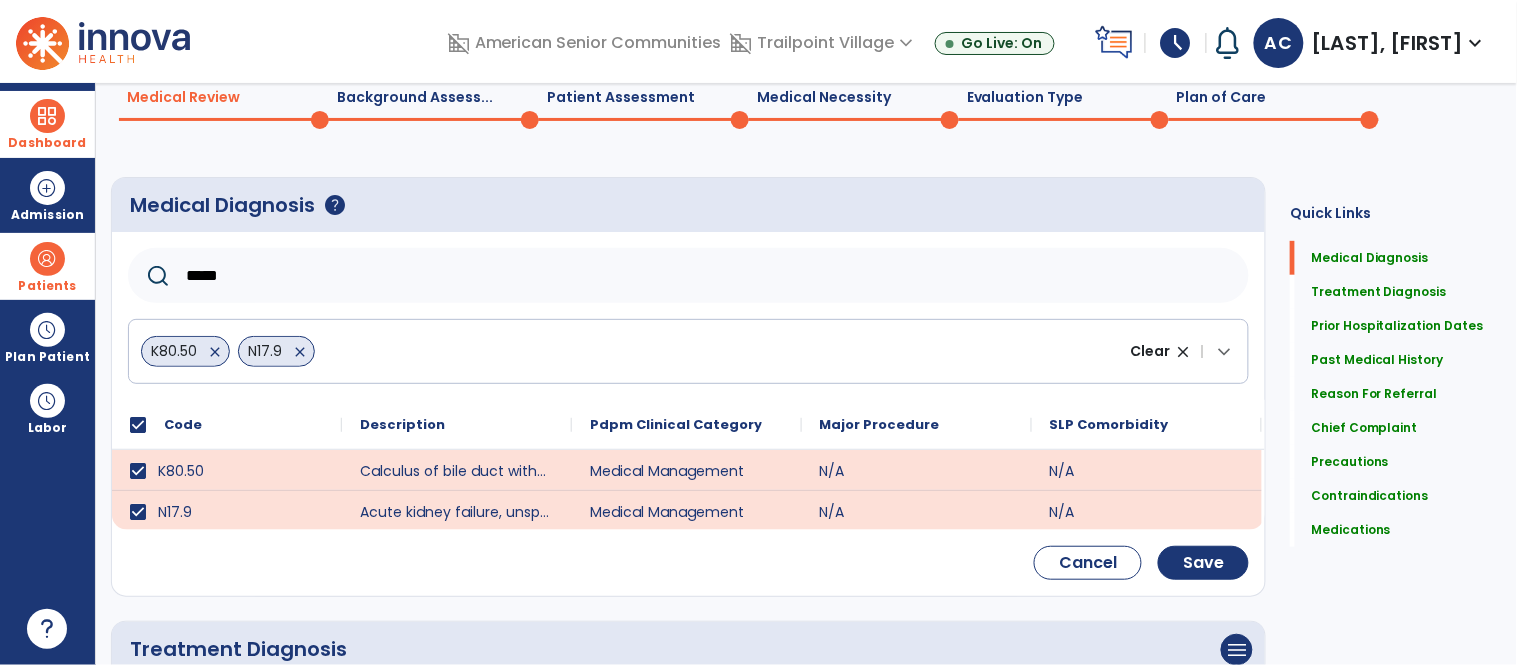 type on "******" 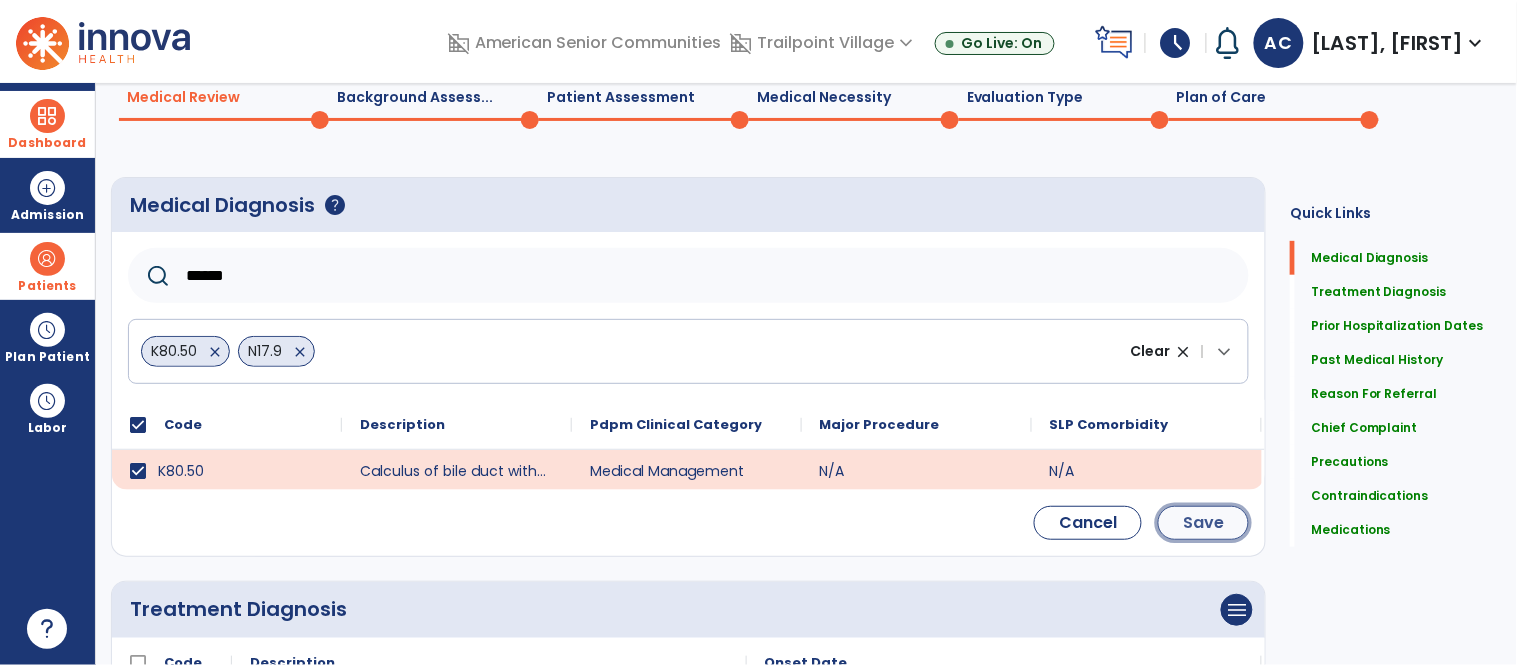 click on "Save" 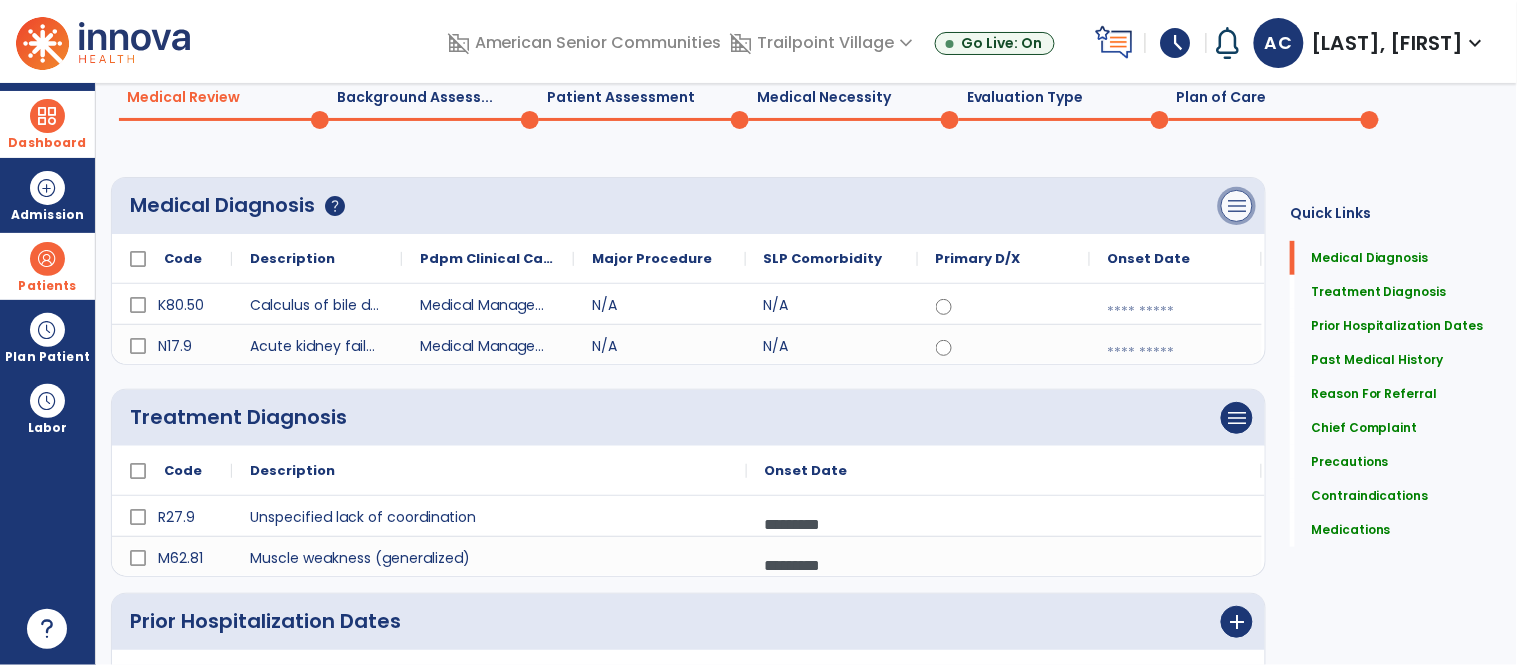 click on "menu" at bounding box center [1237, 206] 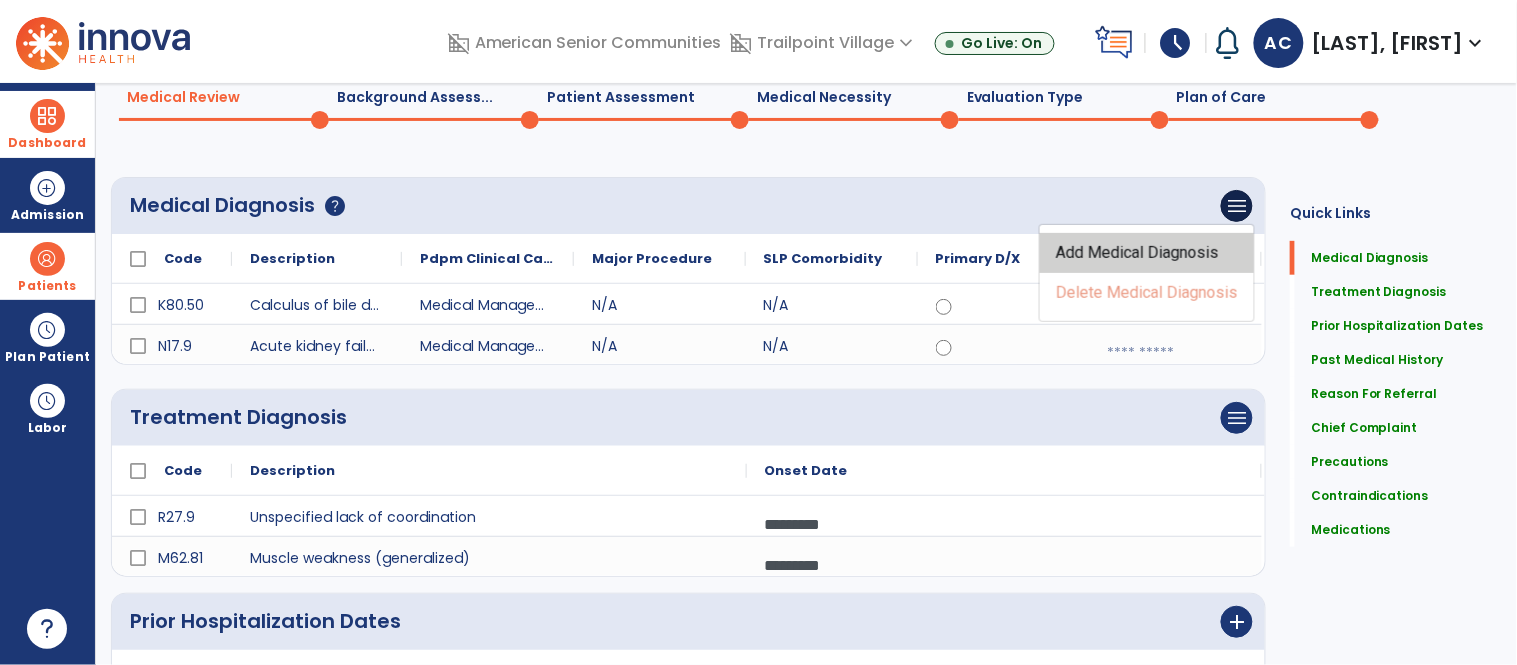 click on "Add Medical Diagnosis" 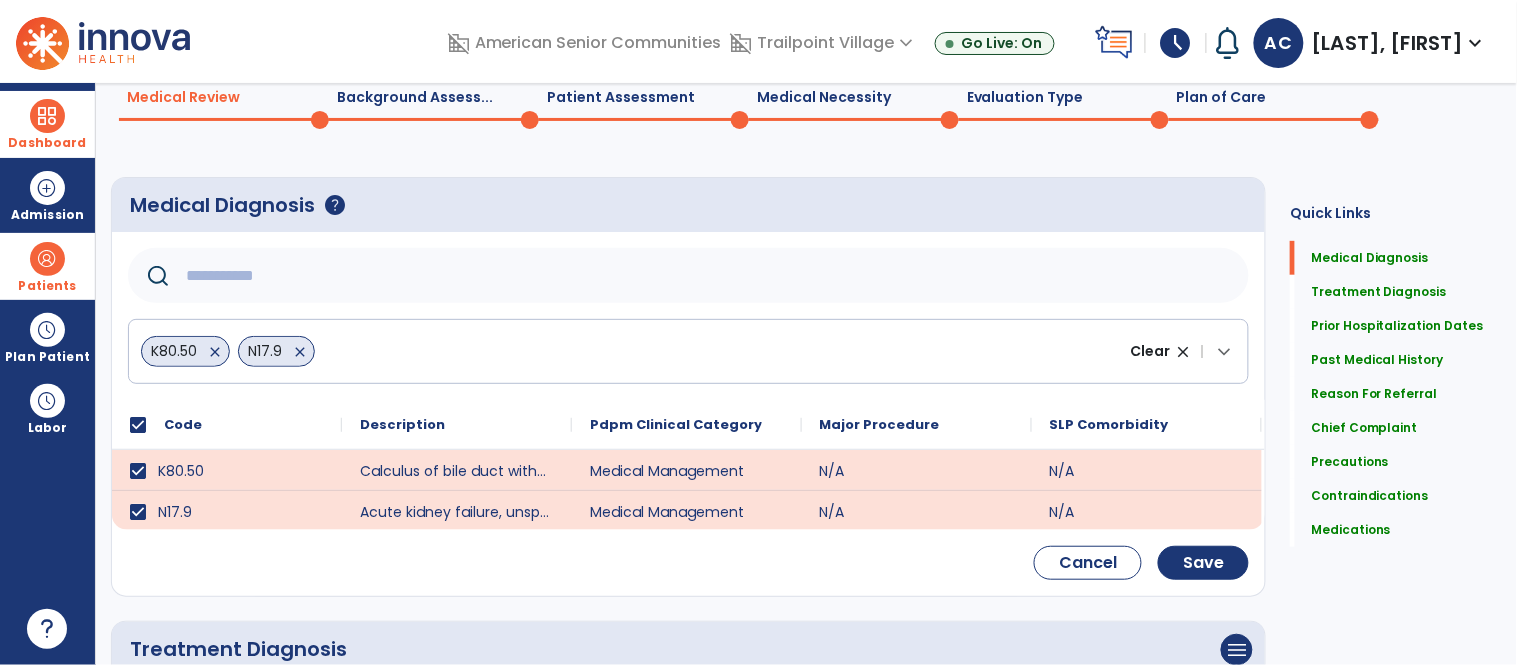 click 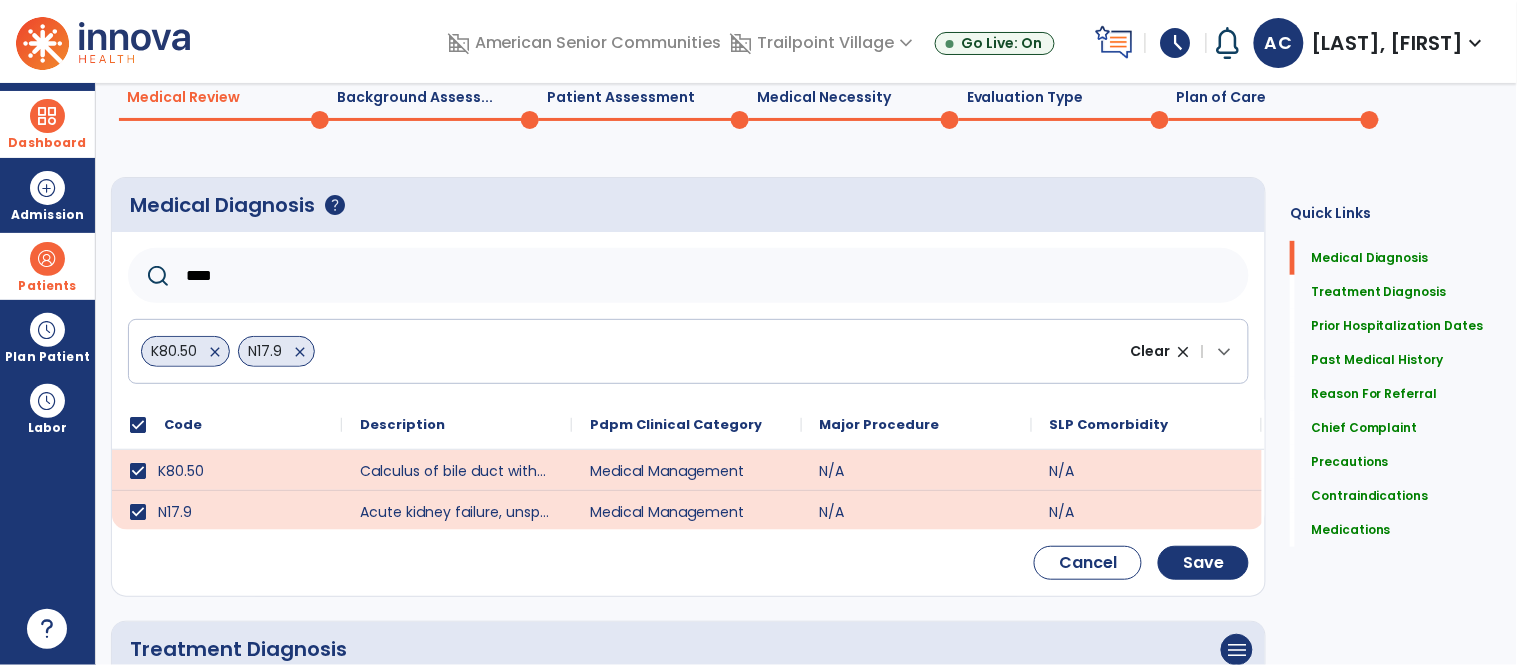 type on "*****" 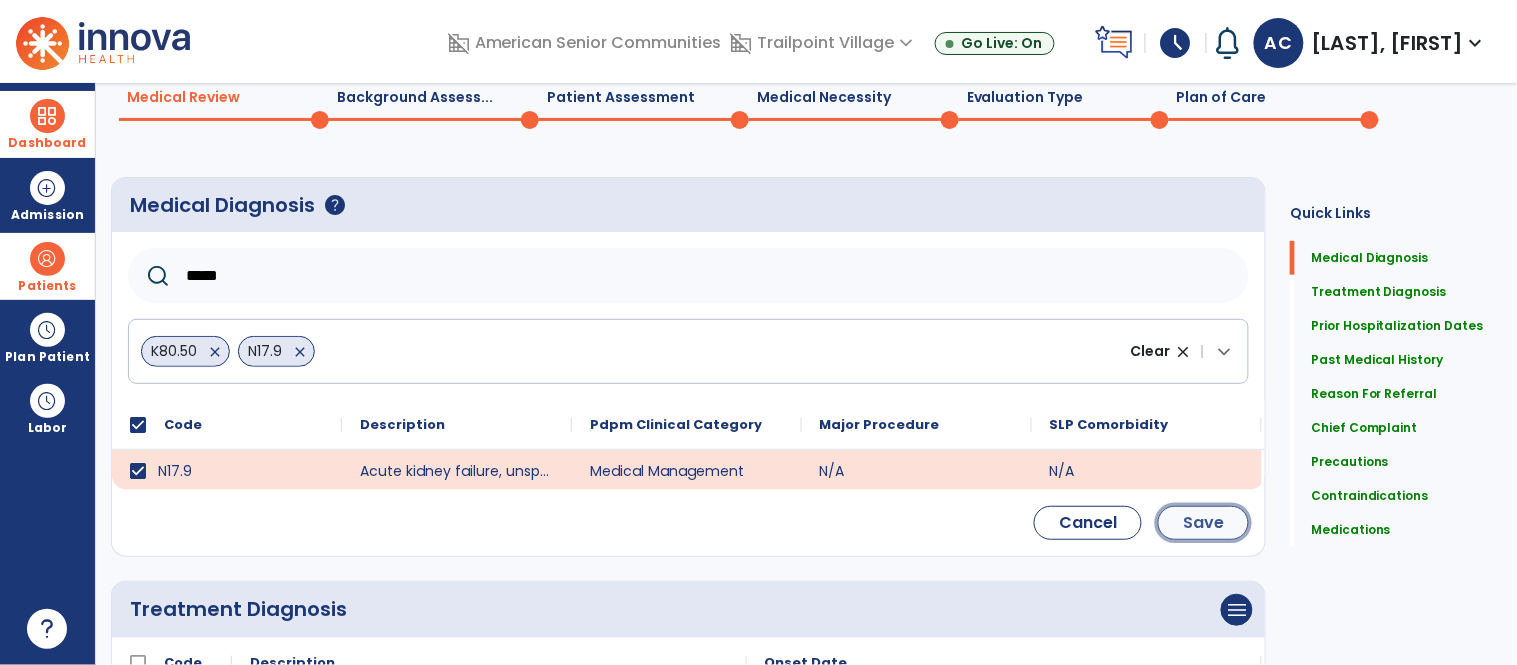 click on "Save" 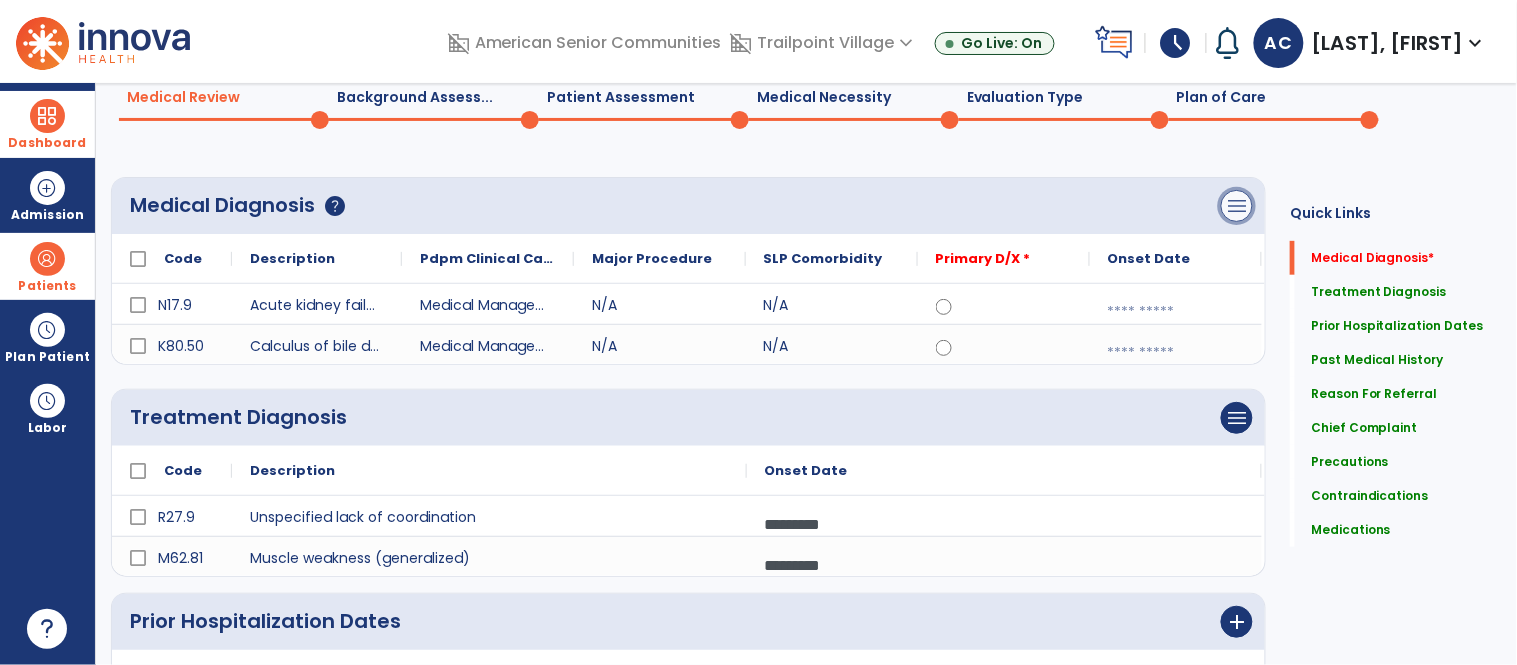 click on "menu" at bounding box center [1237, 206] 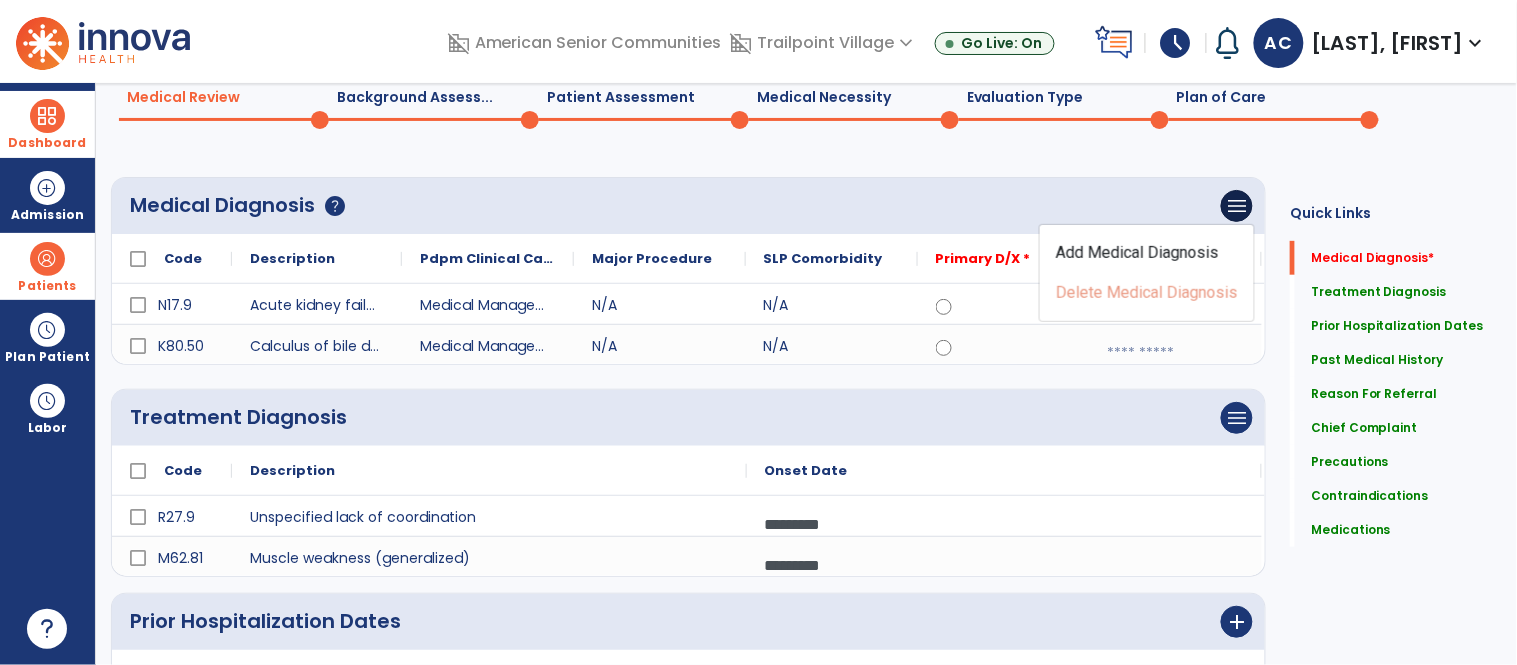 click on "Add Medical Diagnosis   Delete Medical Diagnosis" 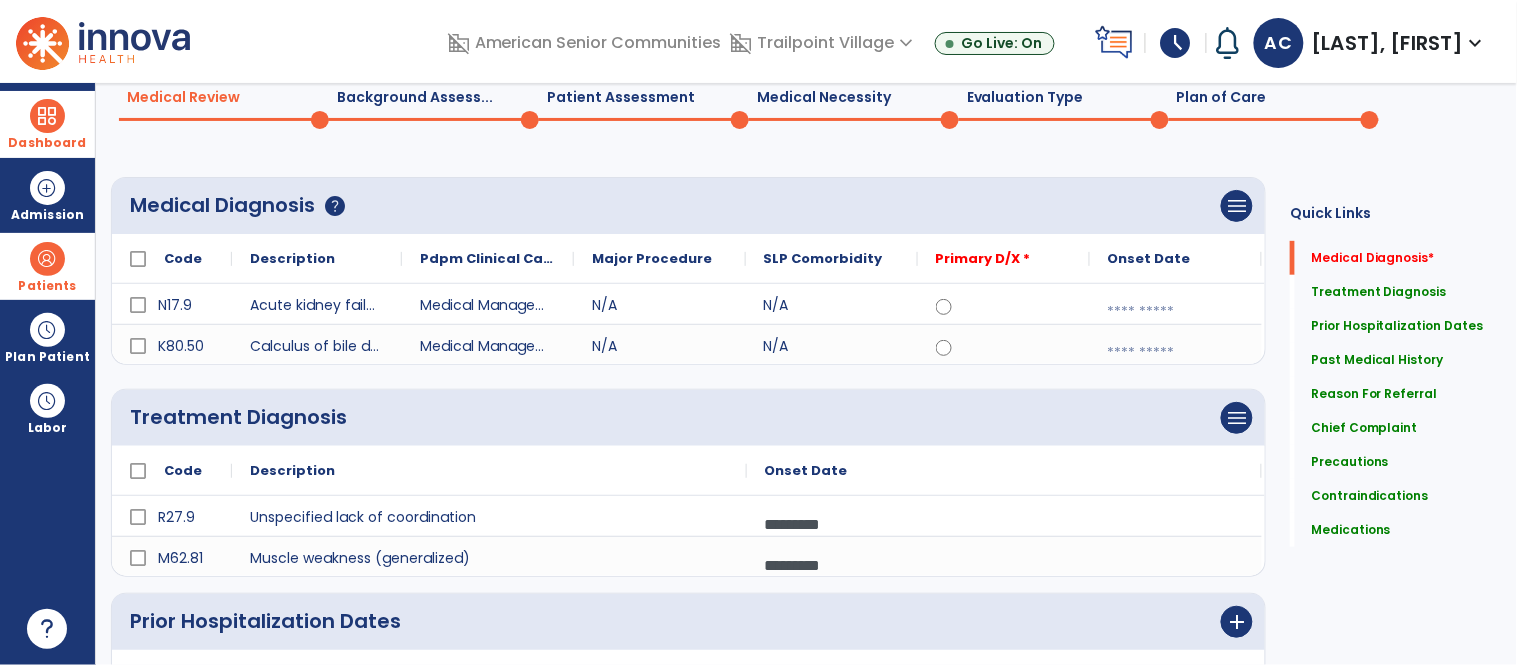 click on "Plan of Care  0" 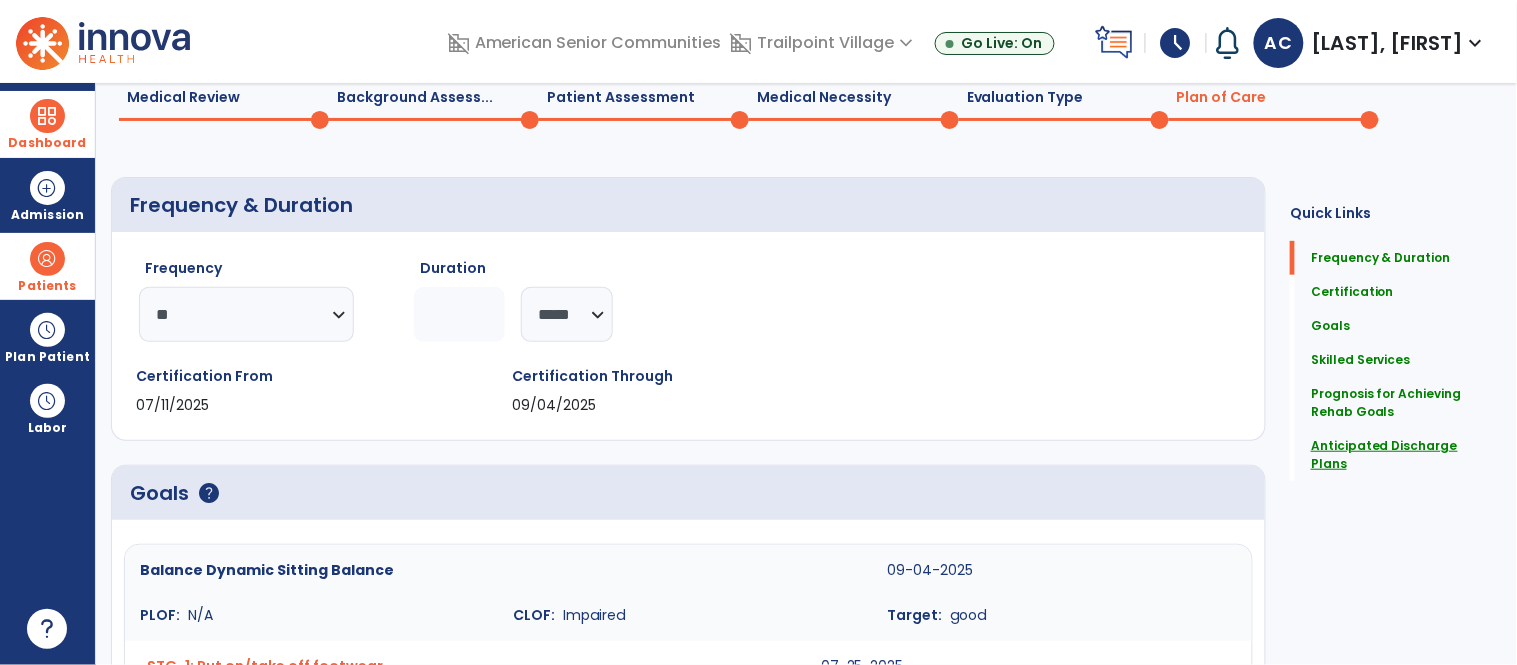click on "Anticipated Discharge Plans" 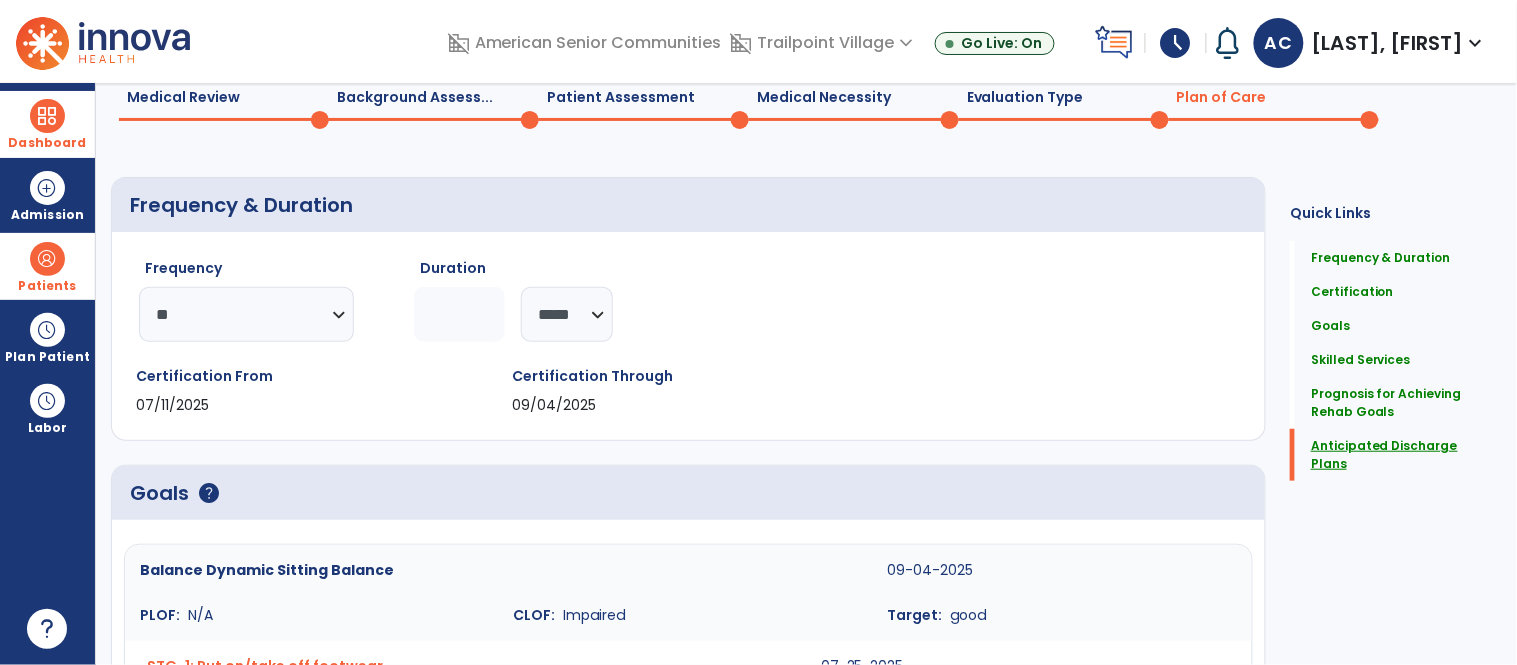 click on "Anticipated Discharge Plans" 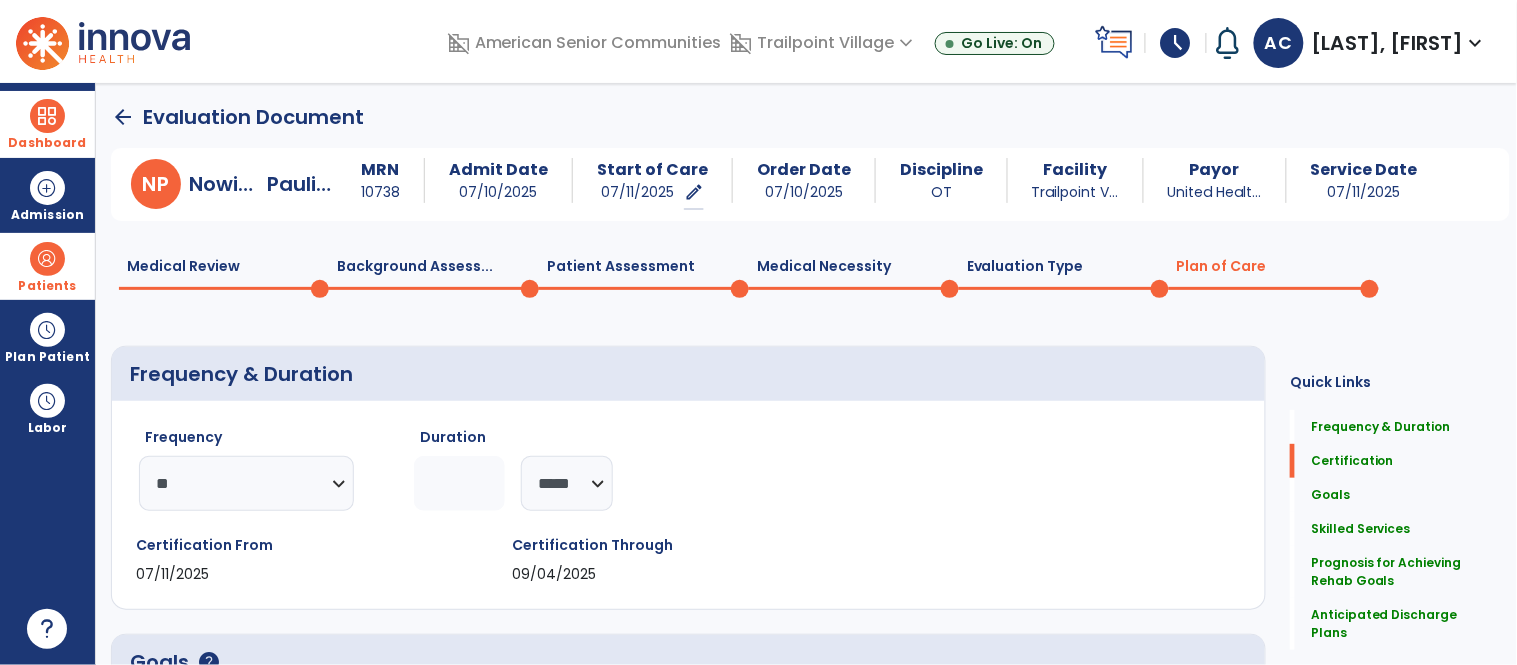 scroll, scrollTop: 0, scrollLeft: 0, axis: both 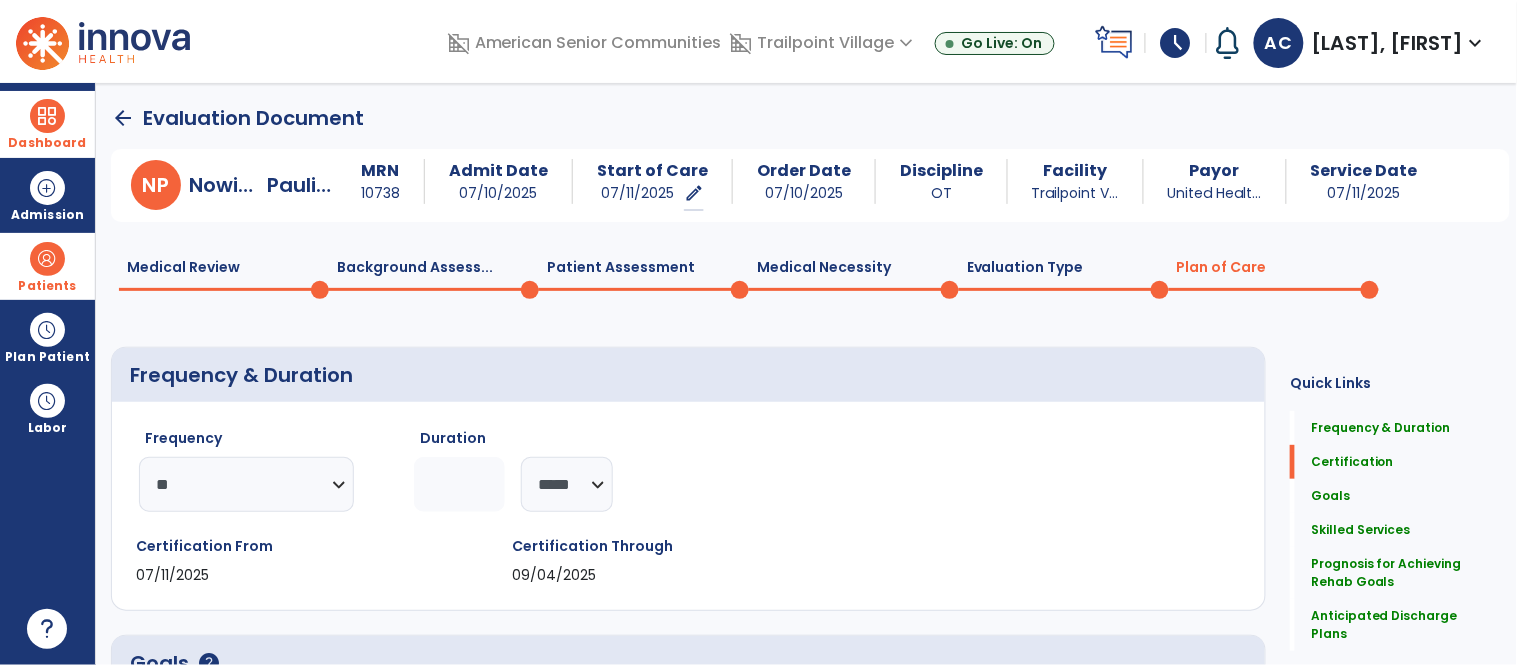 click on "Medical Review  0" 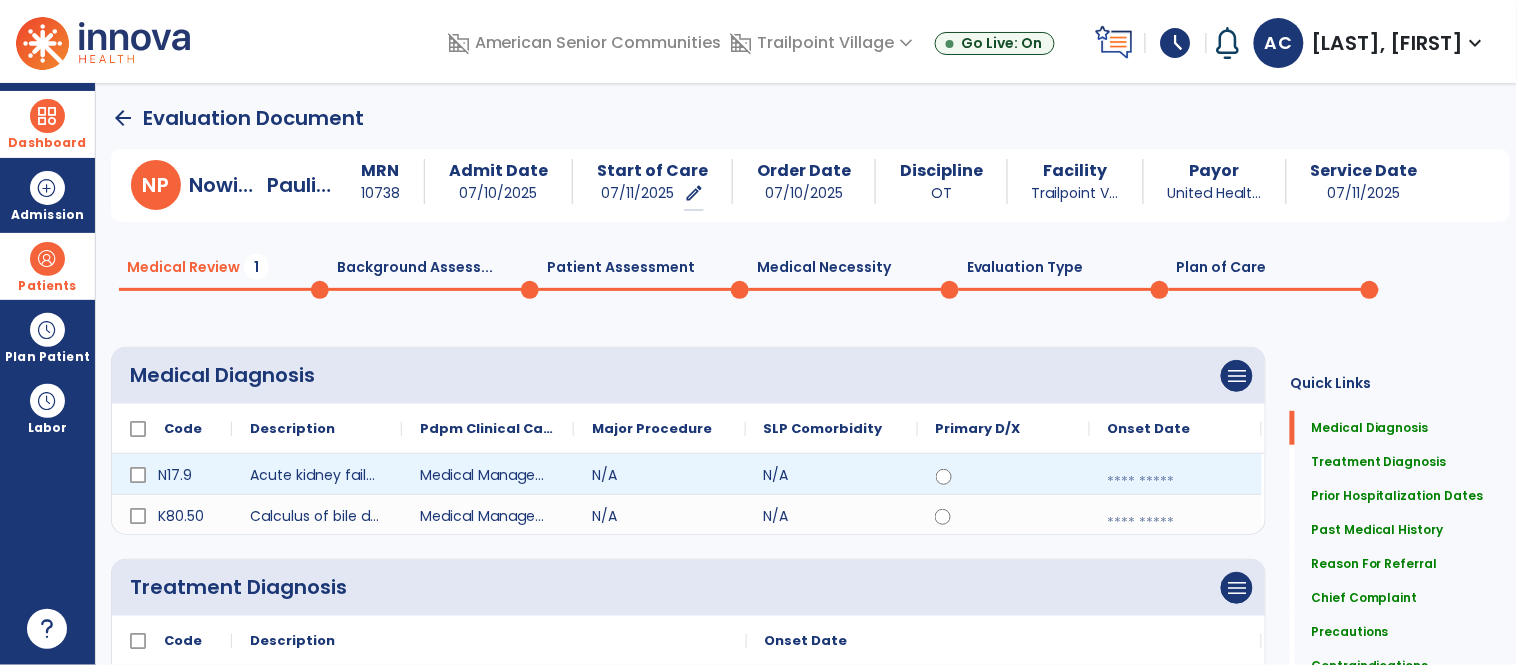 click at bounding box center (1176, 482) 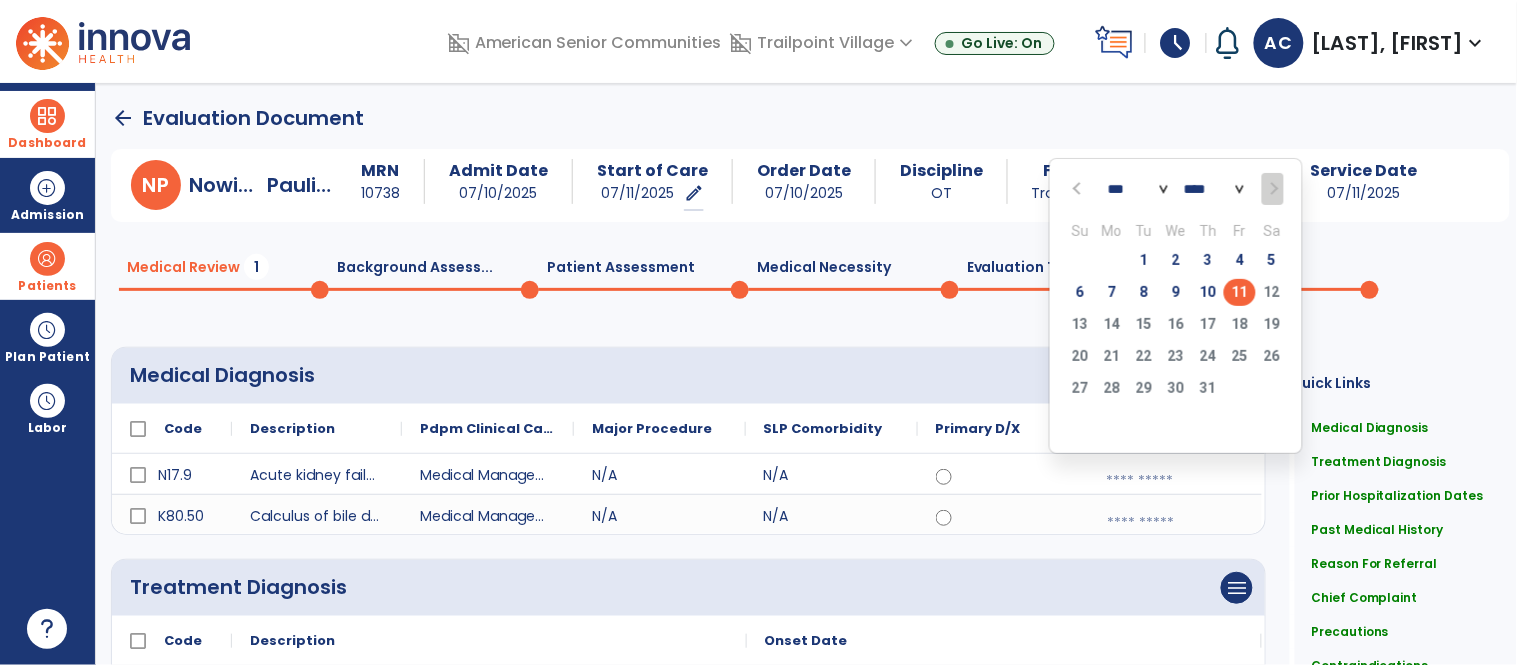 click on "11" 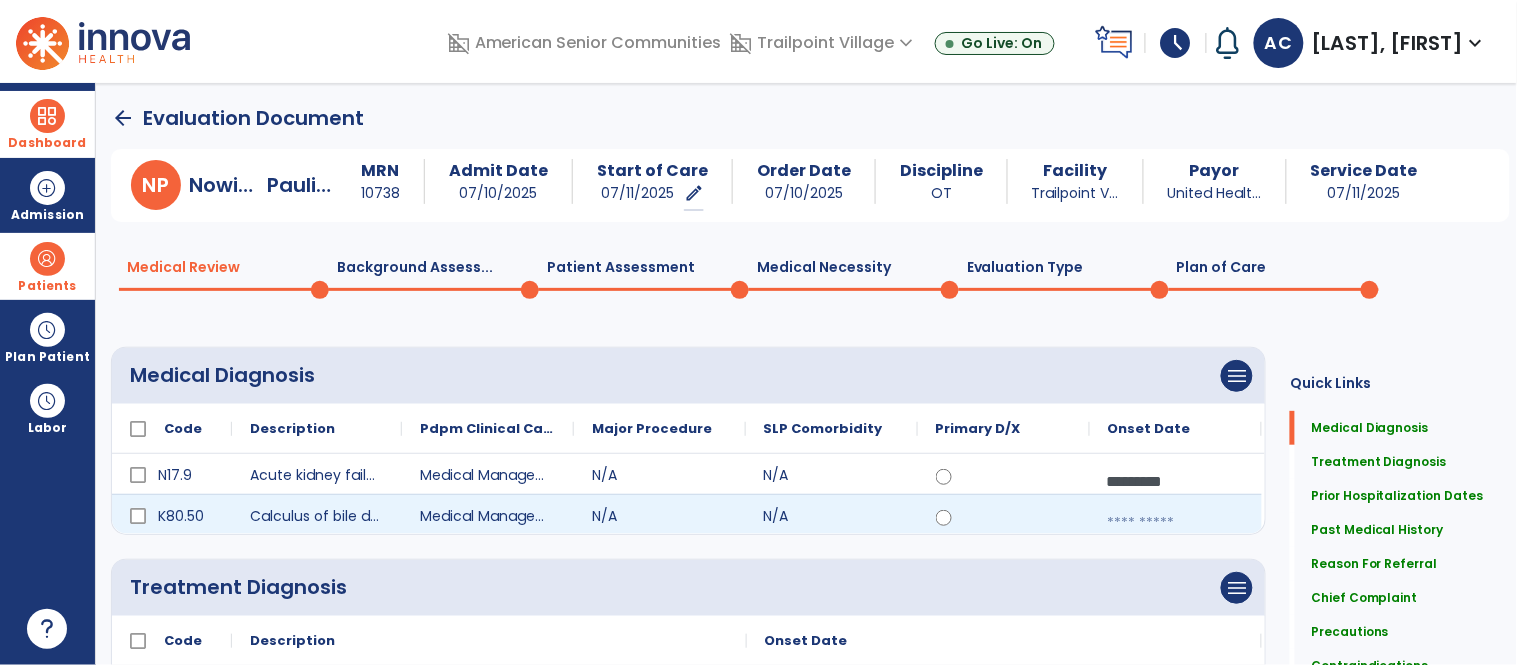 click at bounding box center [1176, 523] 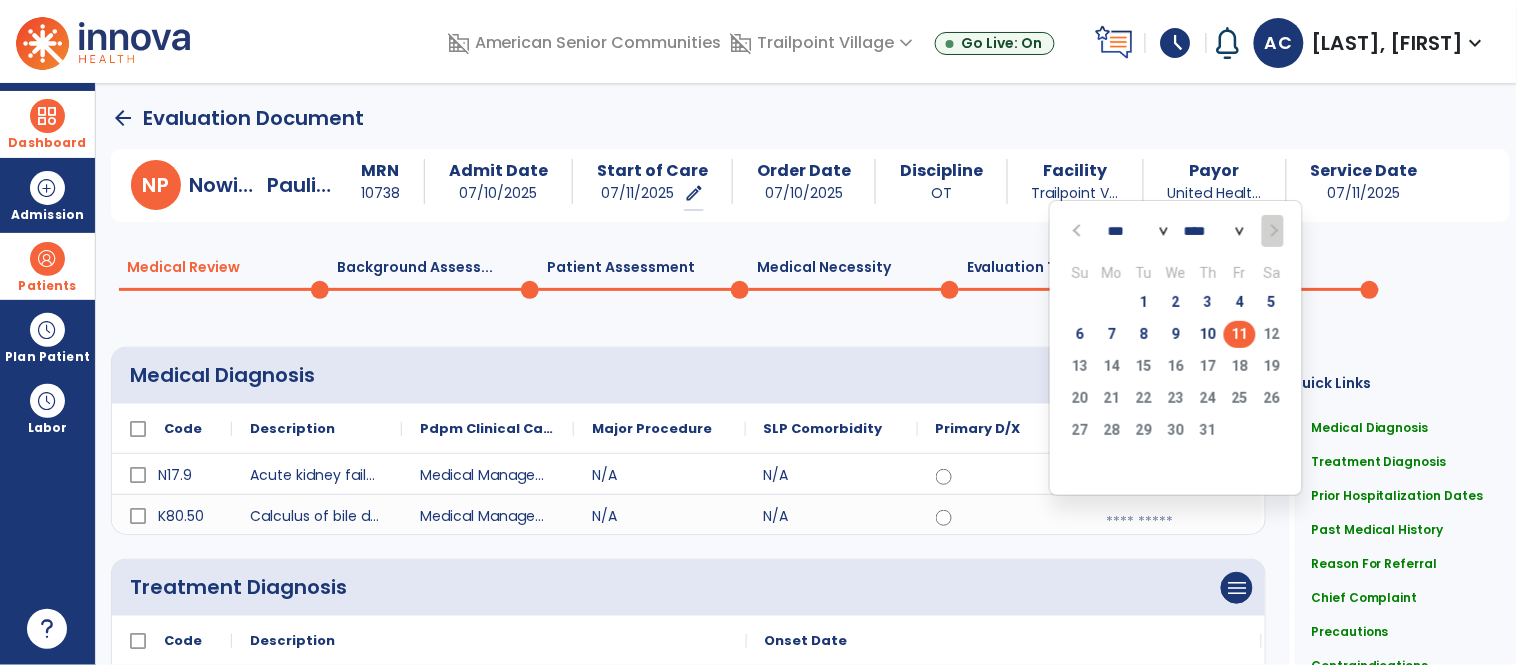click on "11" 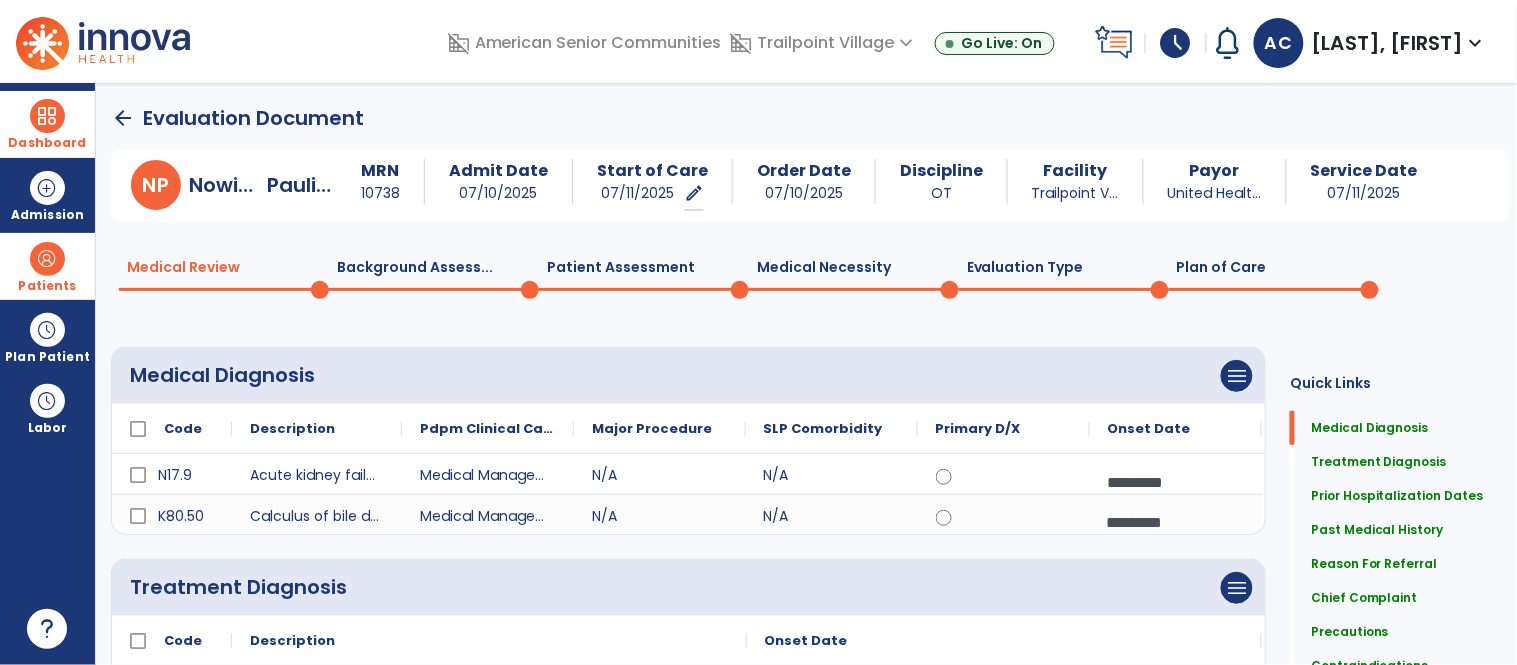 click on "Plan of Care  0" 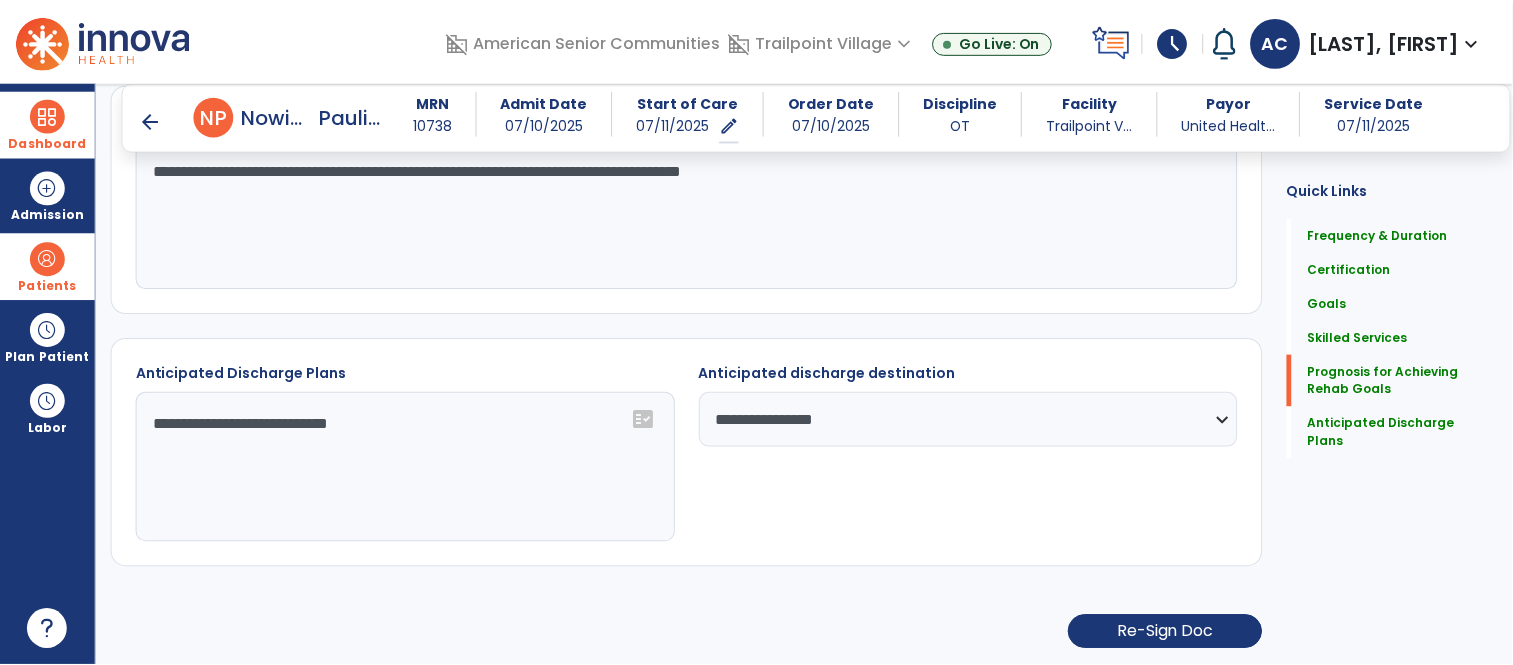 scroll, scrollTop: 2074, scrollLeft: 0, axis: vertical 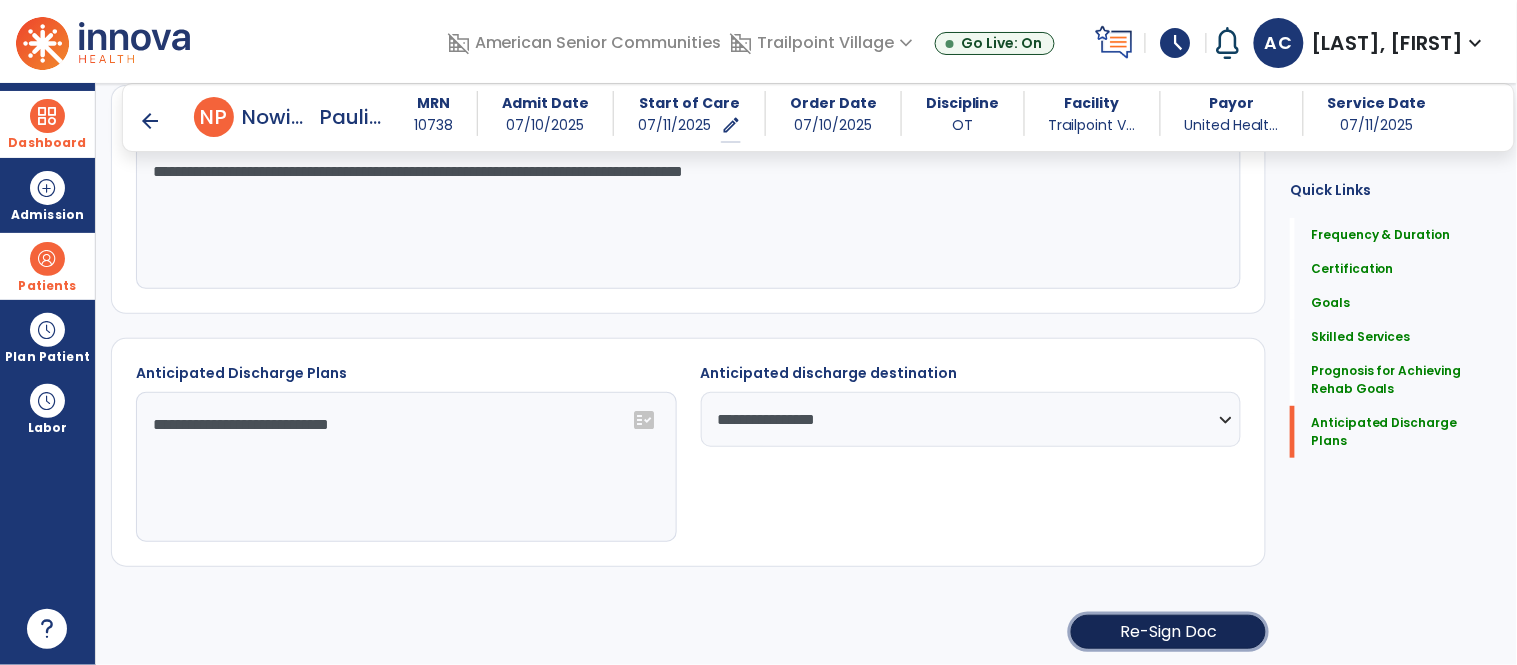 click on "Re-Sign Doc" 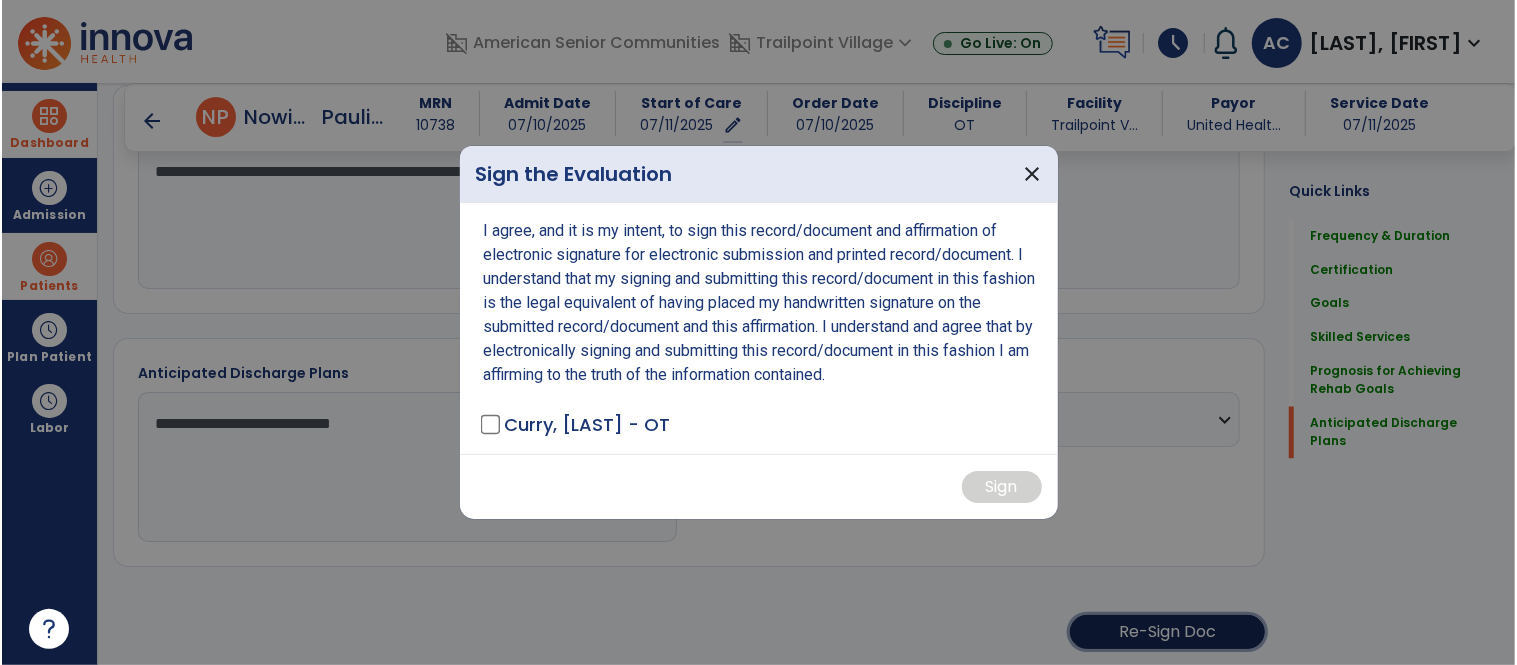 scroll, scrollTop: 2074, scrollLeft: 0, axis: vertical 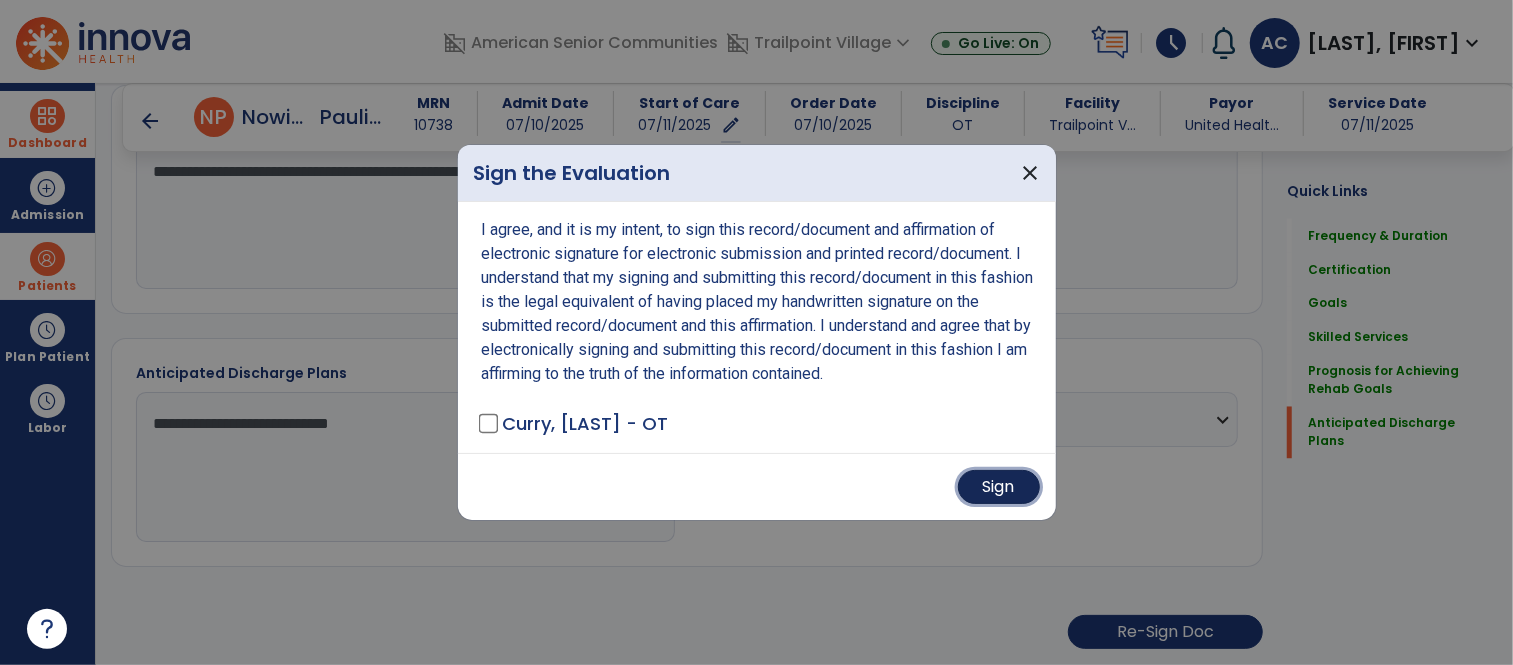 click on "Sign" at bounding box center [999, 487] 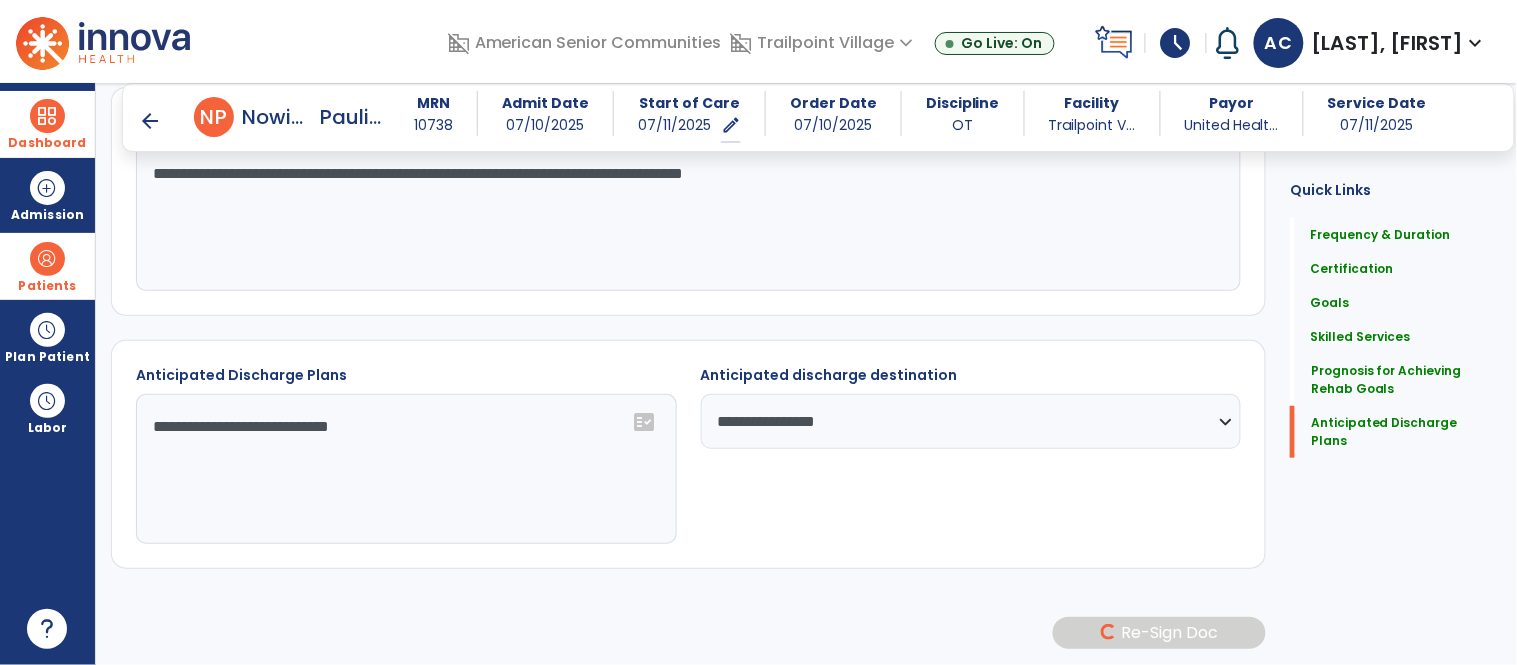scroll, scrollTop: 2072, scrollLeft: 0, axis: vertical 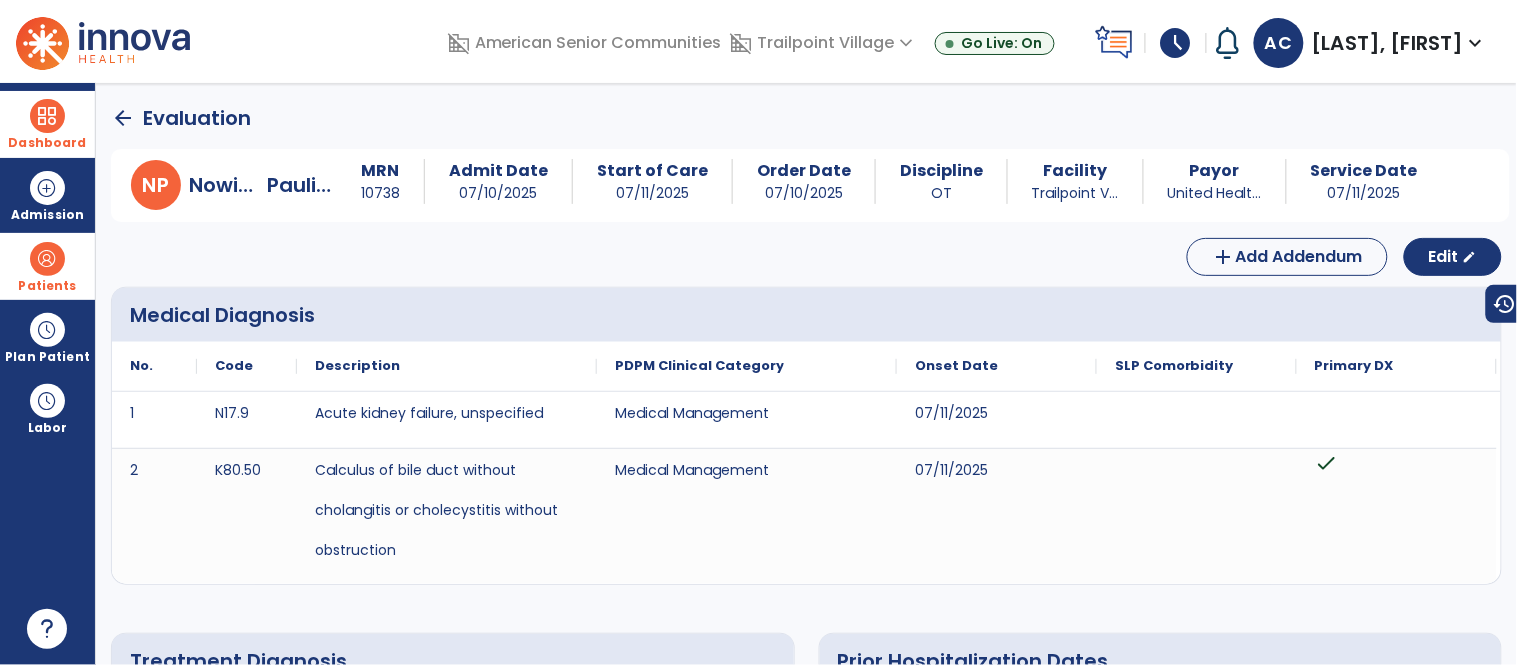 click on "arrow_back" 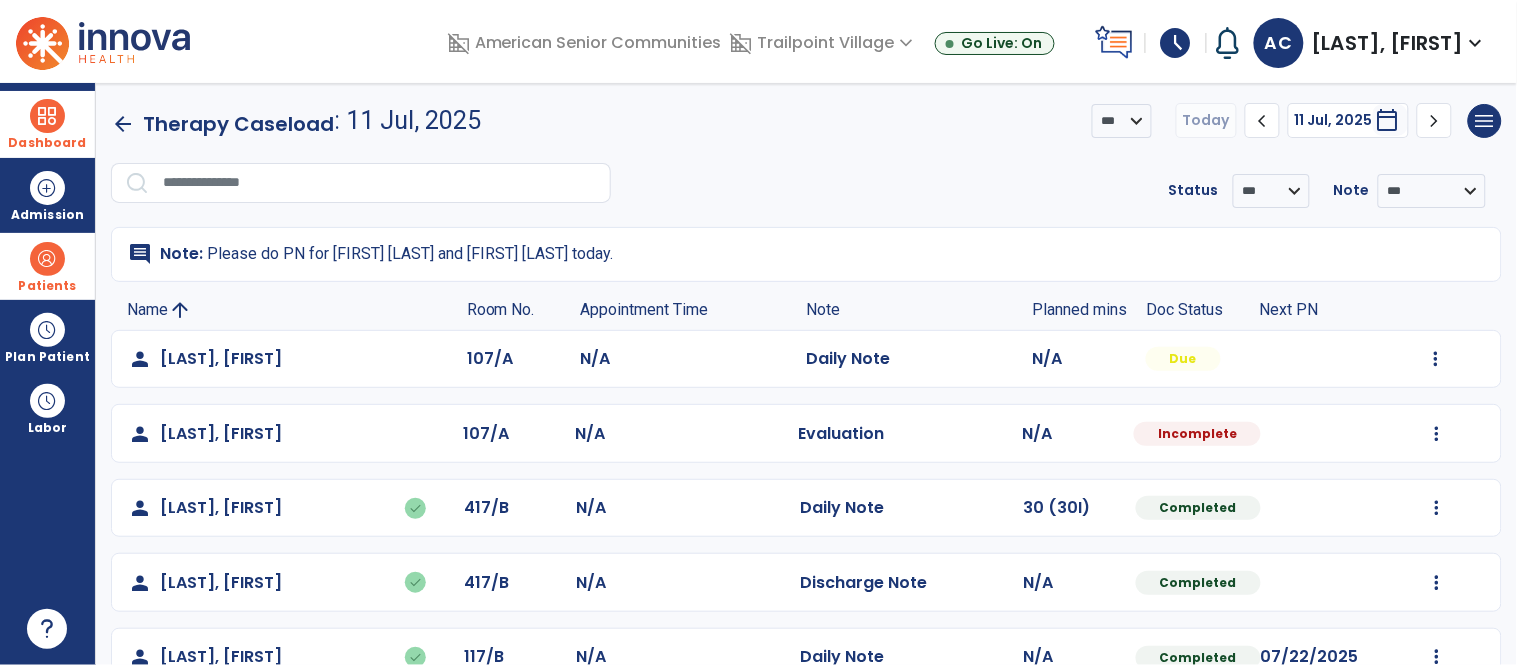 click on "arrow_back" 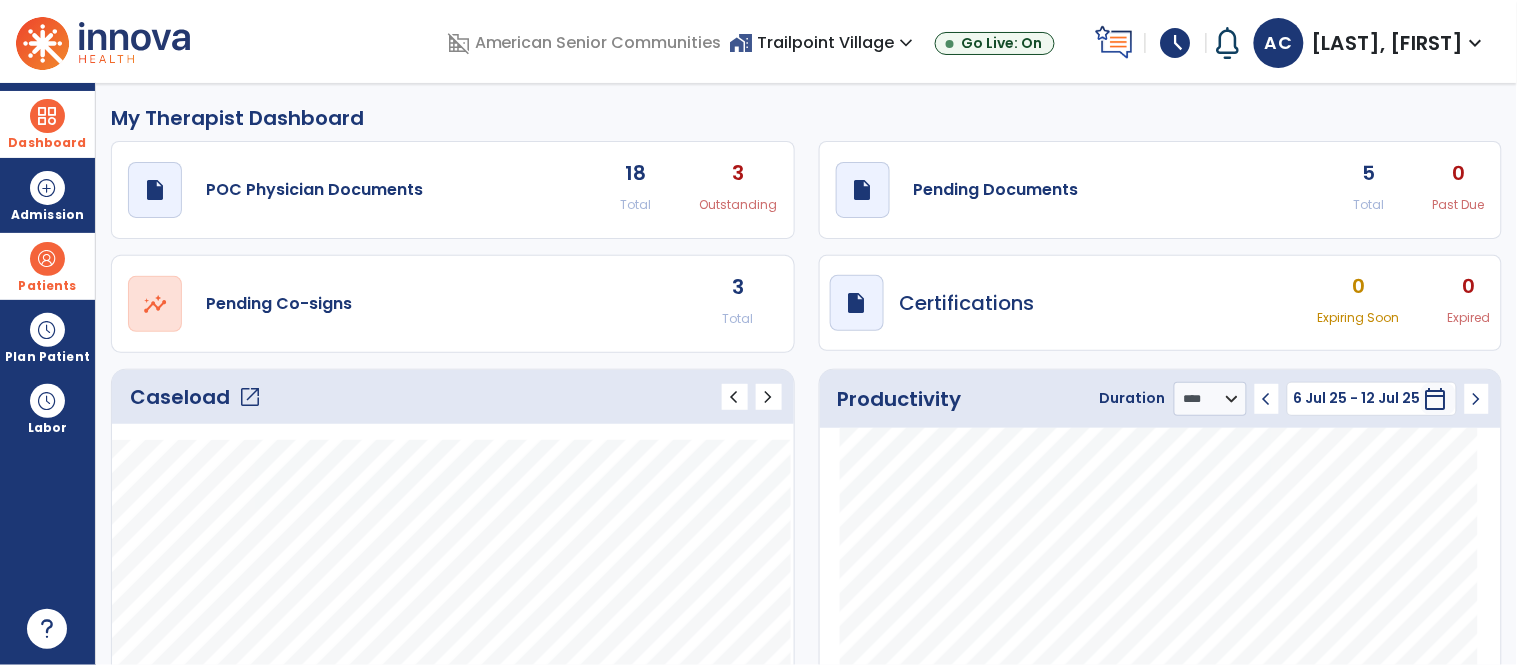 click on "open_in_new" 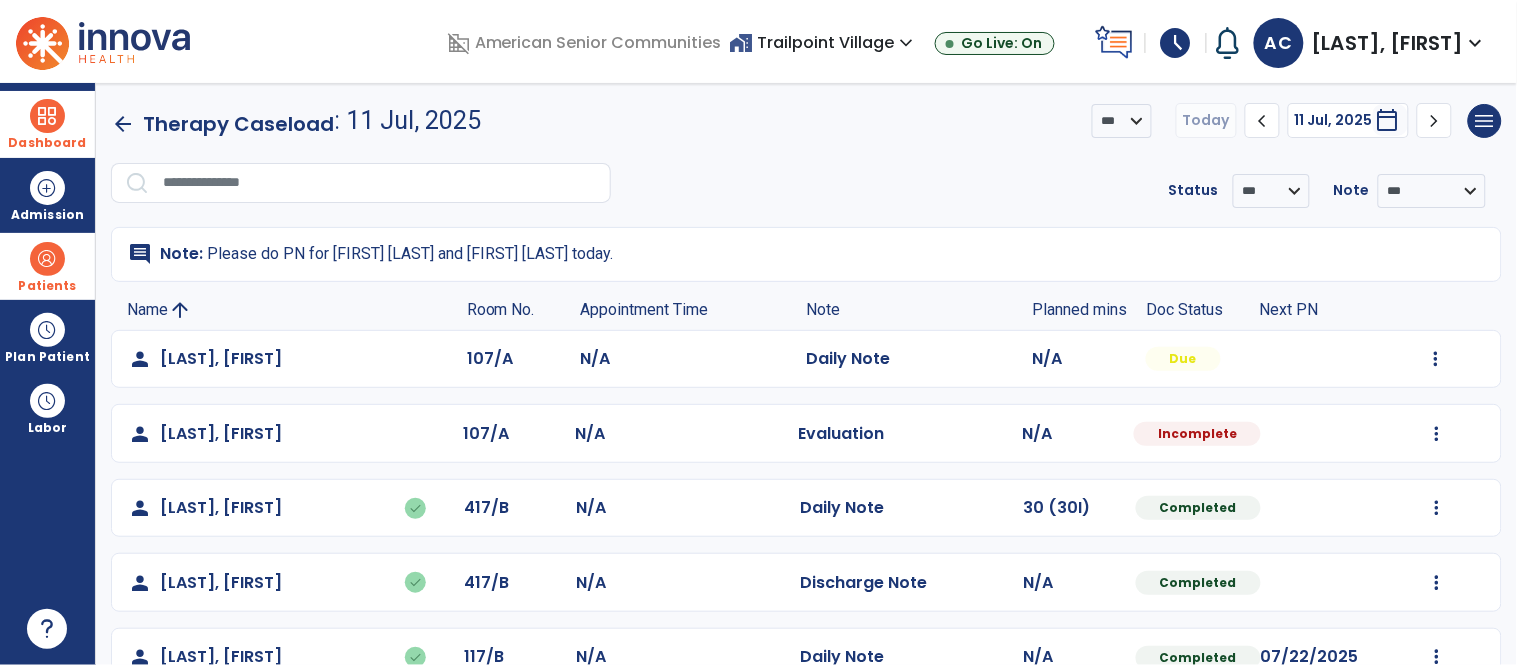 click on "**********" at bounding box center (806, 374) 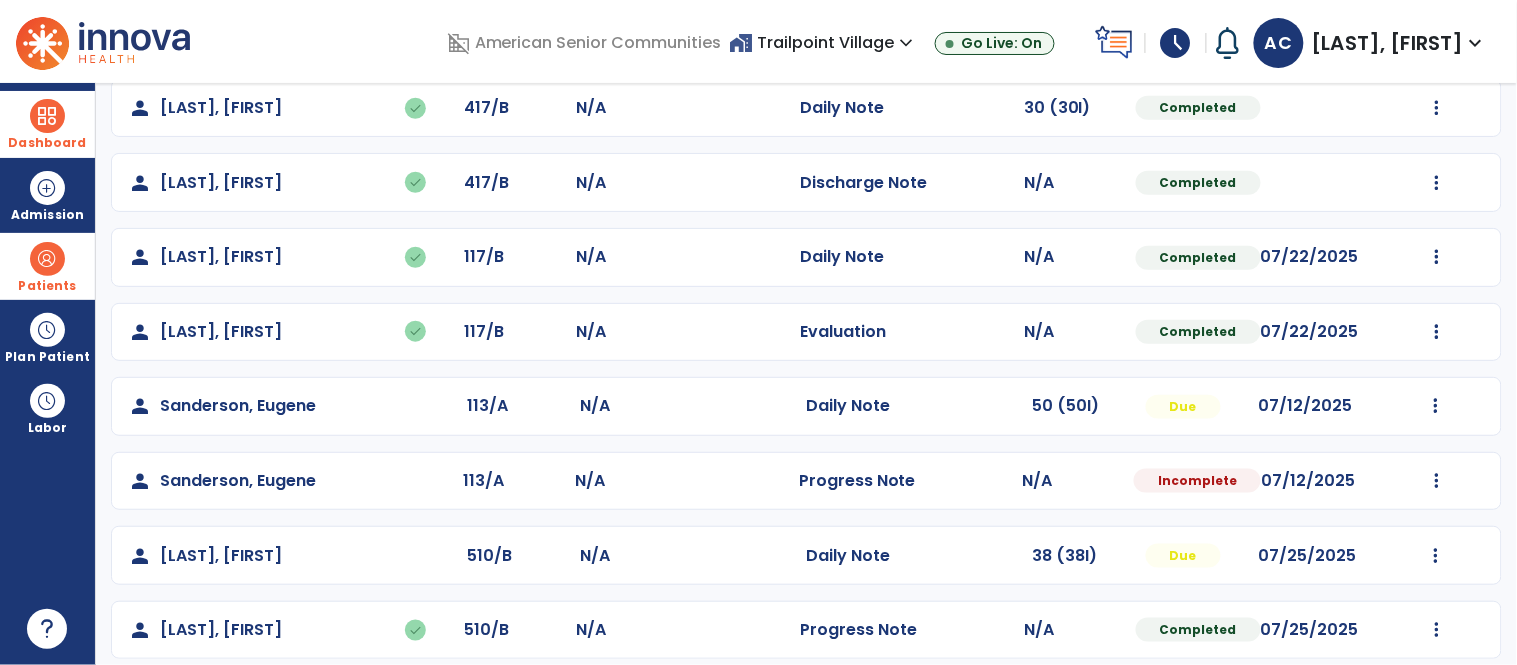 scroll, scrollTop: 416, scrollLeft: 0, axis: vertical 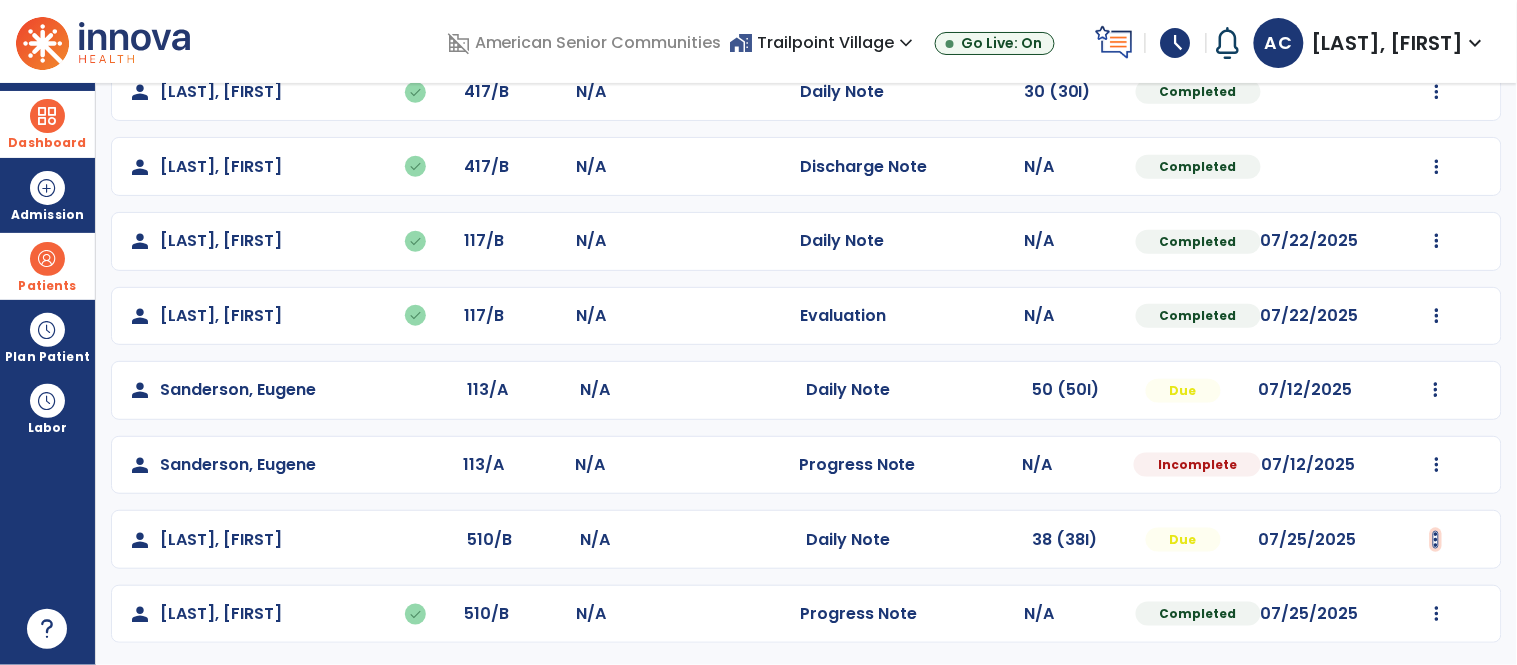 click at bounding box center [1436, -57] 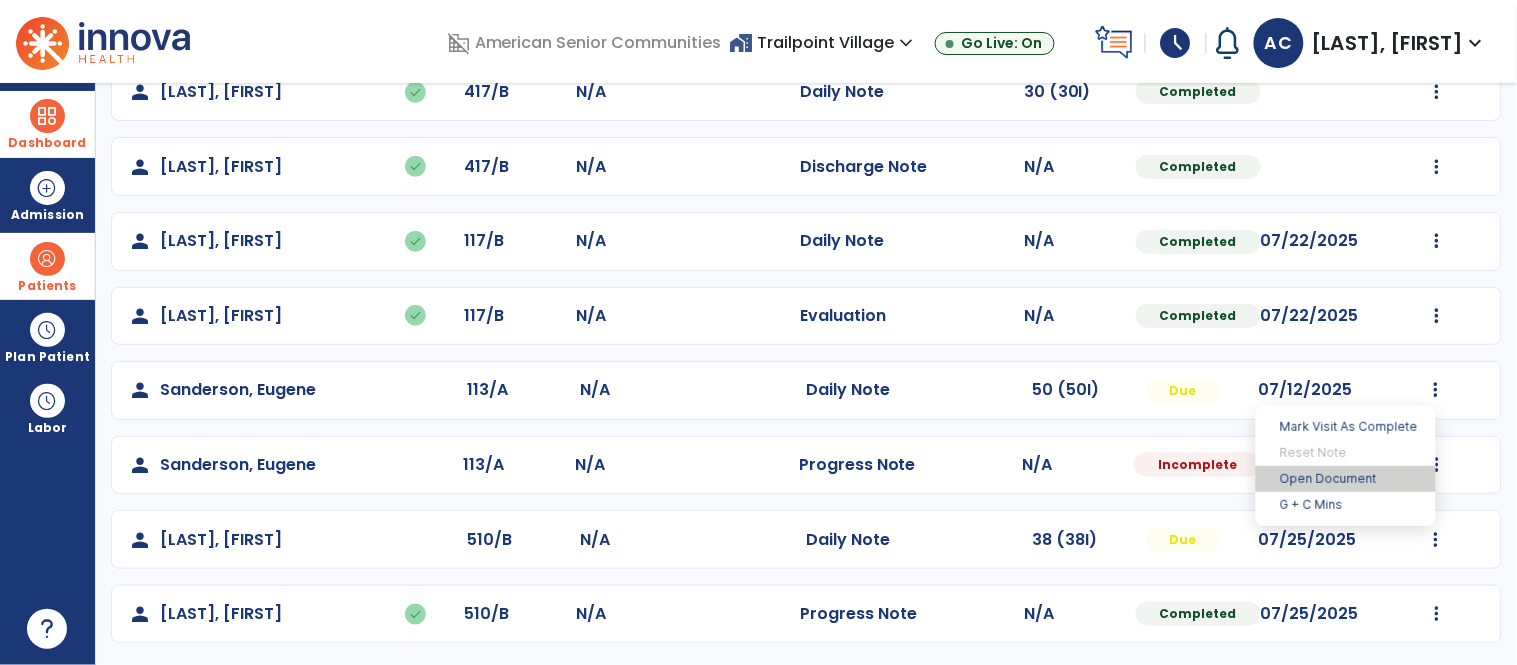 click on "Open Document" at bounding box center (1346, 479) 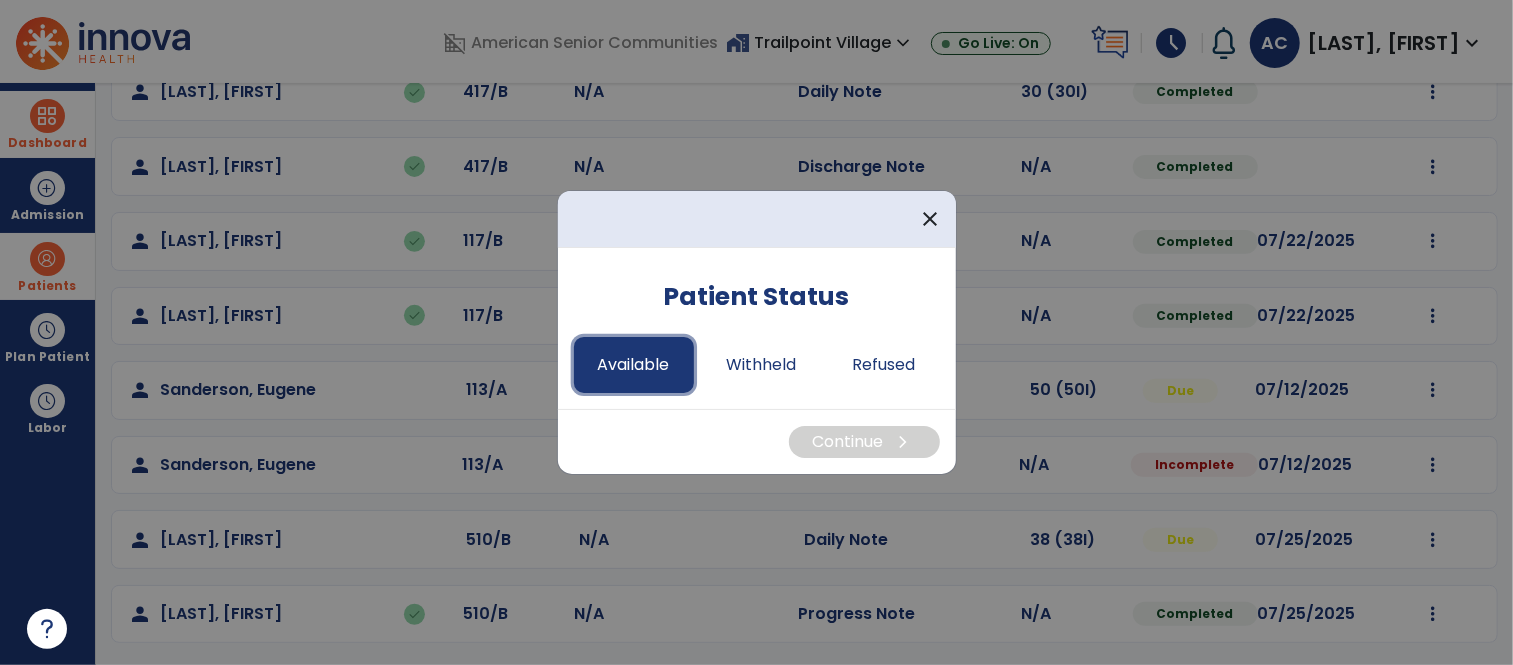 click on "Available" at bounding box center (634, 365) 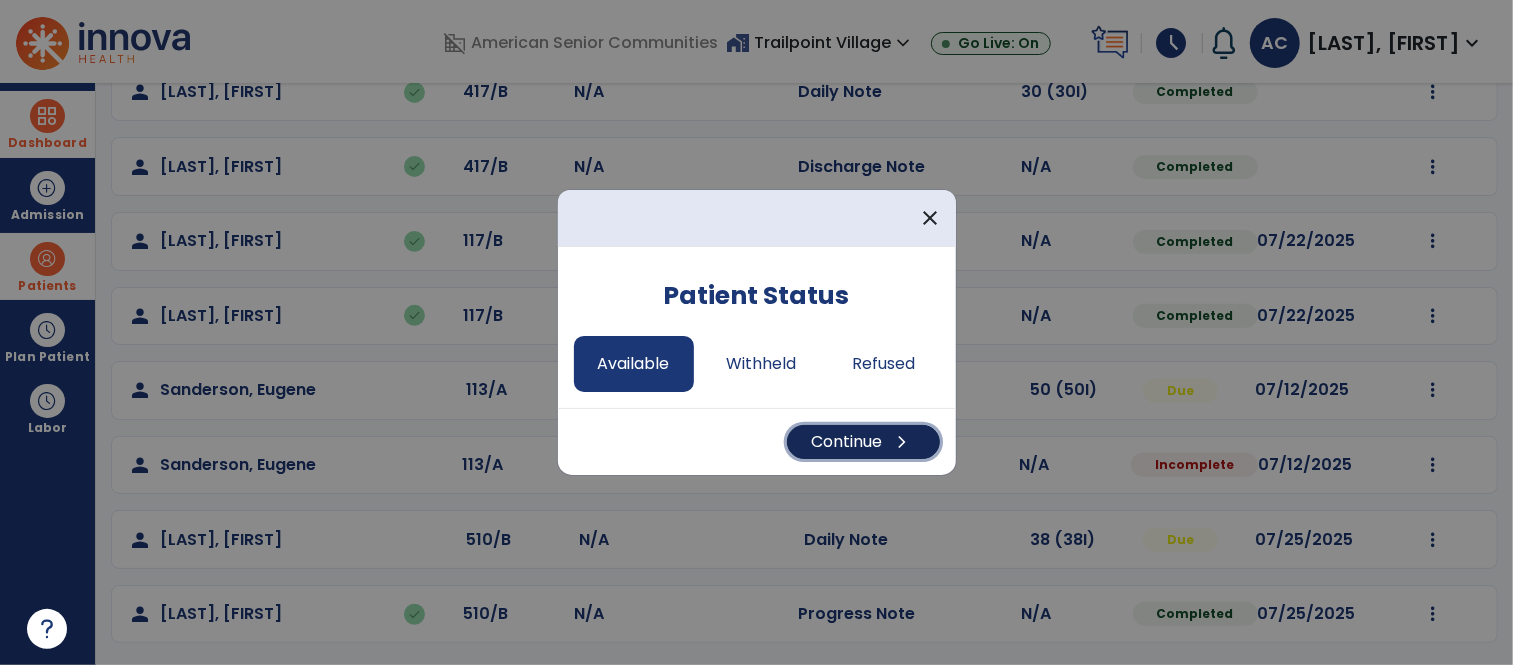 click on "Continue   chevron_right" at bounding box center (863, 442) 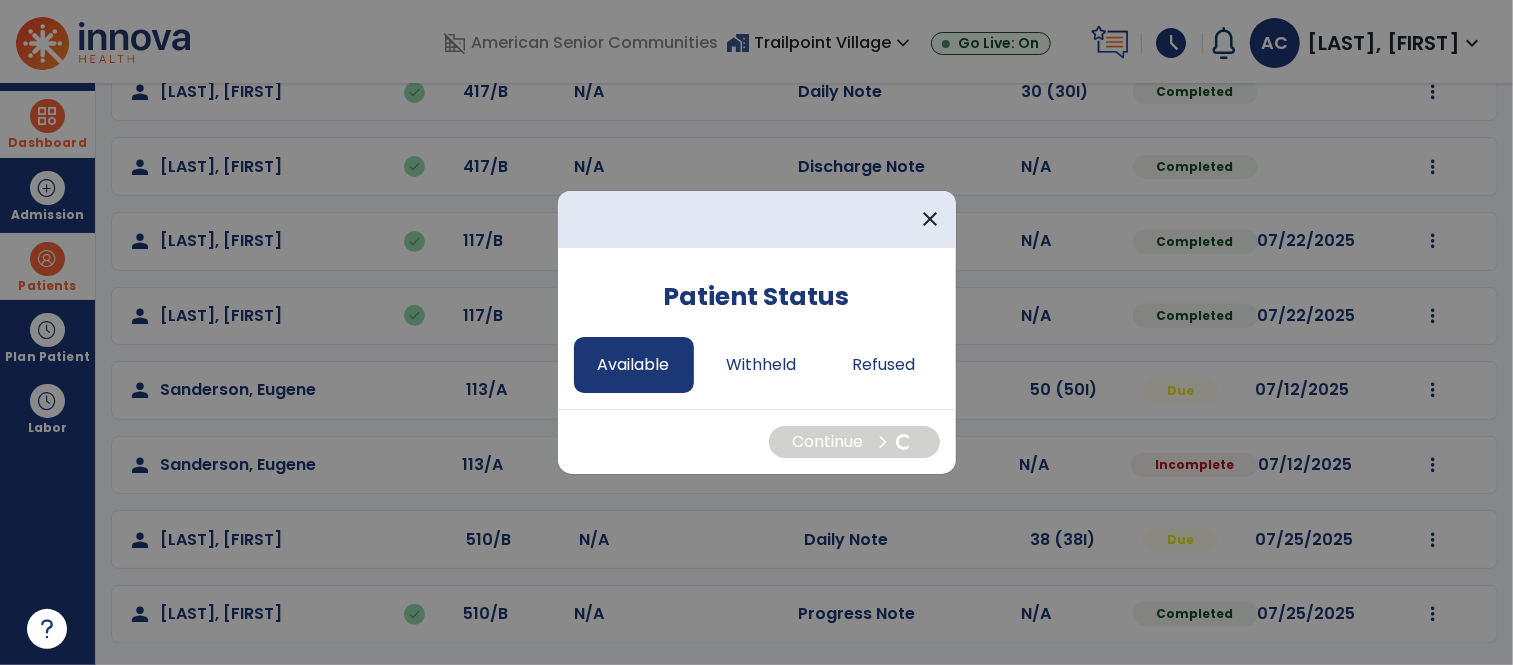 select on "*" 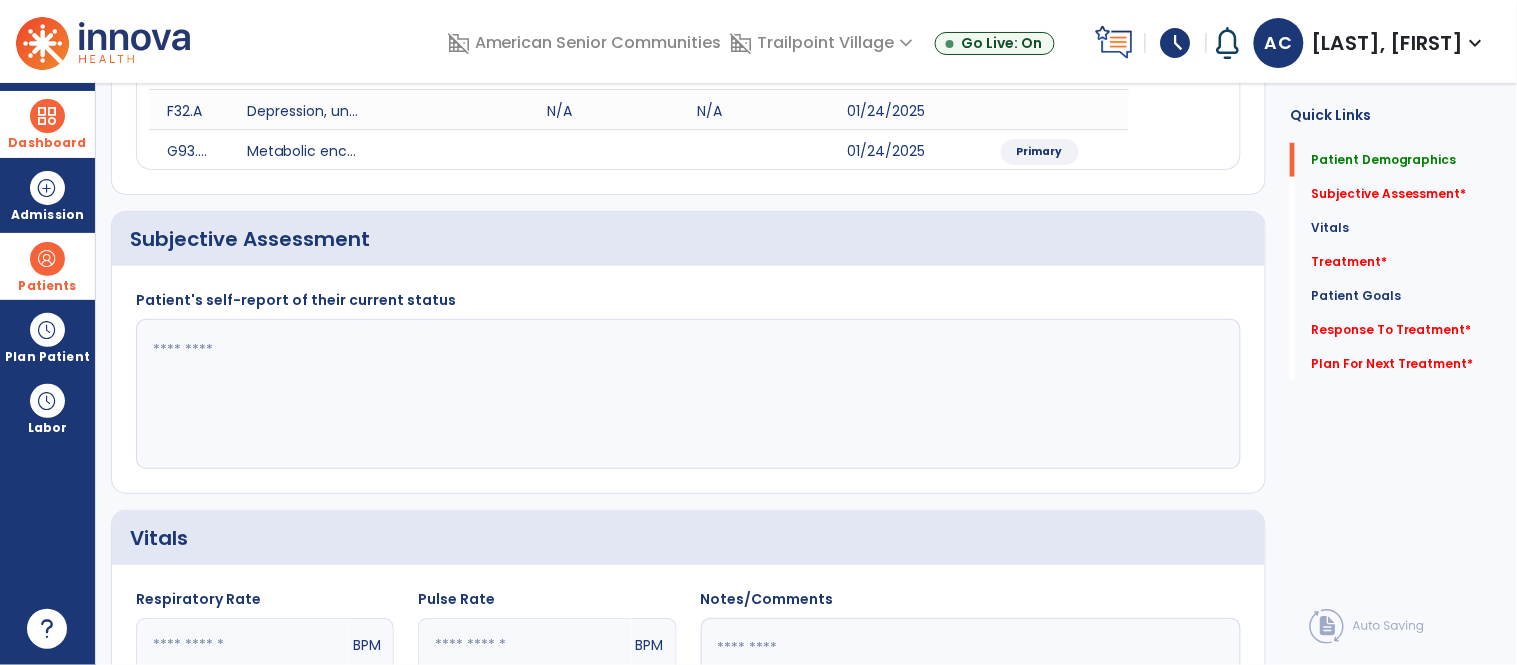 scroll, scrollTop: 0, scrollLeft: 0, axis: both 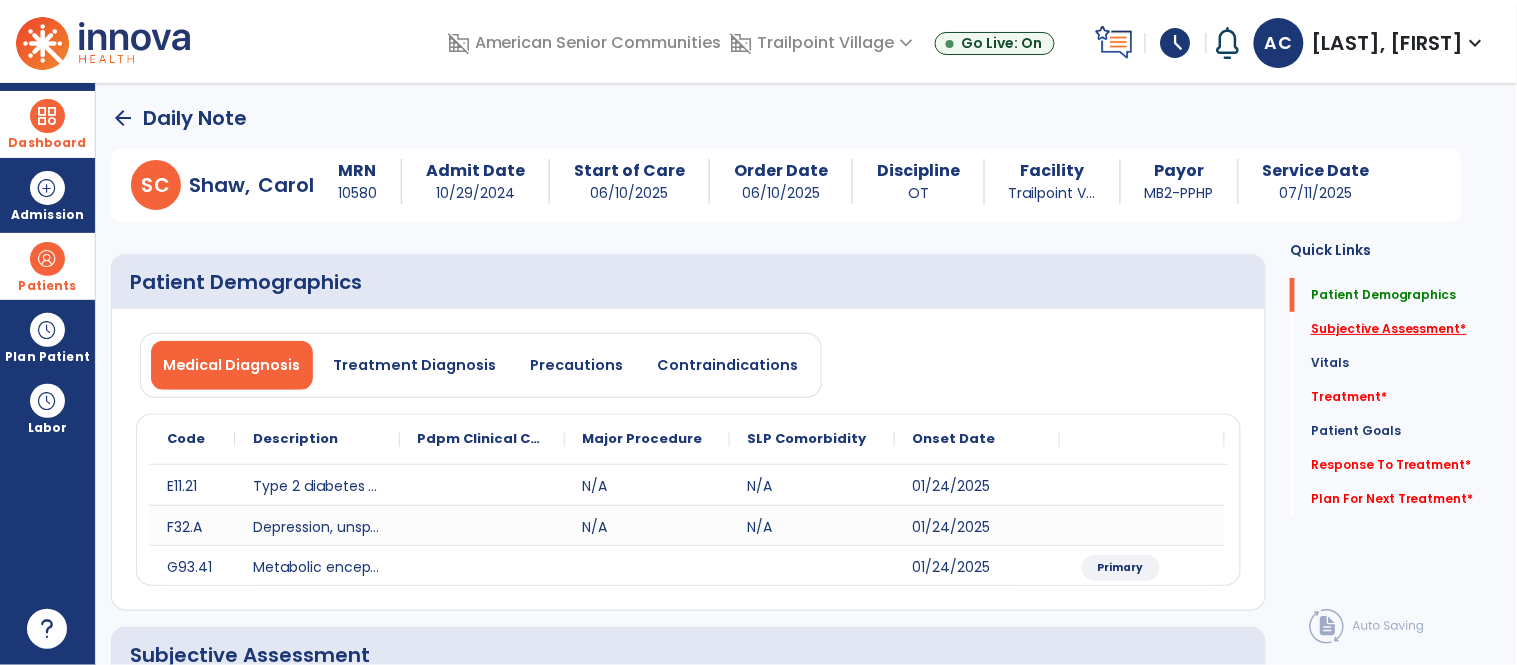 click on "Subjective Assessment   *" 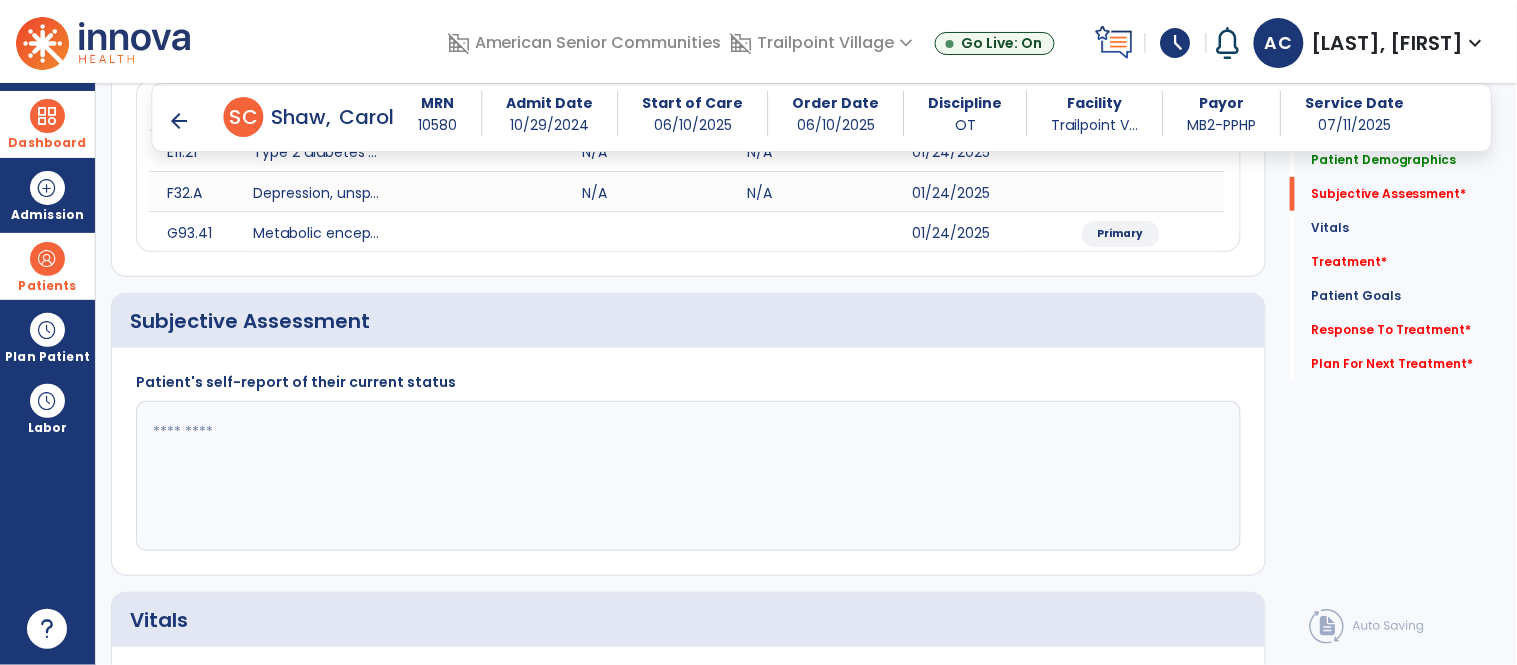 scroll, scrollTop: 394, scrollLeft: 0, axis: vertical 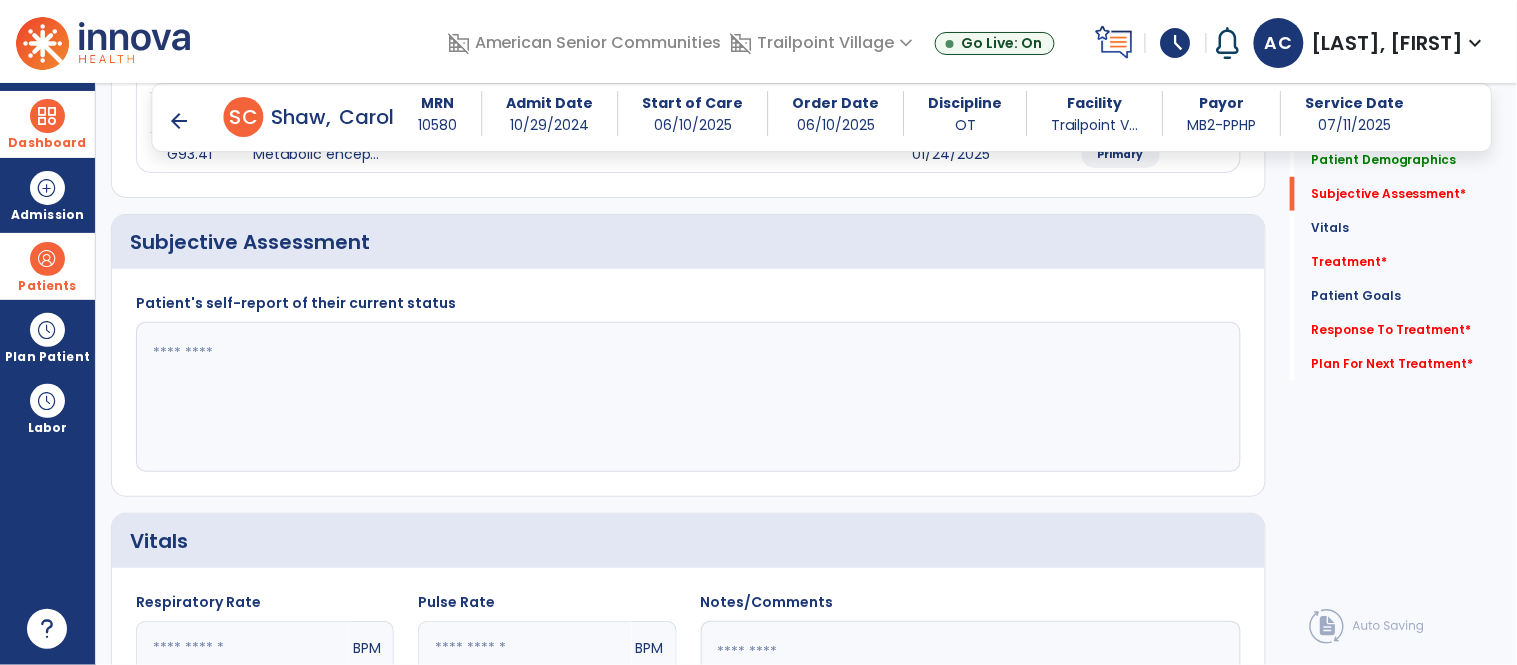 click 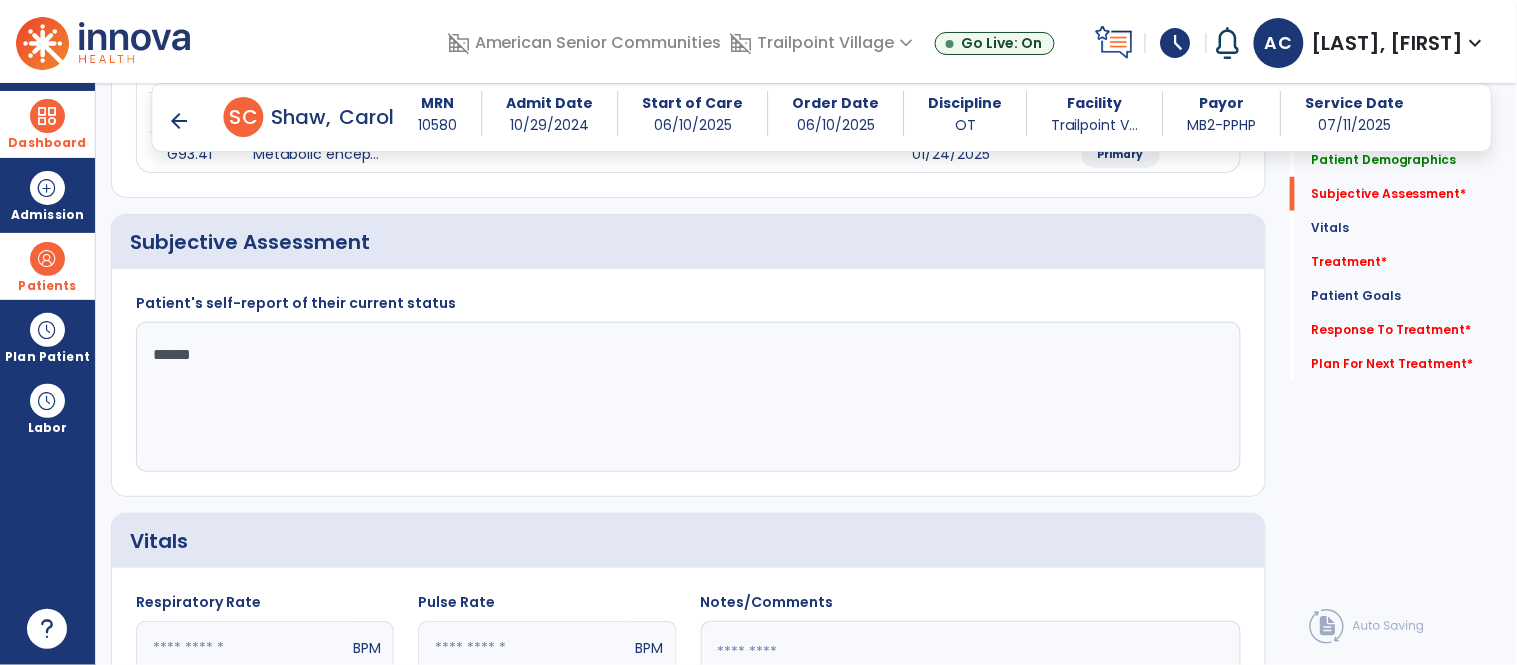 type on "*******" 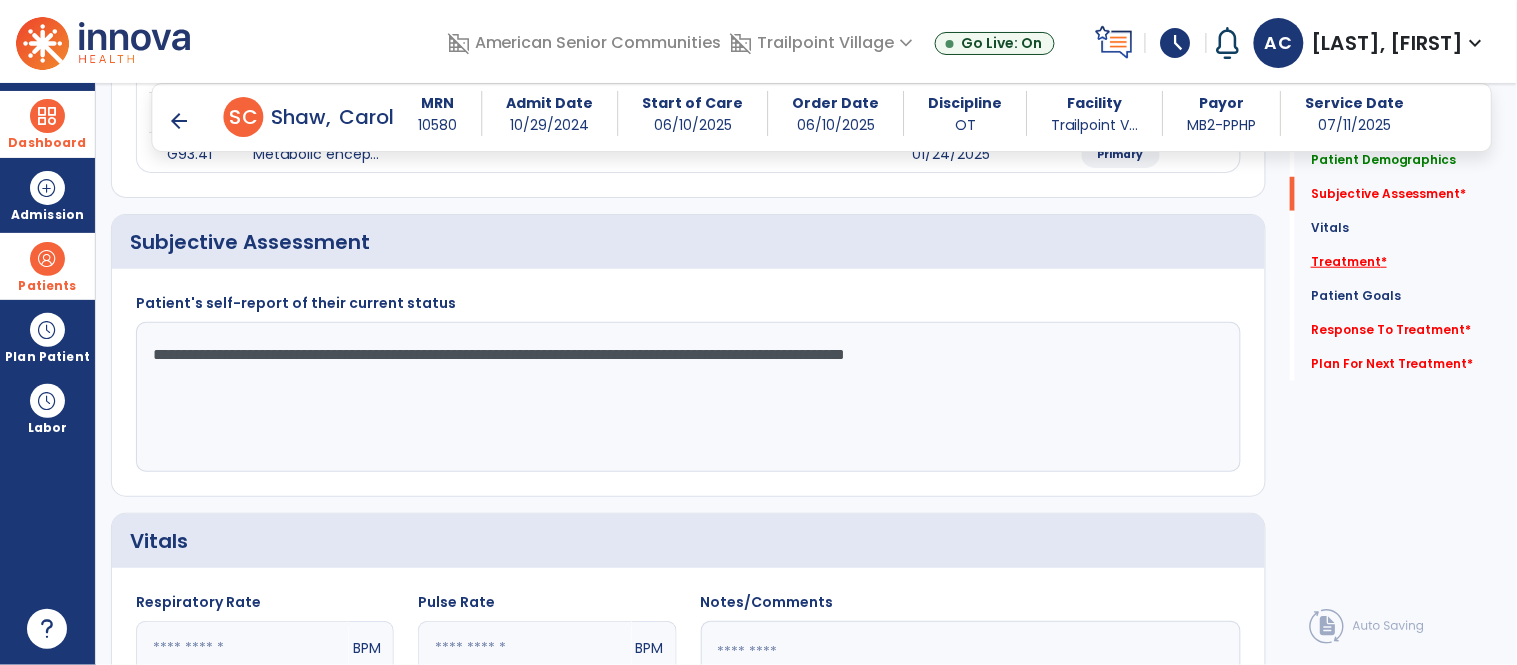 type on "**********" 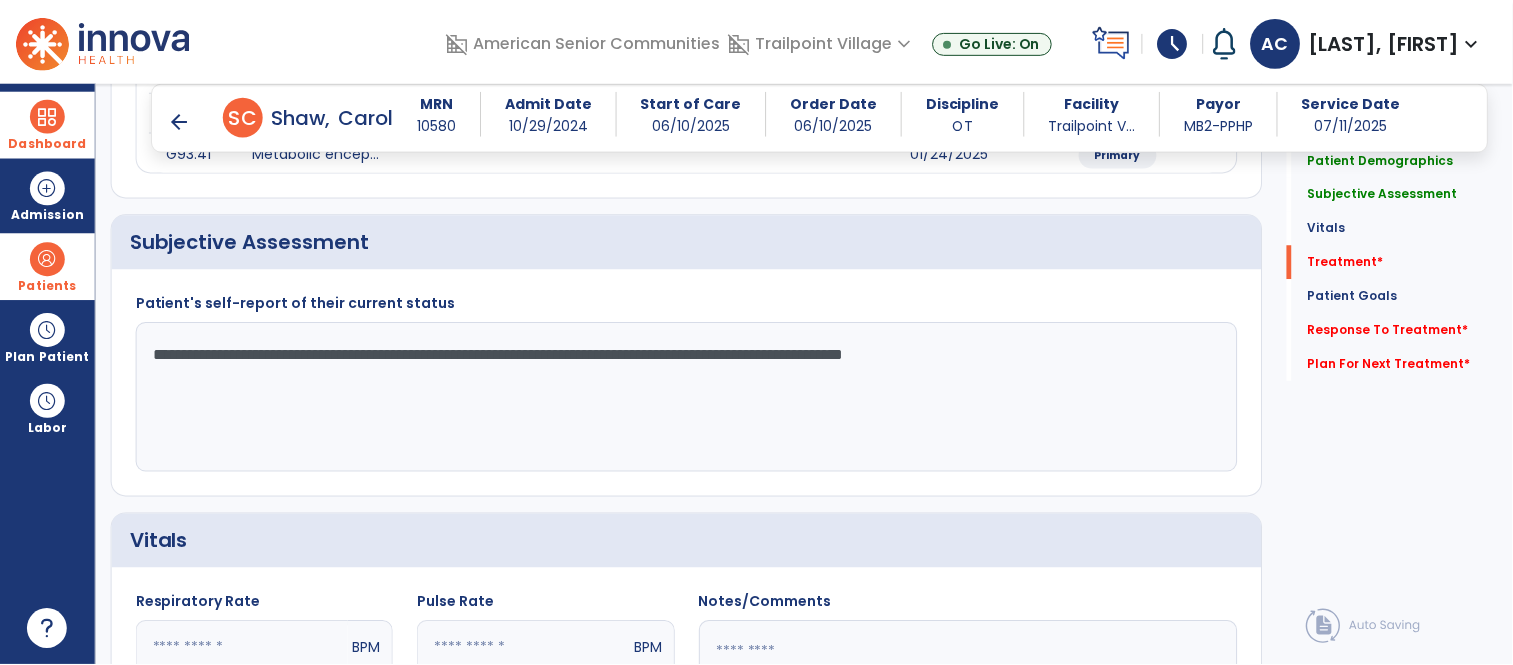 scroll, scrollTop: 1083, scrollLeft: 0, axis: vertical 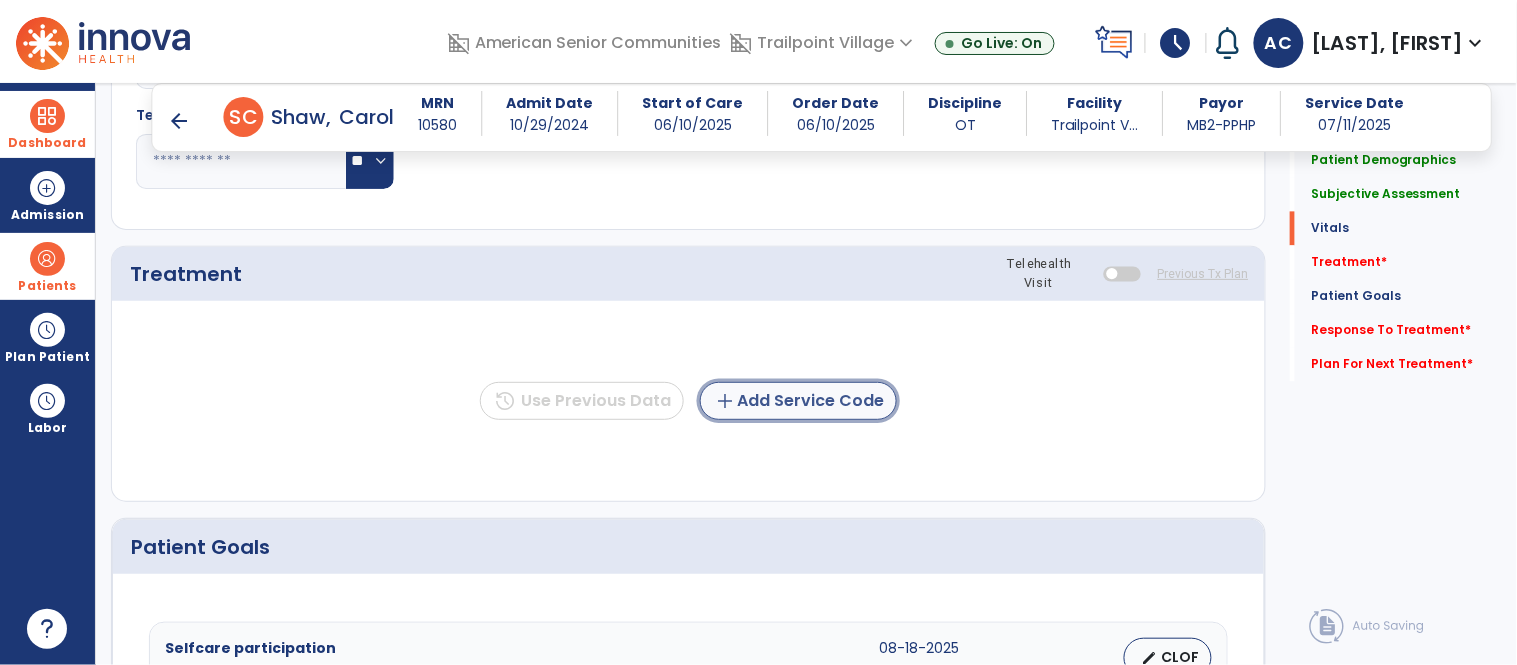 click on "add  Add Service Code" 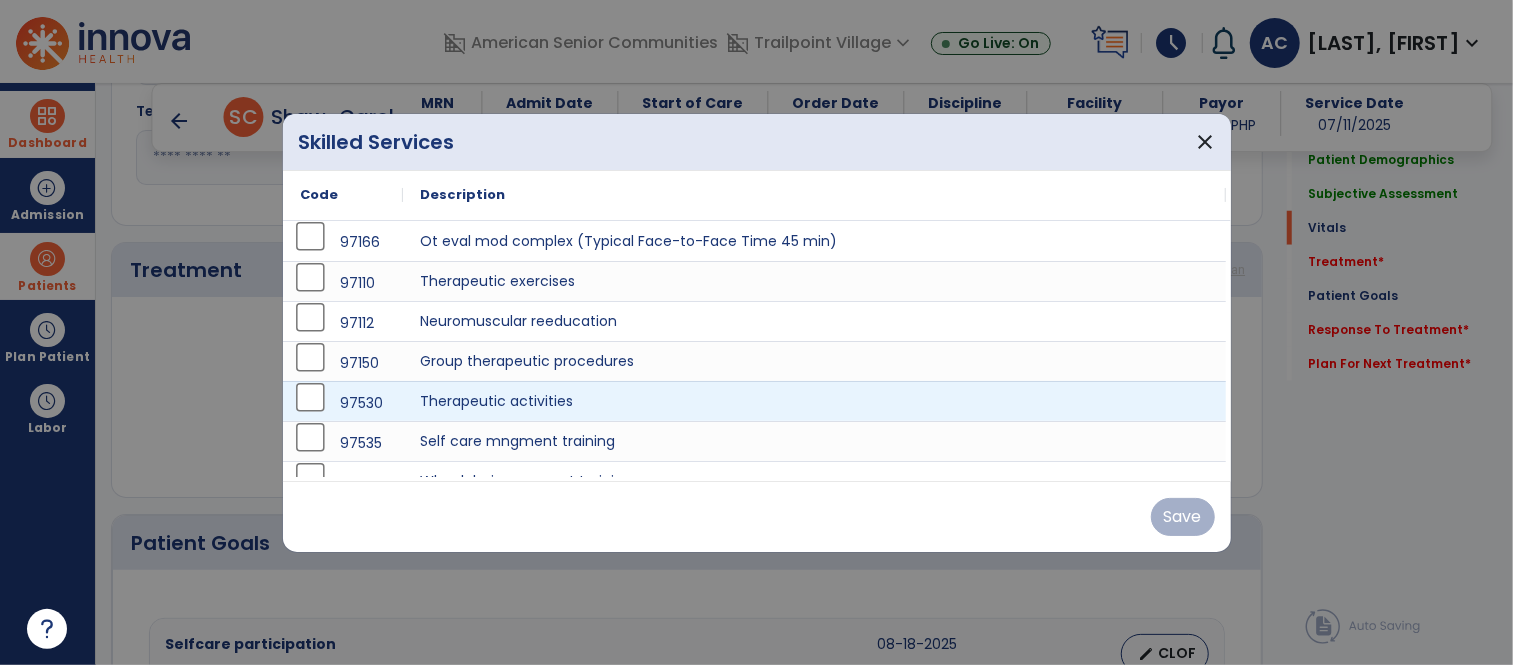 scroll, scrollTop: 1083, scrollLeft: 0, axis: vertical 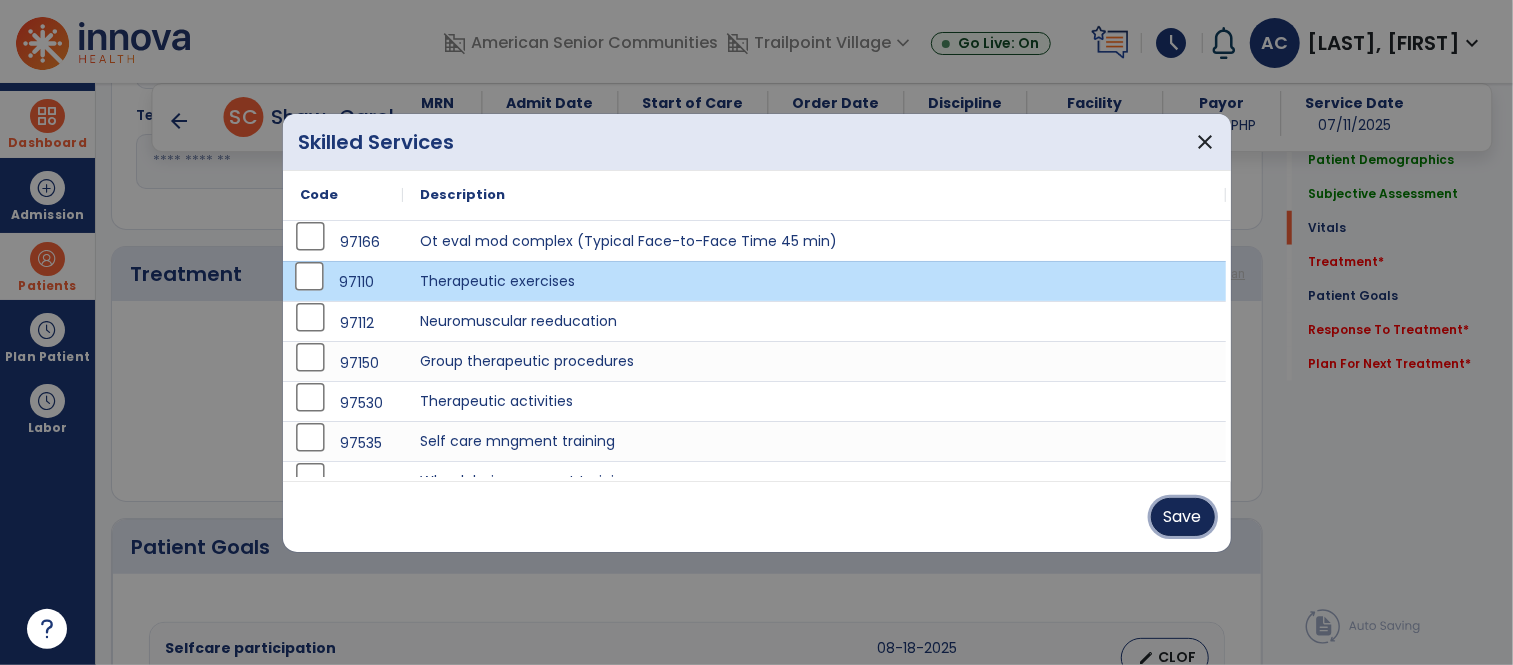 click on "Save" at bounding box center (1183, 517) 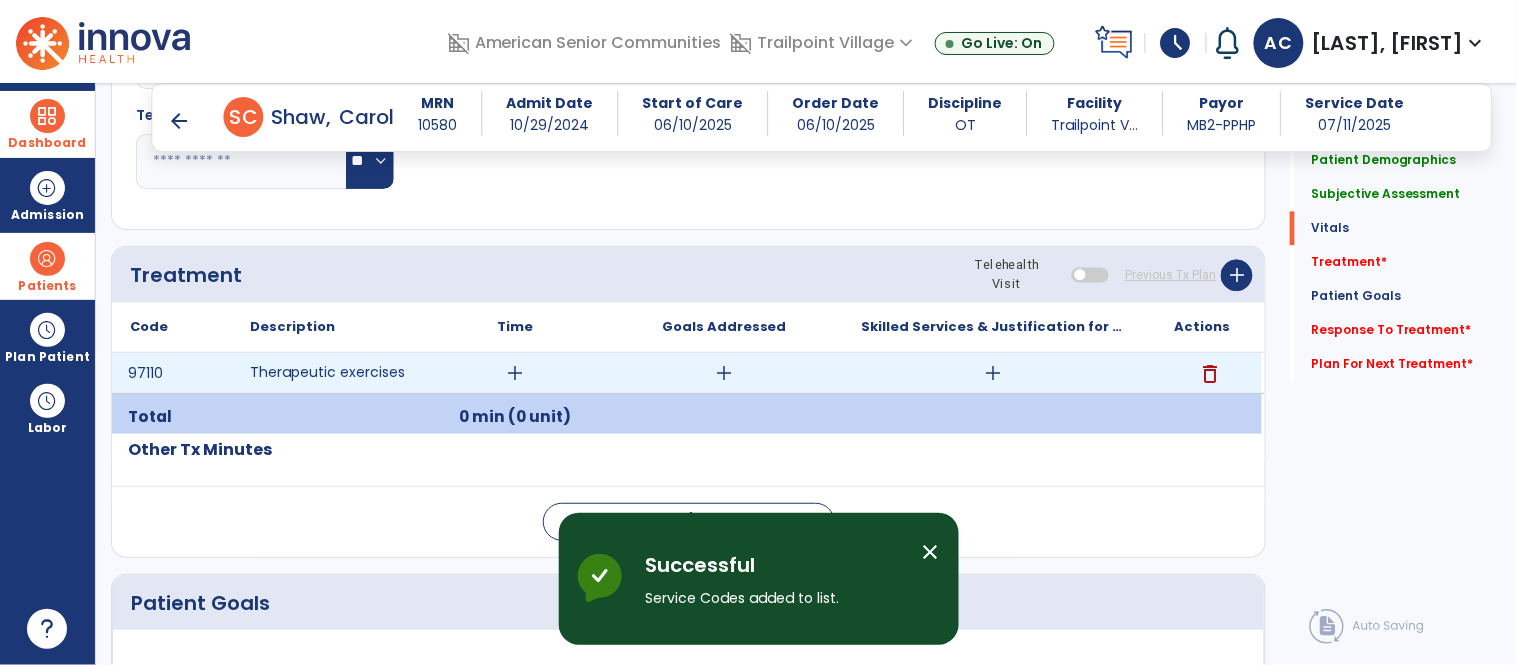 click on "add" at bounding box center (515, 373) 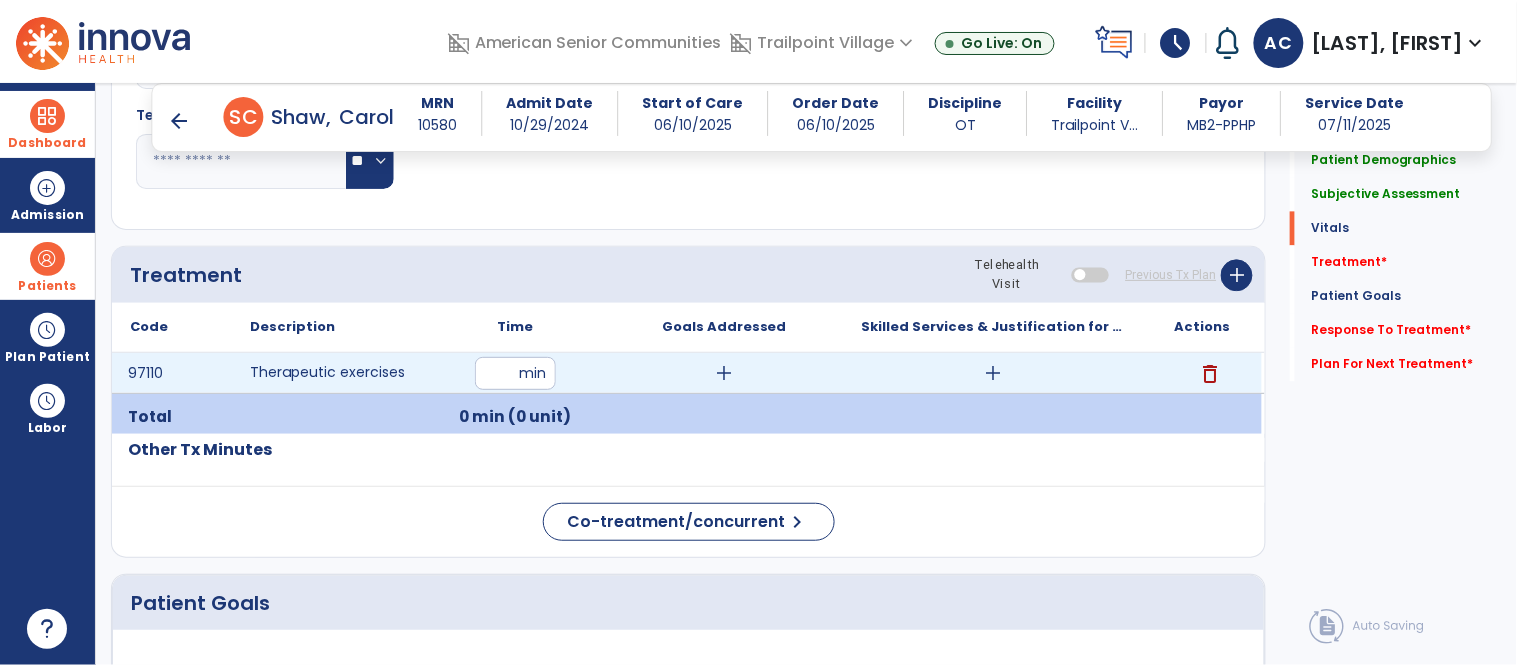 type on "**" 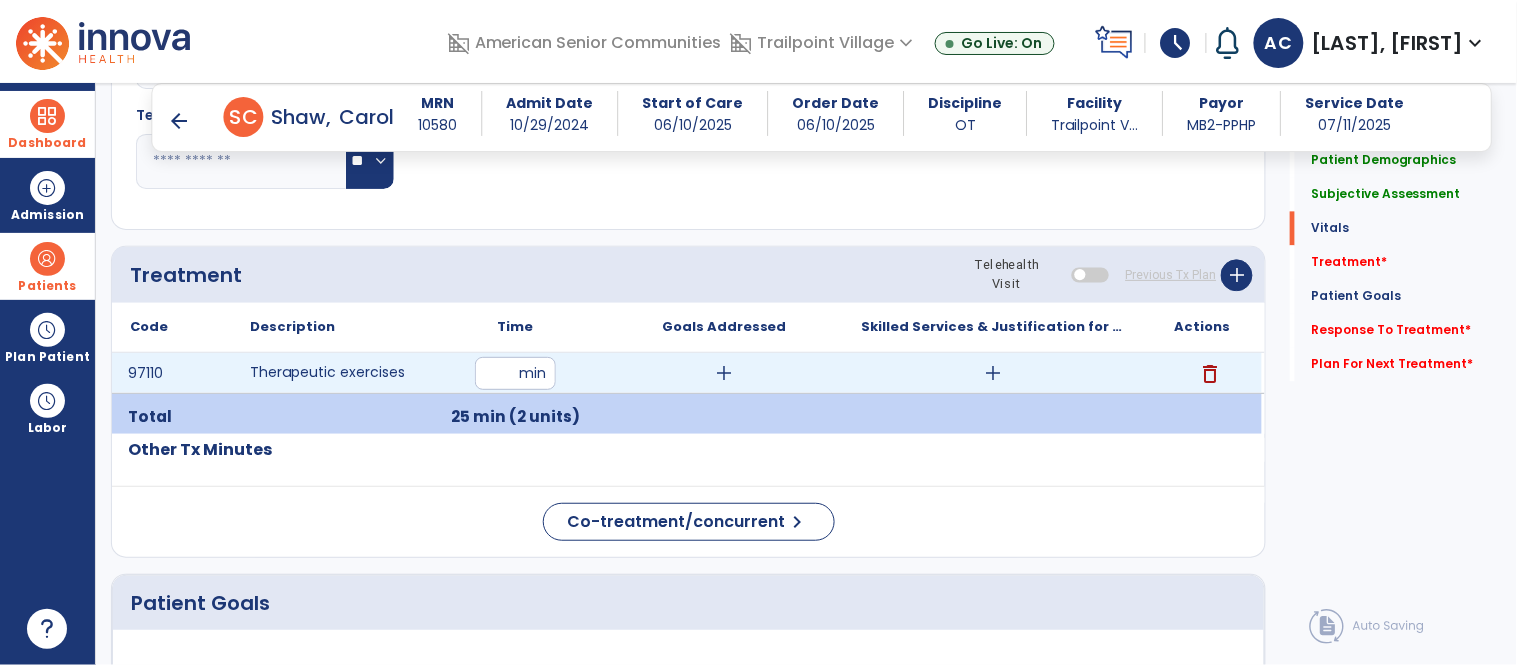 click on "add" at bounding box center [724, 373] 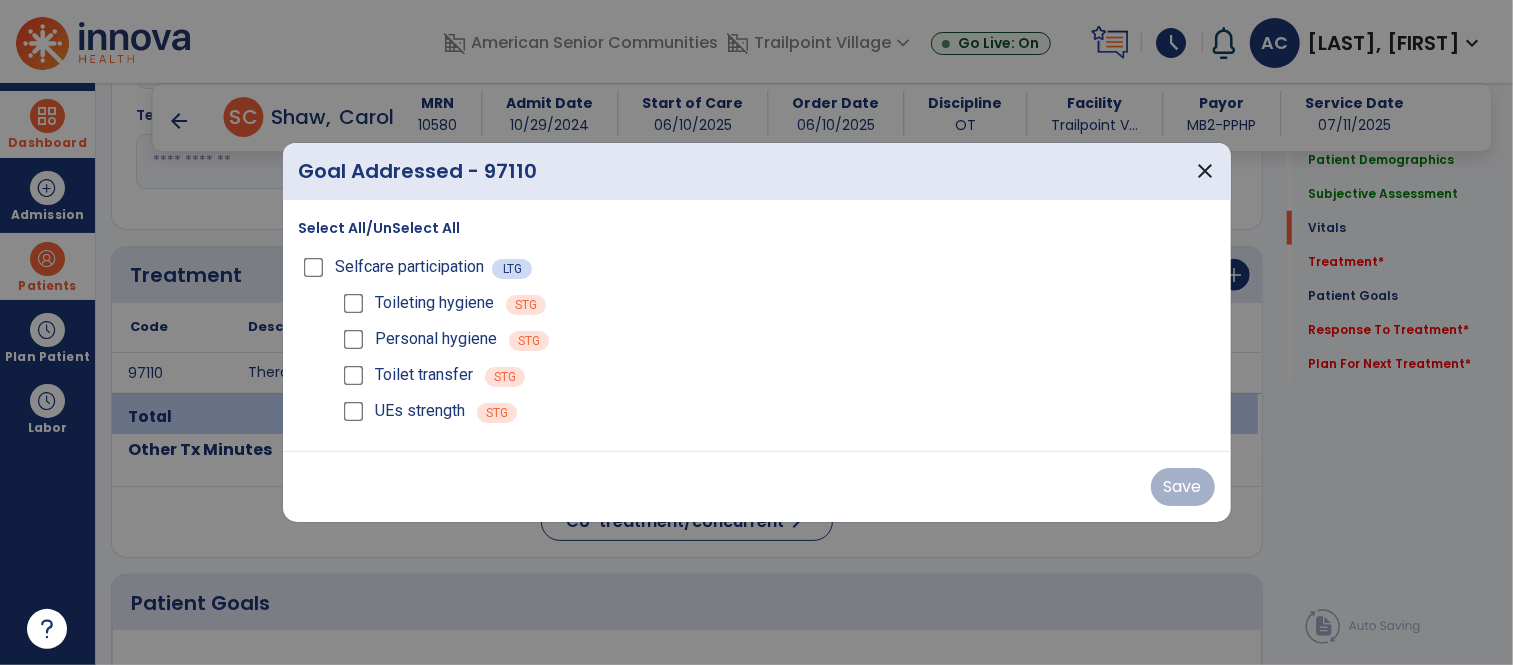 scroll, scrollTop: 1083, scrollLeft: 0, axis: vertical 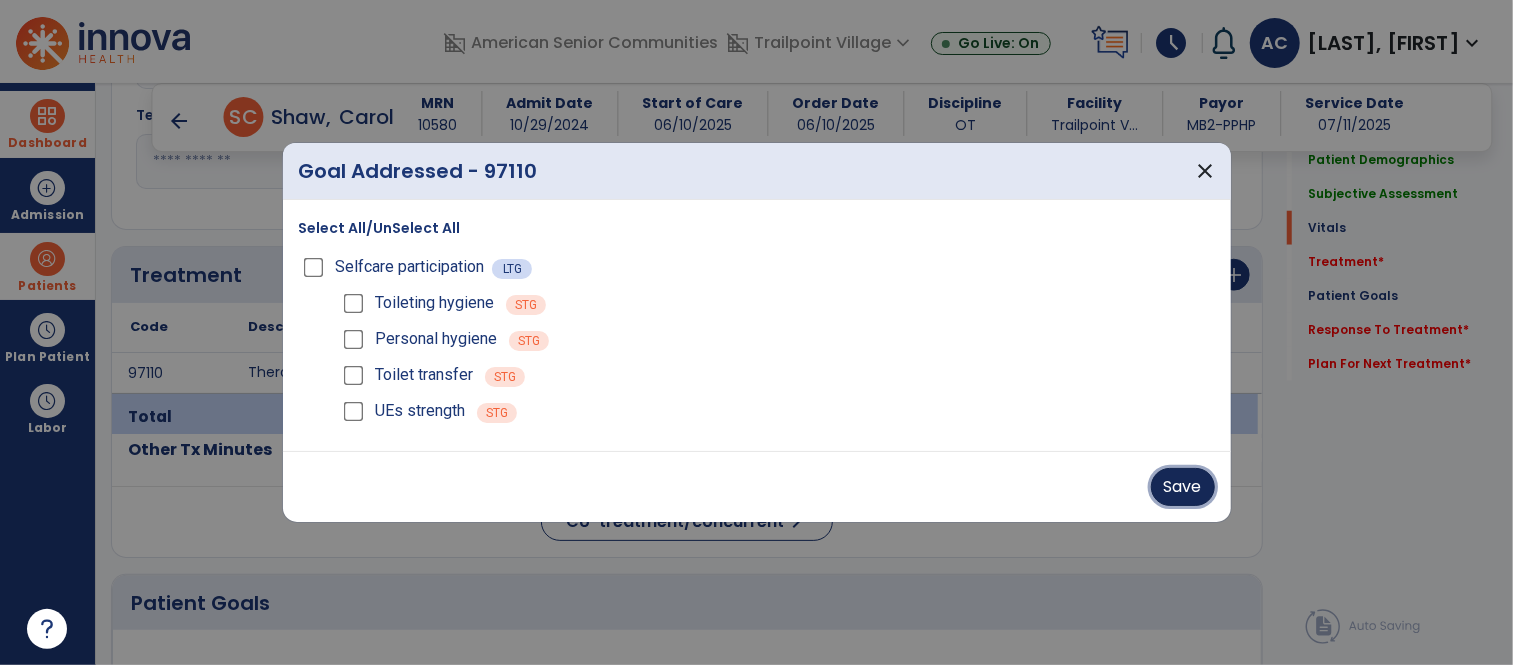 click on "Save" at bounding box center (1183, 487) 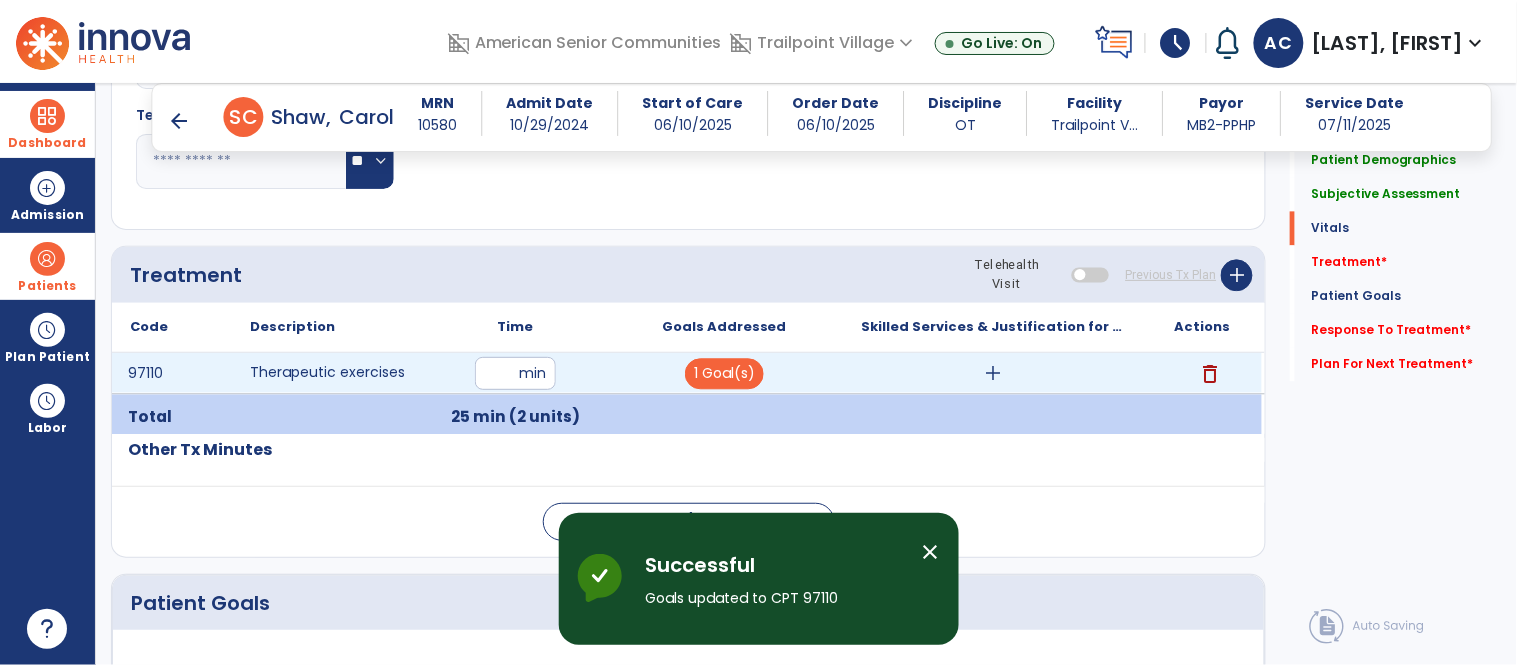 click on "add" at bounding box center (993, 373) 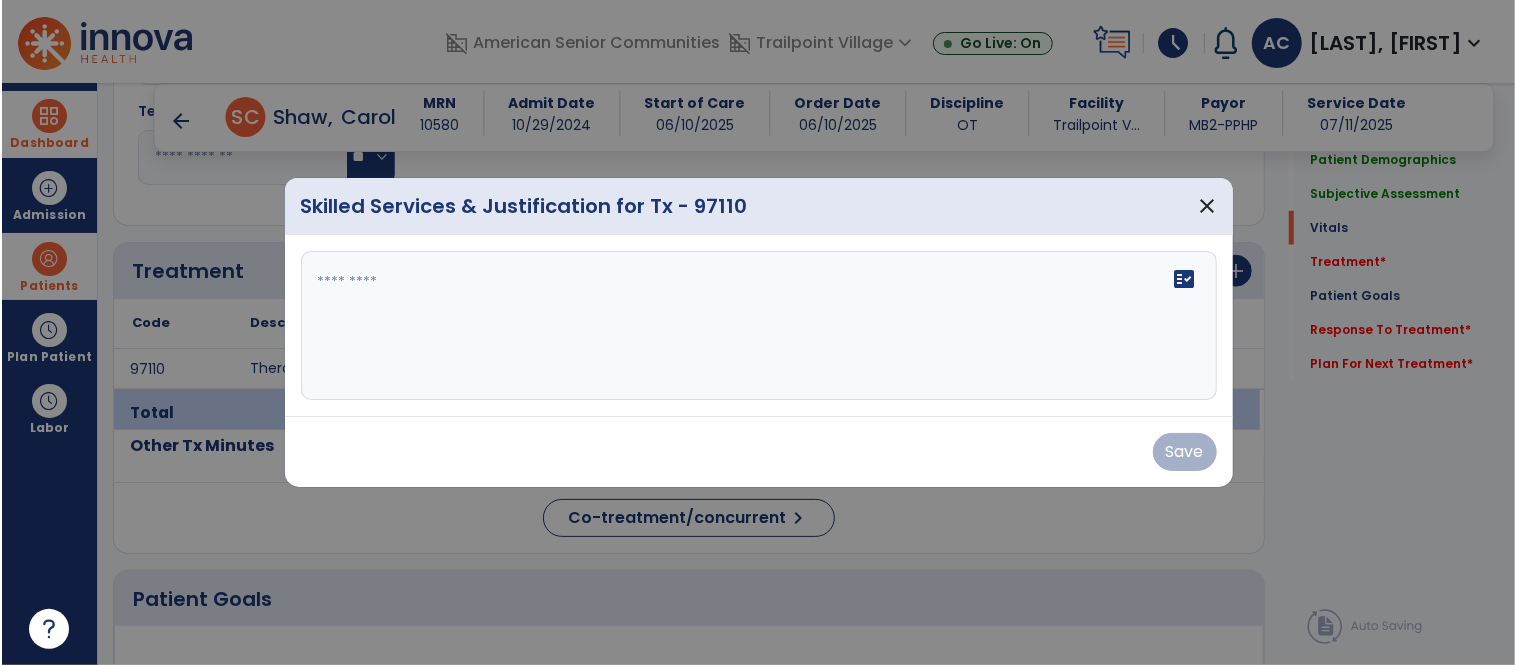 scroll, scrollTop: 1083, scrollLeft: 0, axis: vertical 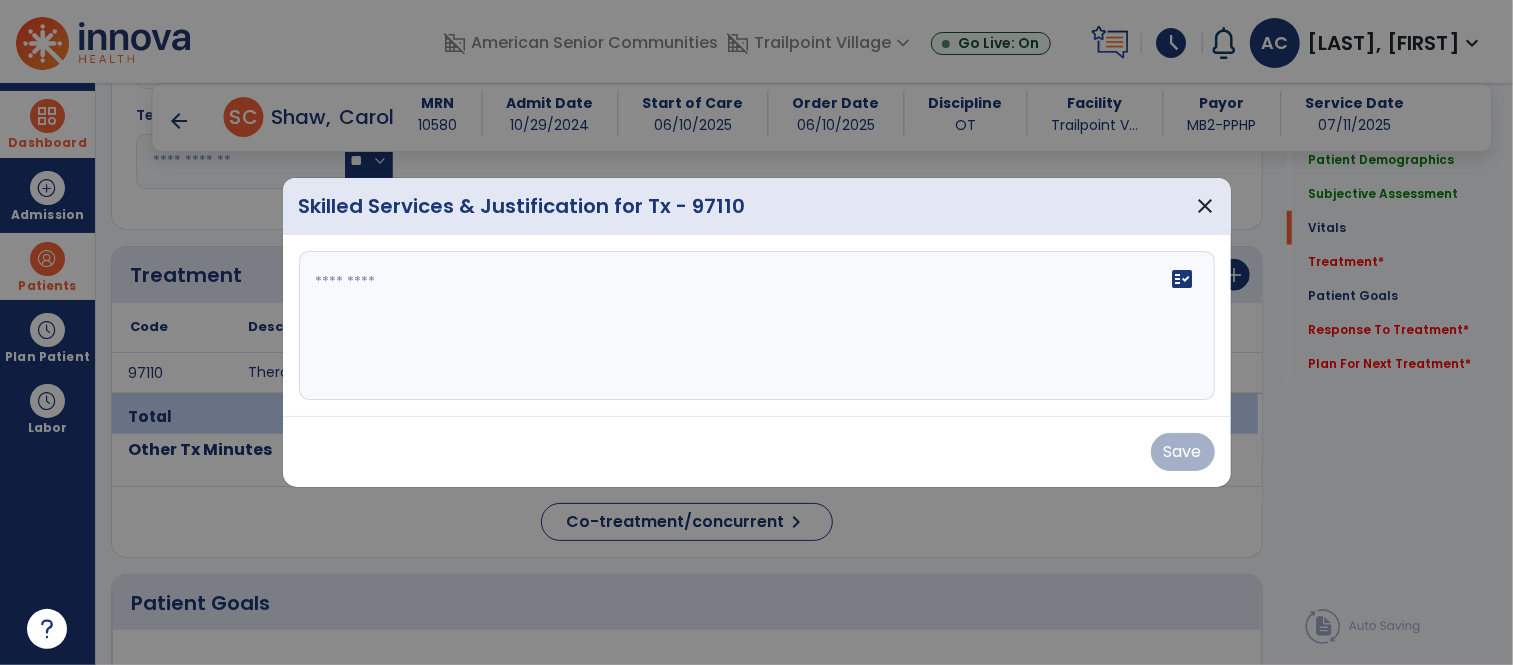 click at bounding box center (757, 326) 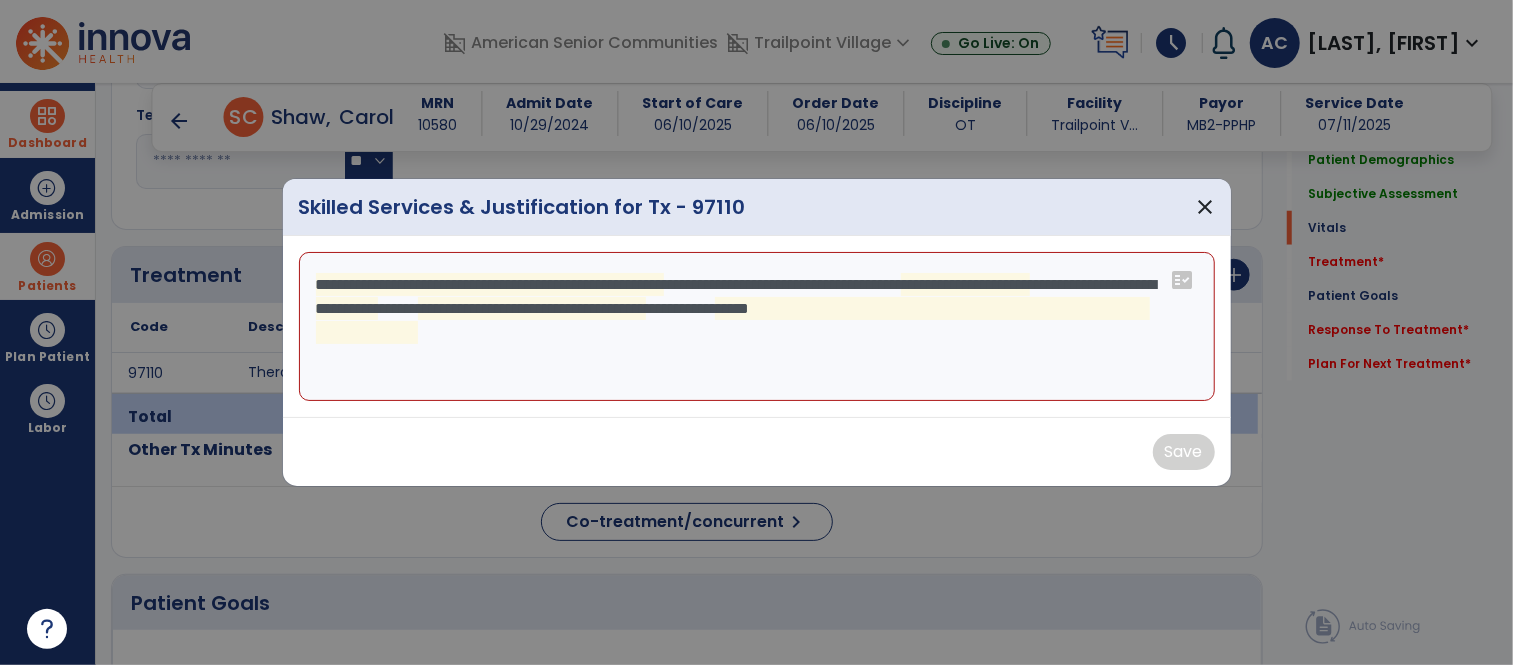 click on "**********" at bounding box center [757, 327] 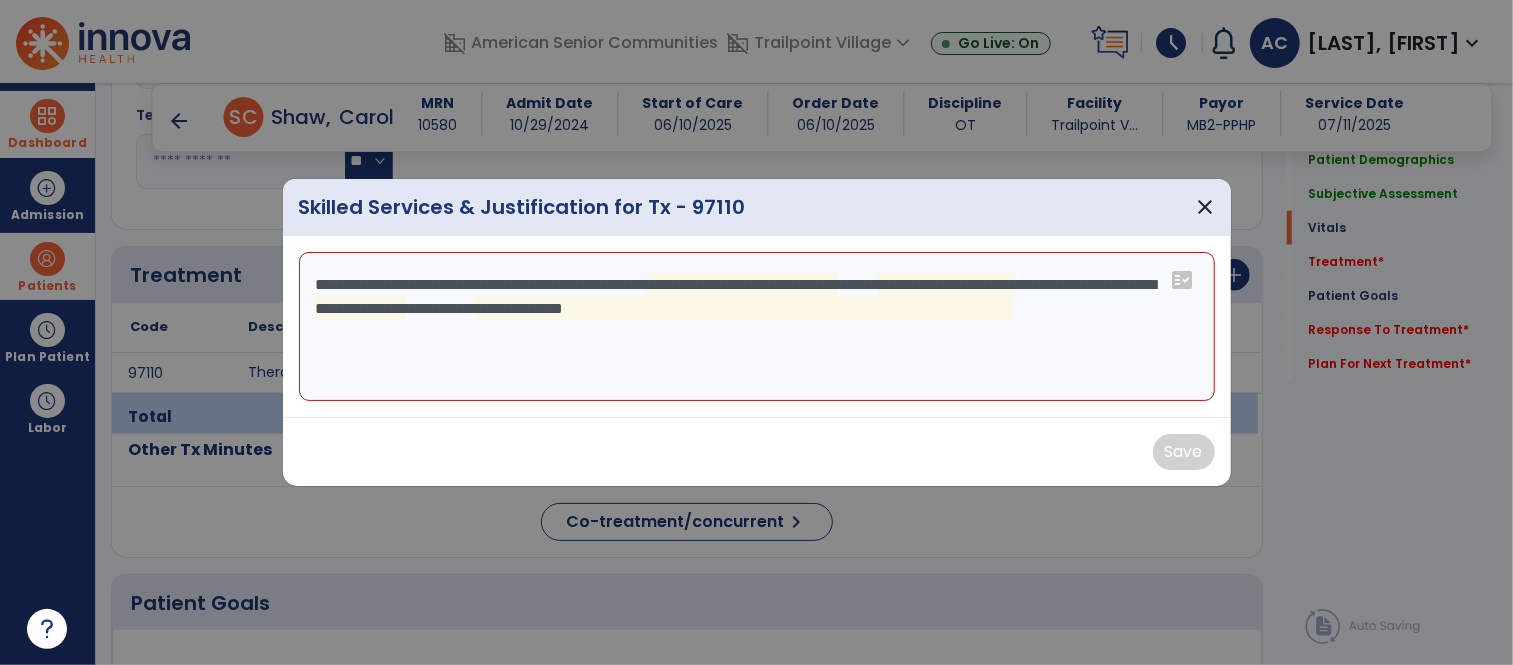 click on "**********" at bounding box center [757, 327] 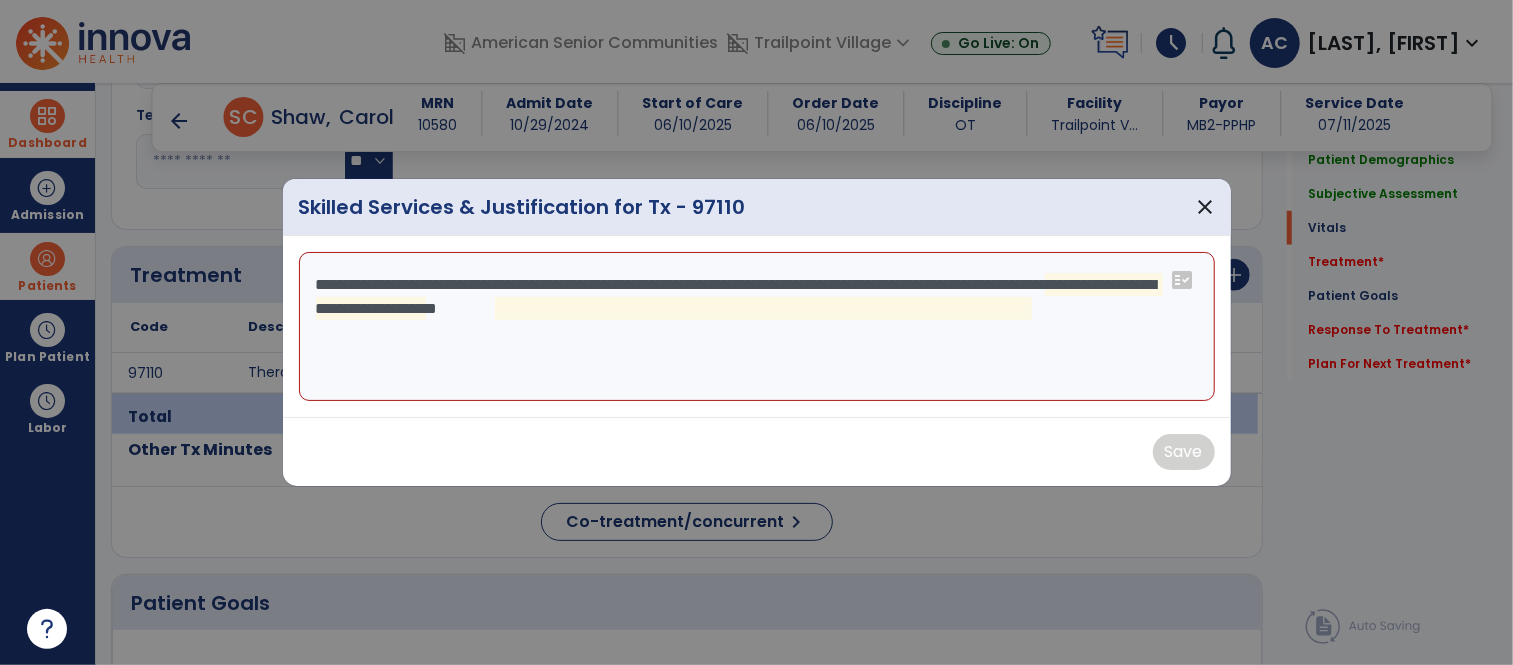 click on "**********" at bounding box center (757, 327) 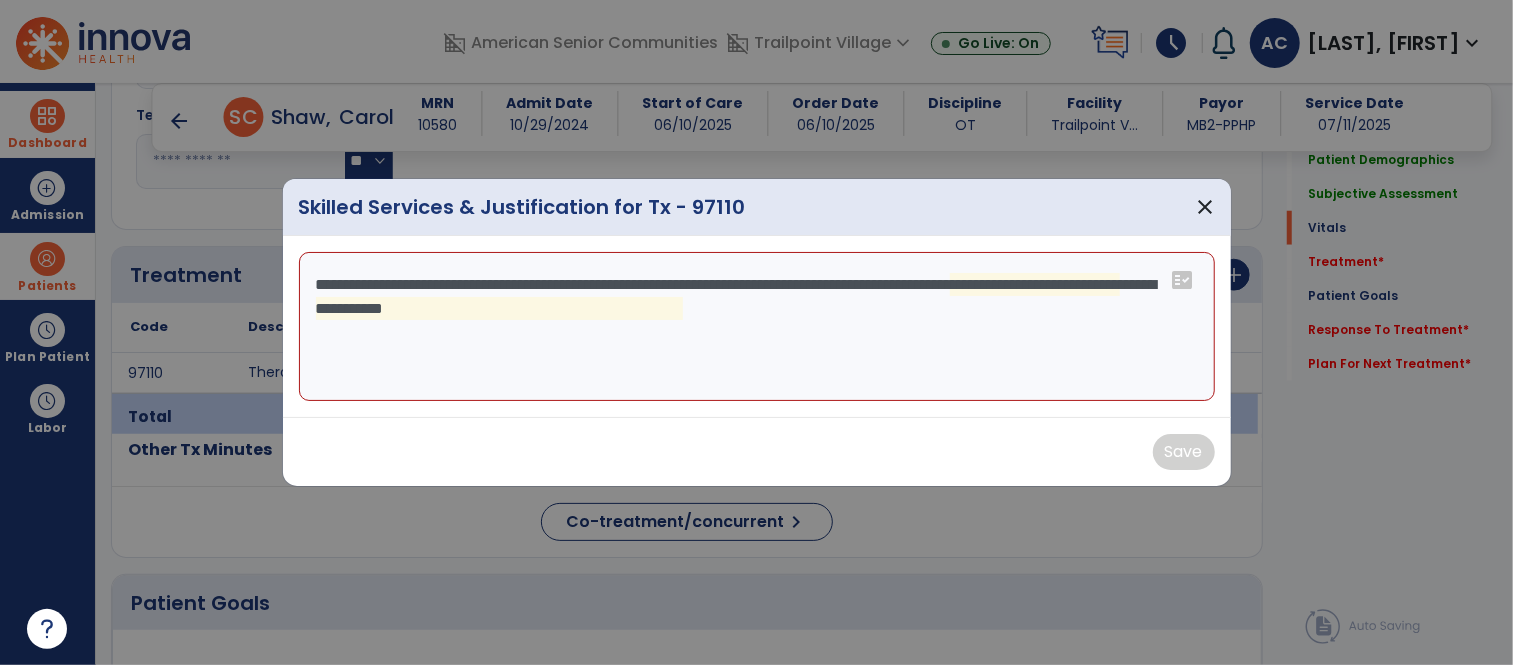 click on "**********" at bounding box center (757, 327) 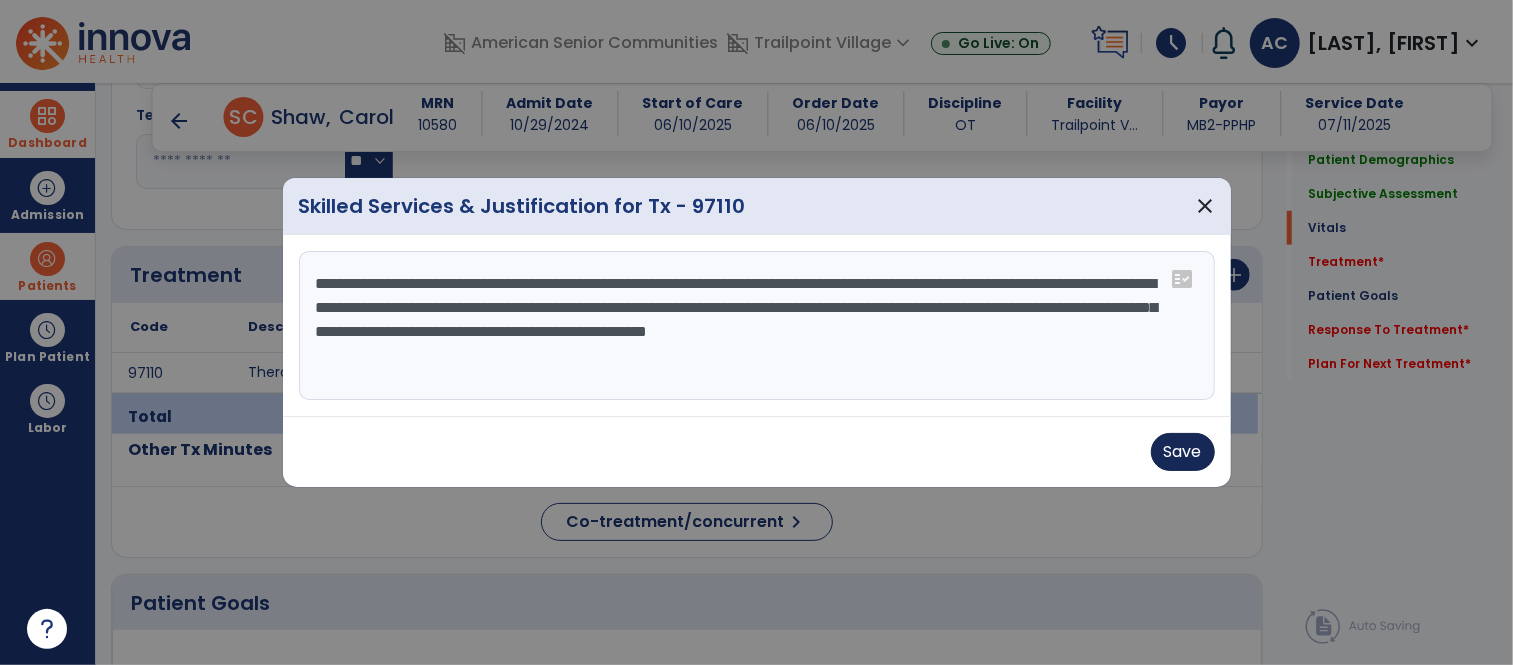 type on "**********" 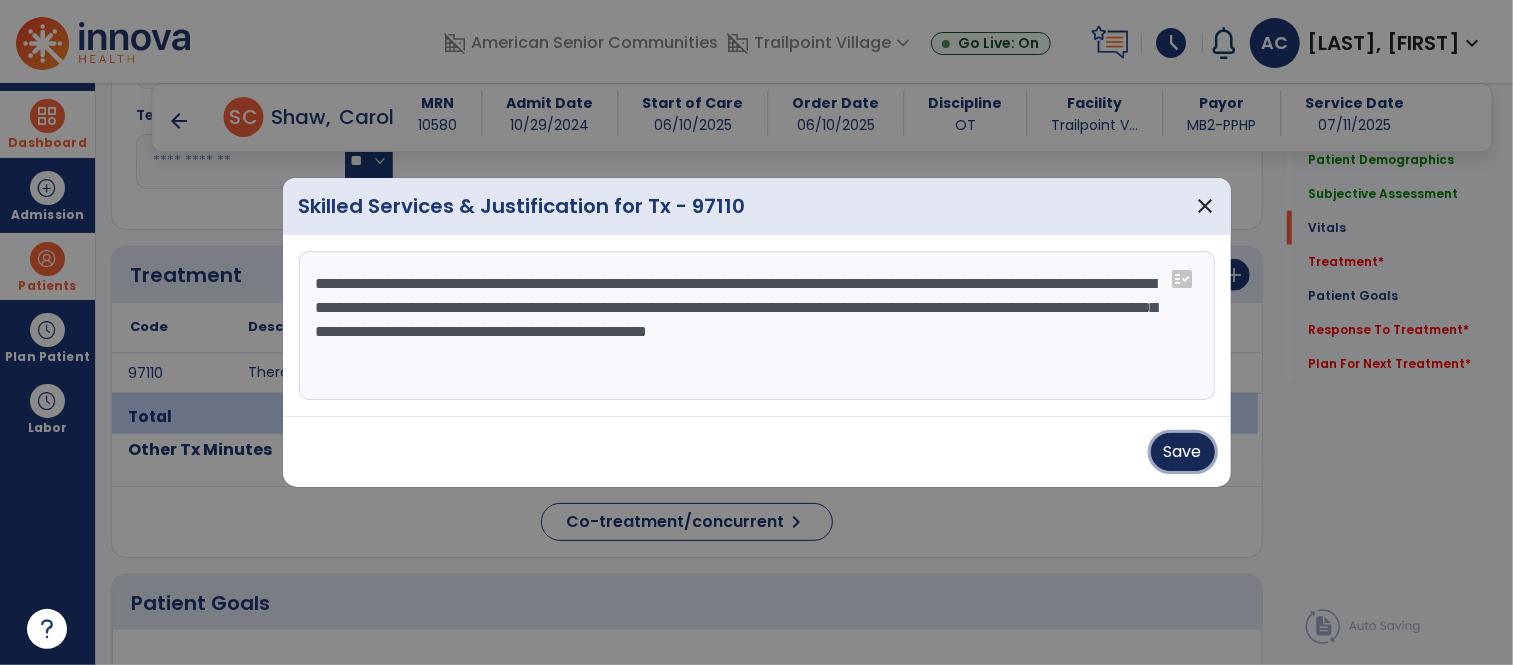 click on "Save" at bounding box center (1183, 452) 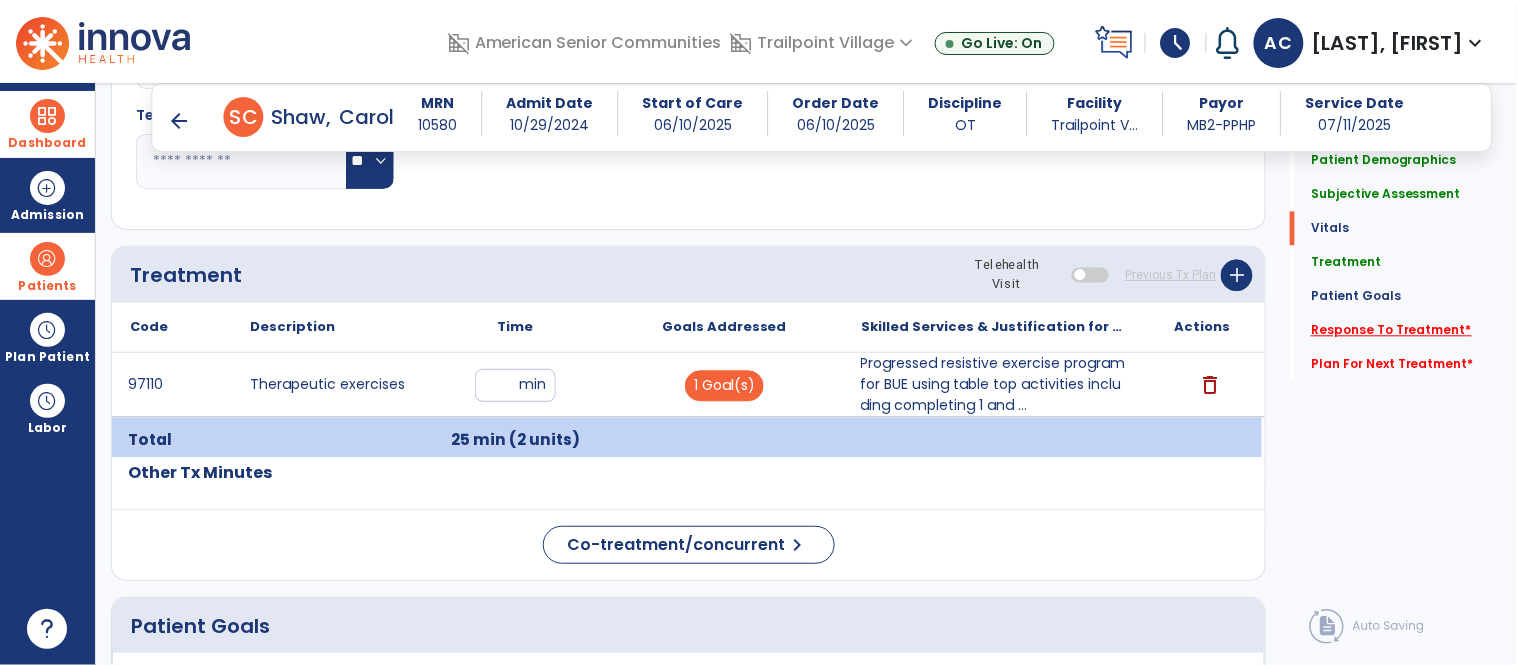 click on "Response To Treatment   *" 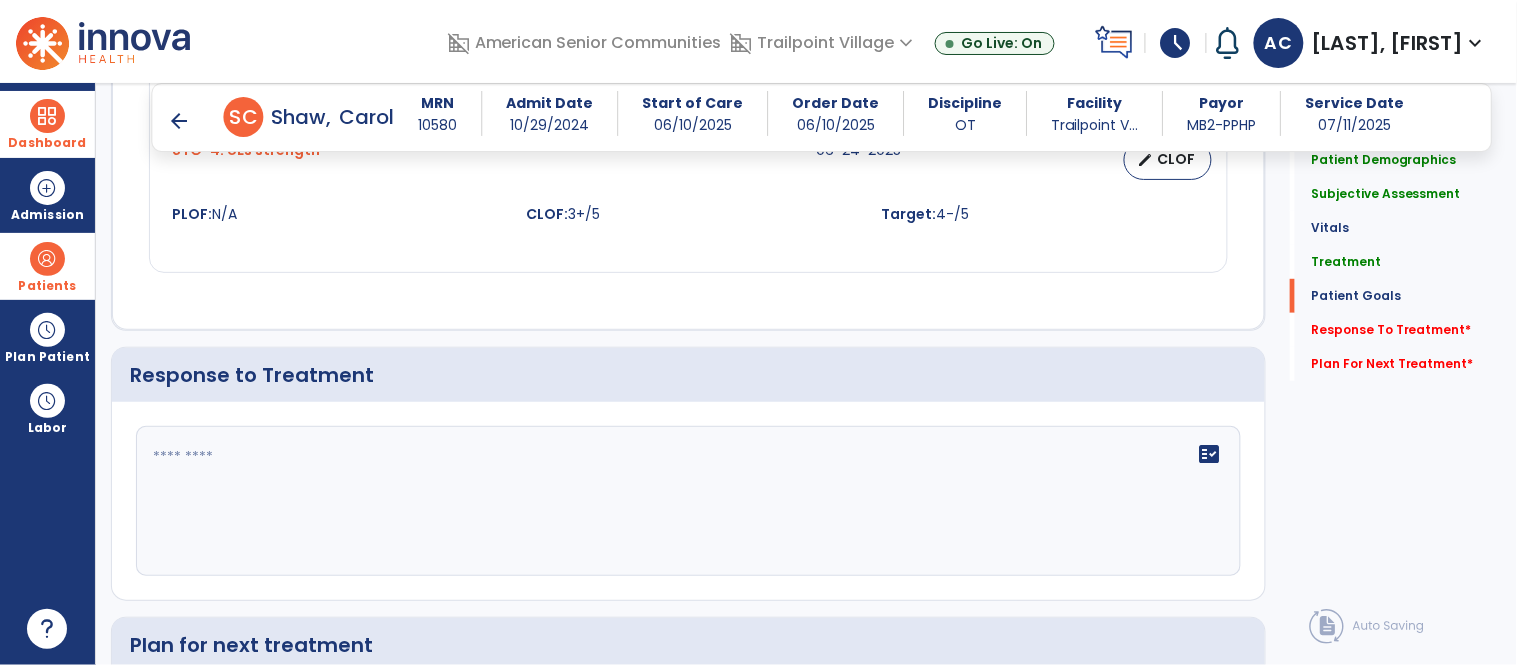 scroll, scrollTop: 2270, scrollLeft: 0, axis: vertical 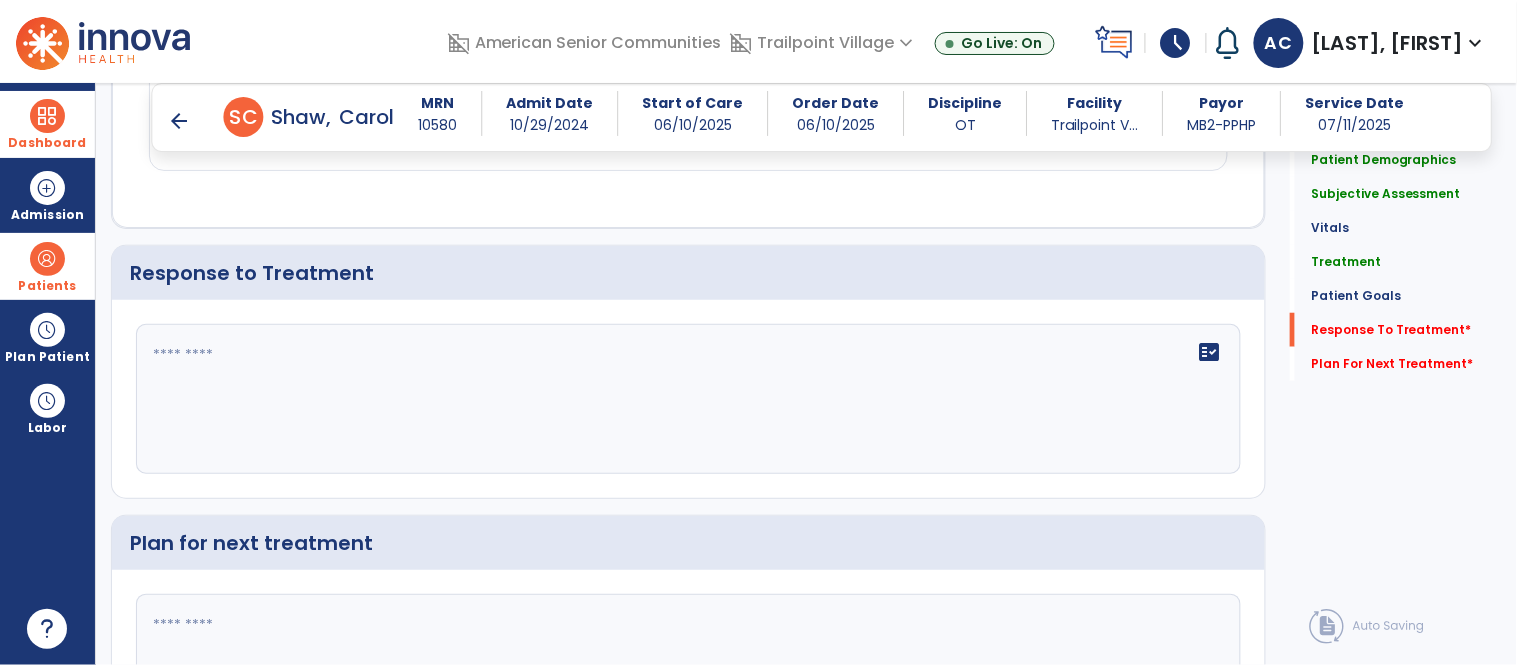 click on "fact_check" 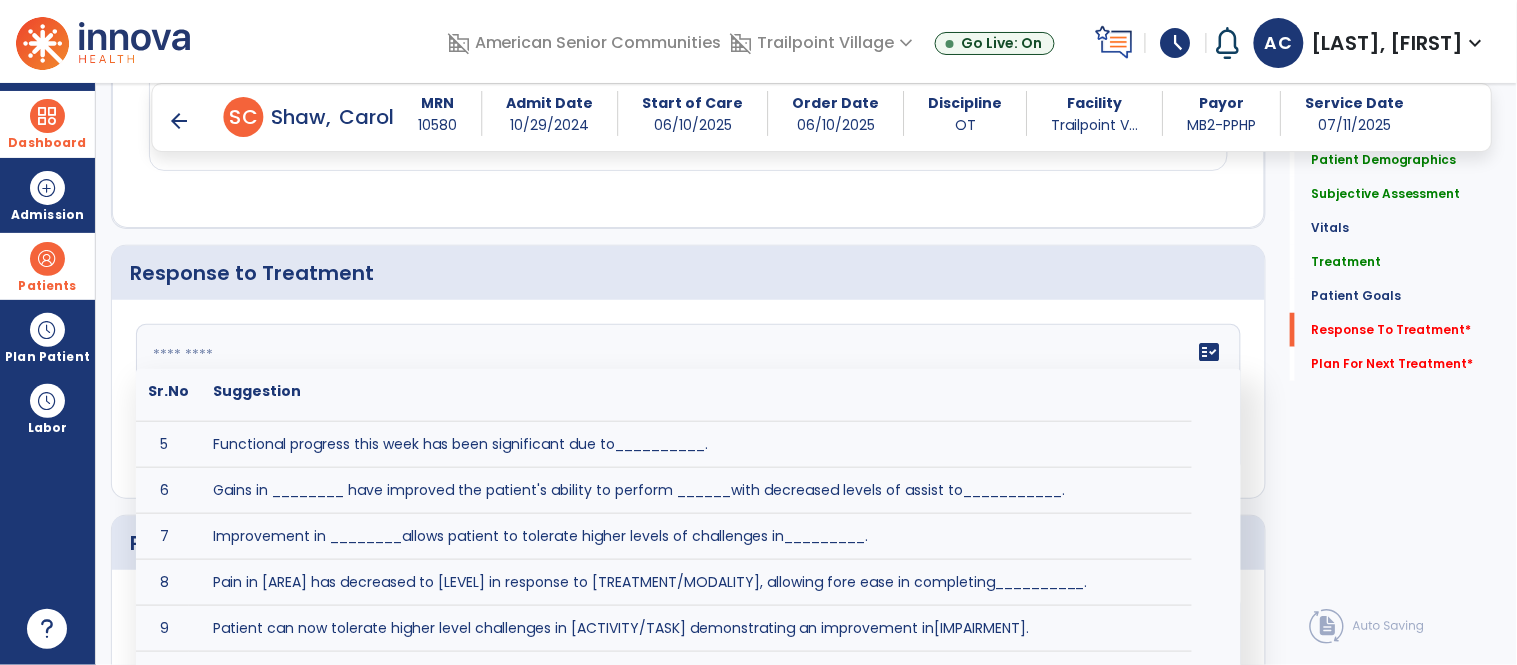 scroll, scrollTop: 207, scrollLeft: 0, axis: vertical 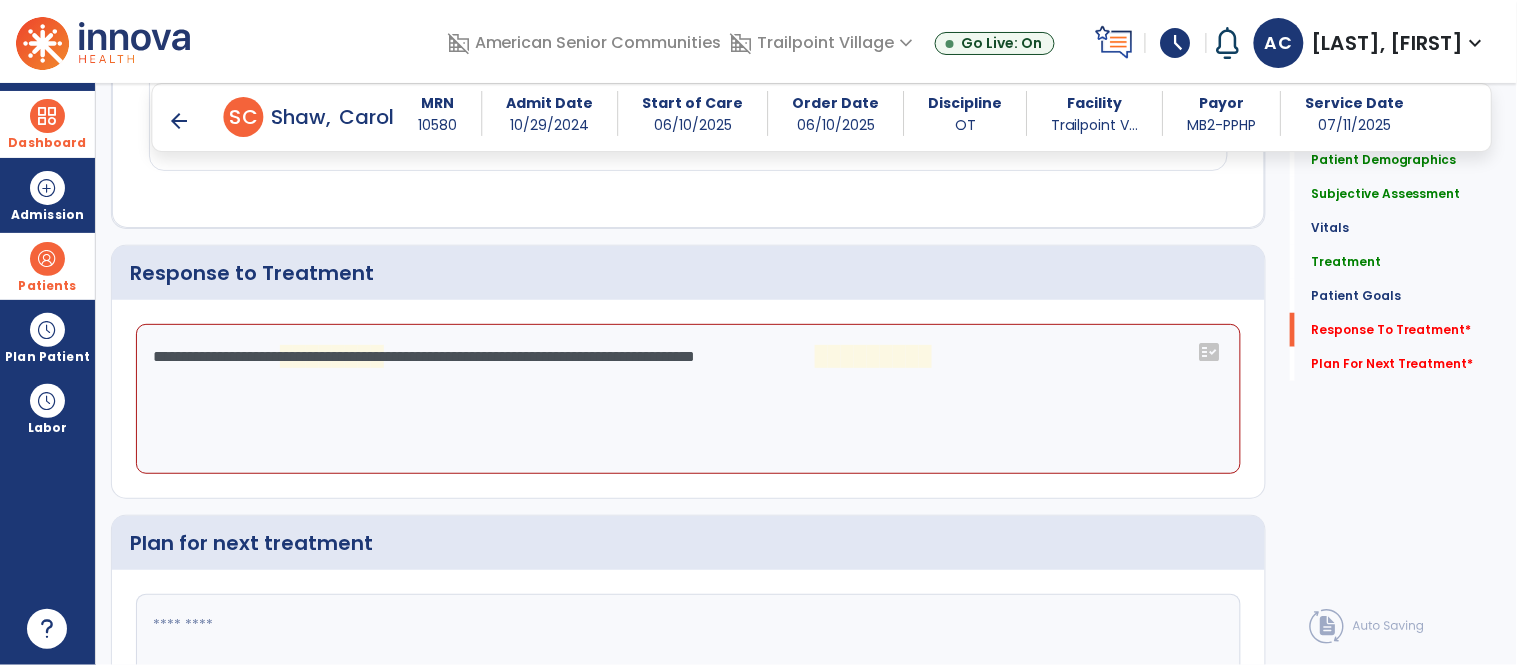 click on "**********" 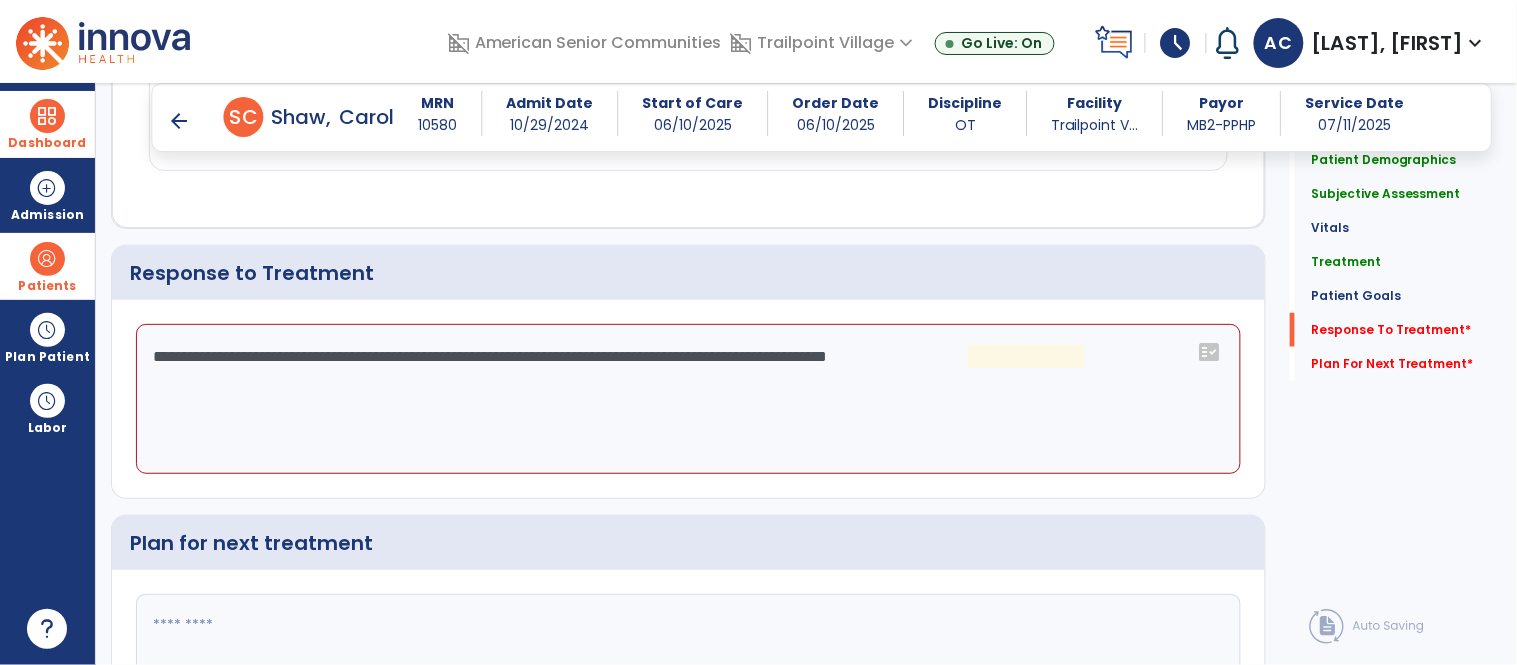 click on "**********" 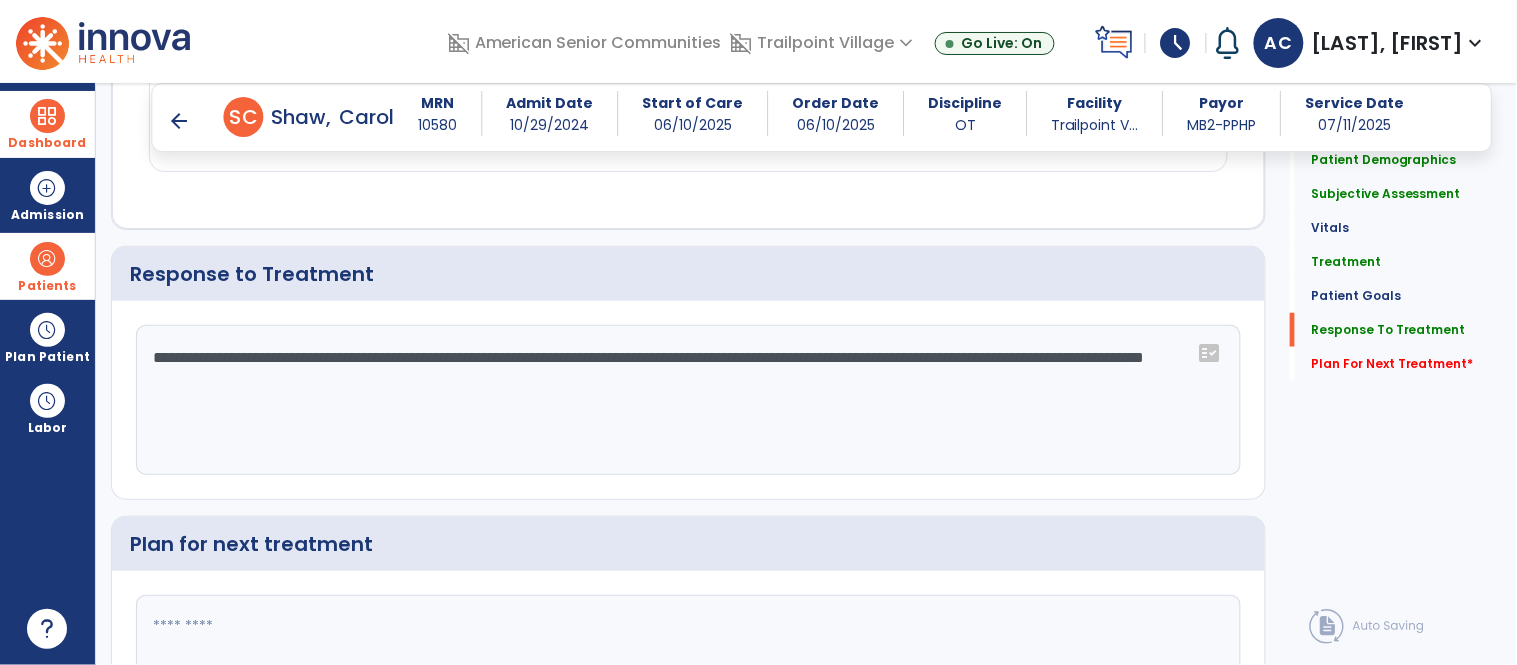 scroll, scrollTop: 2270, scrollLeft: 0, axis: vertical 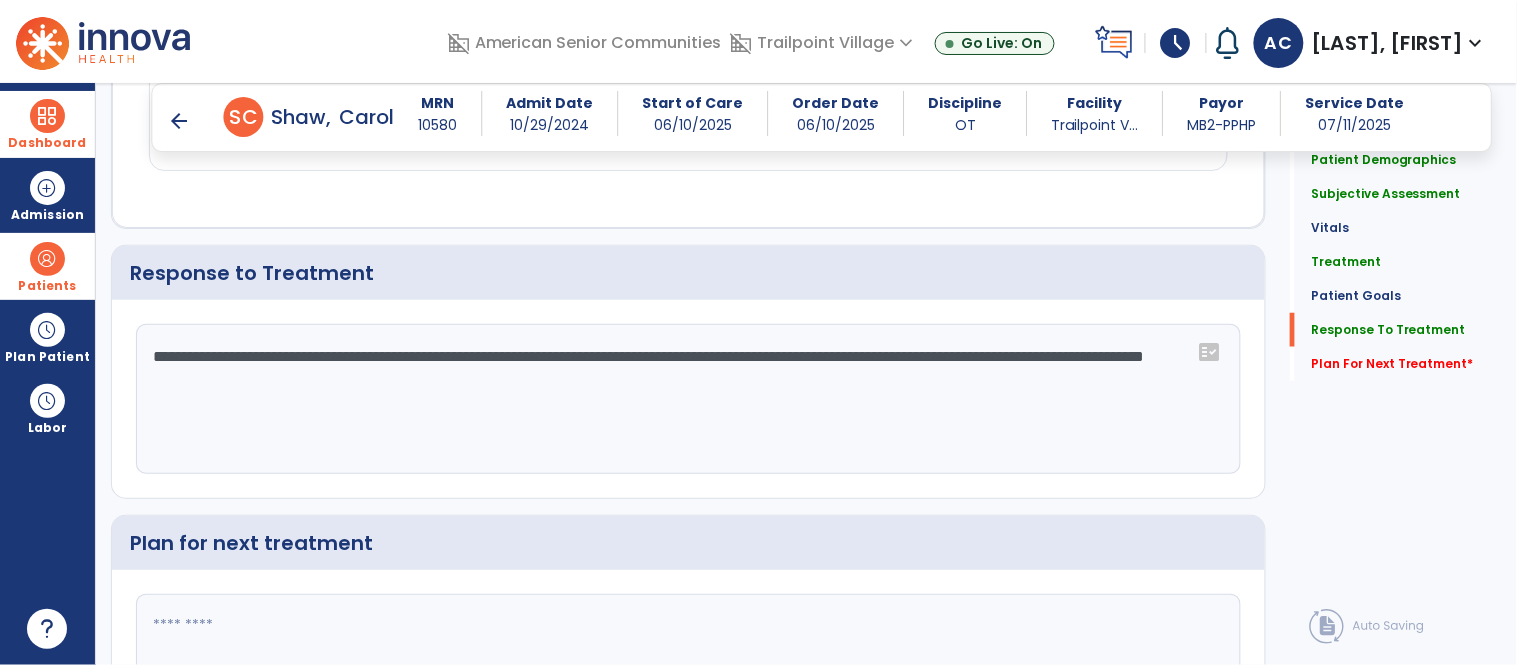click on "**********" 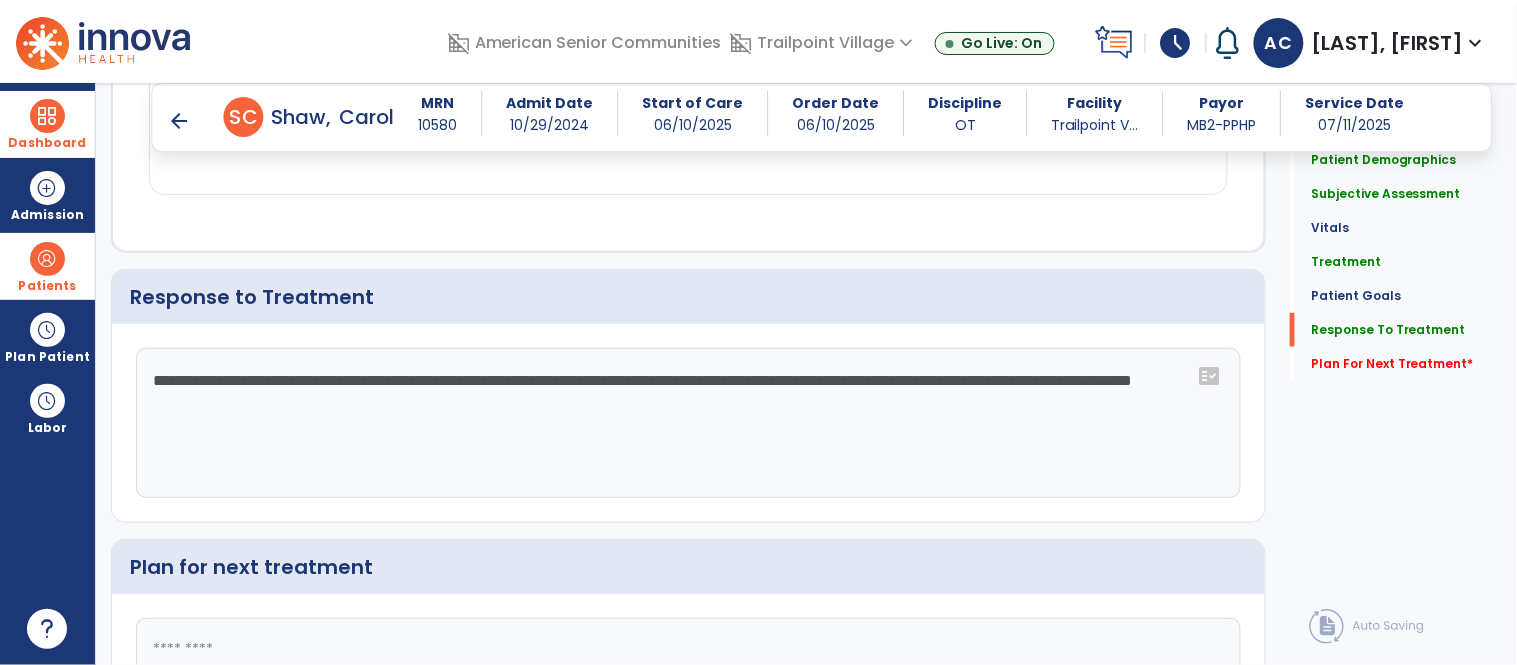 scroll, scrollTop: 2270, scrollLeft: 0, axis: vertical 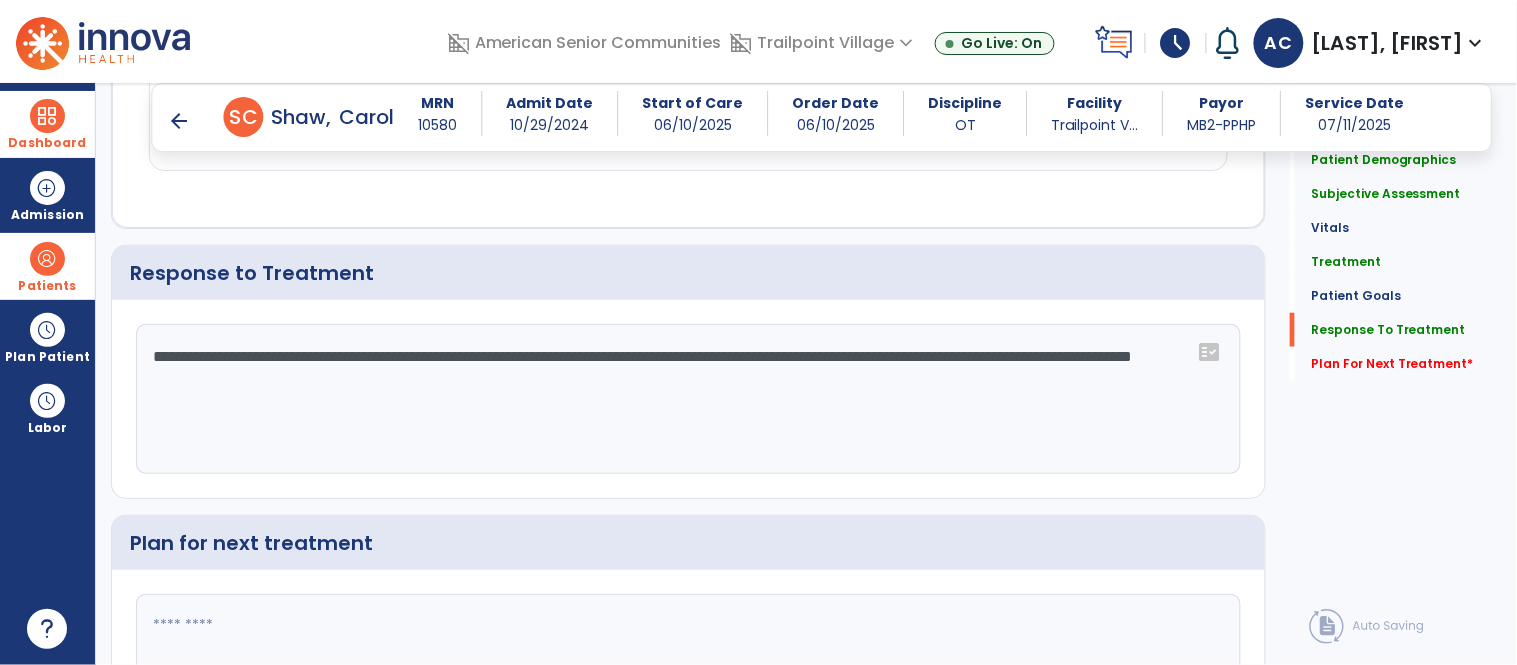 click on "**********" 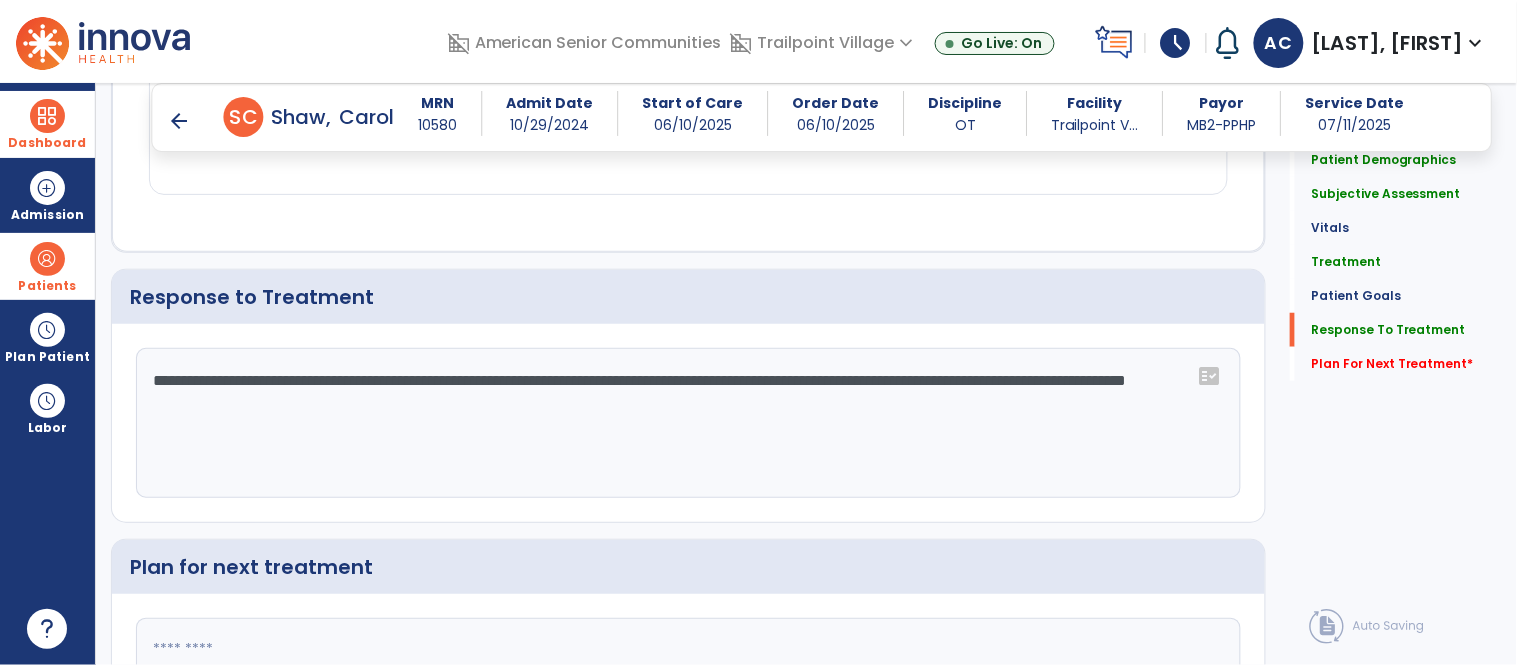 scroll, scrollTop: 2270, scrollLeft: 0, axis: vertical 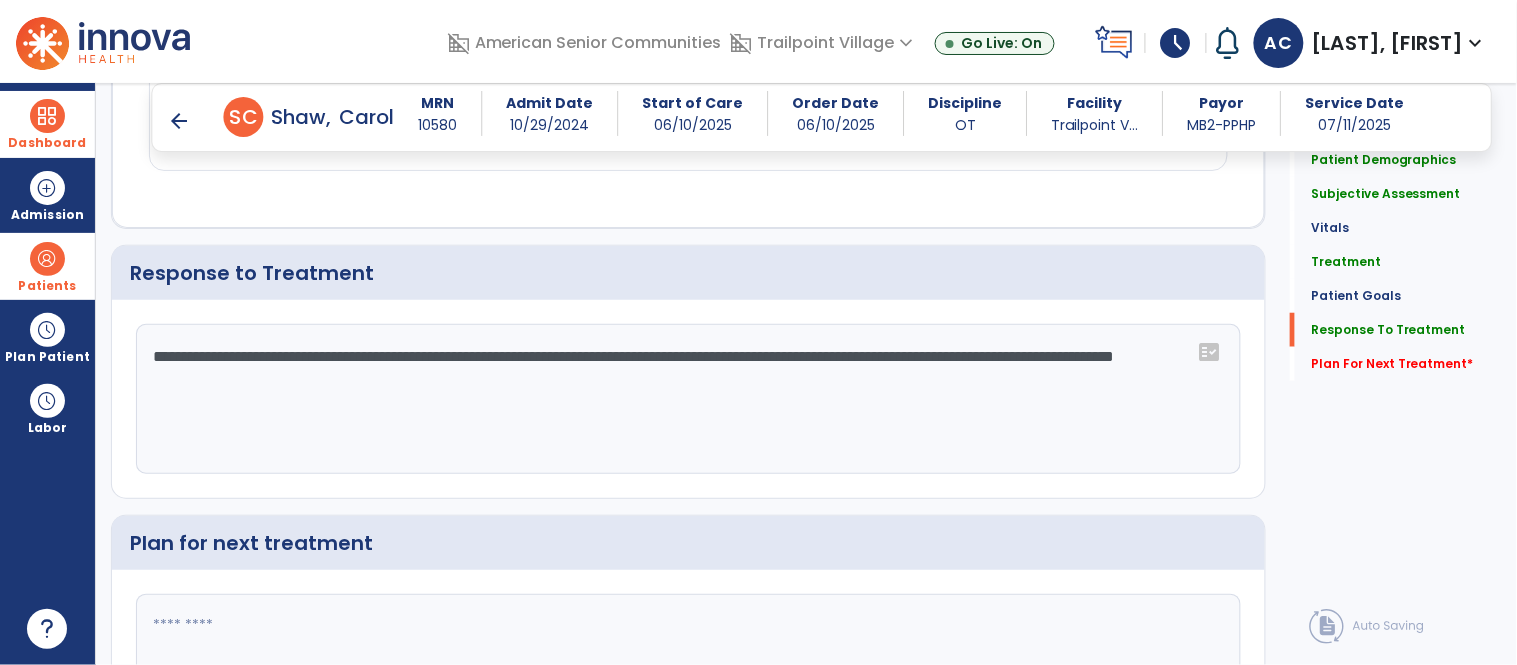 type on "**********" 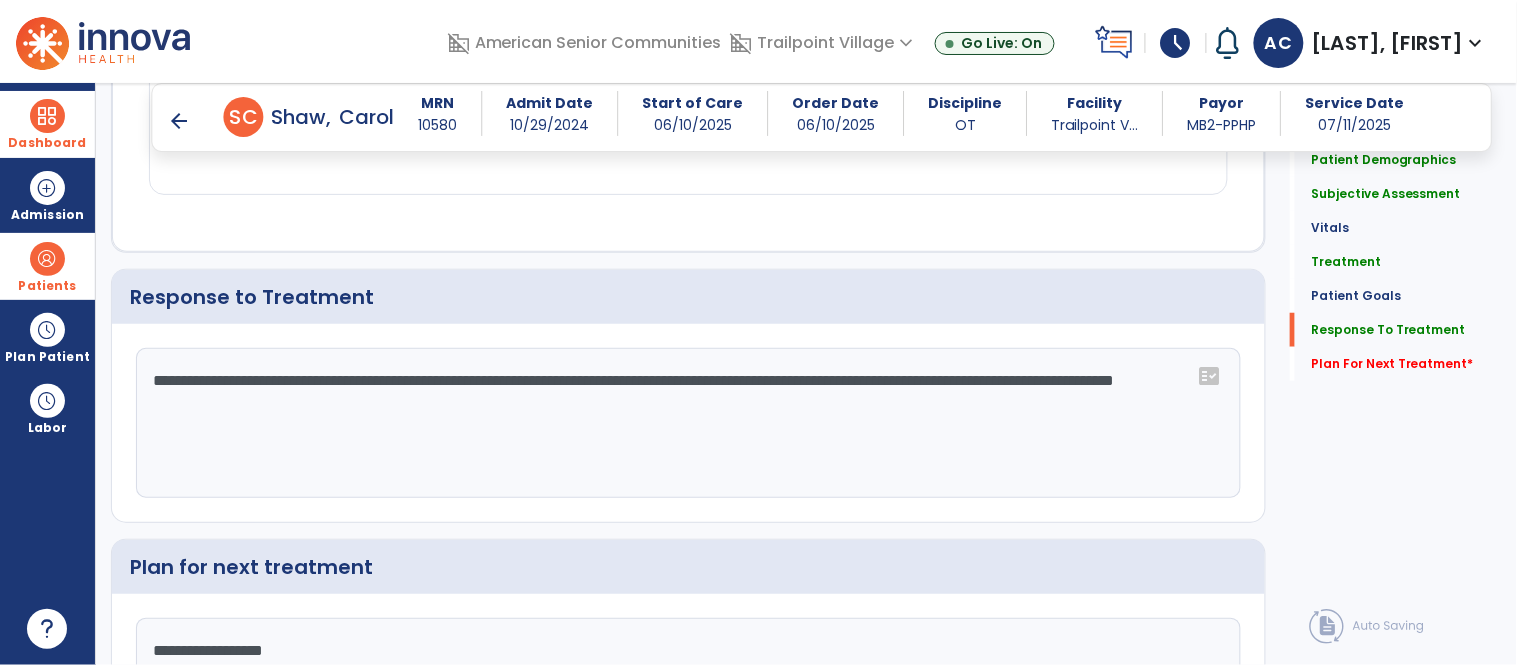 scroll, scrollTop: 2270, scrollLeft: 0, axis: vertical 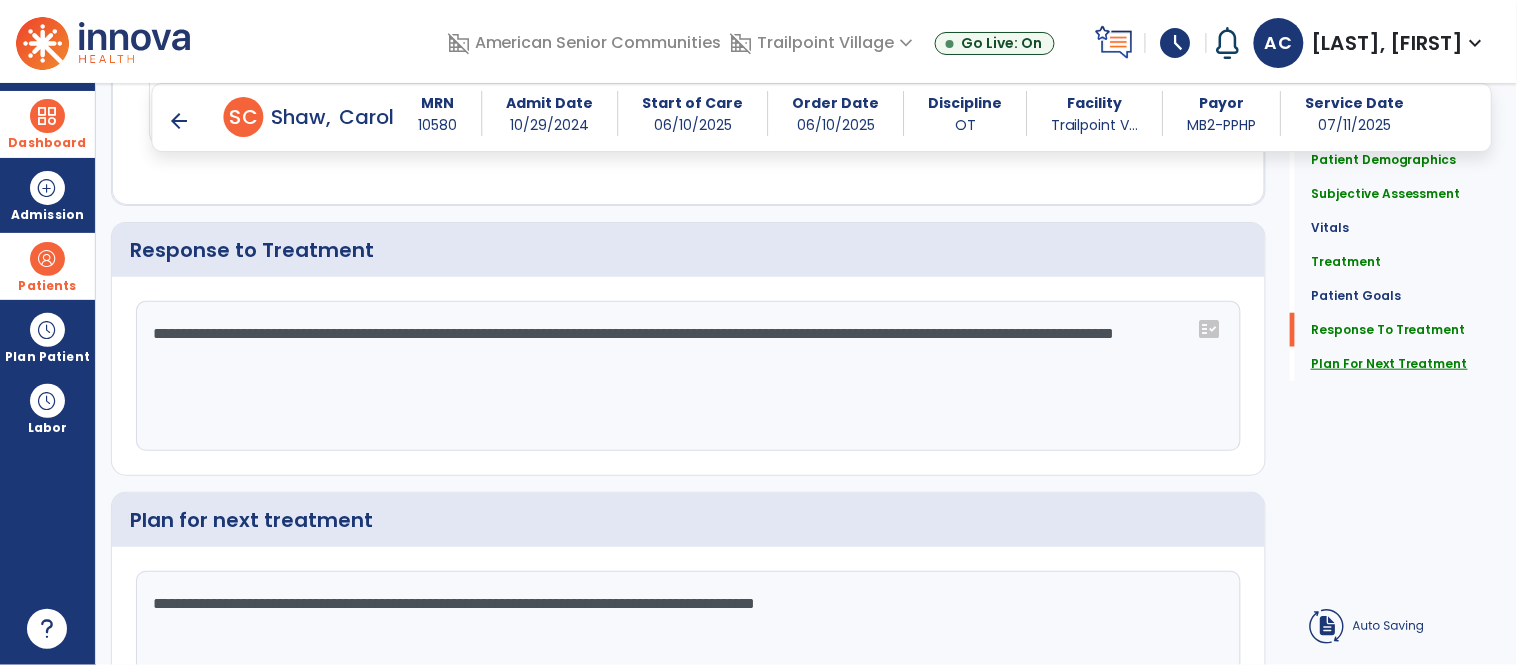 type on "**********" 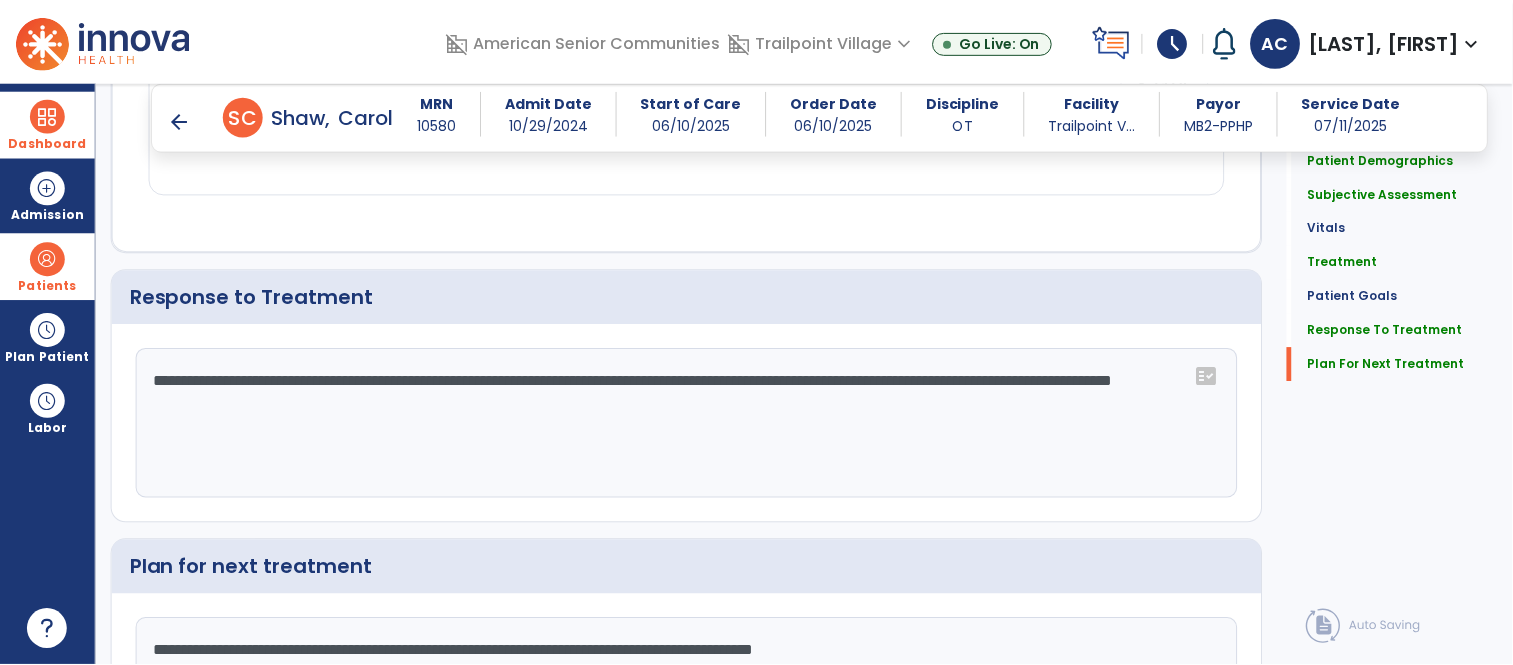 scroll, scrollTop: 2442, scrollLeft: 0, axis: vertical 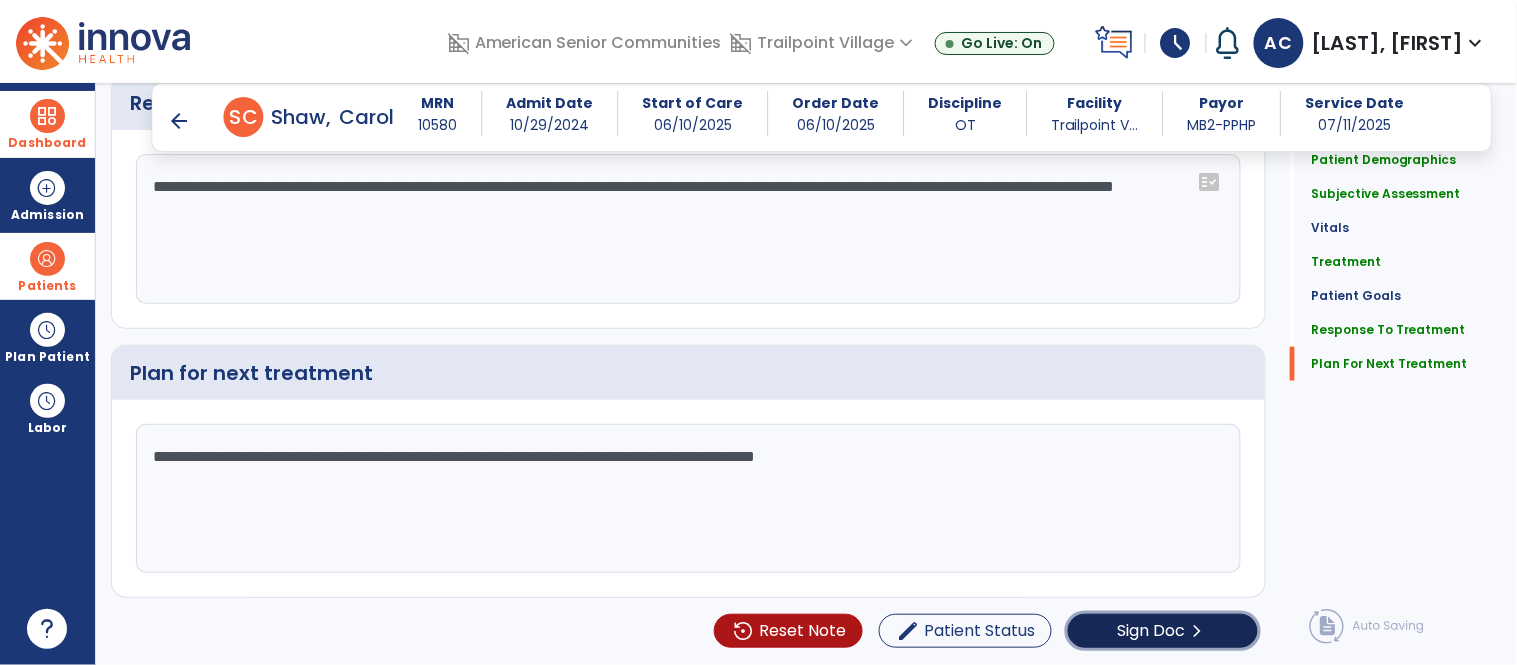 click on "Sign Doc" 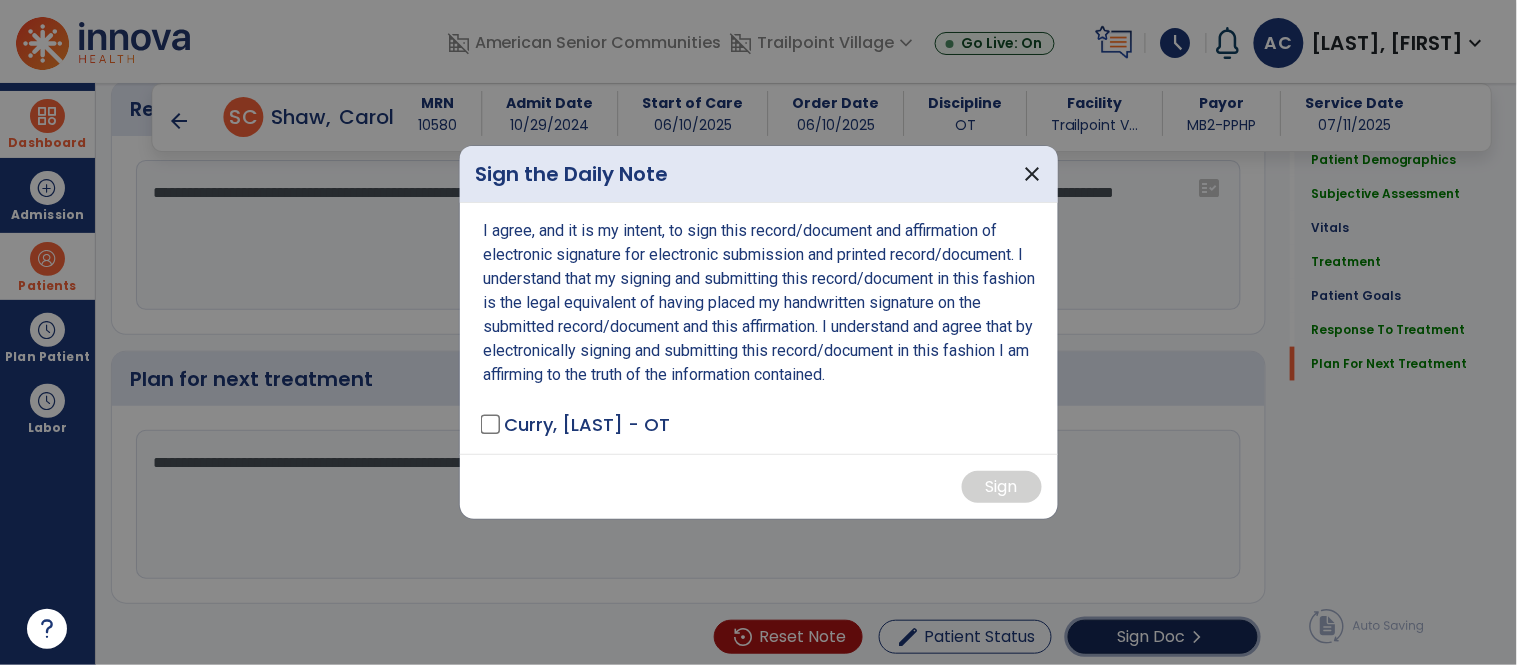 scroll, scrollTop: 2442, scrollLeft: 0, axis: vertical 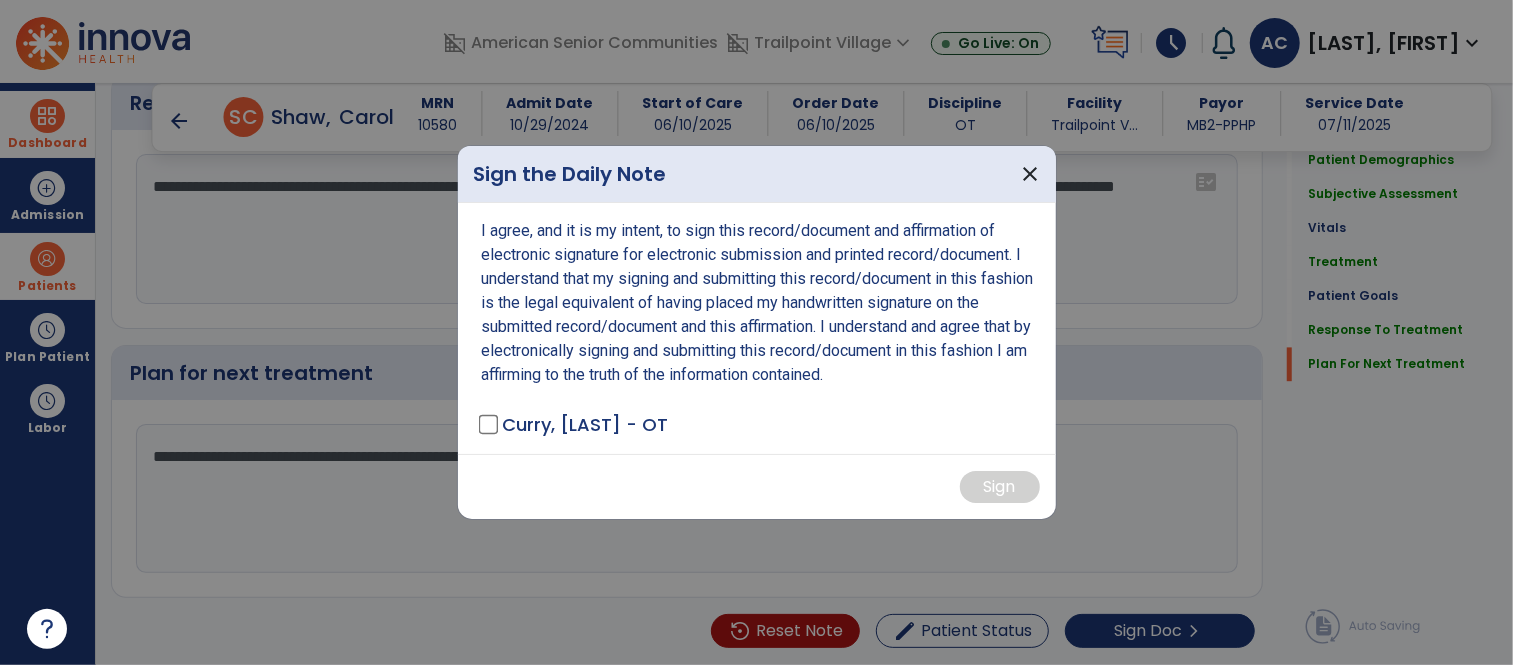 click on "Curry, [NAME] - OT" at bounding box center (575, 424) 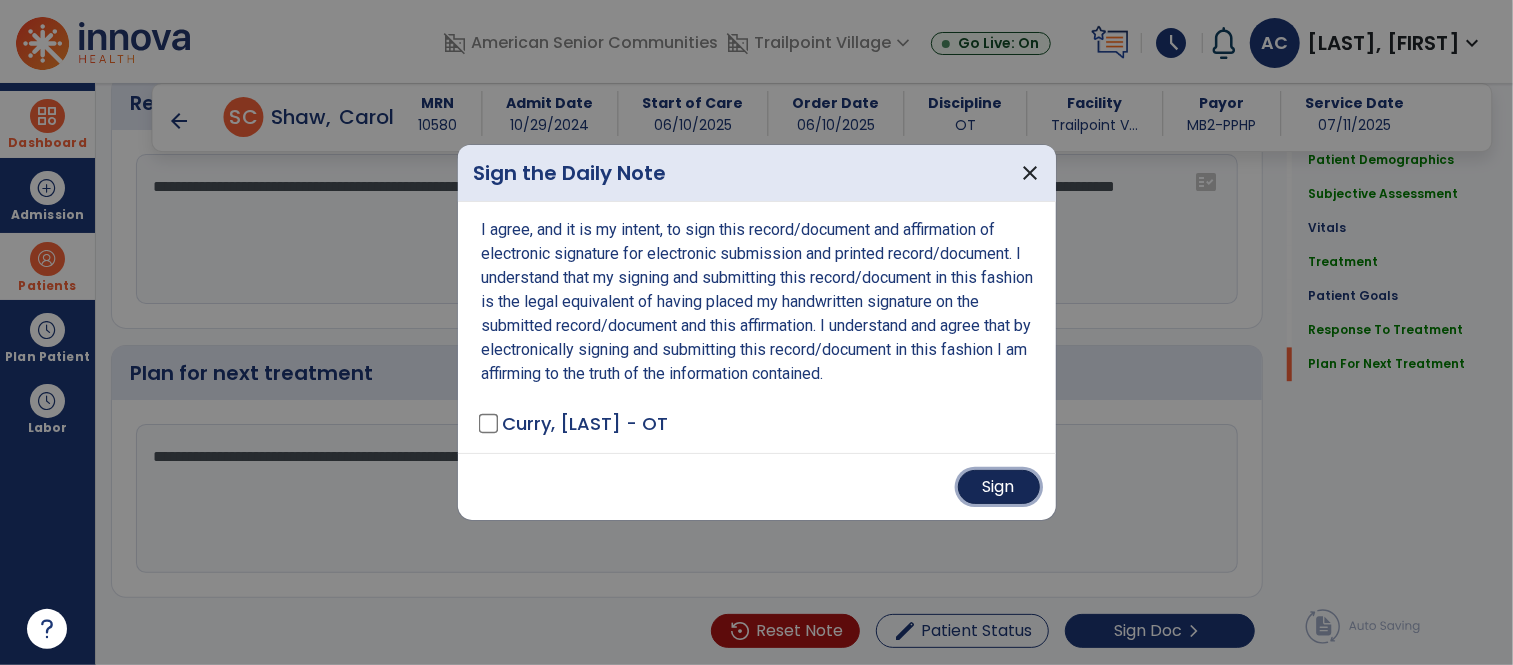 click on "Sign" at bounding box center (999, 487) 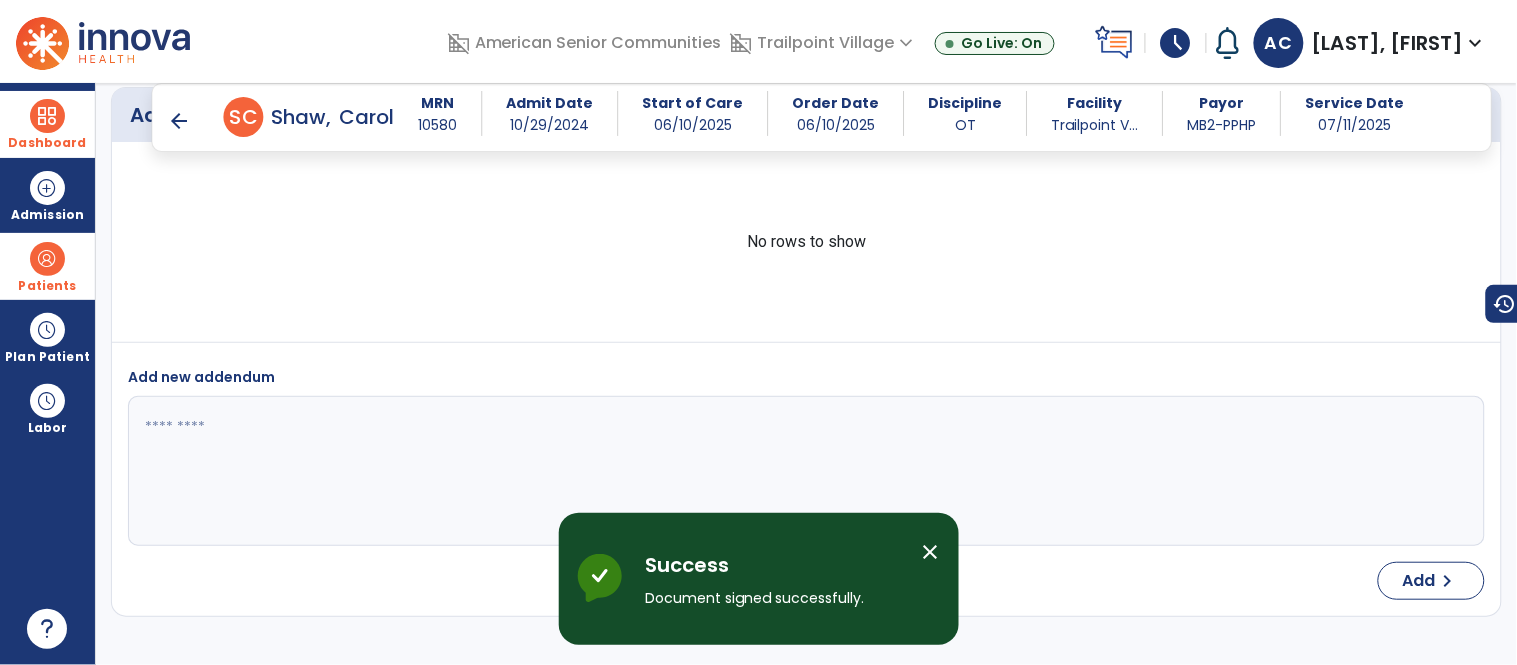 scroll, scrollTop: 3382, scrollLeft: 0, axis: vertical 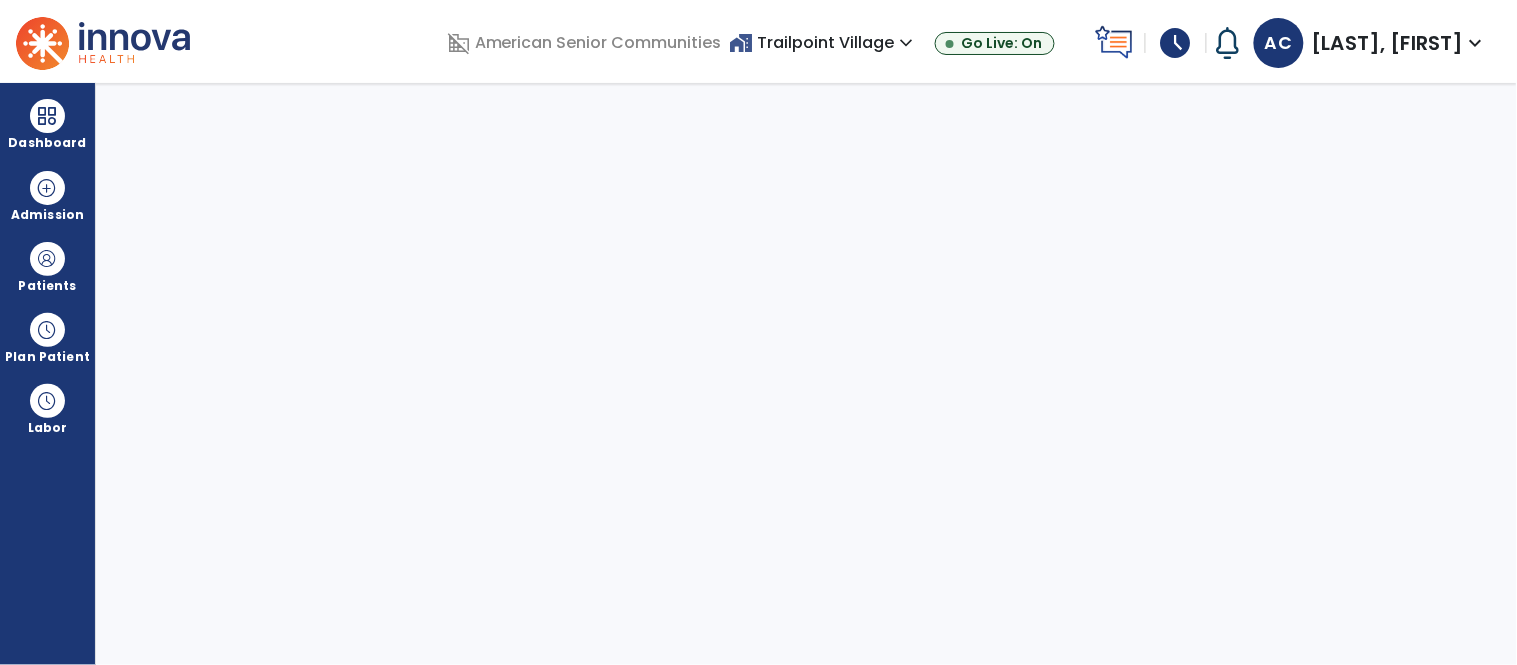 select on "****" 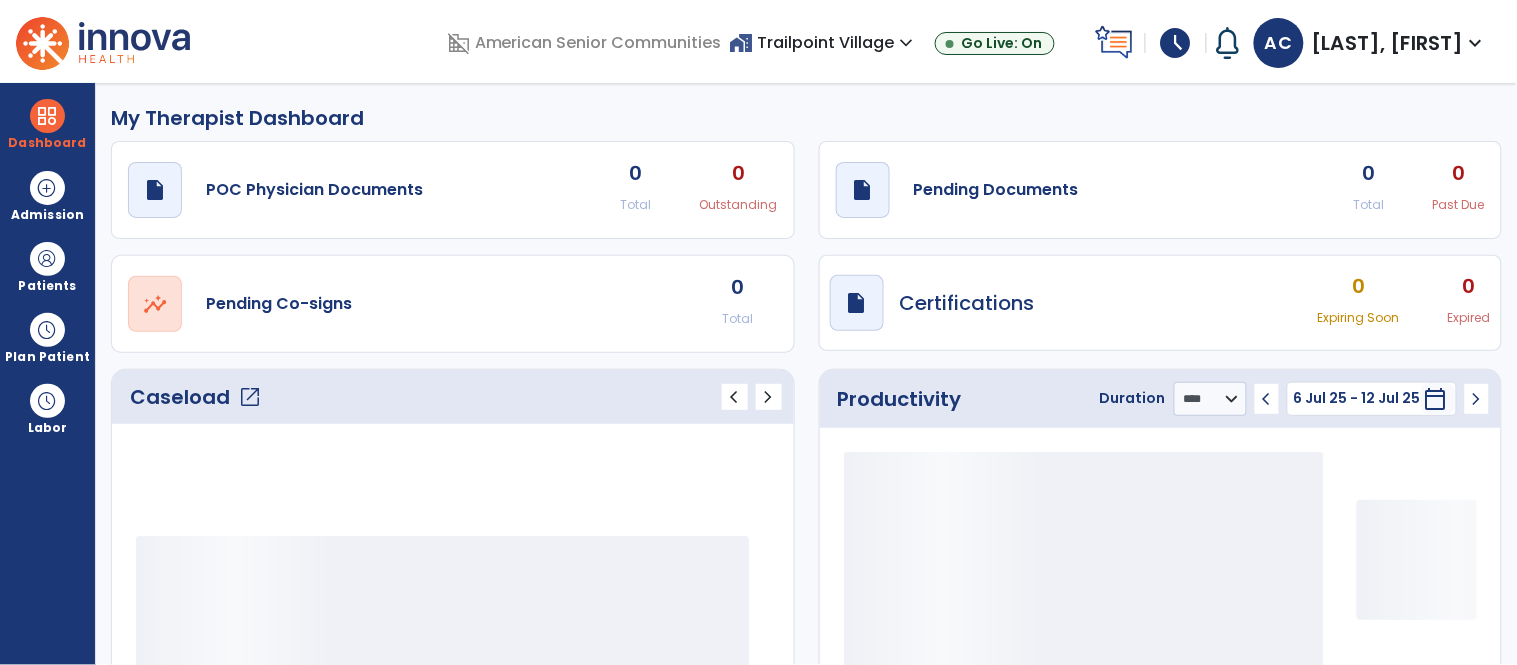 click on "[LAST], [FIRST]" at bounding box center (1388, 43) 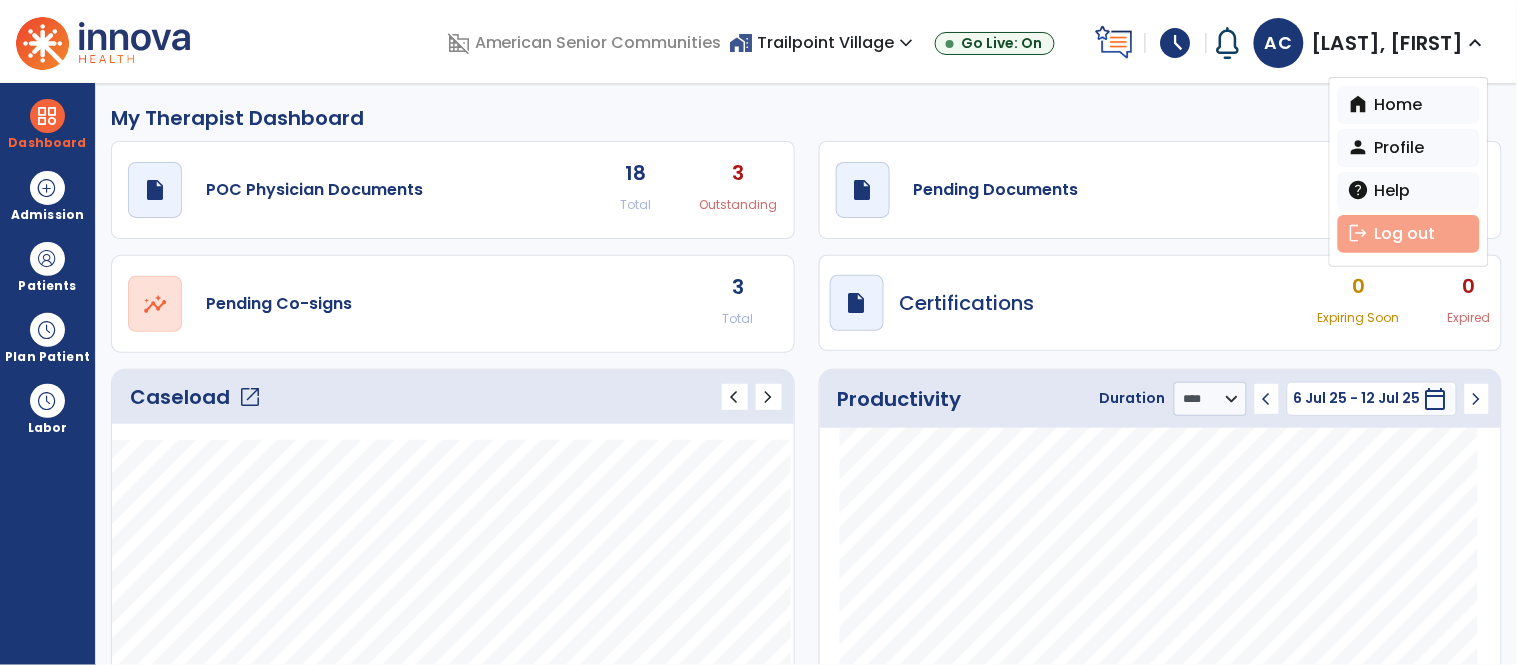click on "logout   Log out" at bounding box center [1409, 234] 